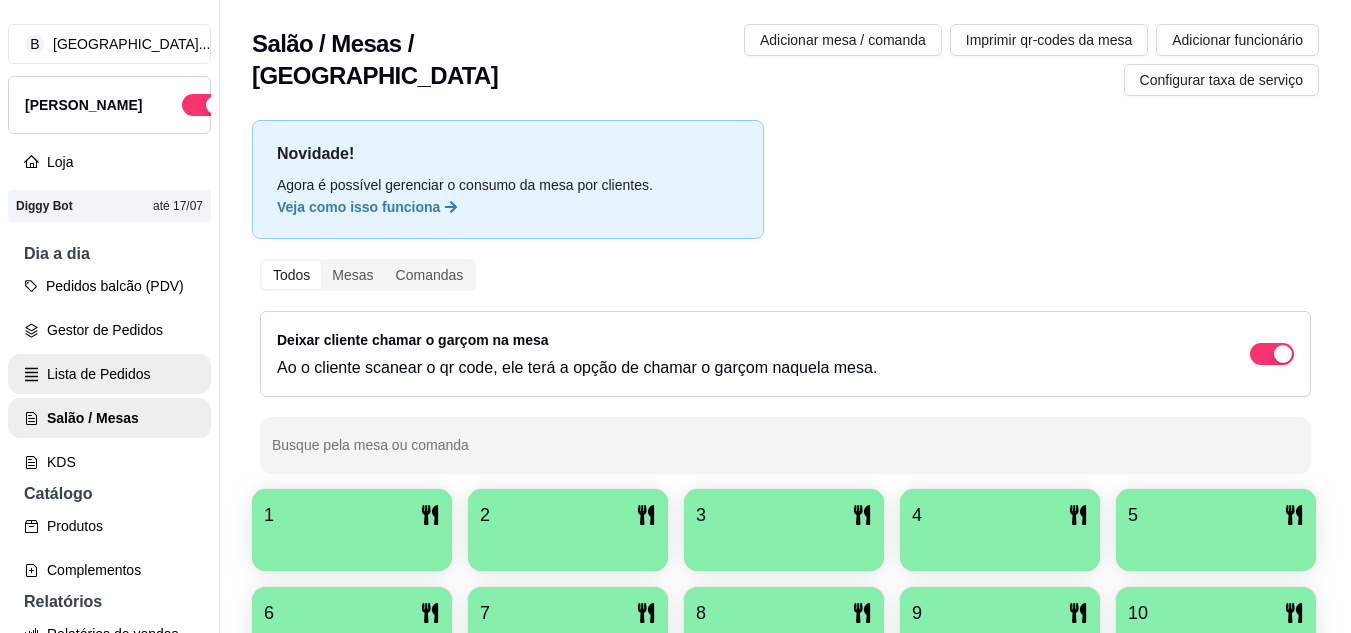 scroll, scrollTop: 0, scrollLeft: 0, axis: both 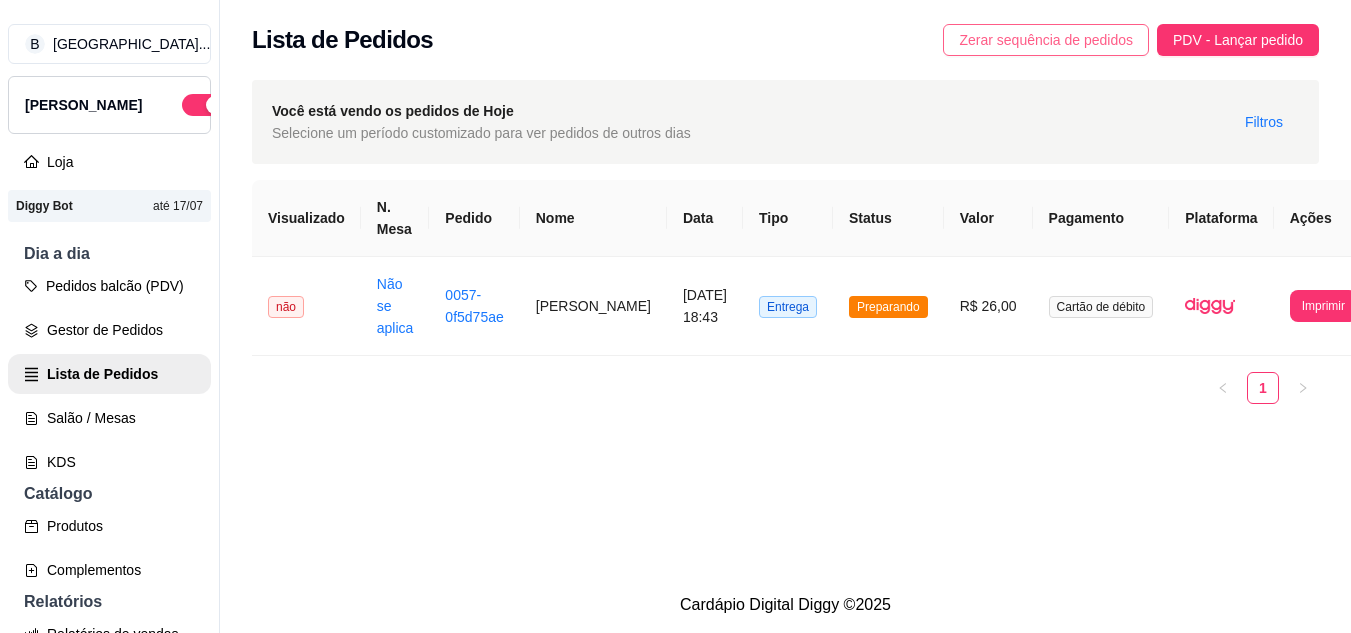 click on "Zerar sequência de pedidos" at bounding box center [1046, 40] 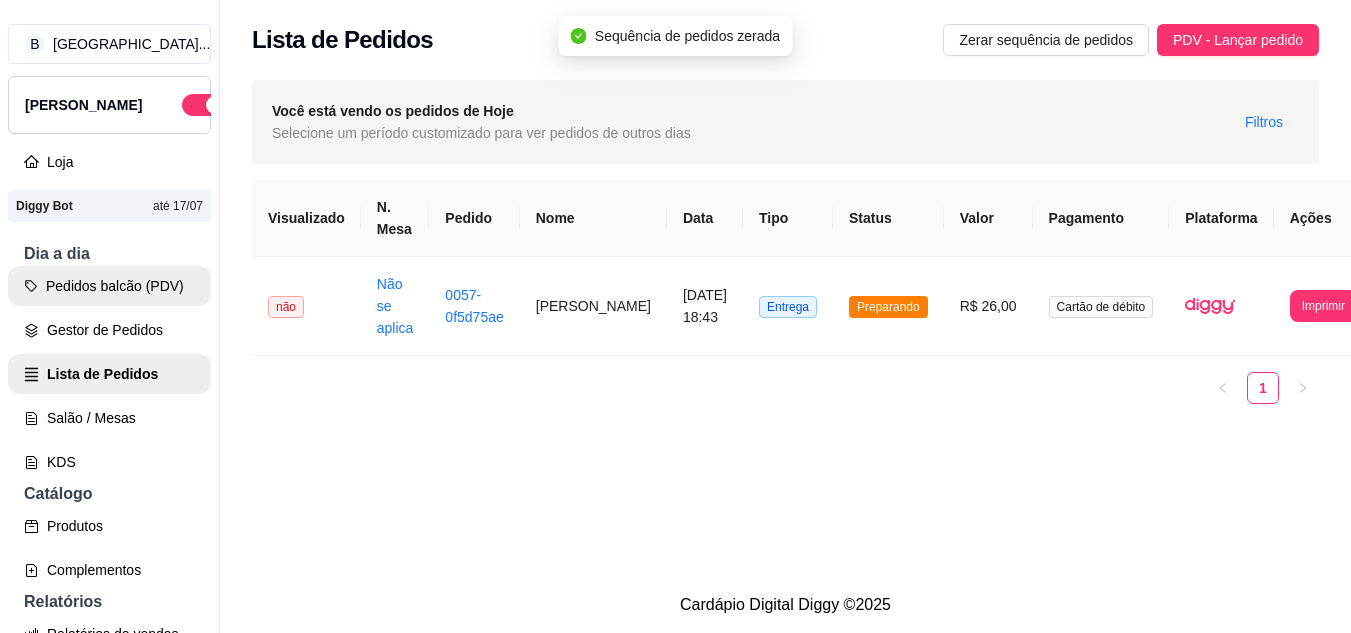 click on "Pedidos balcão (PDV)" at bounding box center [109, 286] 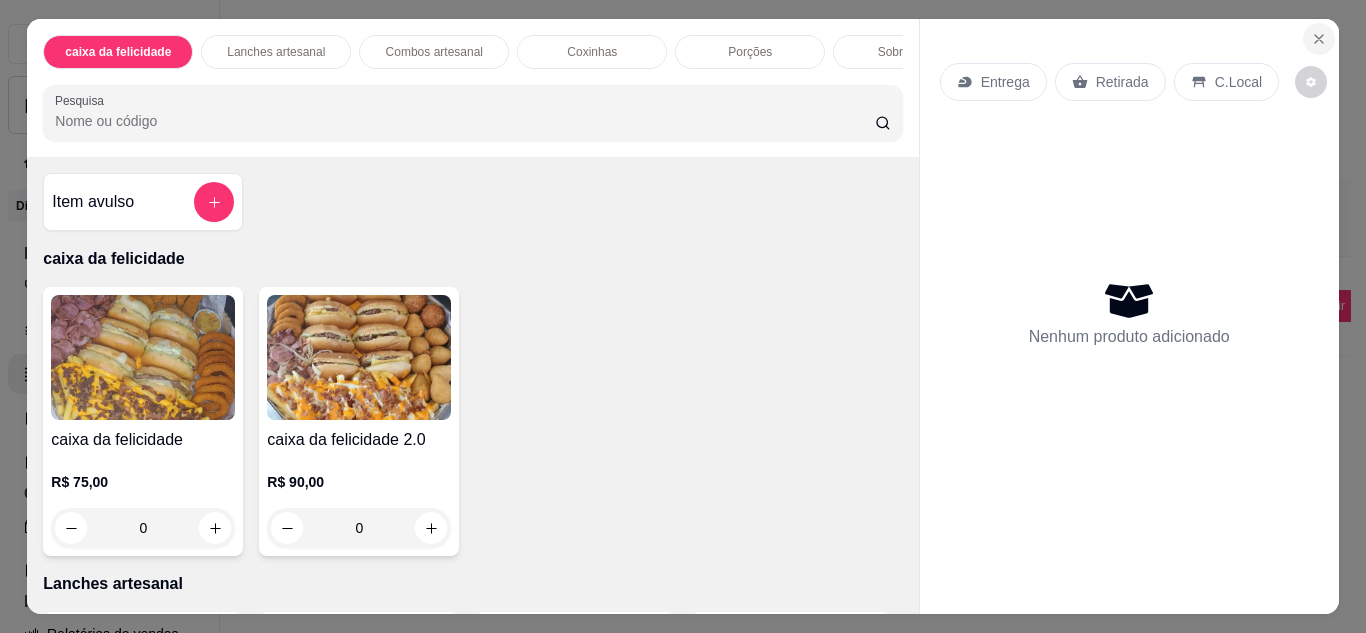 click 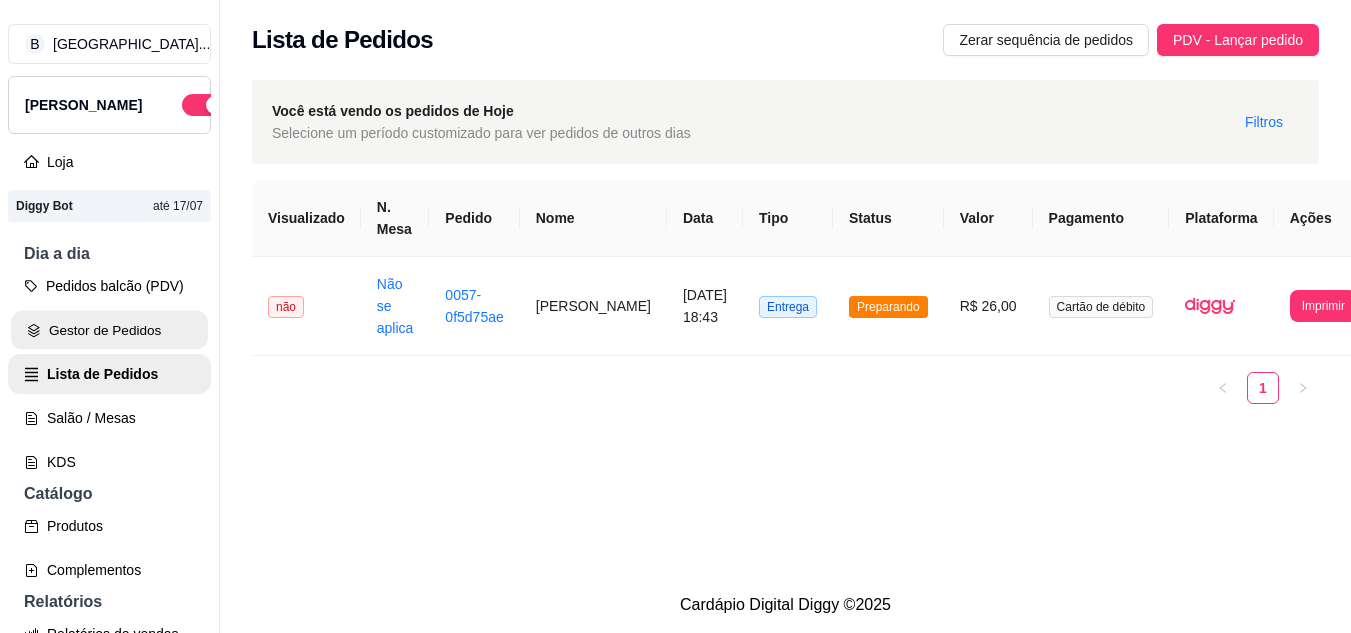 click on "Gestor de Pedidos" at bounding box center [109, 330] 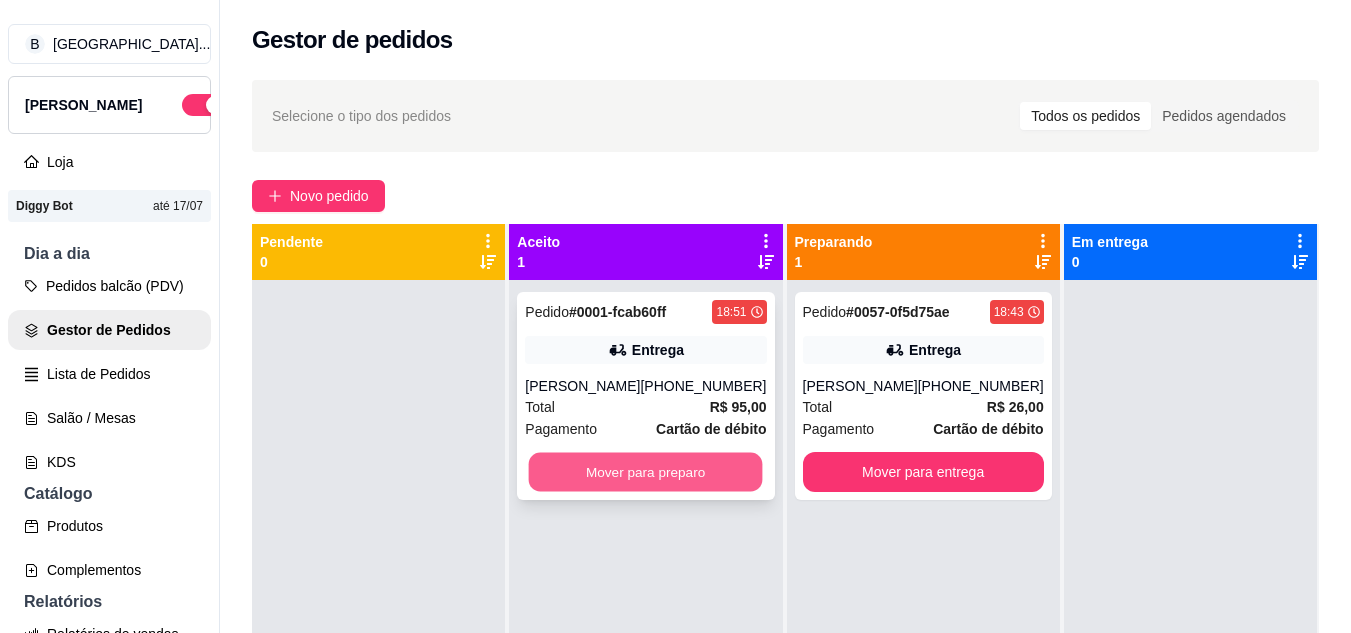 click on "Mover para preparo" at bounding box center [646, 472] 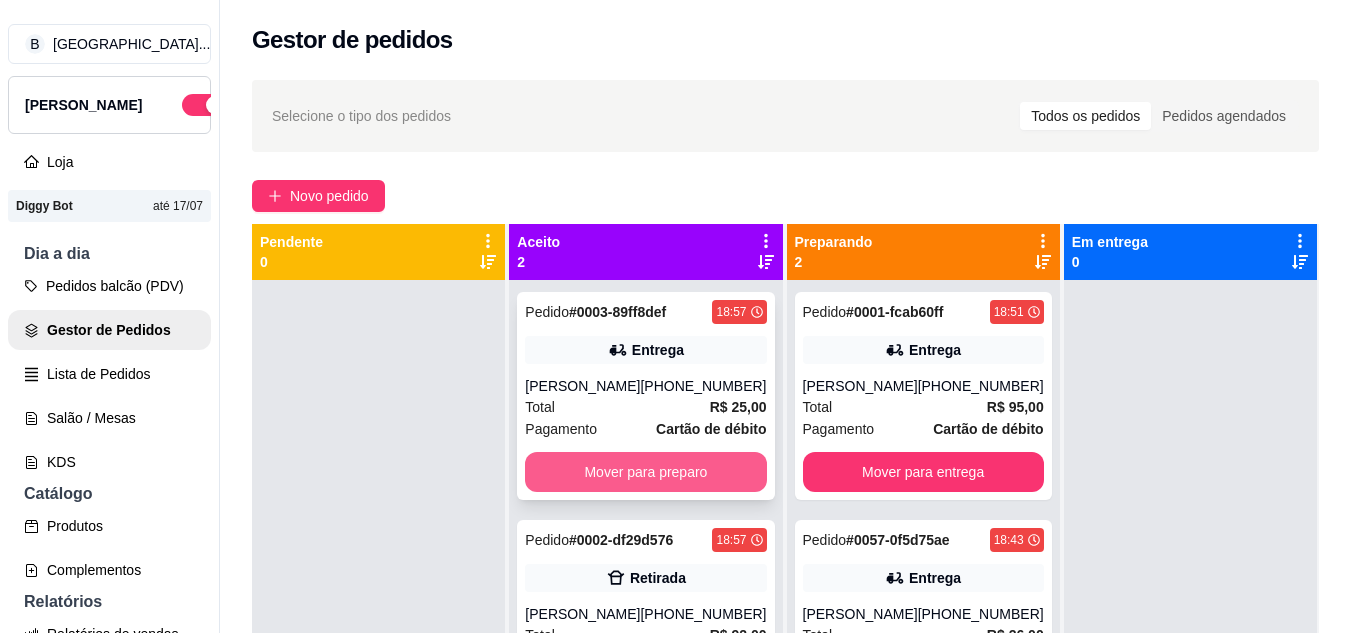 click on "Mover para preparo" at bounding box center [645, 472] 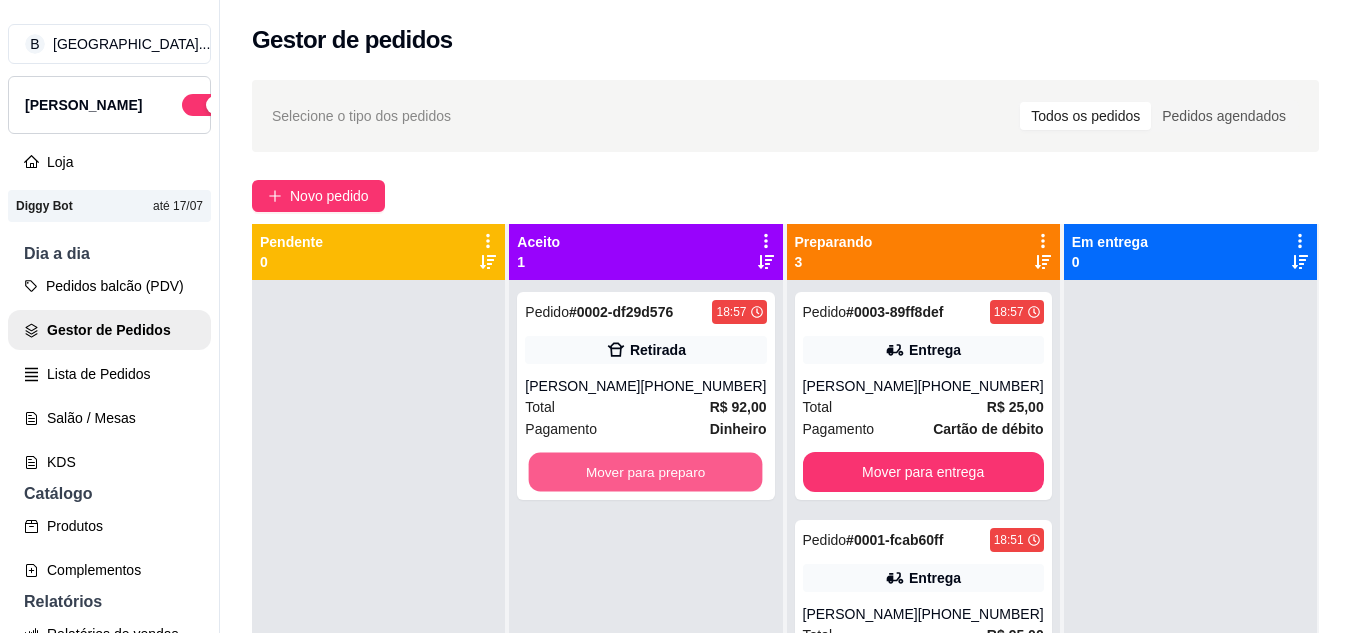 click on "Mover para preparo" at bounding box center [646, 472] 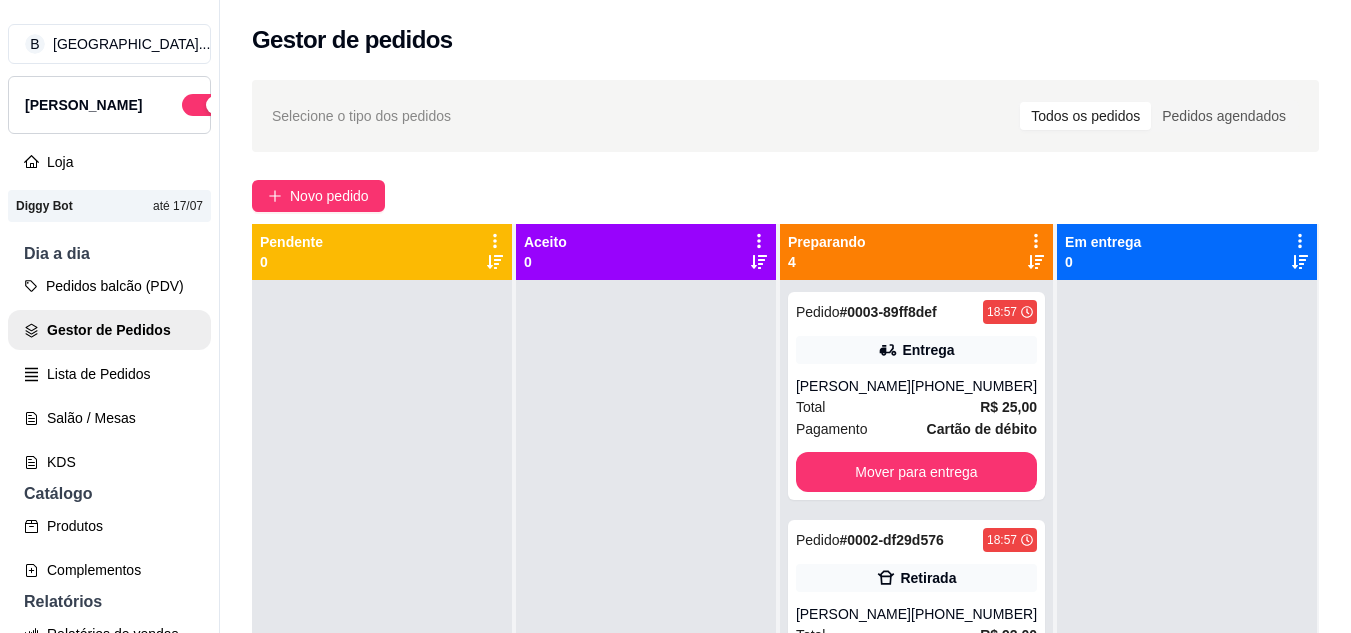 click on "Selecione o tipo dos pedidos Todos os pedidos Pedidos agendados" at bounding box center (785, 116) 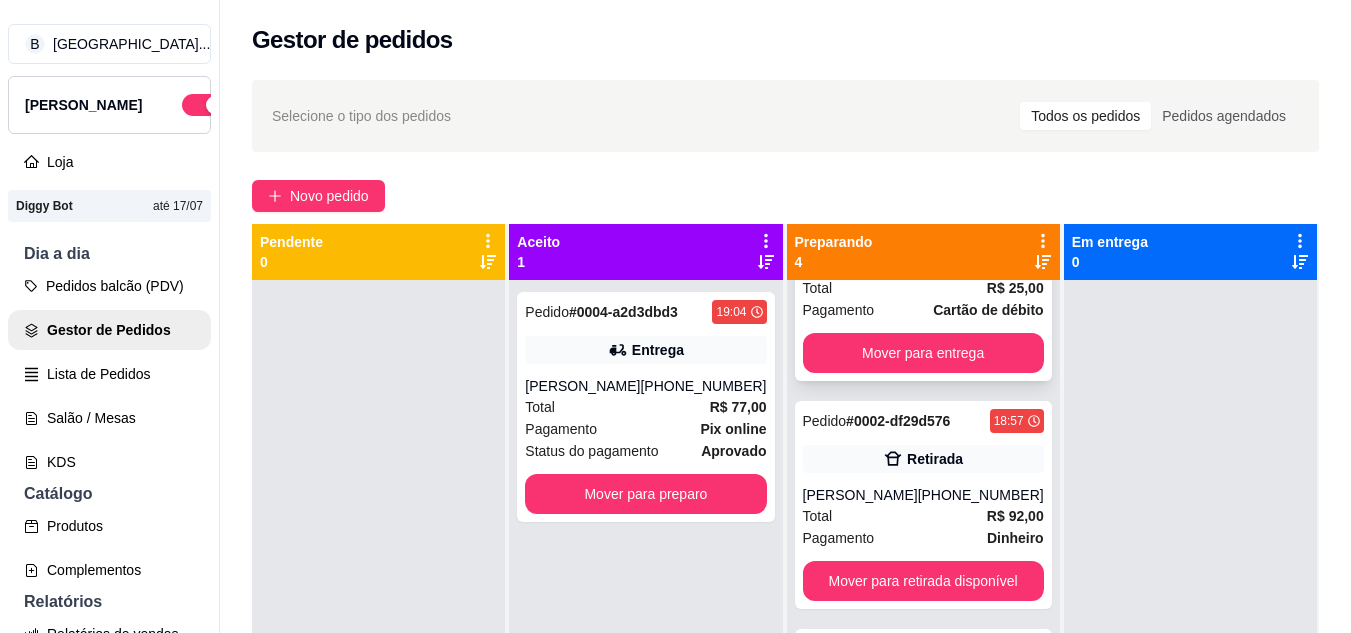 scroll, scrollTop: 200, scrollLeft: 0, axis: vertical 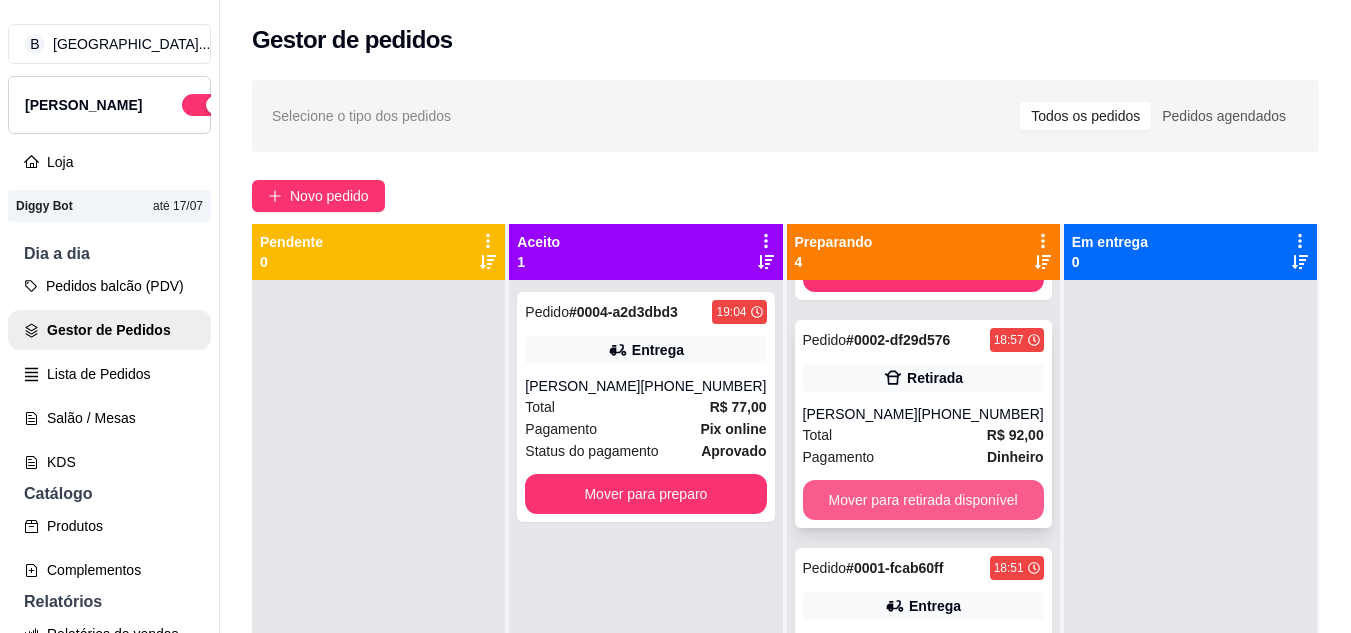click on "Mover para retirada disponível" at bounding box center [923, 500] 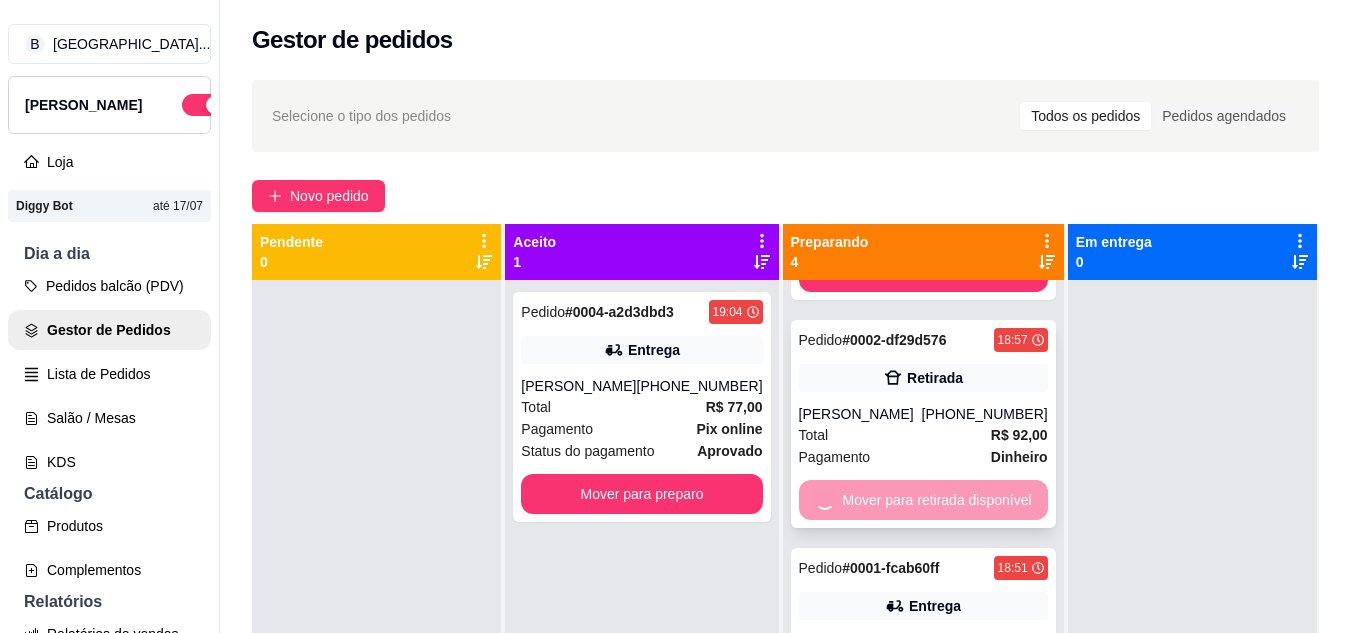 scroll, scrollTop: 71, scrollLeft: 0, axis: vertical 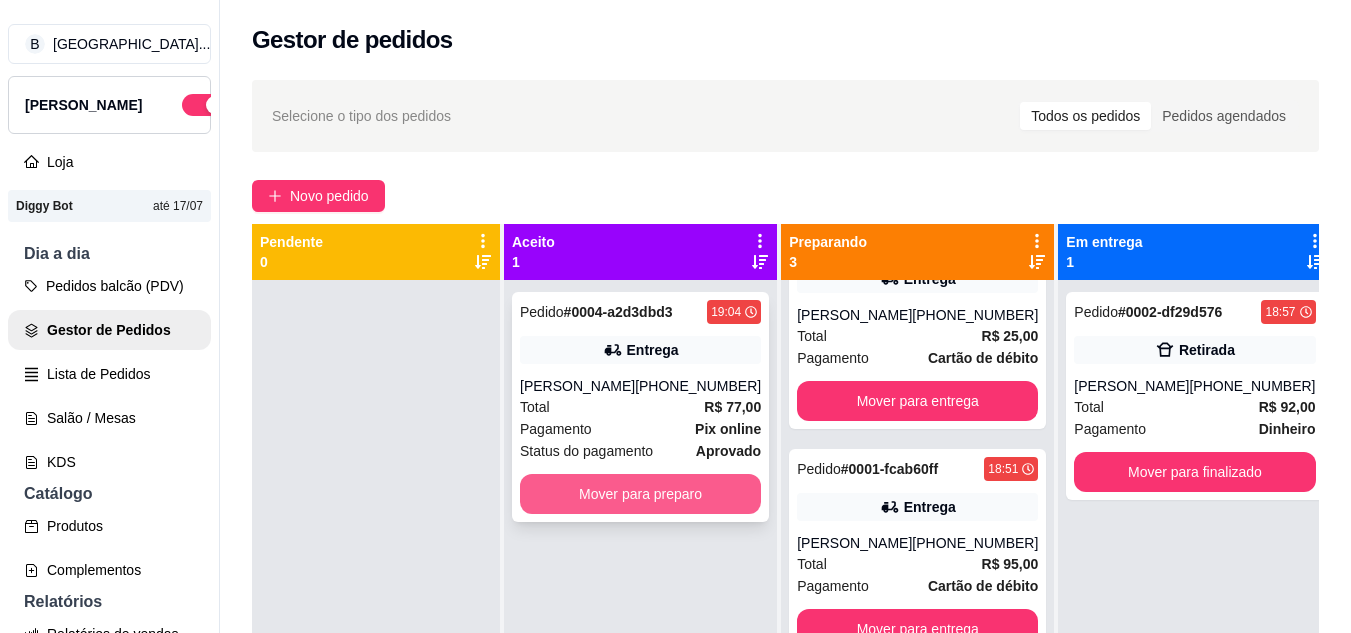 click on "Pedido  # 0004-a2d3dbd3 19:04 Entrega [PERSON_NAME]  [PHONE_NUMBER] Total R$ 77,00 Pagamento Pix online Status do pagamento aprovado Mover para preparo" at bounding box center (640, 407) 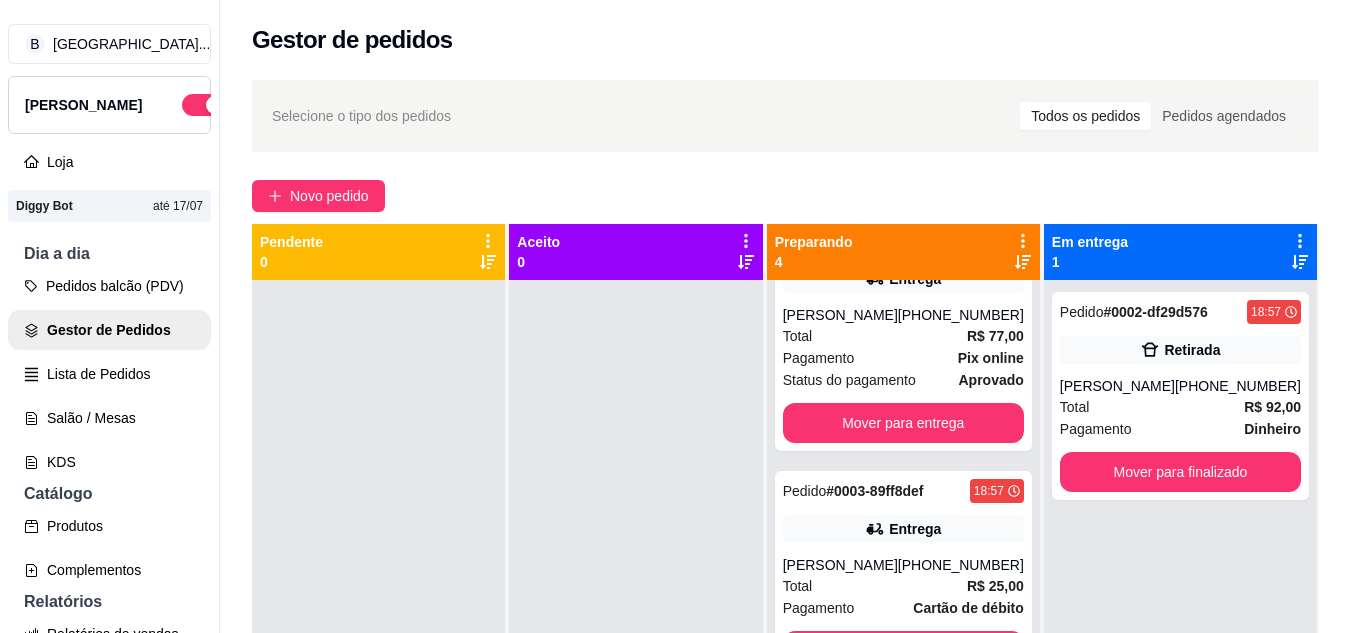scroll, scrollTop: 321, scrollLeft: 0, axis: vertical 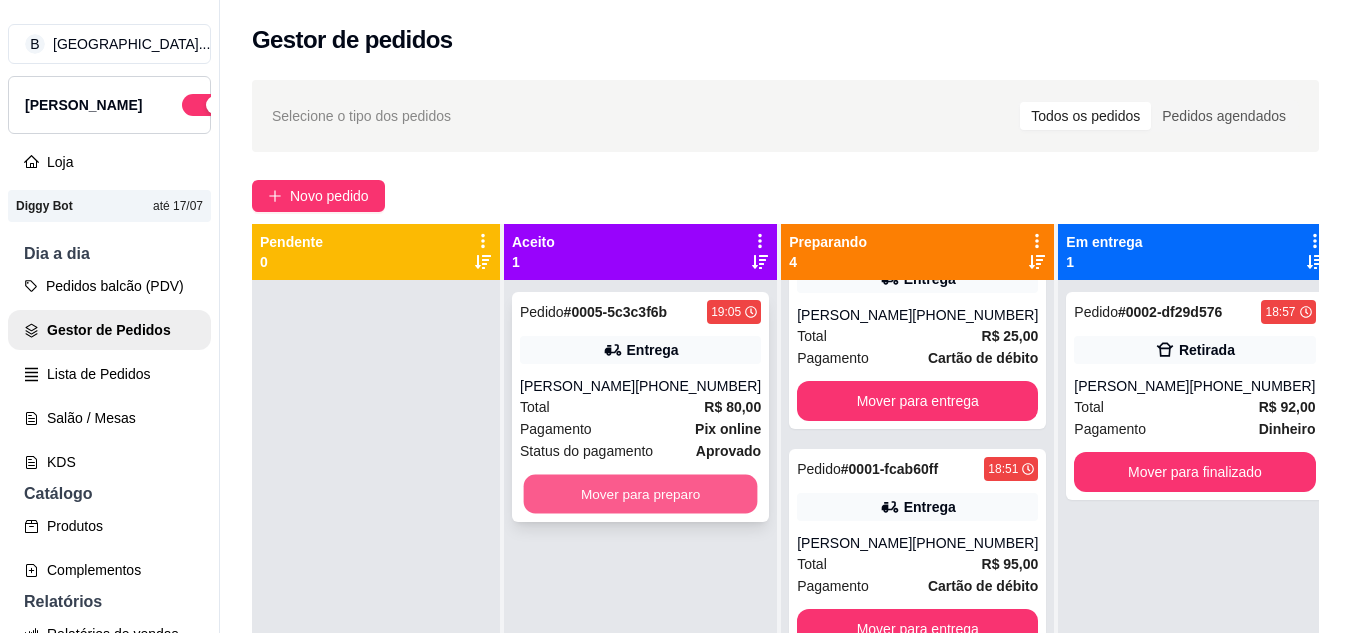 click on "Mover para preparo" at bounding box center (641, 494) 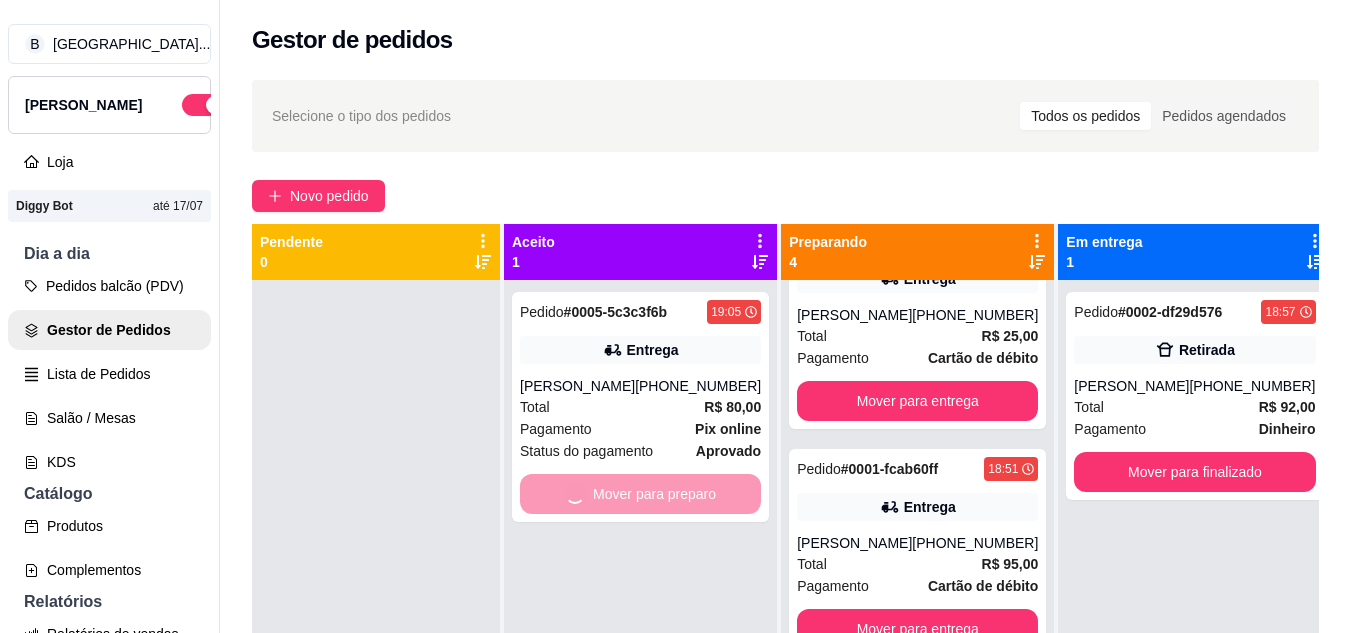 scroll, scrollTop: 571, scrollLeft: 0, axis: vertical 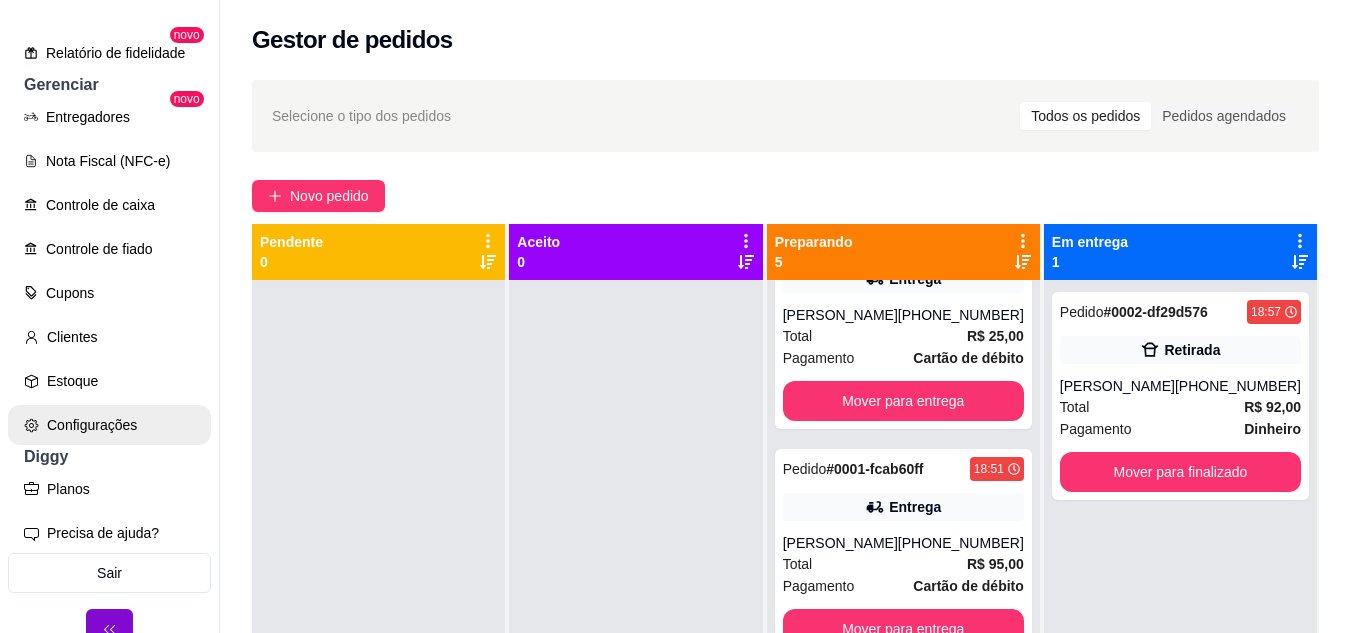 click on "Configurações" at bounding box center [109, 425] 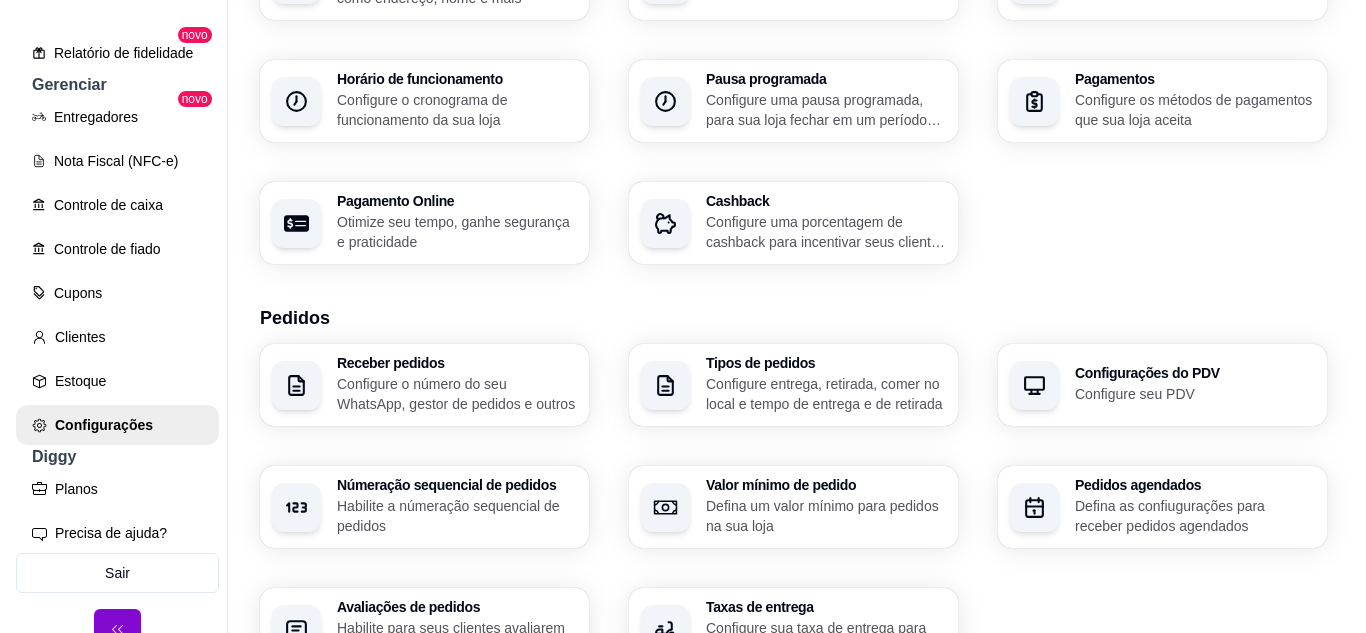 scroll, scrollTop: 300, scrollLeft: 0, axis: vertical 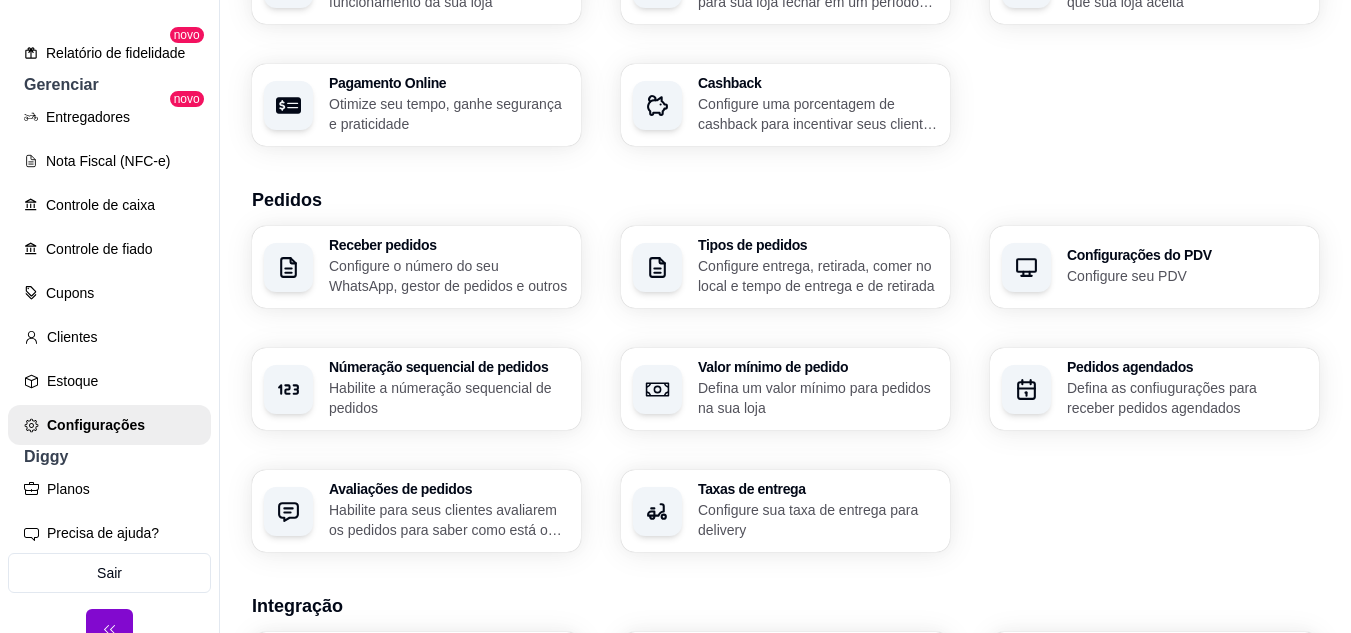 click on "Taxas de entrega" at bounding box center (818, 489) 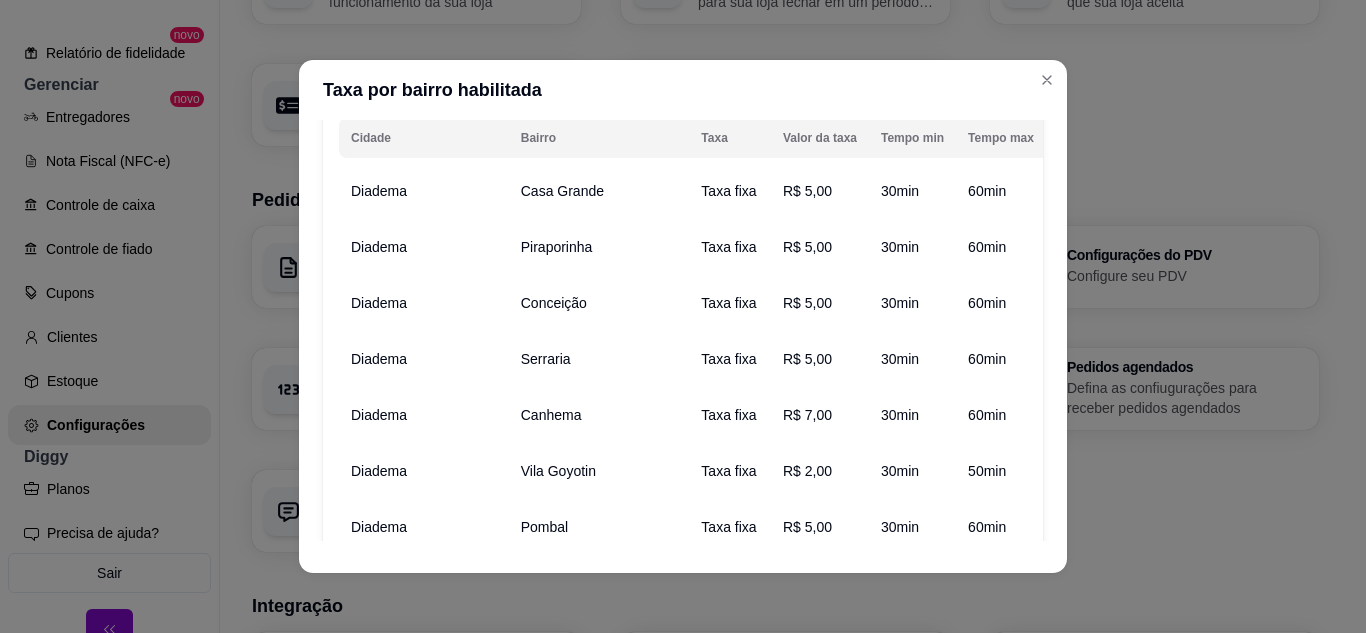 scroll, scrollTop: 300, scrollLeft: 0, axis: vertical 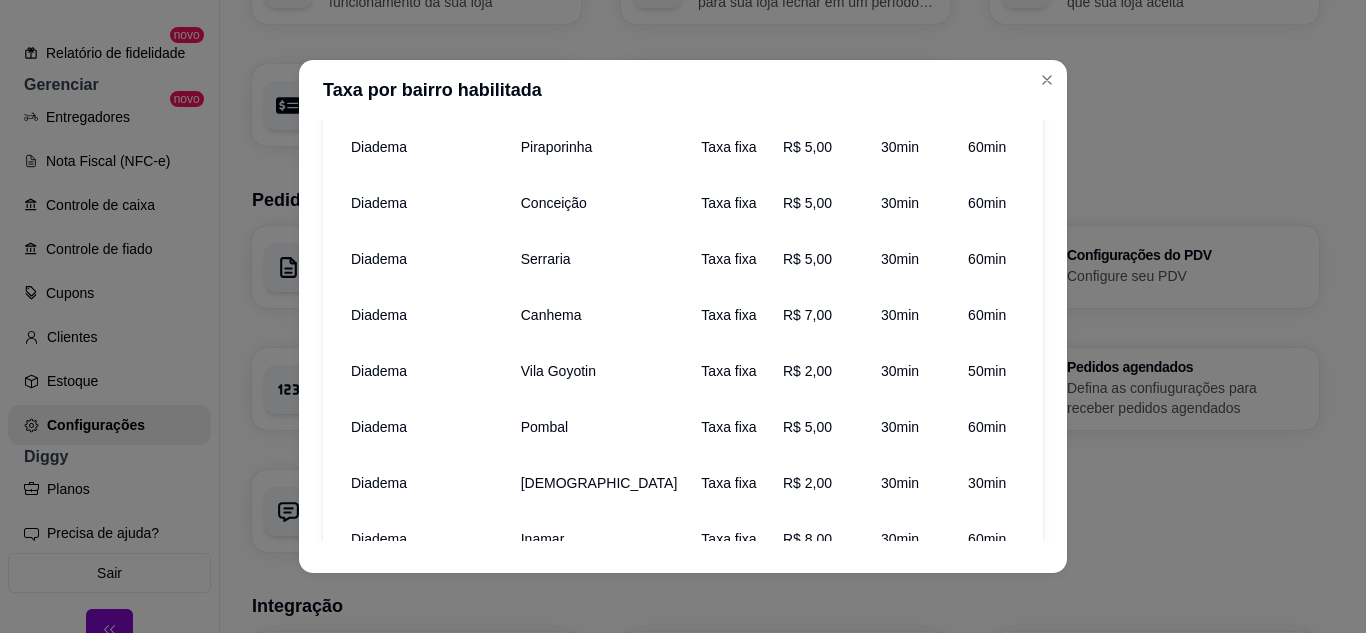 click 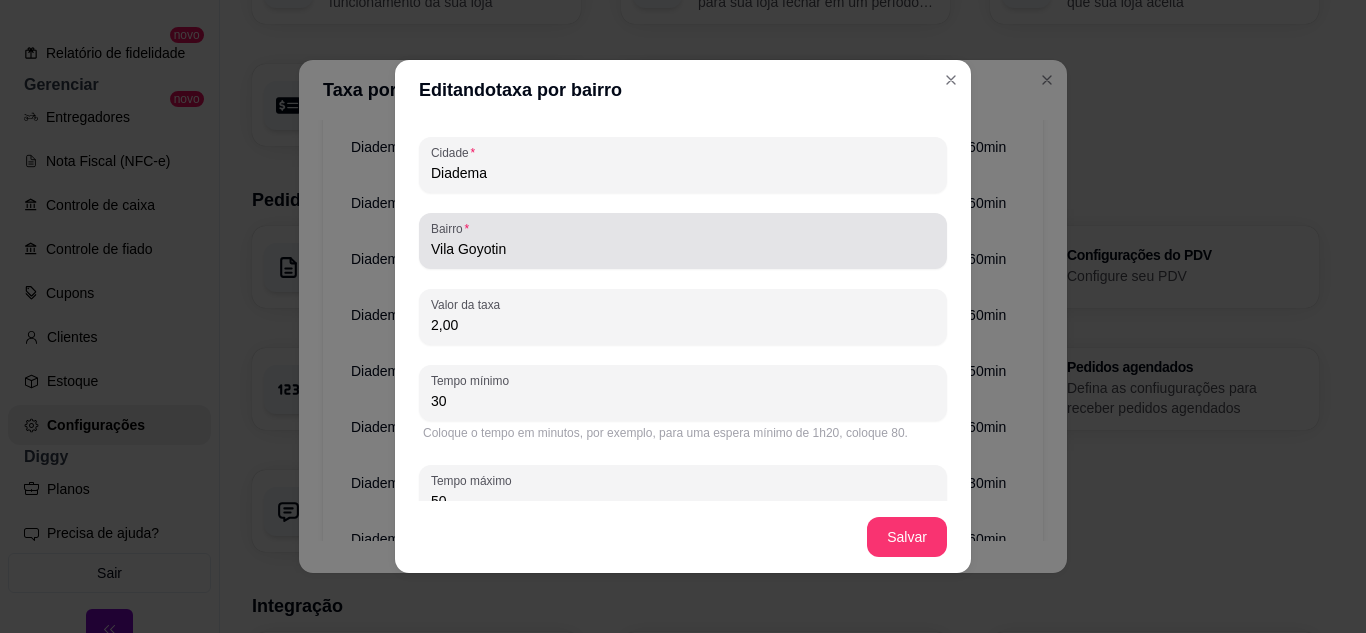 scroll, scrollTop: 123, scrollLeft: 0, axis: vertical 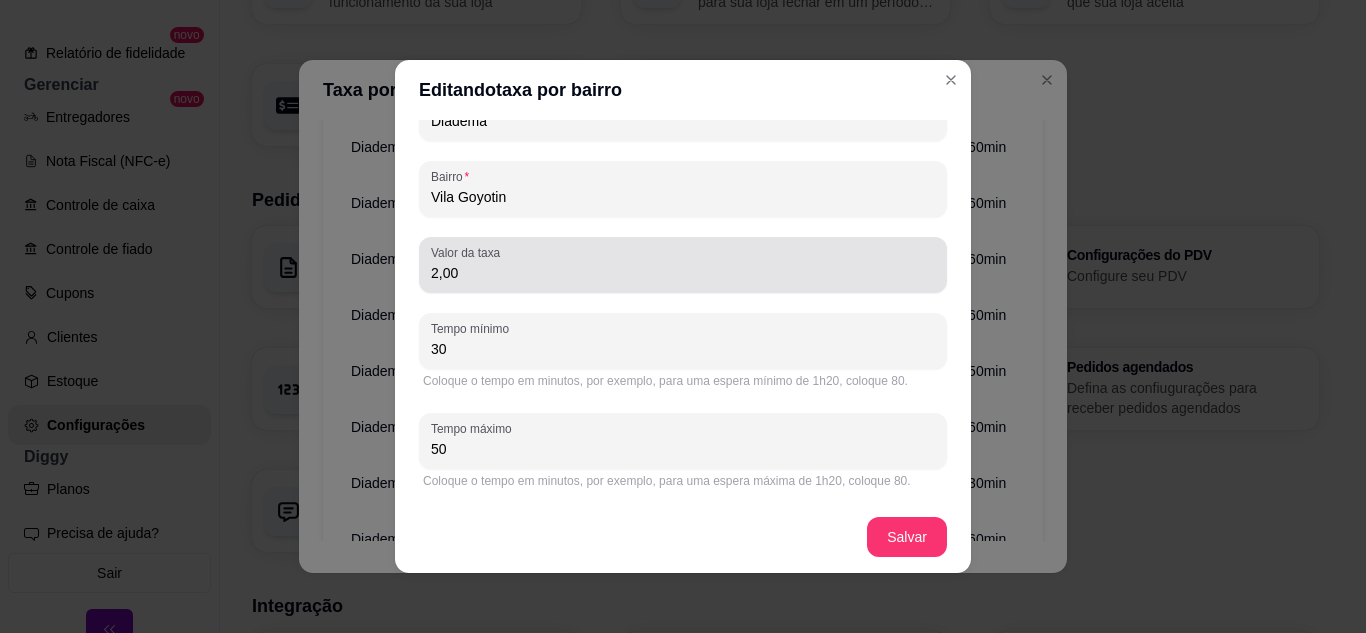 click on "2,00" at bounding box center (683, 273) 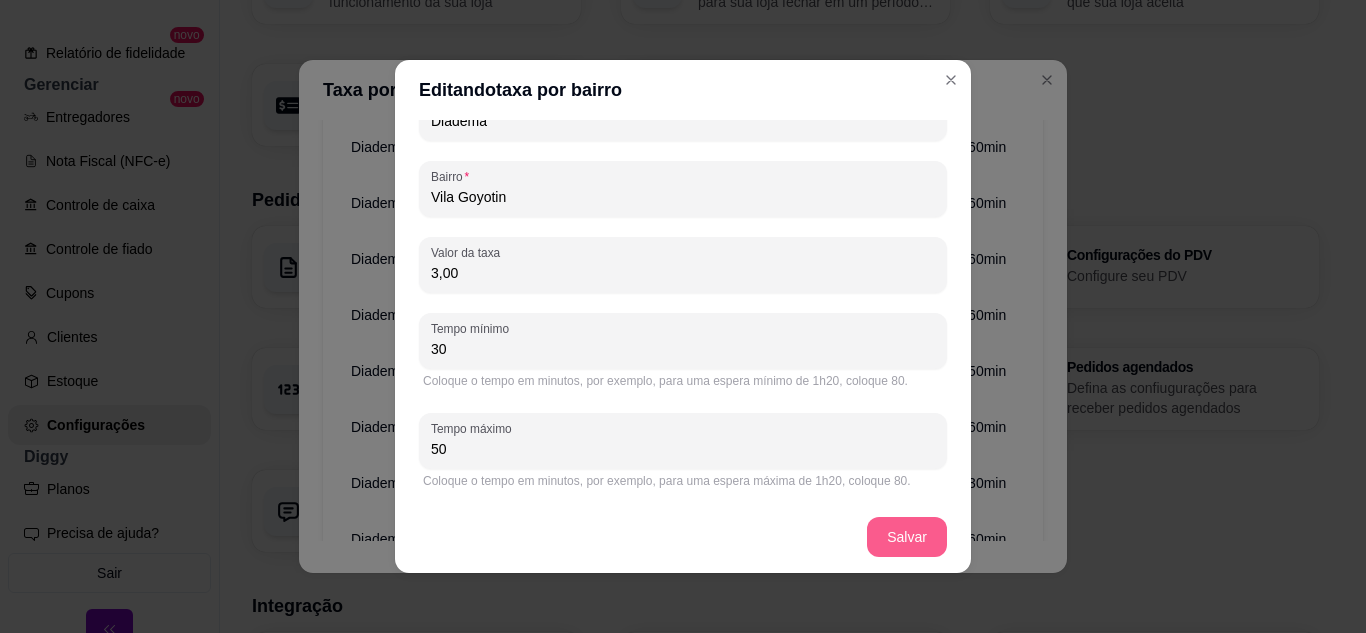 type on "3,00" 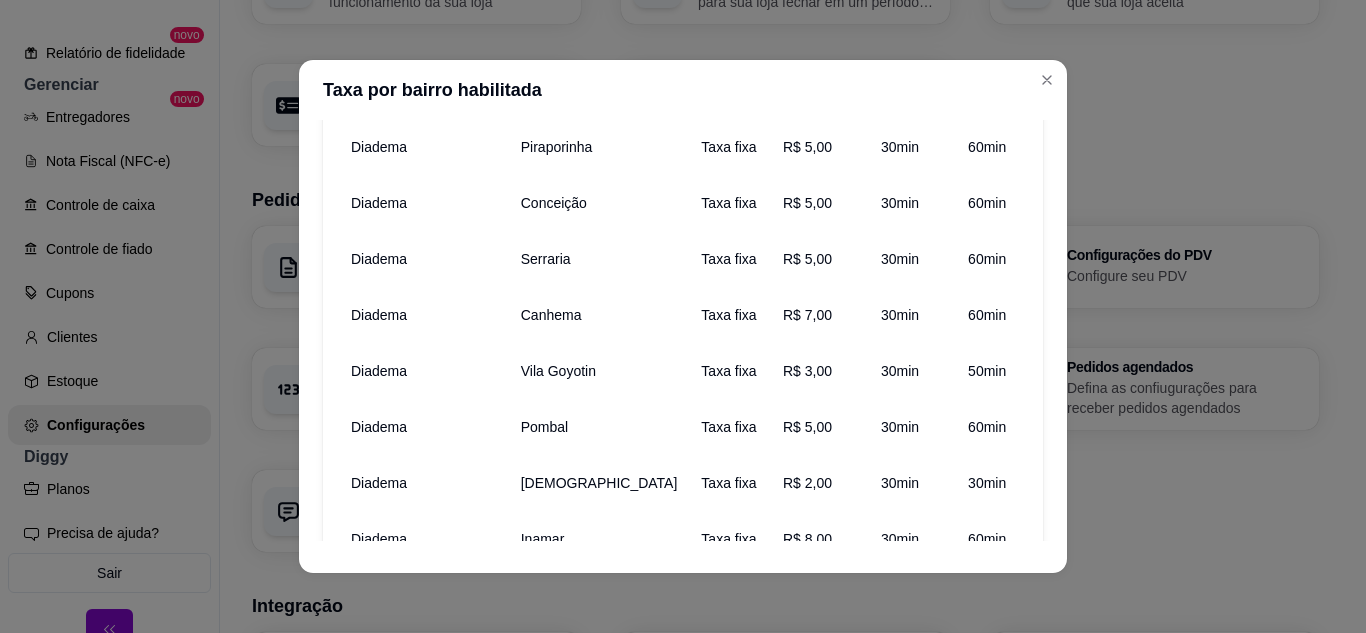 click 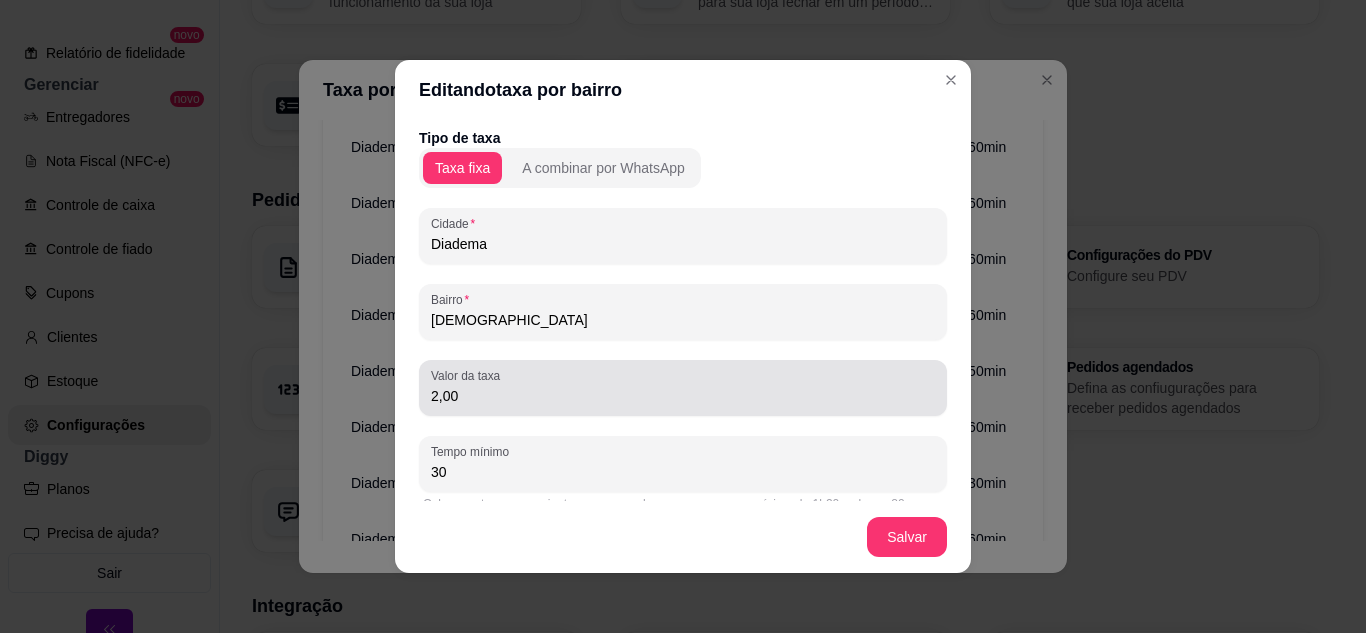 click on "2,00" at bounding box center [683, 396] 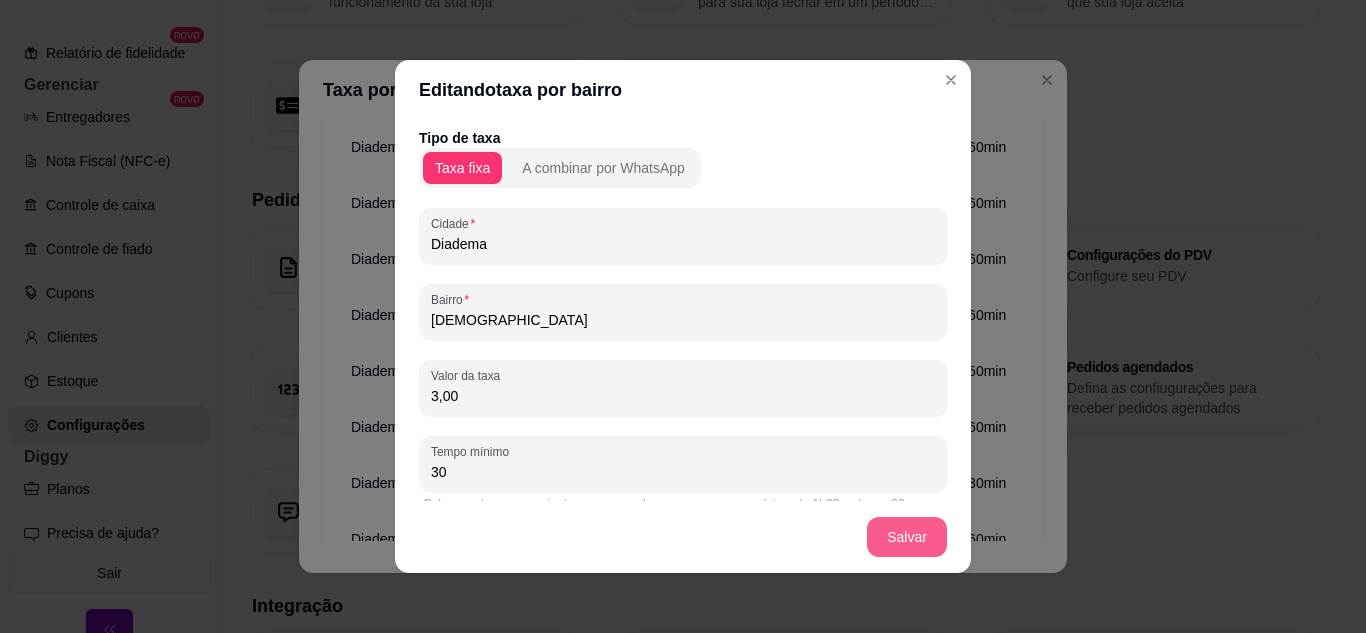 type on "3,00" 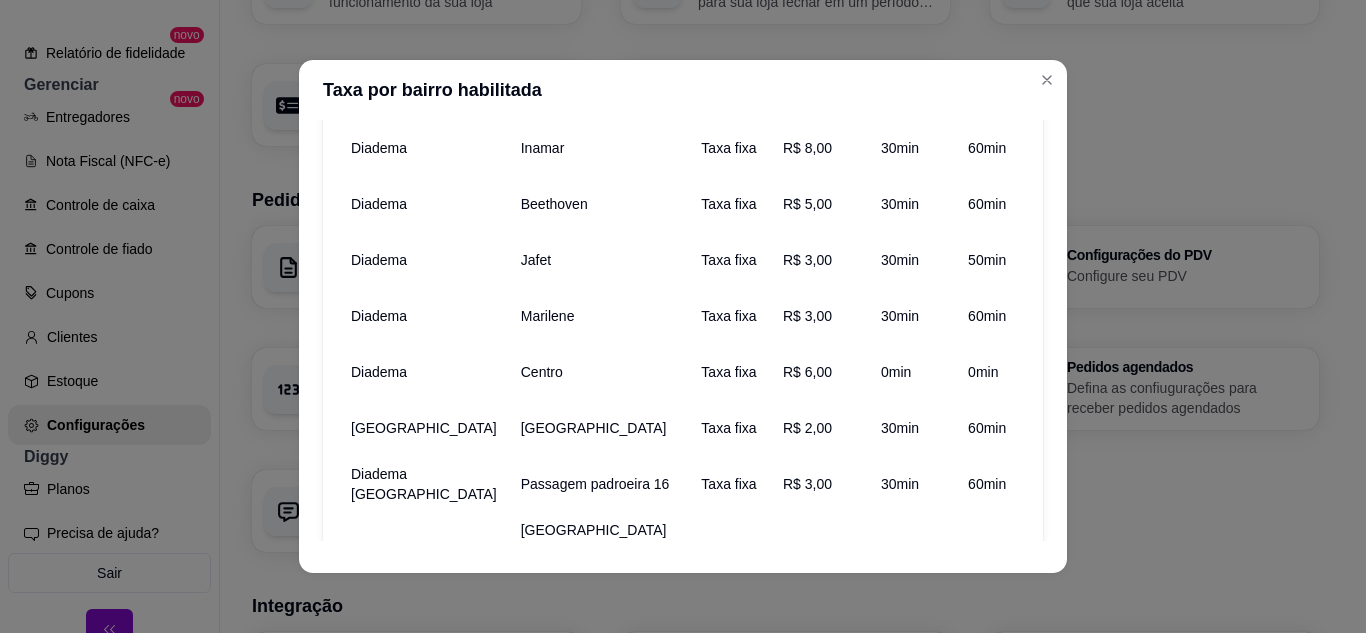 scroll, scrollTop: 700, scrollLeft: 0, axis: vertical 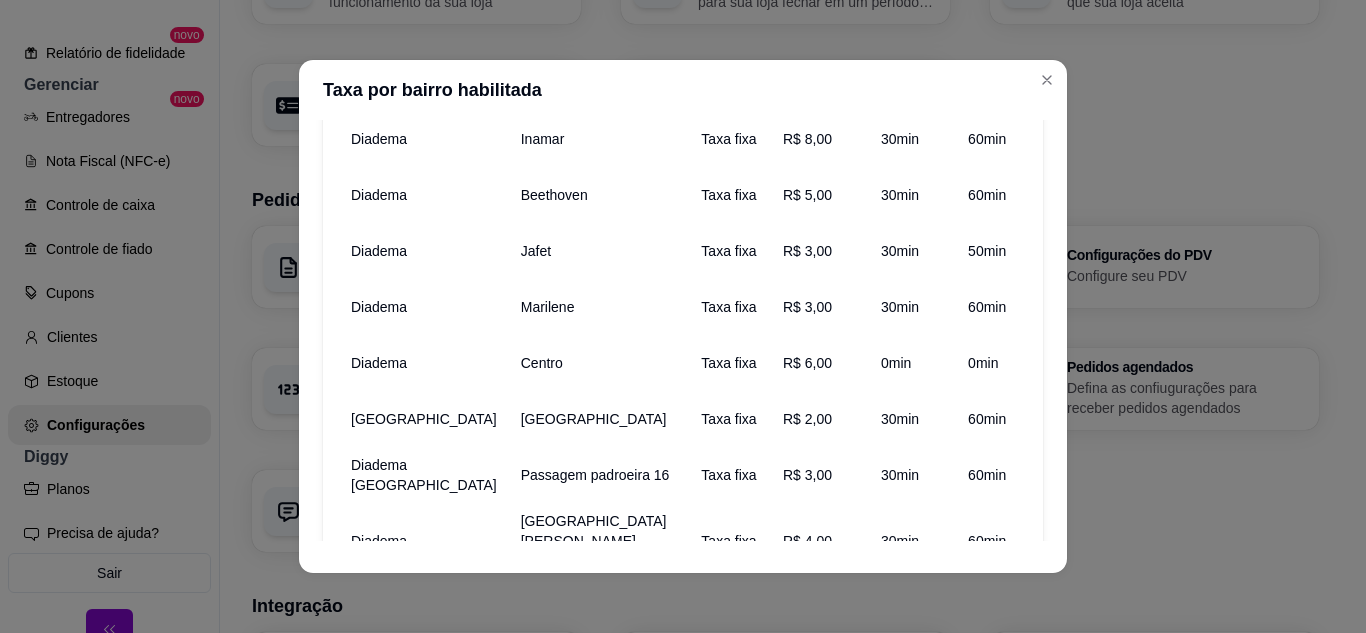 click 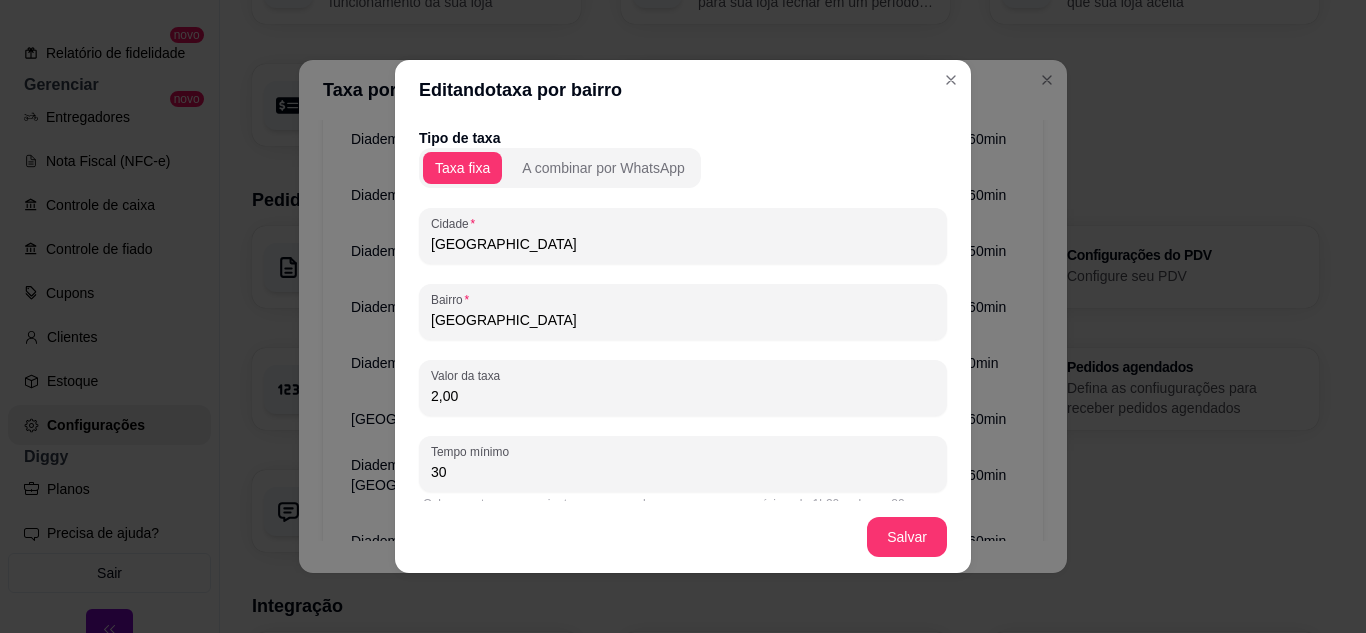 click on "2,00" at bounding box center [683, 396] 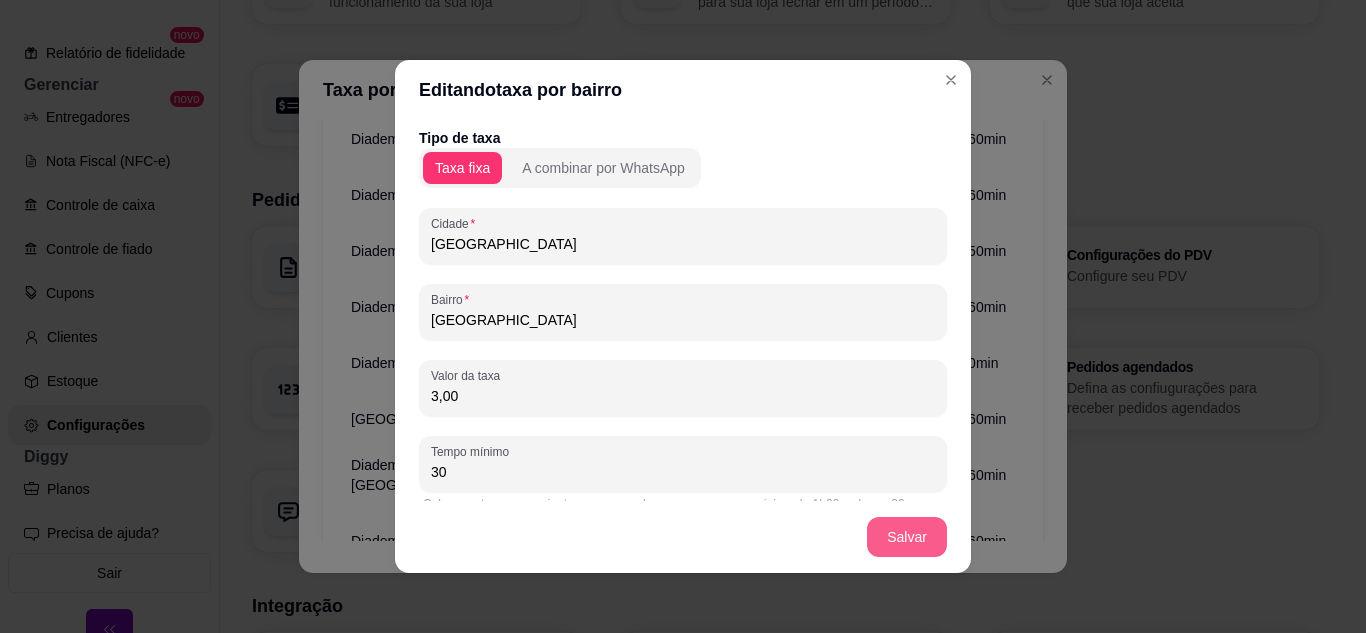 type on "3,00" 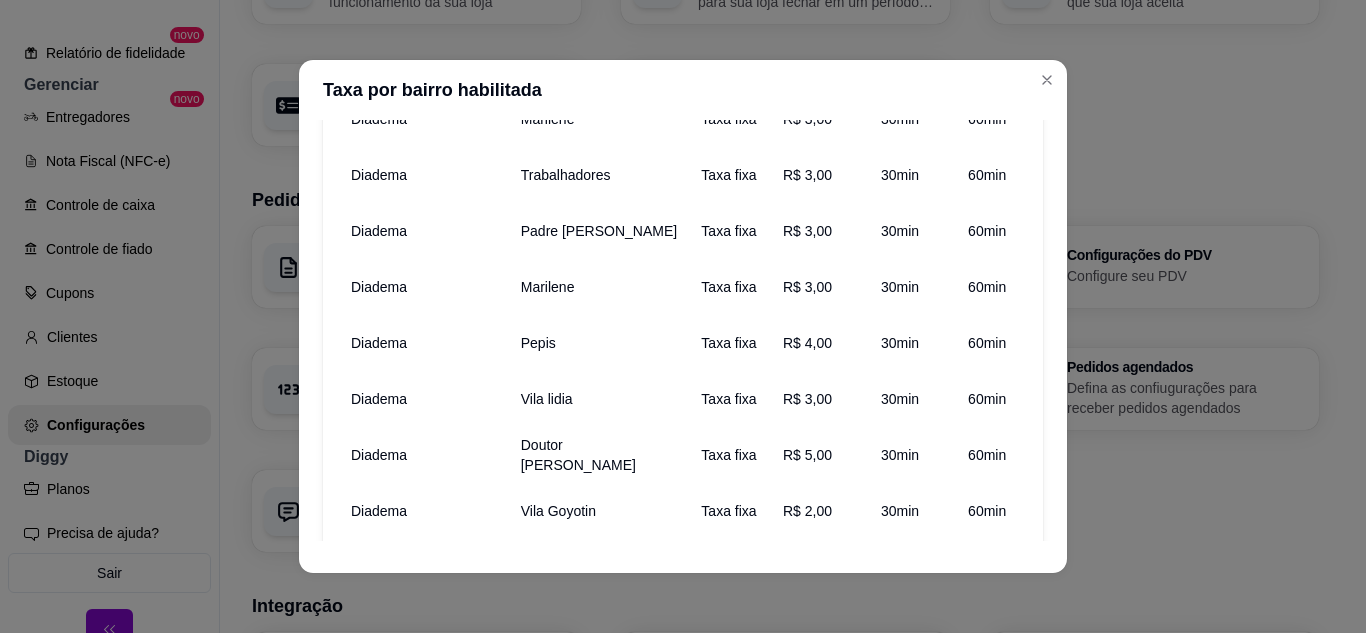 scroll, scrollTop: 1700, scrollLeft: 0, axis: vertical 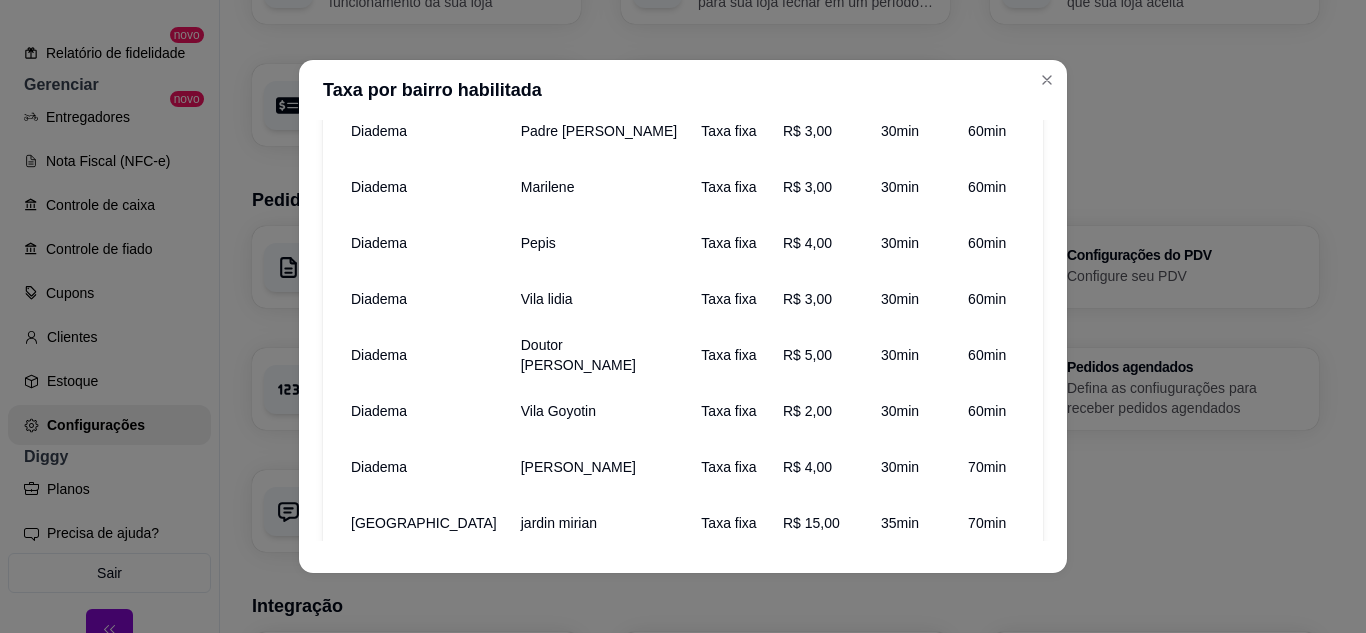 click 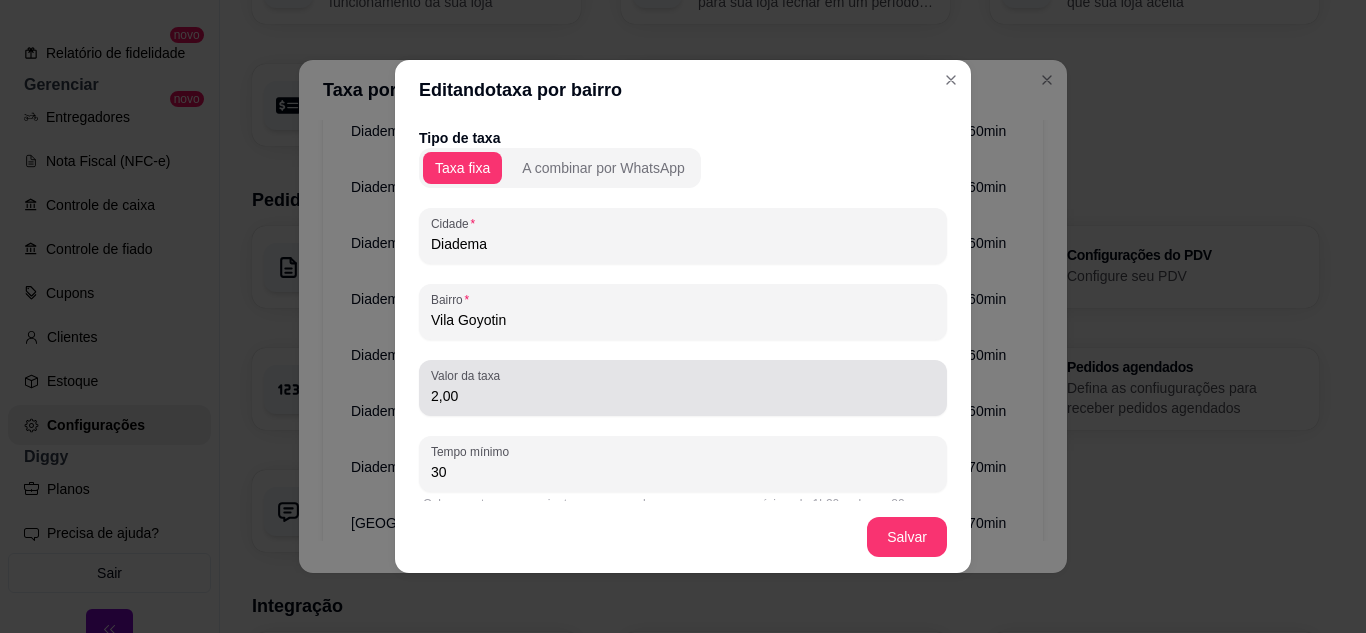 click on "2,00" at bounding box center (683, 396) 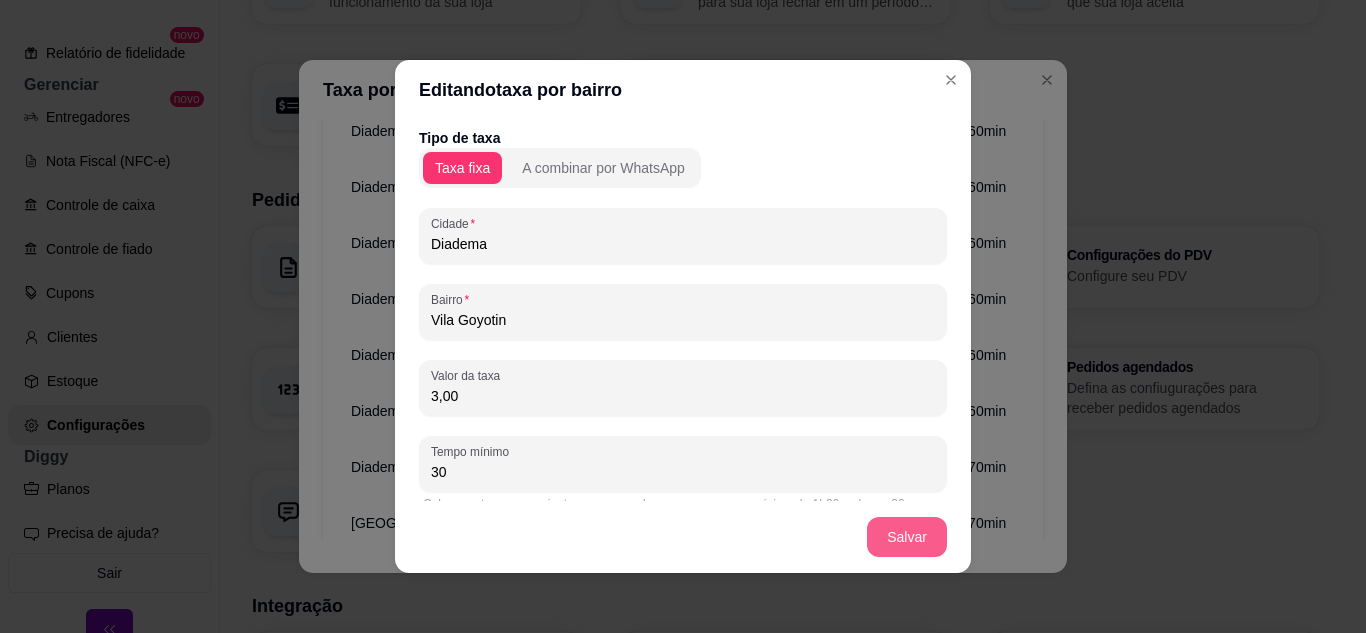 type on "3,00" 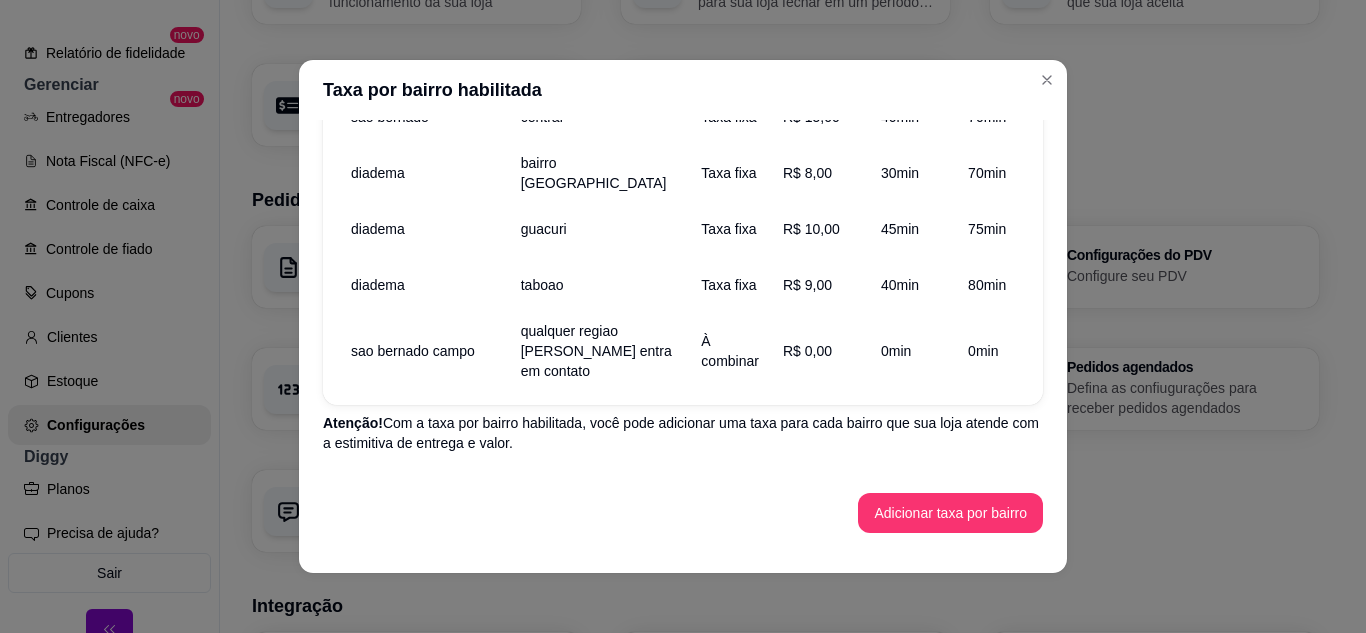 scroll, scrollTop: 2334, scrollLeft: 0, axis: vertical 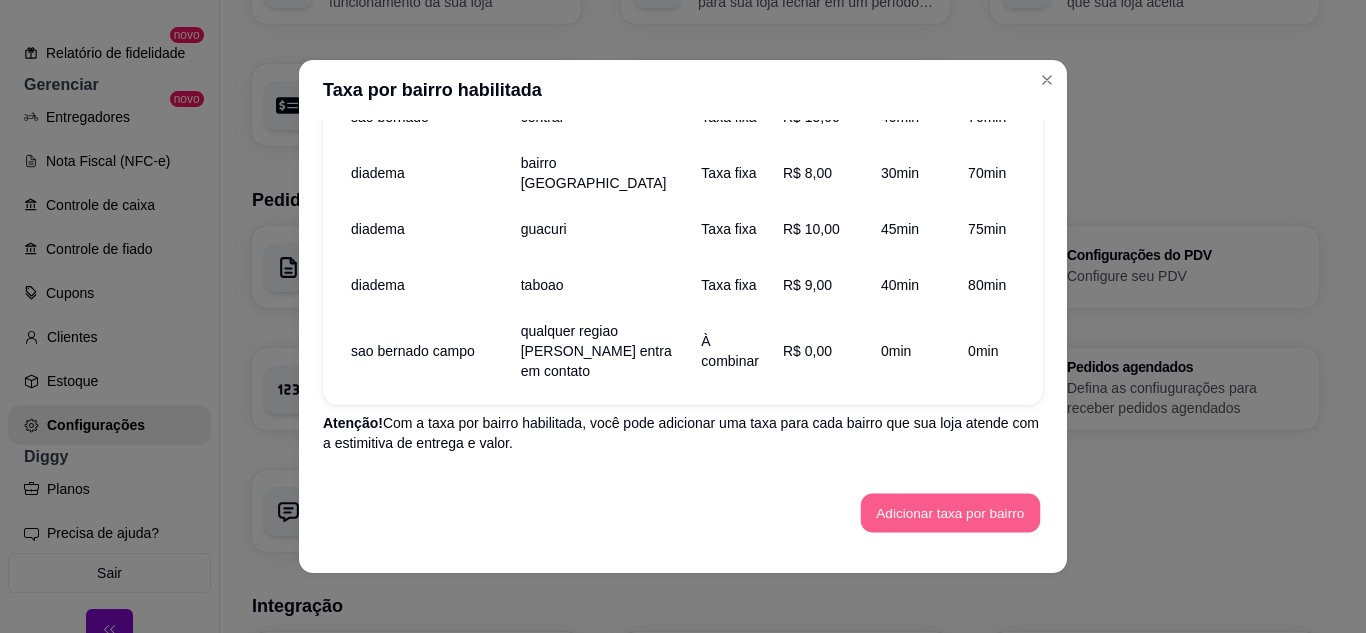 click on "Adicionar taxa por bairro" at bounding box center (950, 513) 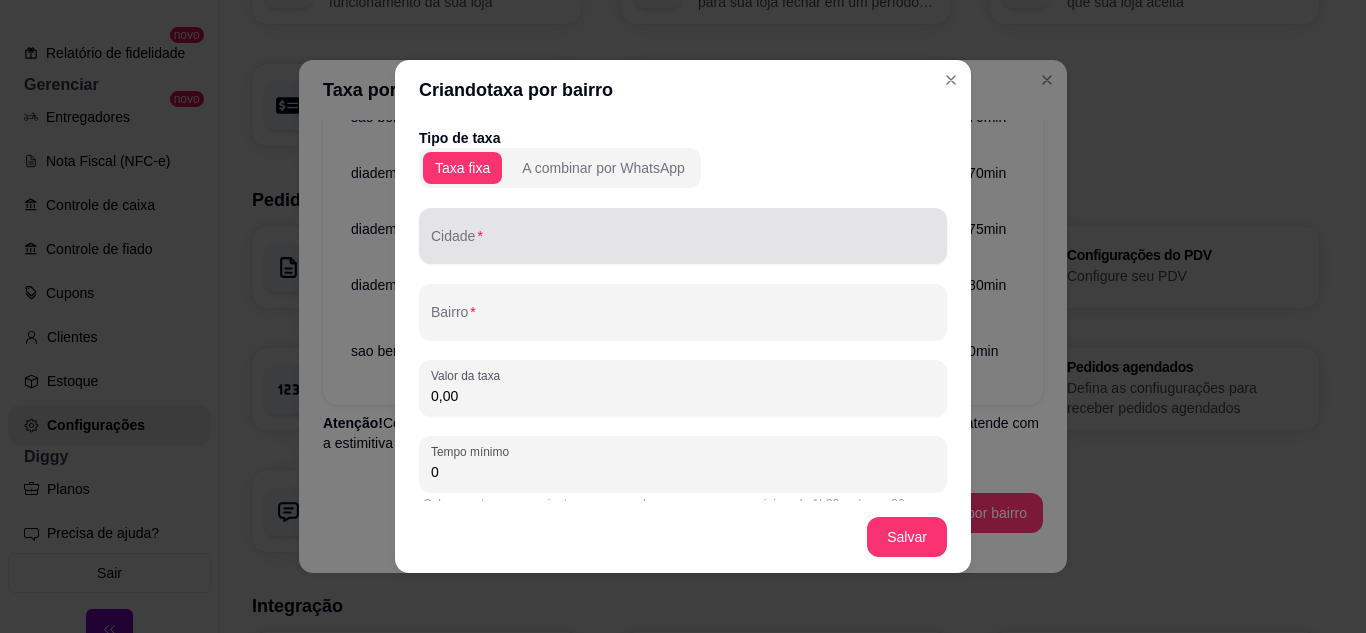 click on "Cidade" at bounding box center [683, 244] 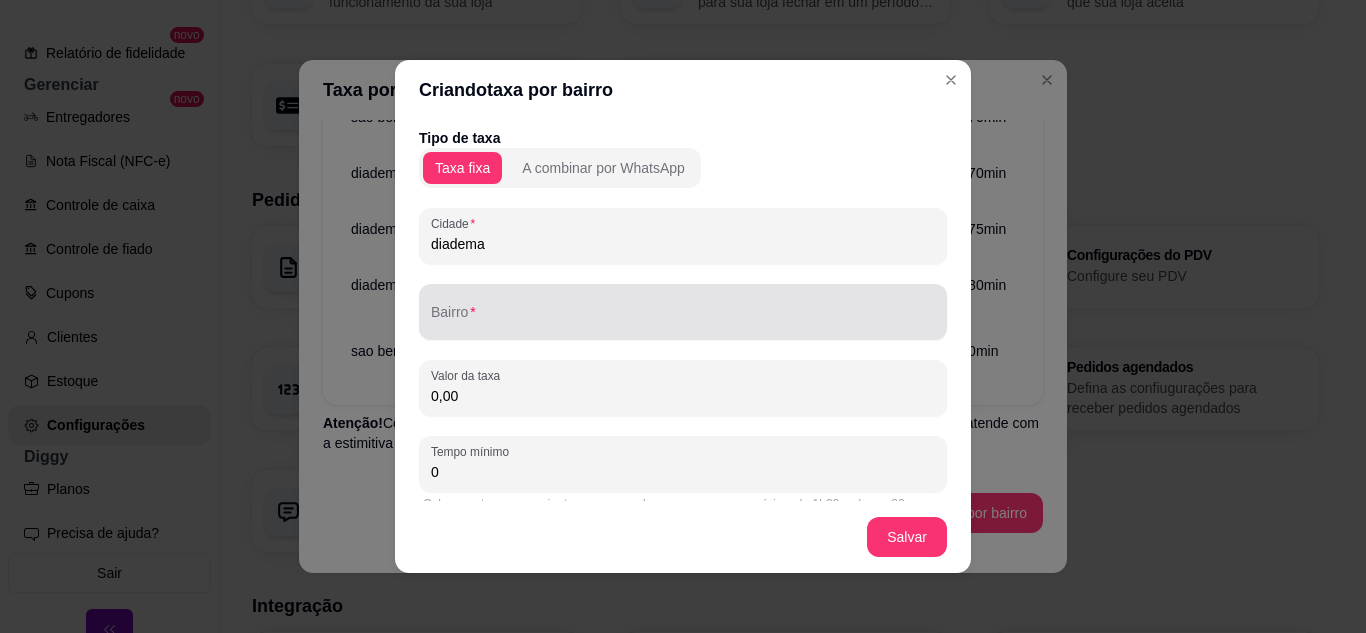 type on "diadema" 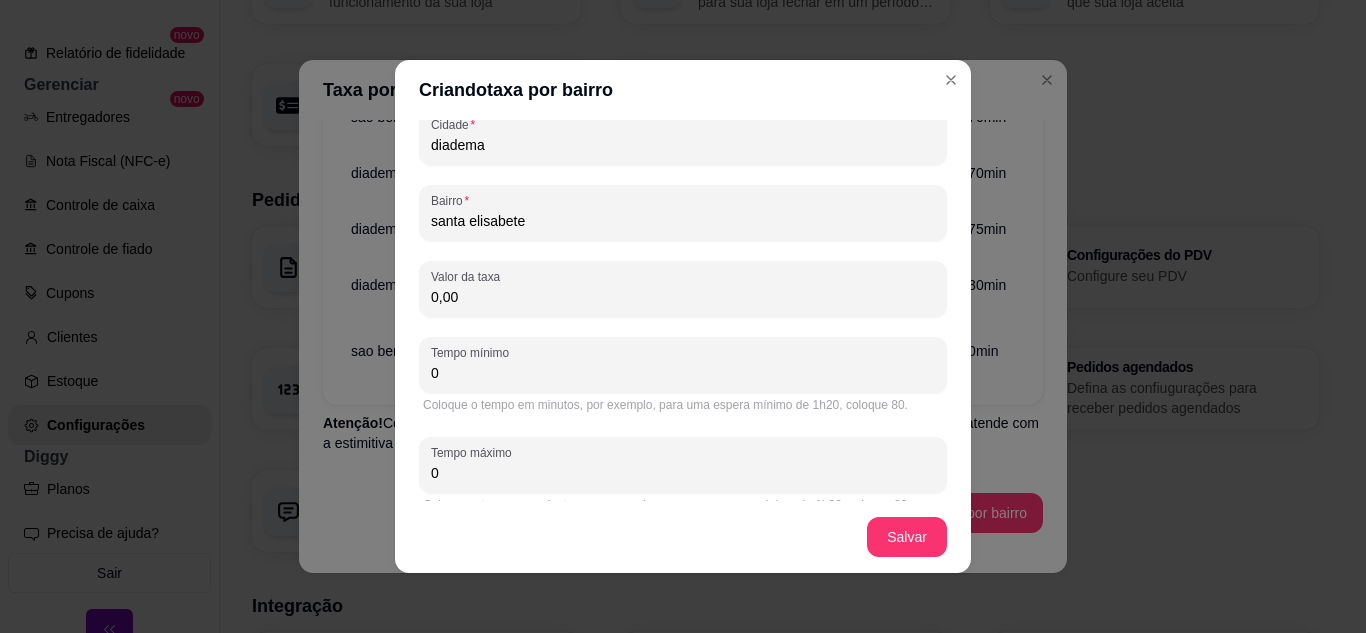 scroll, scrollTop: 100, scrollLeft: 0, axis: vertical 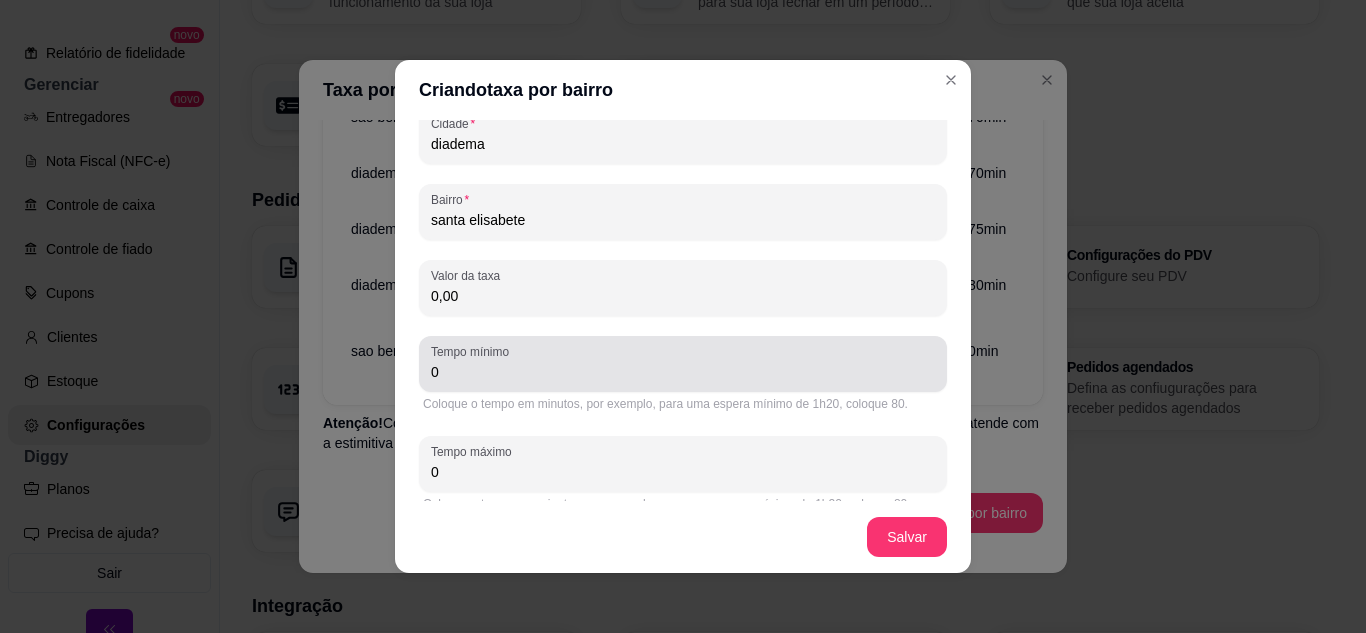 type on "santa elisabete" 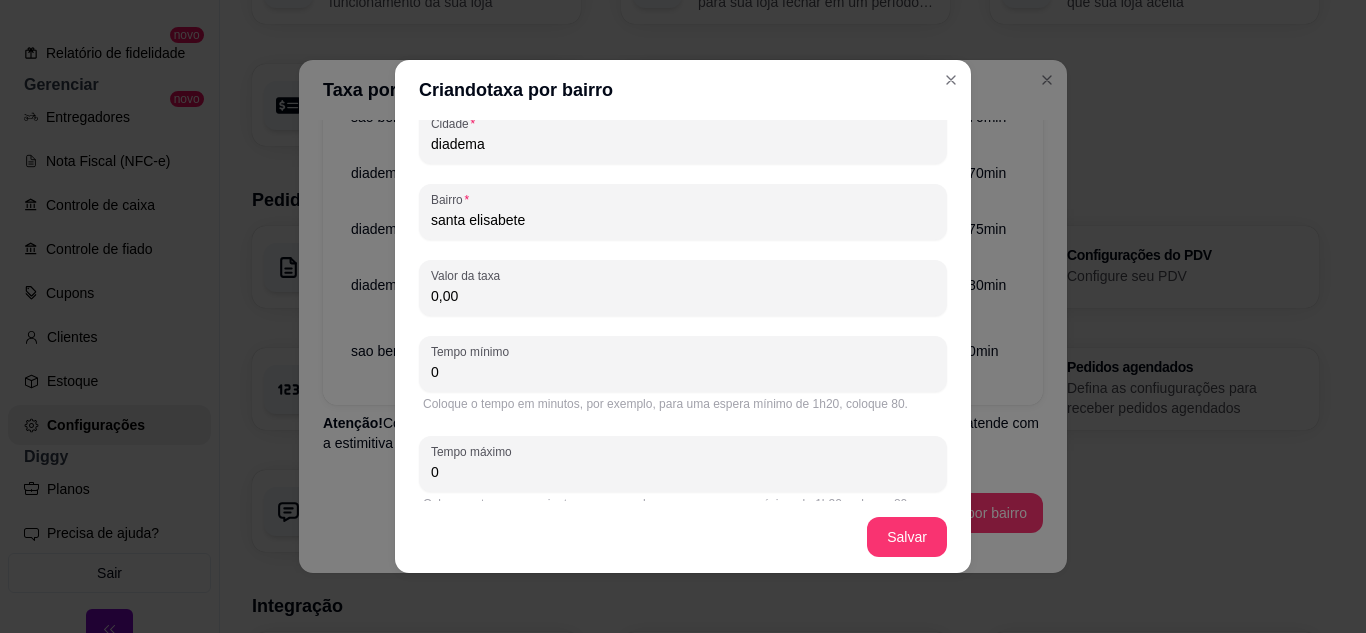 click on "0,00" at bounding box center (683, 296) 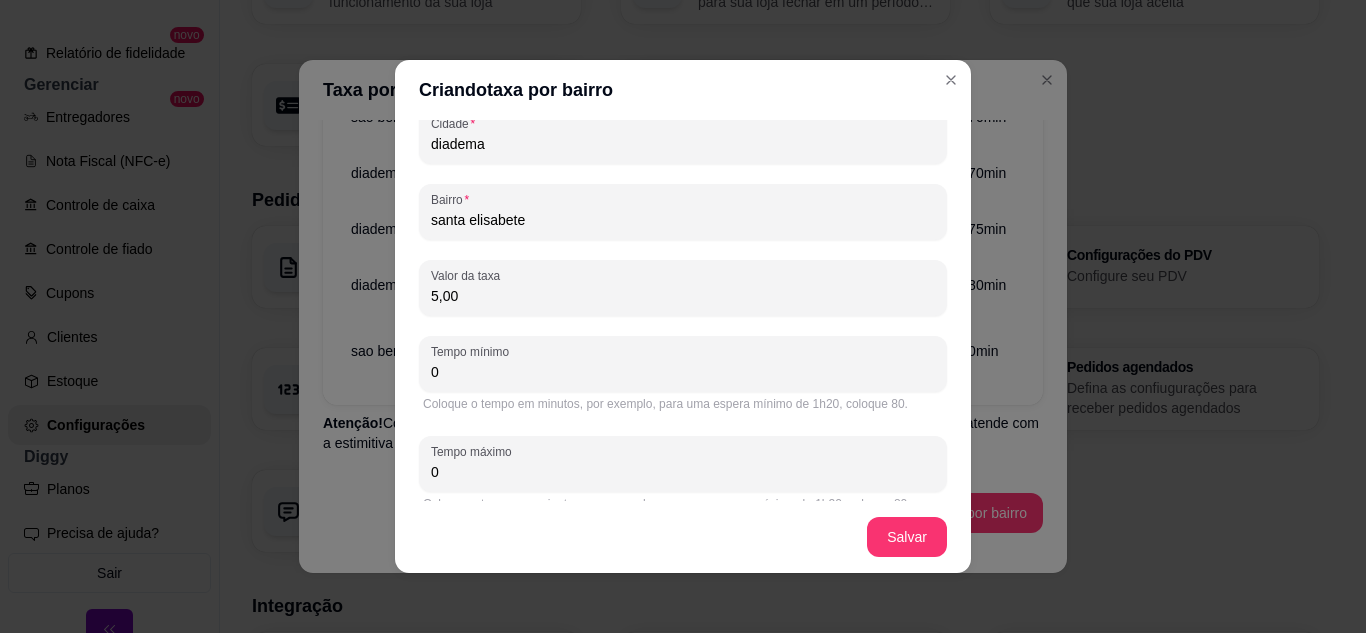 type on "5,00" 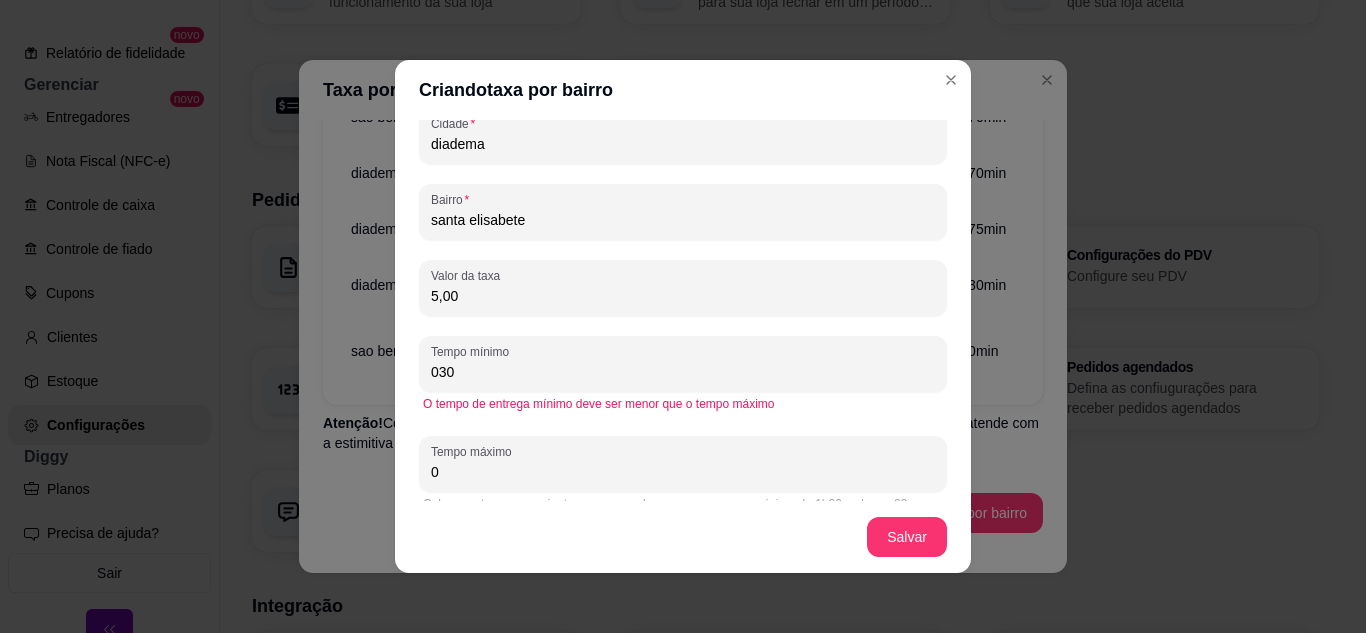 click on "030" at bounding box center [683, 372] 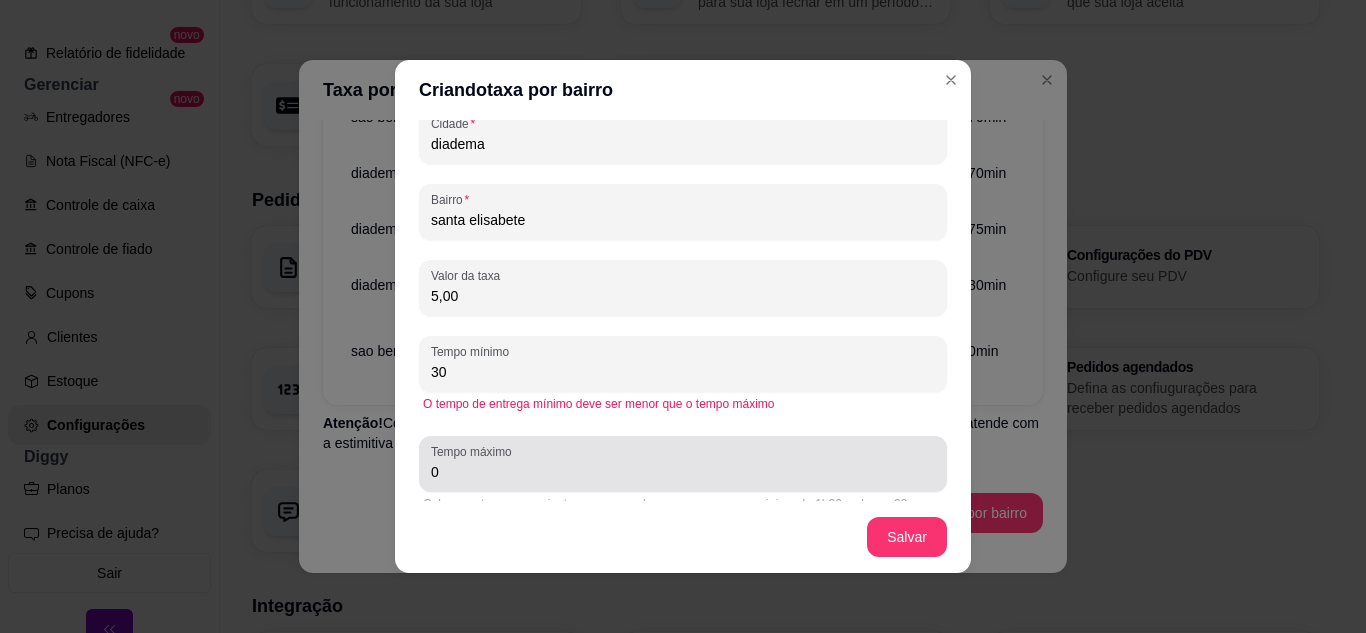 type on "30" 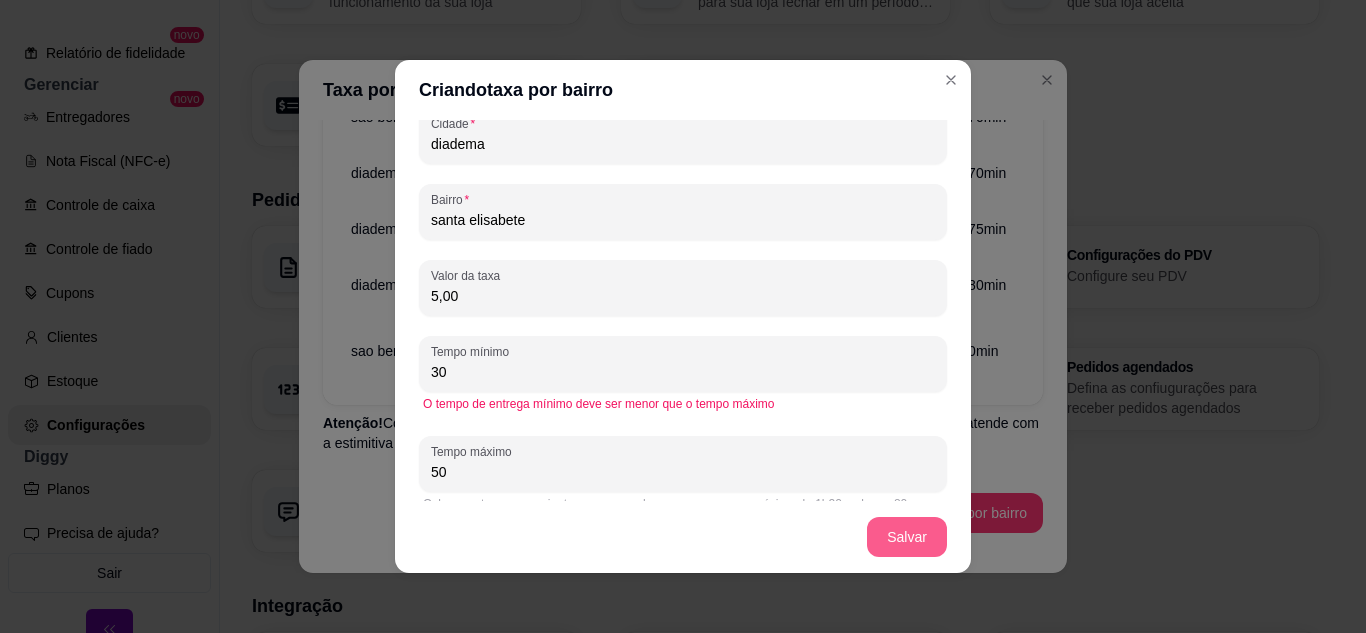 type on "50" 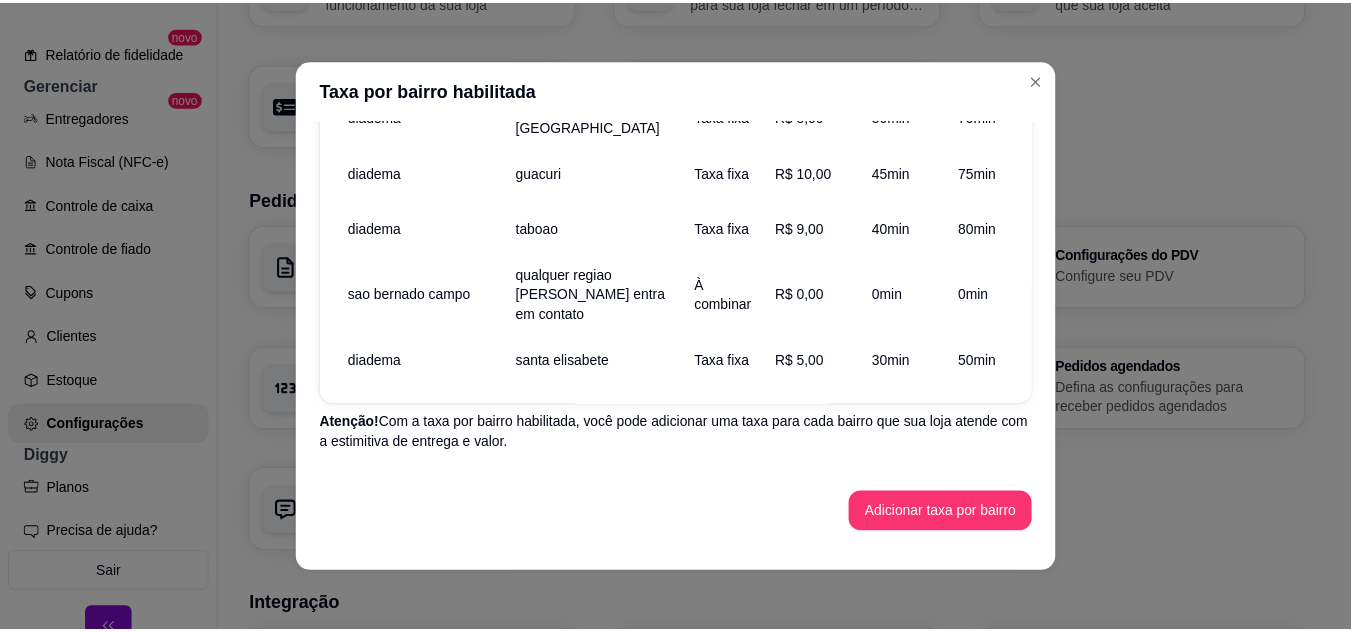 scroll, scrollTop: 2390, scrollLeft: 0, axis: vertical 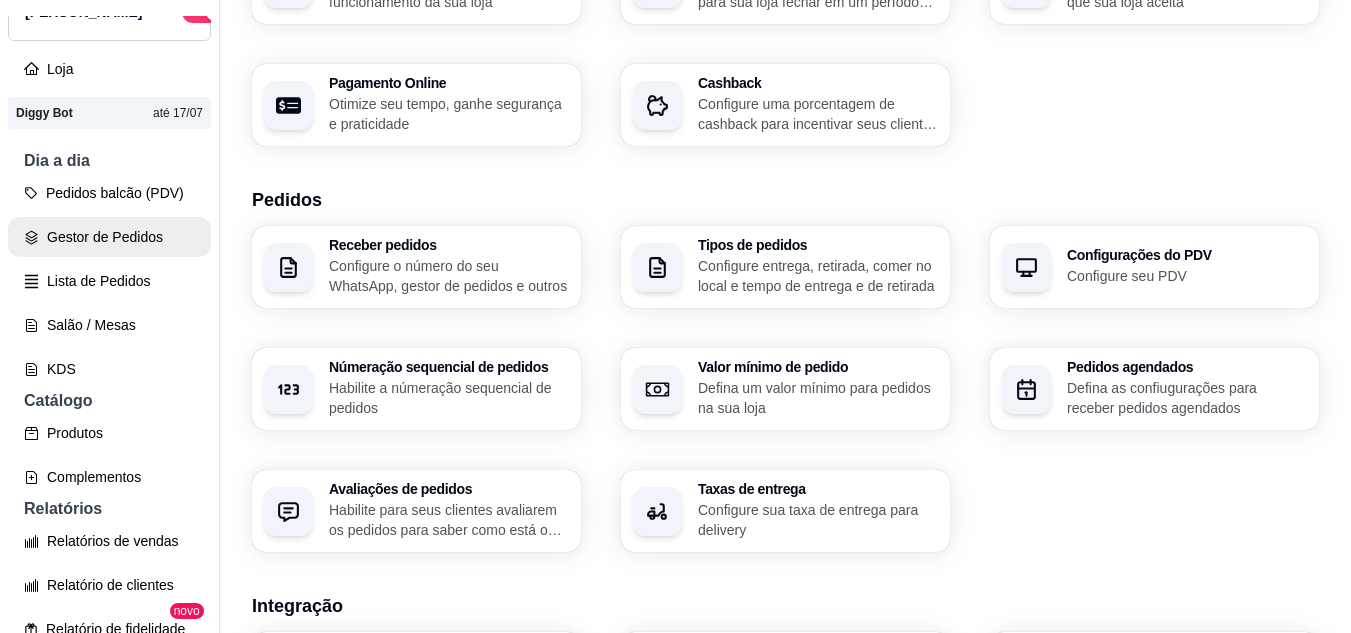 click on "Gestor de Pedidos" at bounding box center [109, 237] 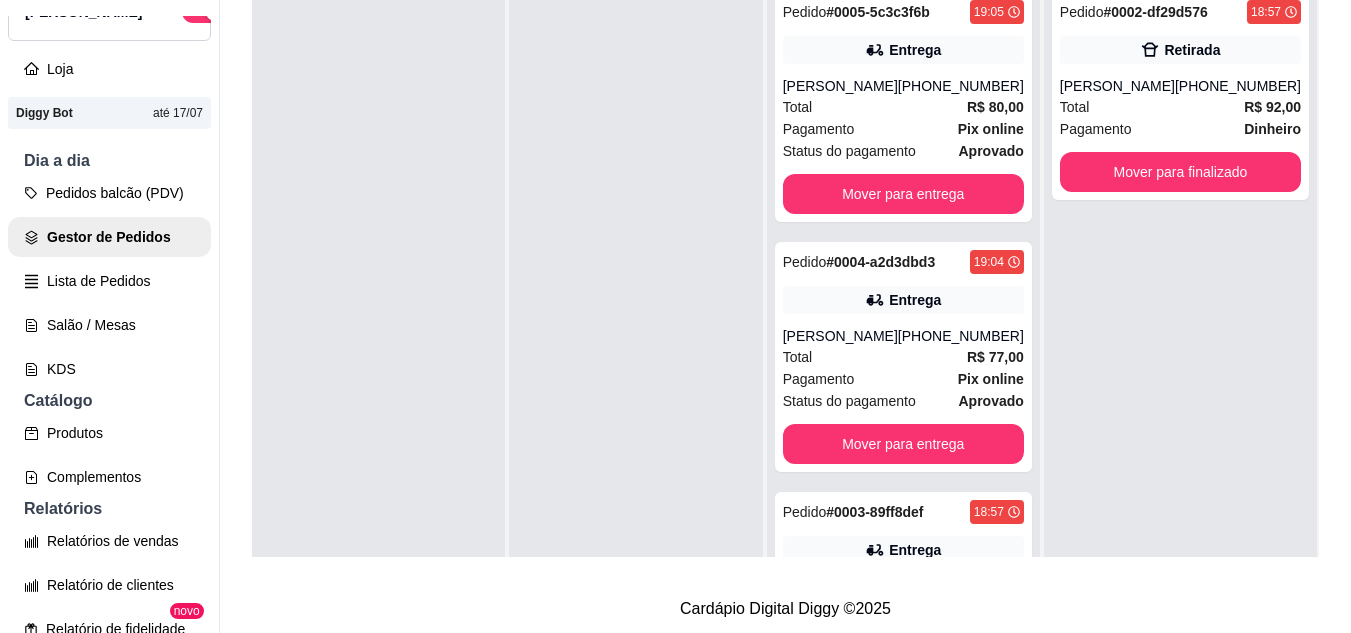 scroll, scrollTop: 0, scrollLeft: 0, axis: both 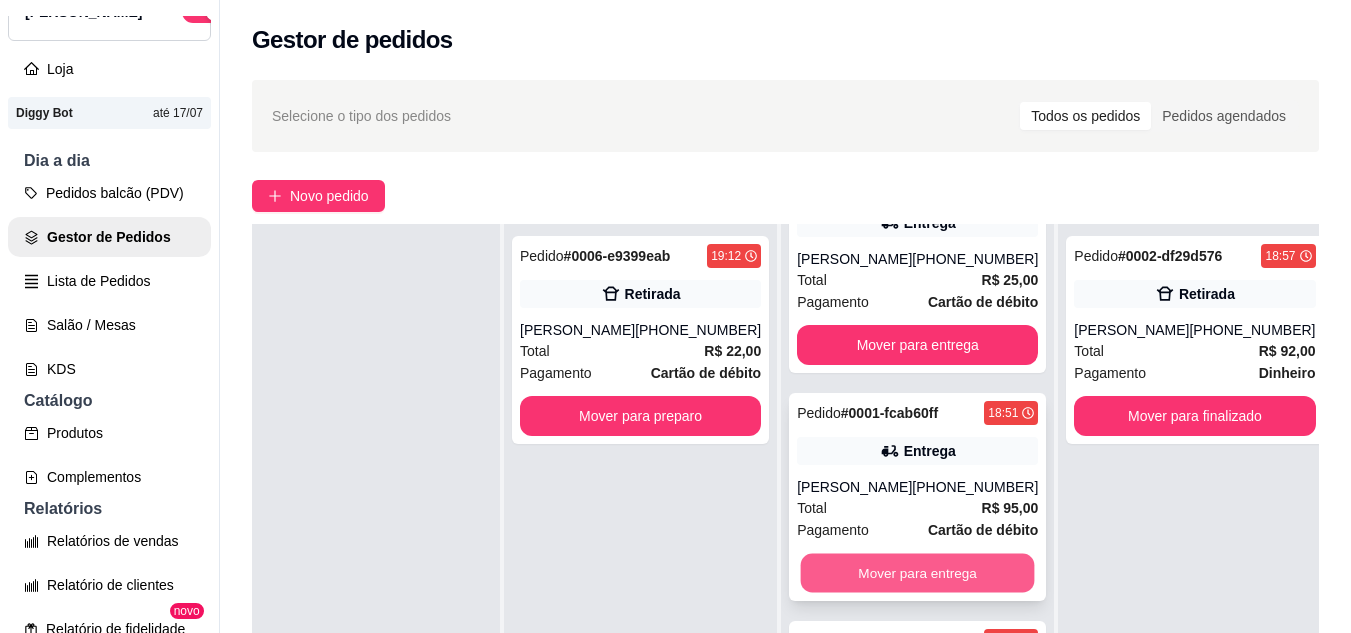 click on "Mover para entrega" at bounding box center [918, 573] 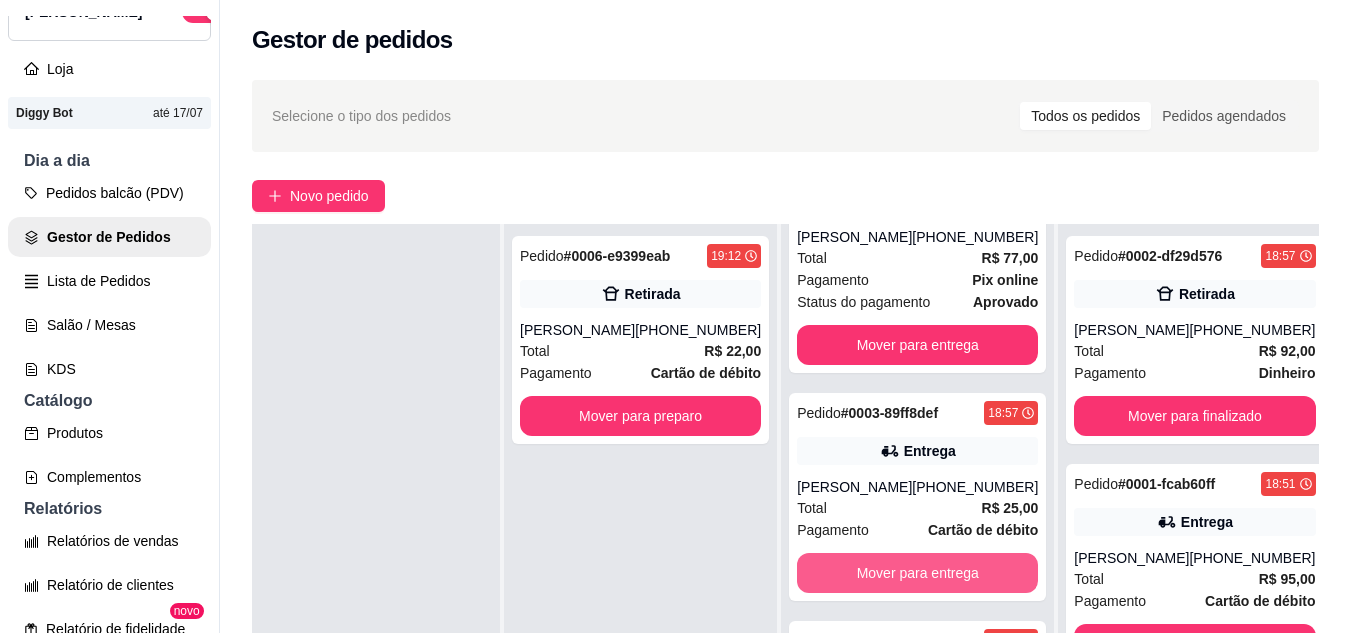 scroll, scrollTop: 343, scrollLeft: 0, axis: vertical 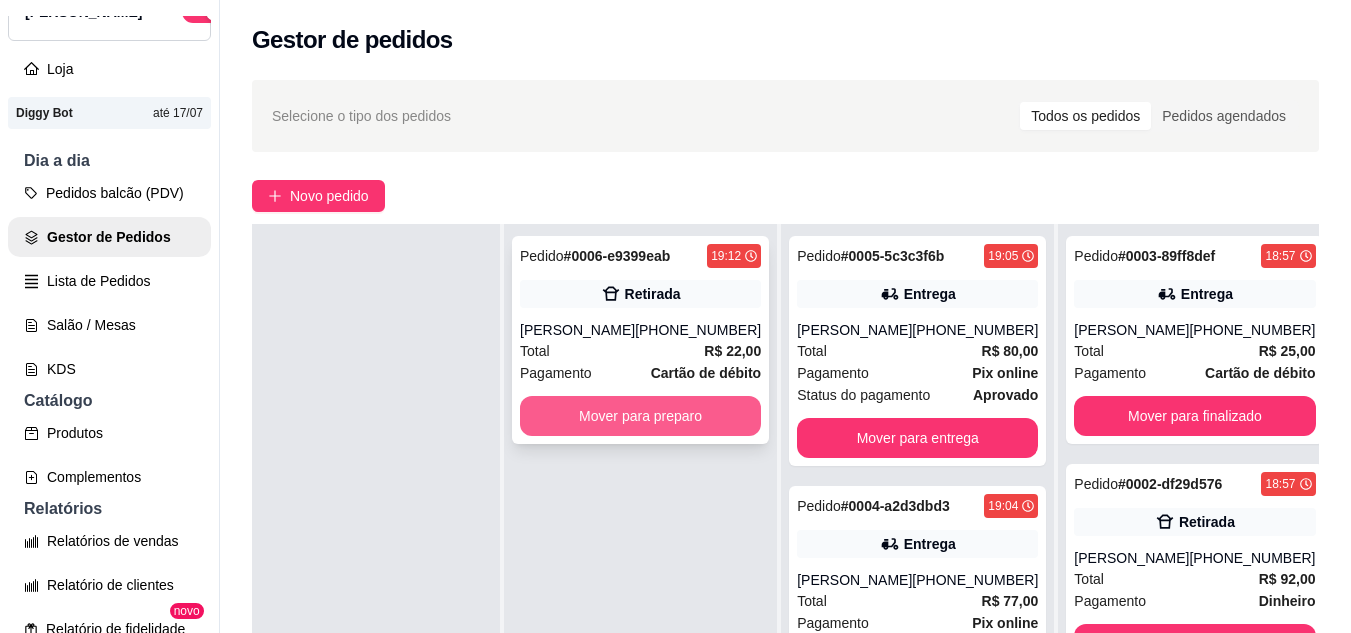 click on "Mover para preparo" at bounding box center (640, 416) 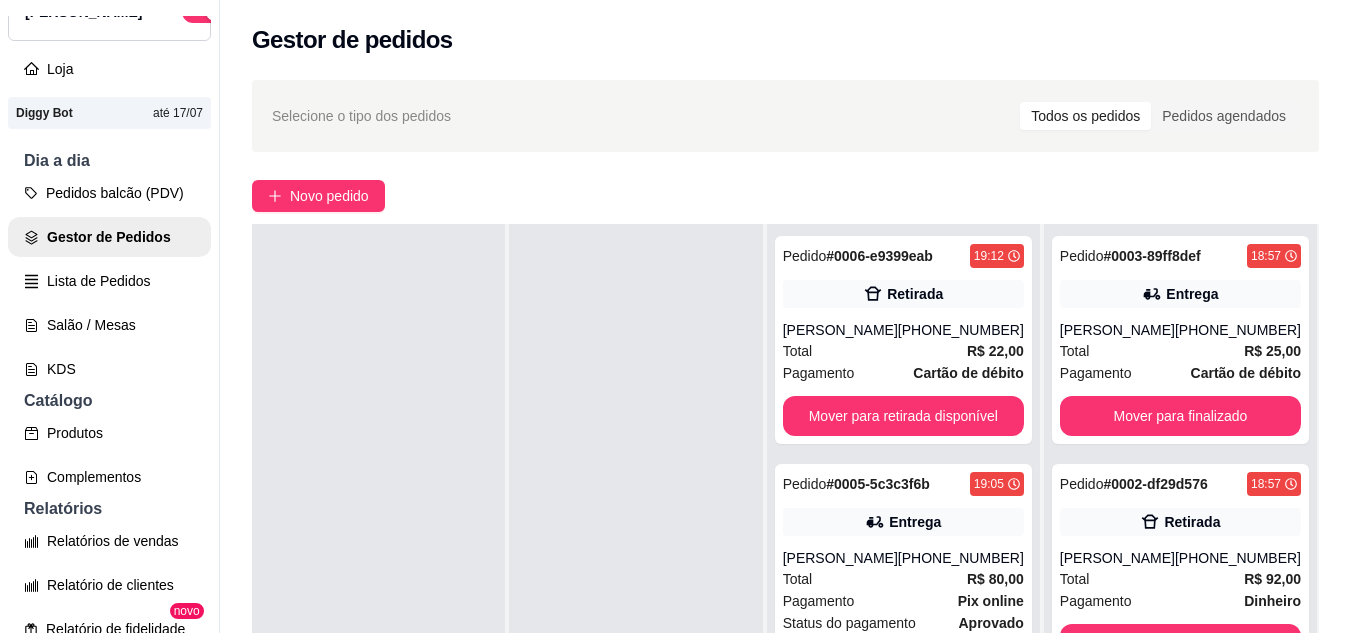 drag, startPoint x: 669, startPoint y: 504, endPoint x: 628, endPoint y: 534, distance: 50.803543 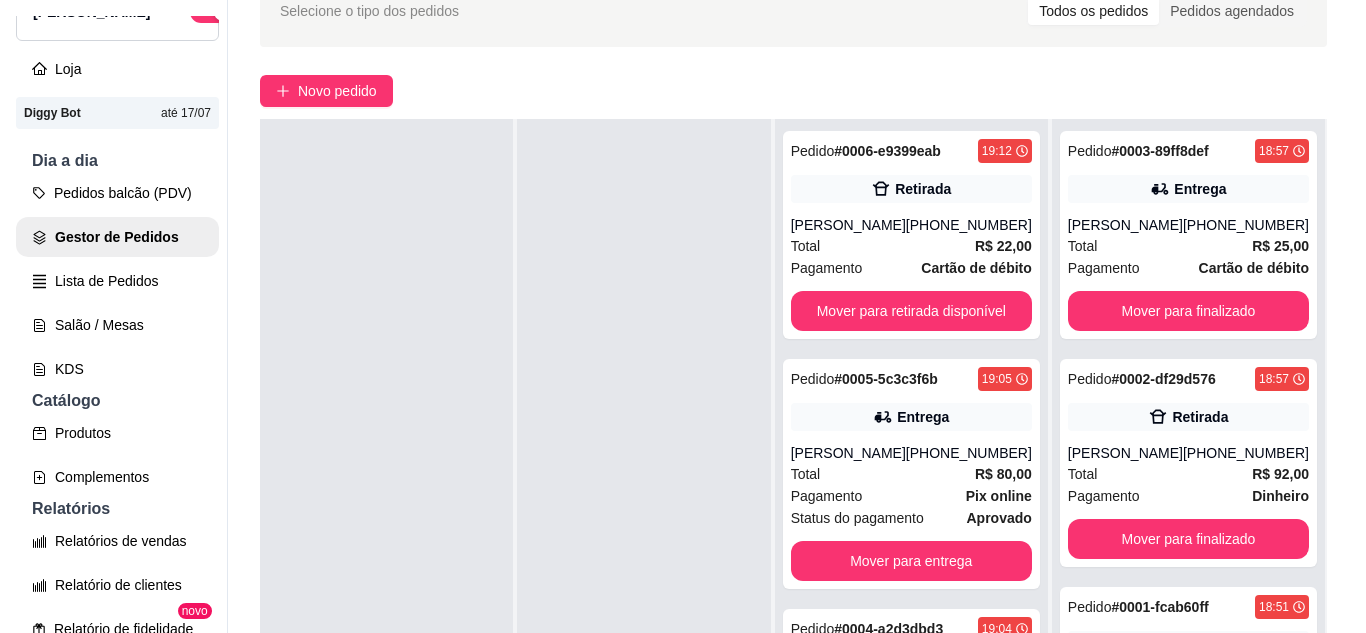 scroll, scrollTop: 110, scrollLeft: 0, axis: vertical 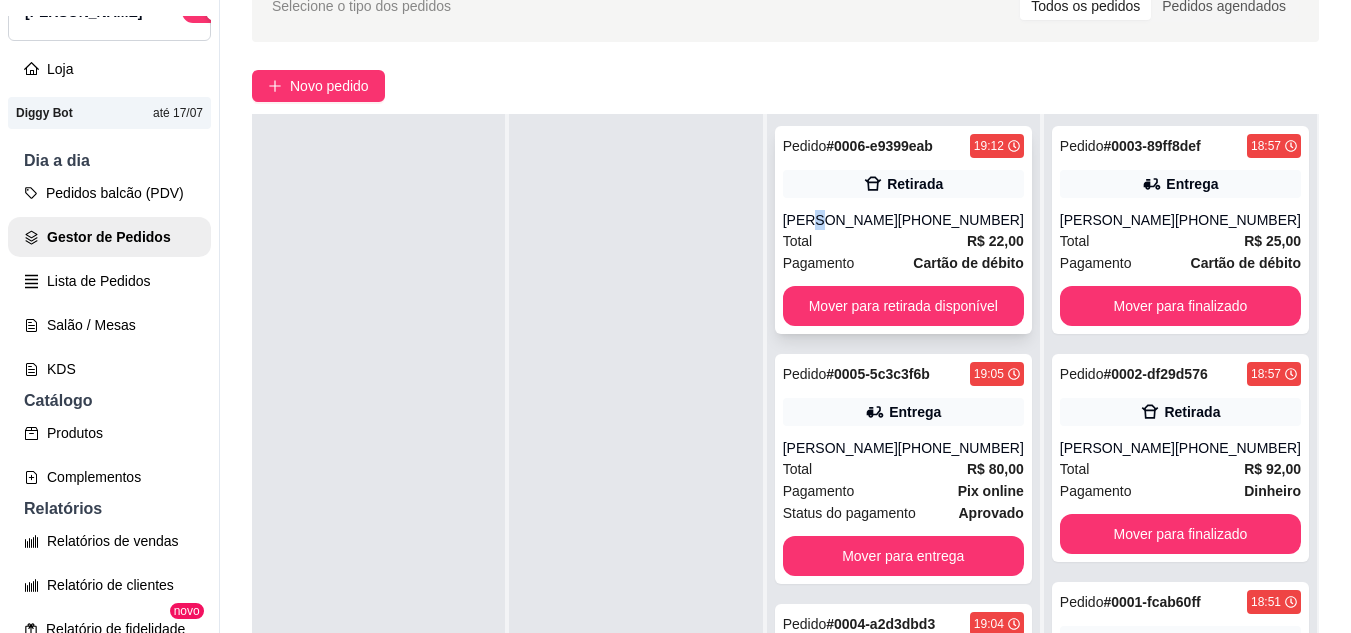 drag, startPoint x: 815, startPoint y: 222, endPoint x: 826, endPoint y: 222, distance: 11 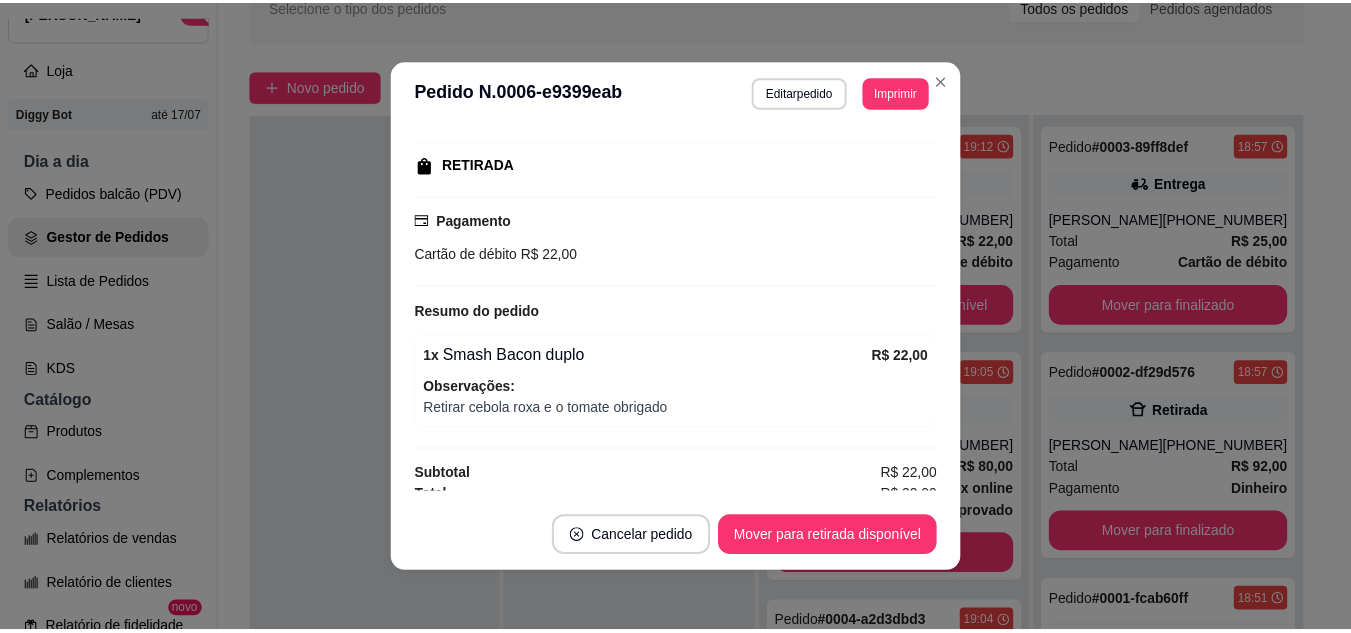 scroll, scrollTop: 300, scrollLeft: 0, axis: vertical 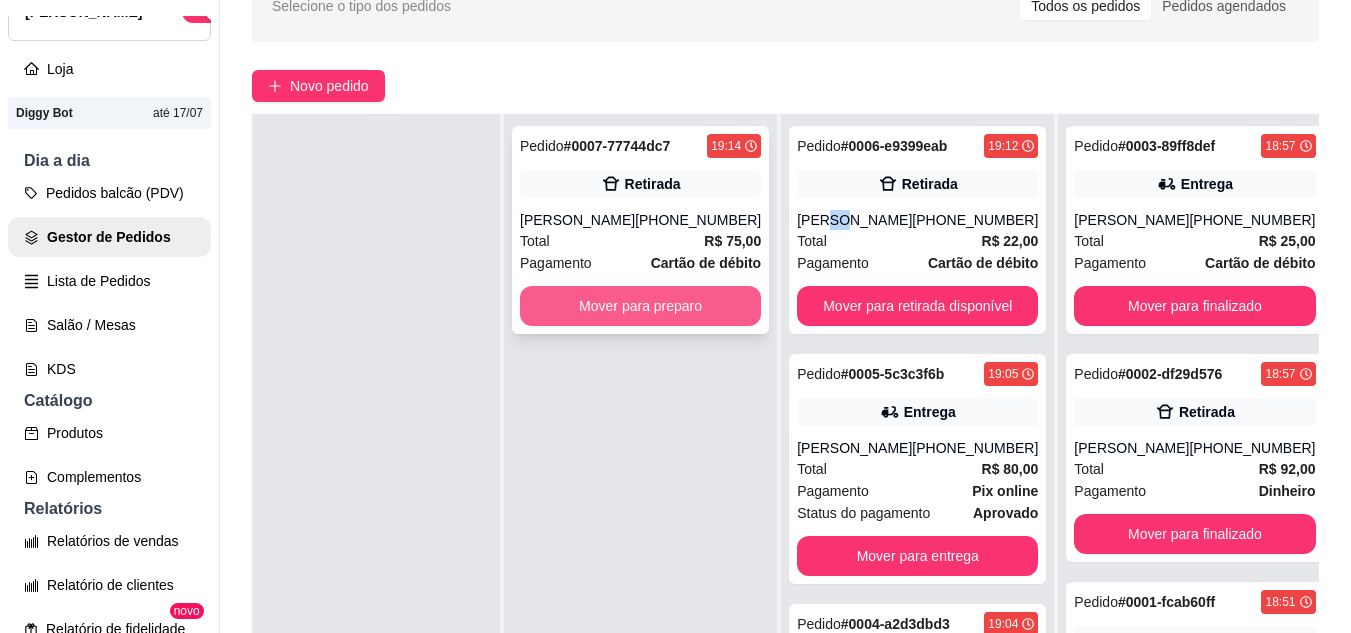 click on "Mover para preparo" at bounding box center [640, 306] 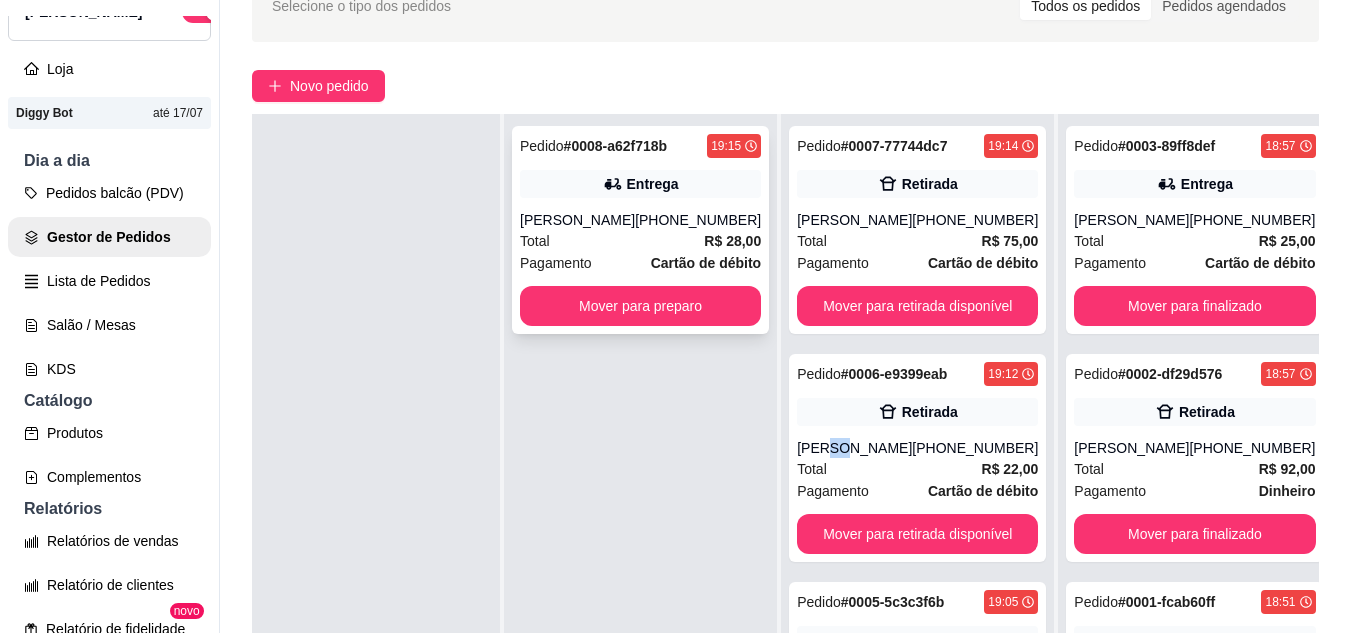 click on "Mover para preparo" at bounding box center [640, 306] 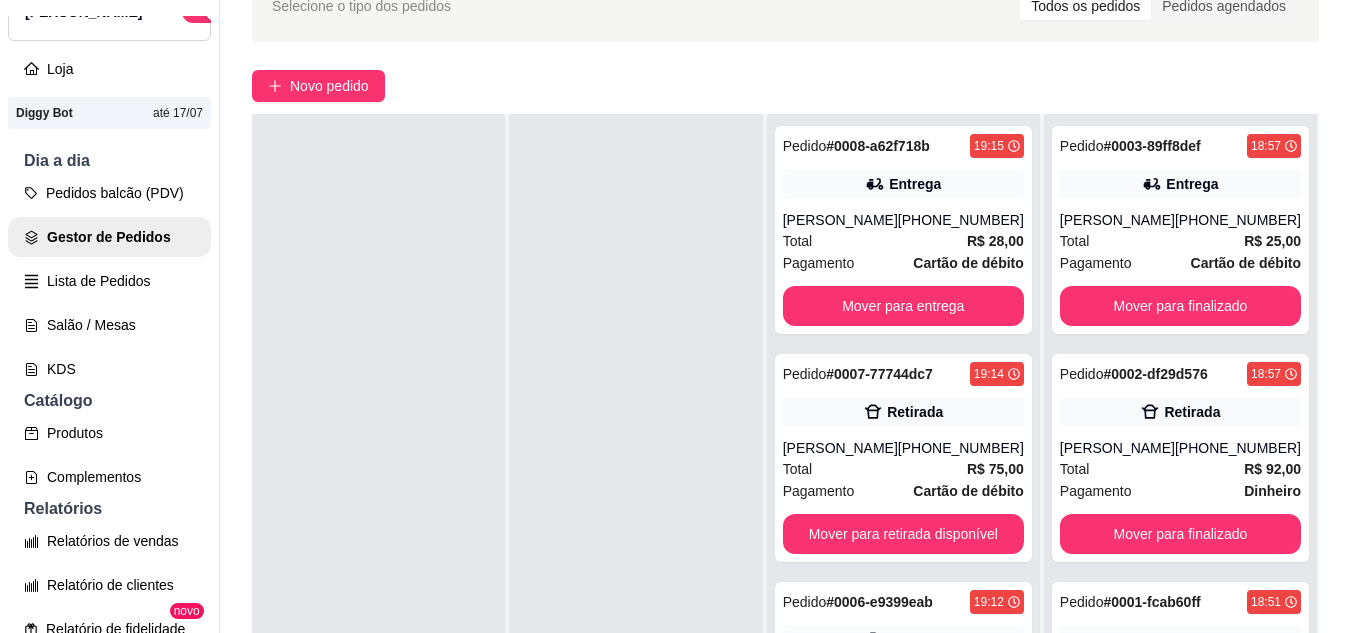 drag, startPoint x: 344, startPoint y: 231, endPoint x: 304, endPoint y: 146, distance: 93.941475 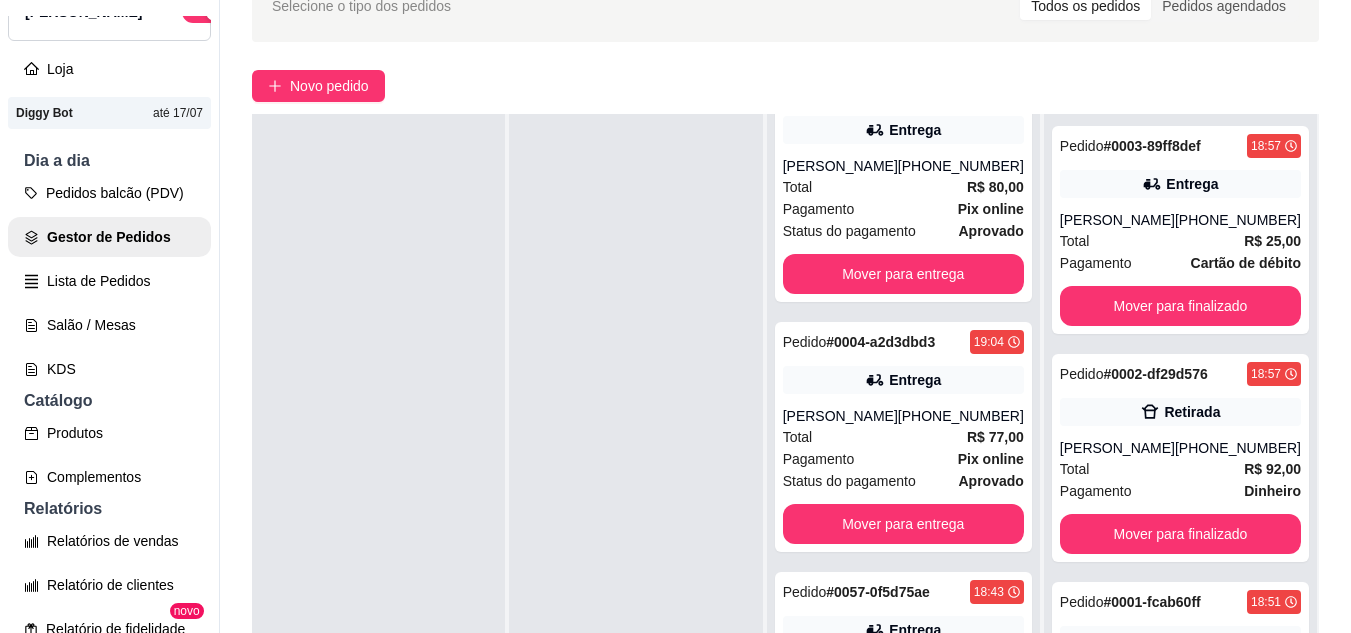 scroll, scrollTop: 799, scrollLeft: 0, axis: vertical 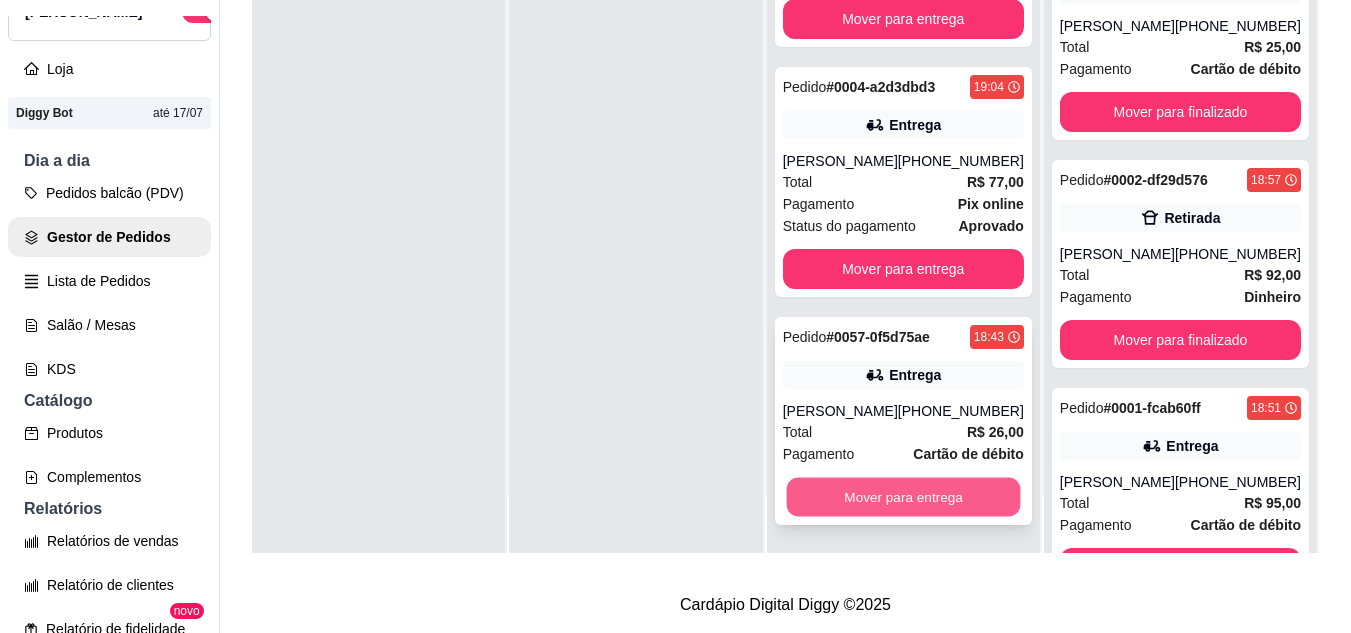 click on "Mover para entrega" at bounding box center [903, 497] 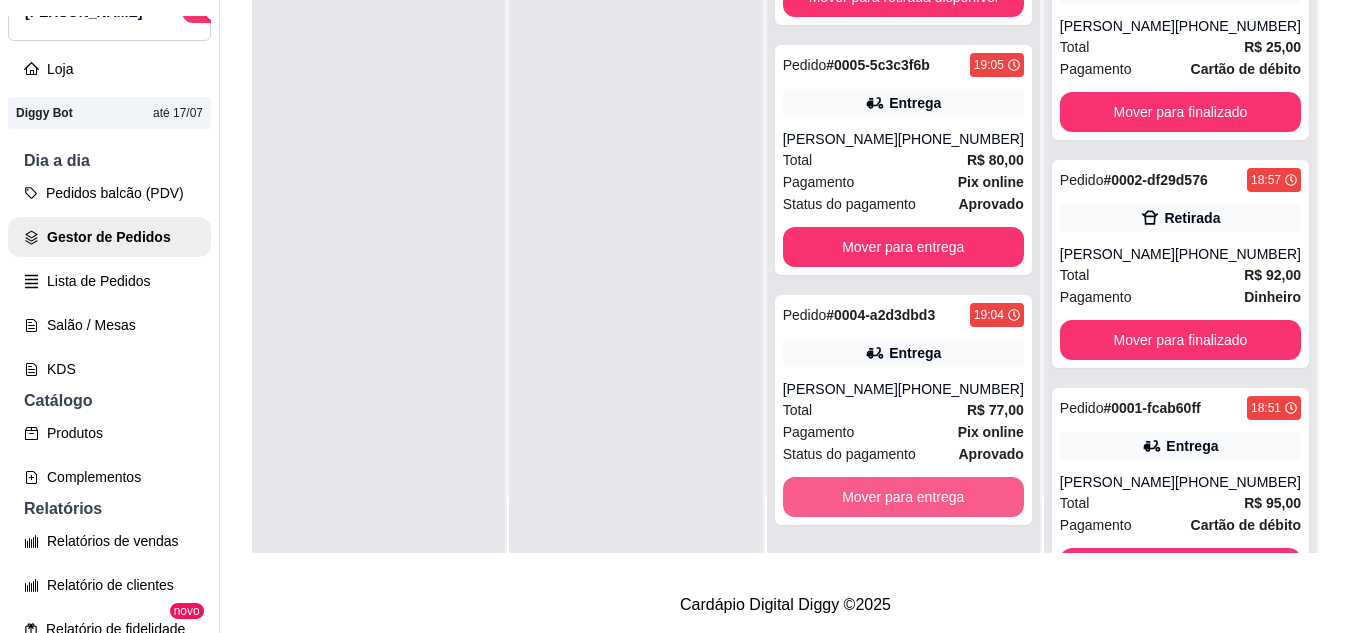 scroll, scrollTop: 571, scrollLeft: 0, axis: vertical 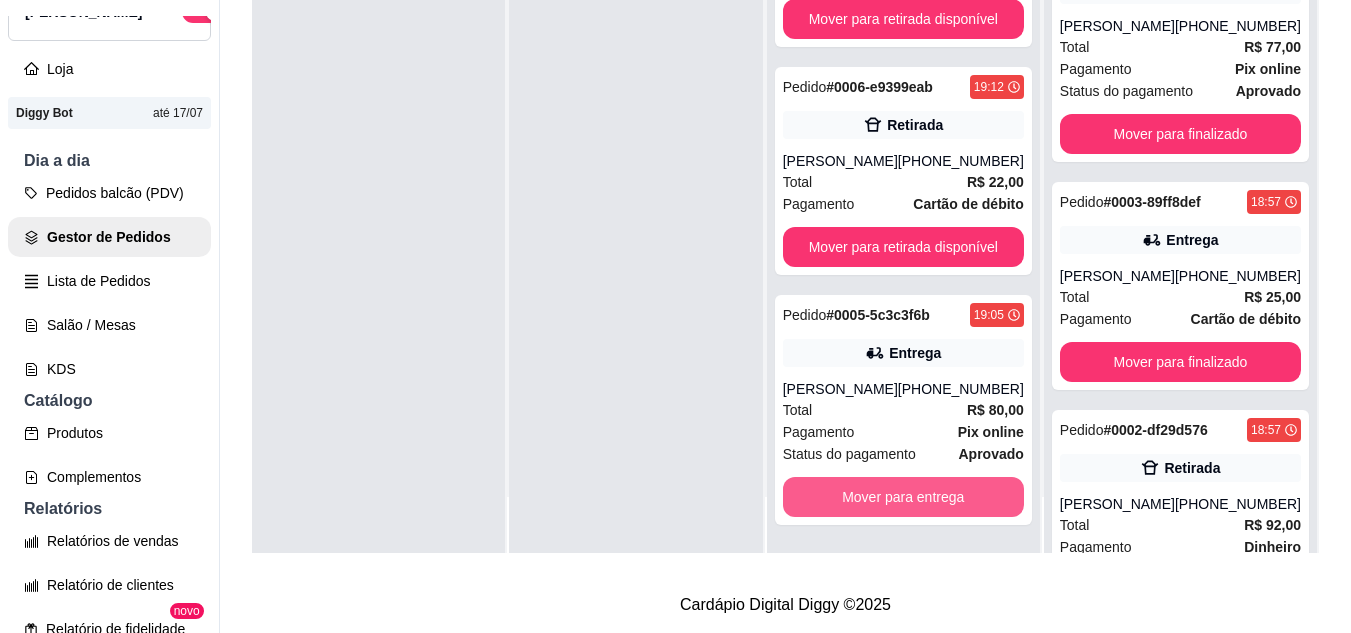 click on "Mover para entrega" at bounding box center (903, 497) 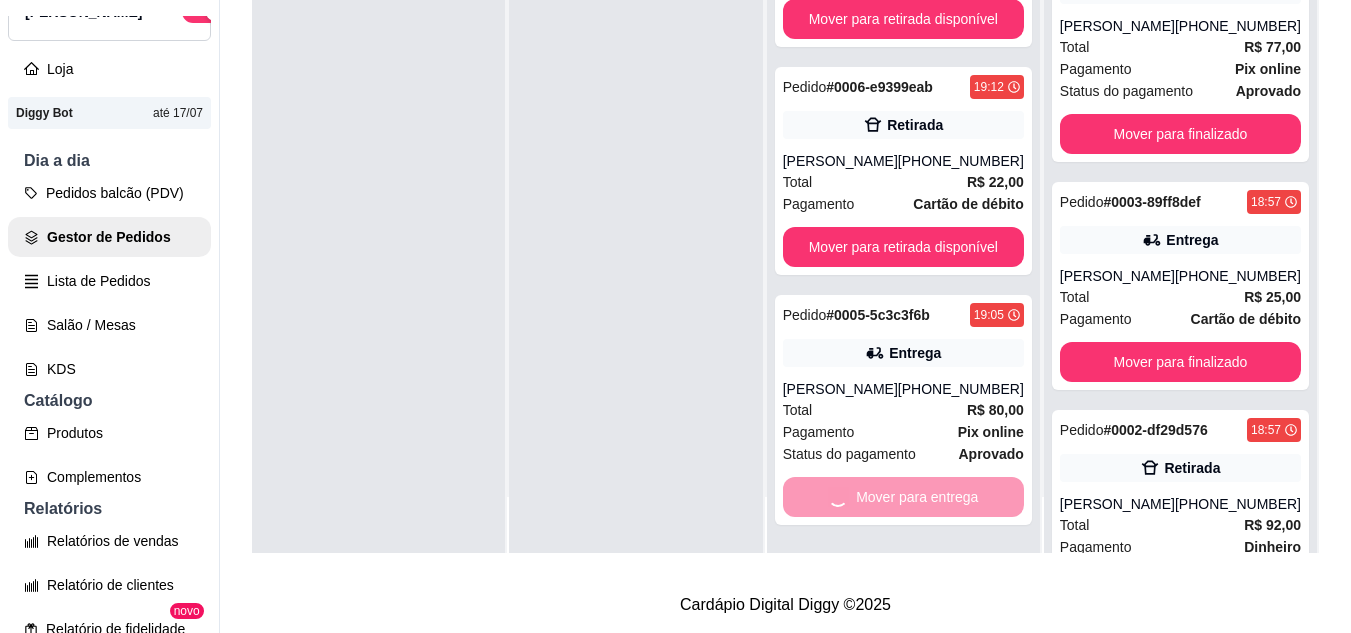 scroll, scrollTop: 71, scrollLeft: 0, axis: vertical 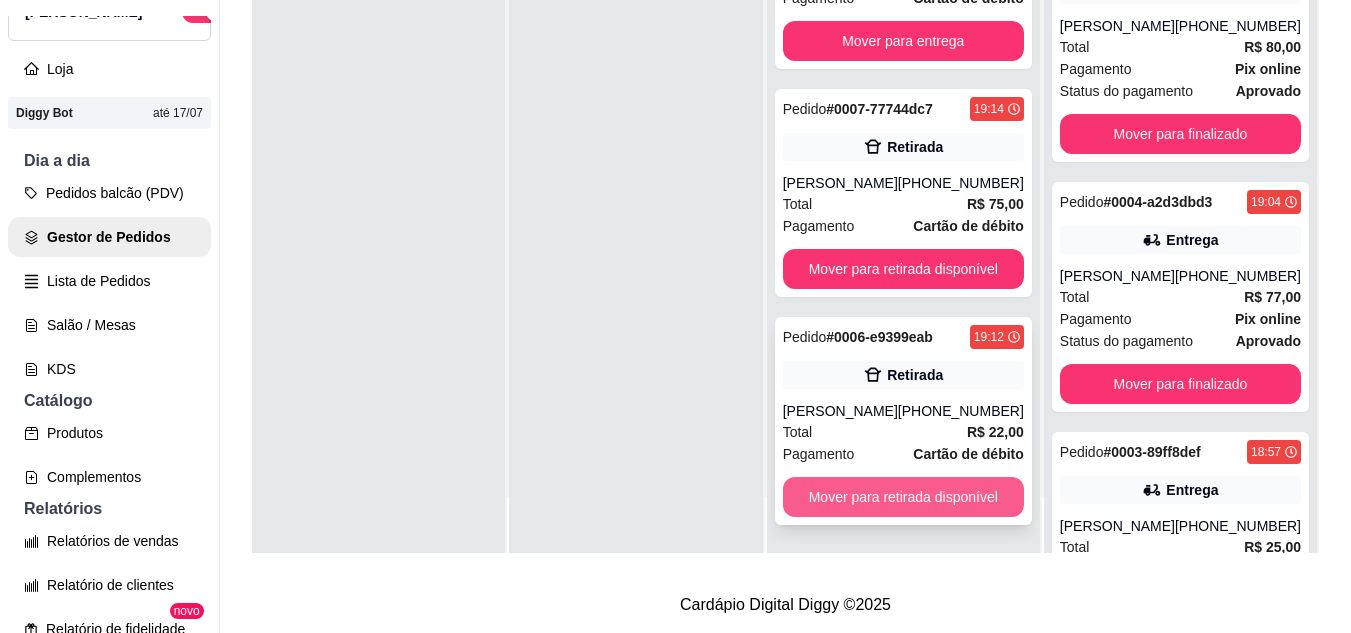 click on "Mover para retirada disponível" at bounding box center [903, 497] 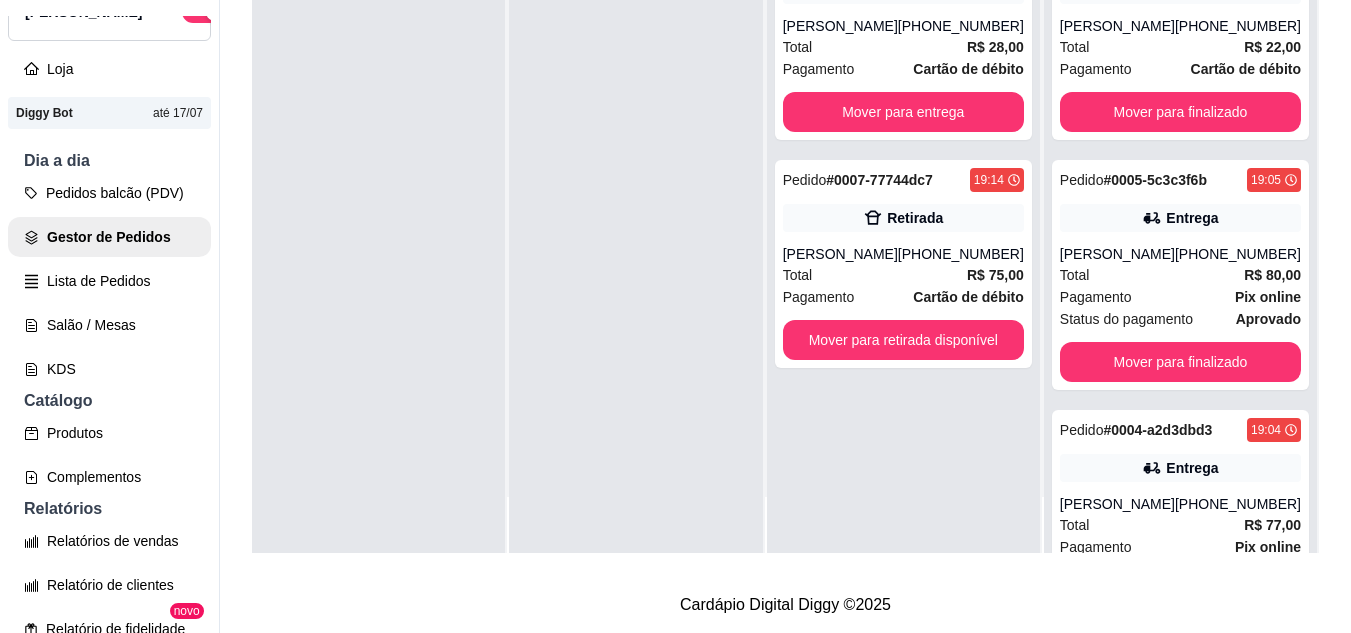 scroll, scrollTop: 0, scrollLeft: 0, axis: both 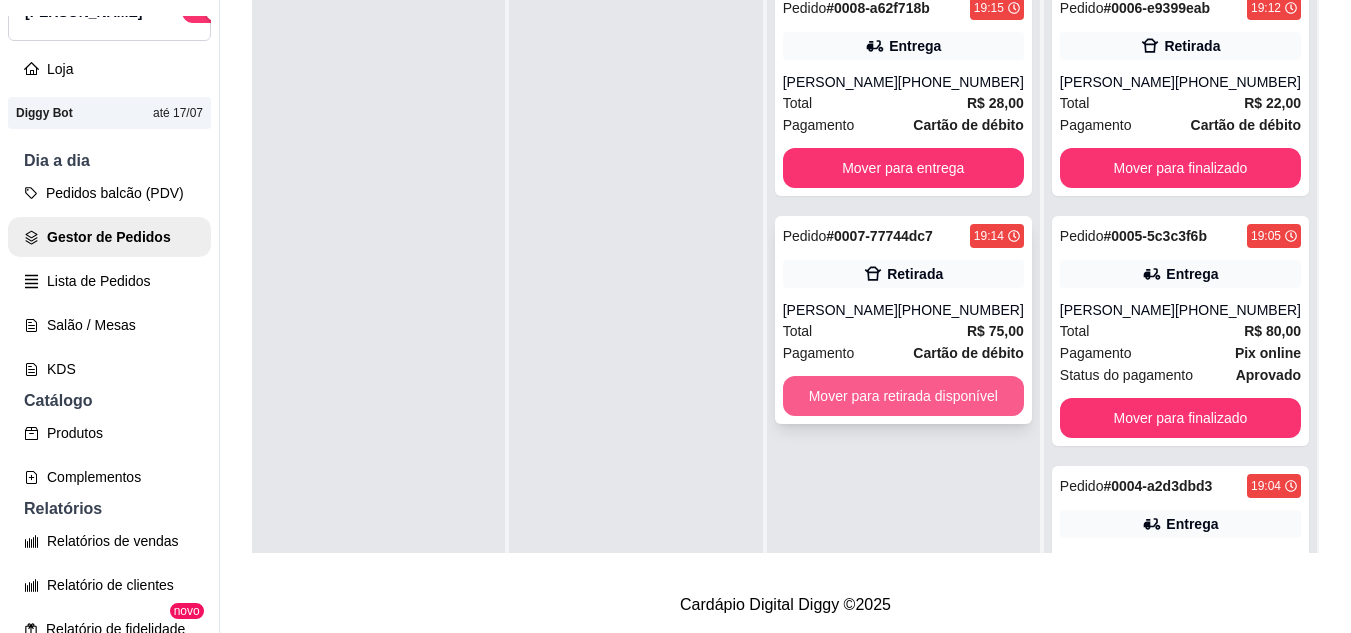 click on "Mover para retirada disponível" at bounding box center [903, 396] 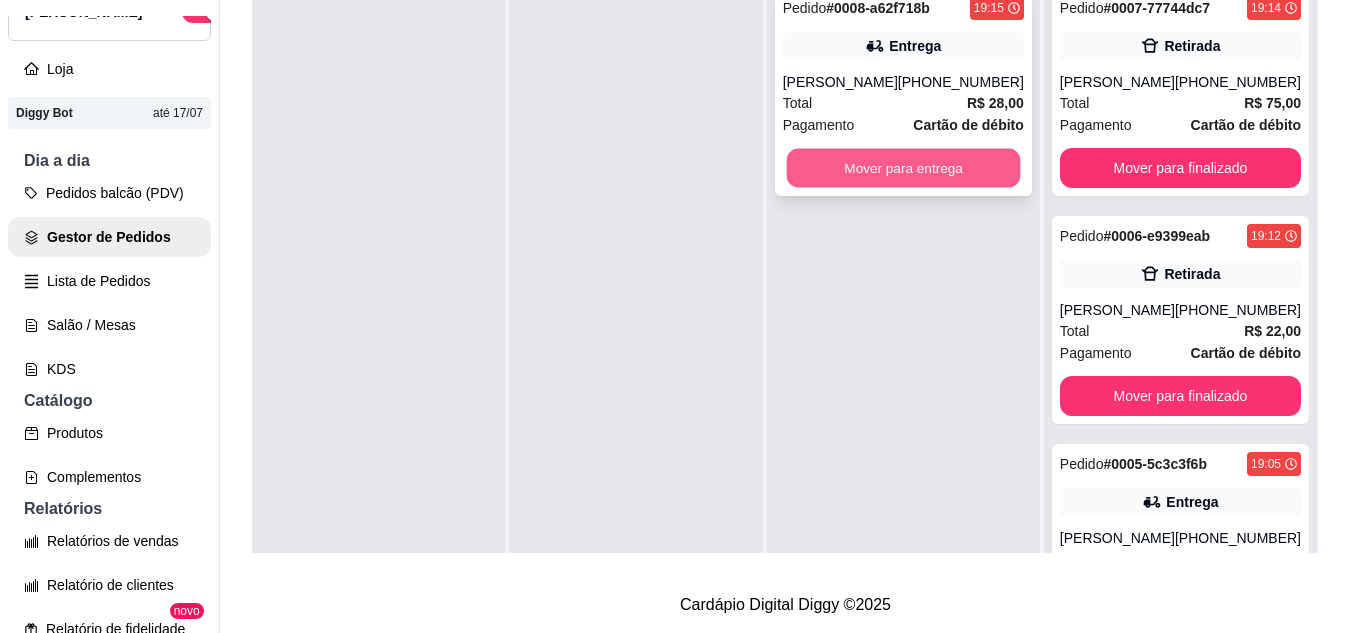 click on "Mover para entrega" at bounding box center (903, 168) 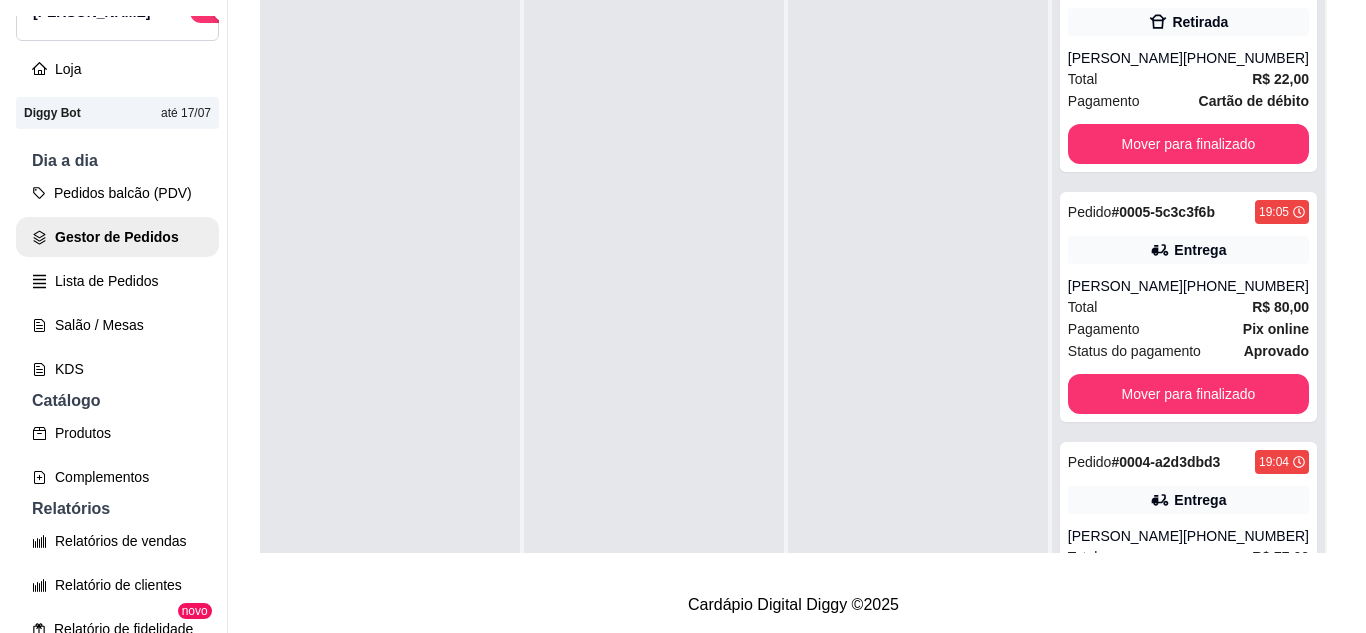 scroll, scrollTop: 500, scrollLeft: 0, axis: vertical 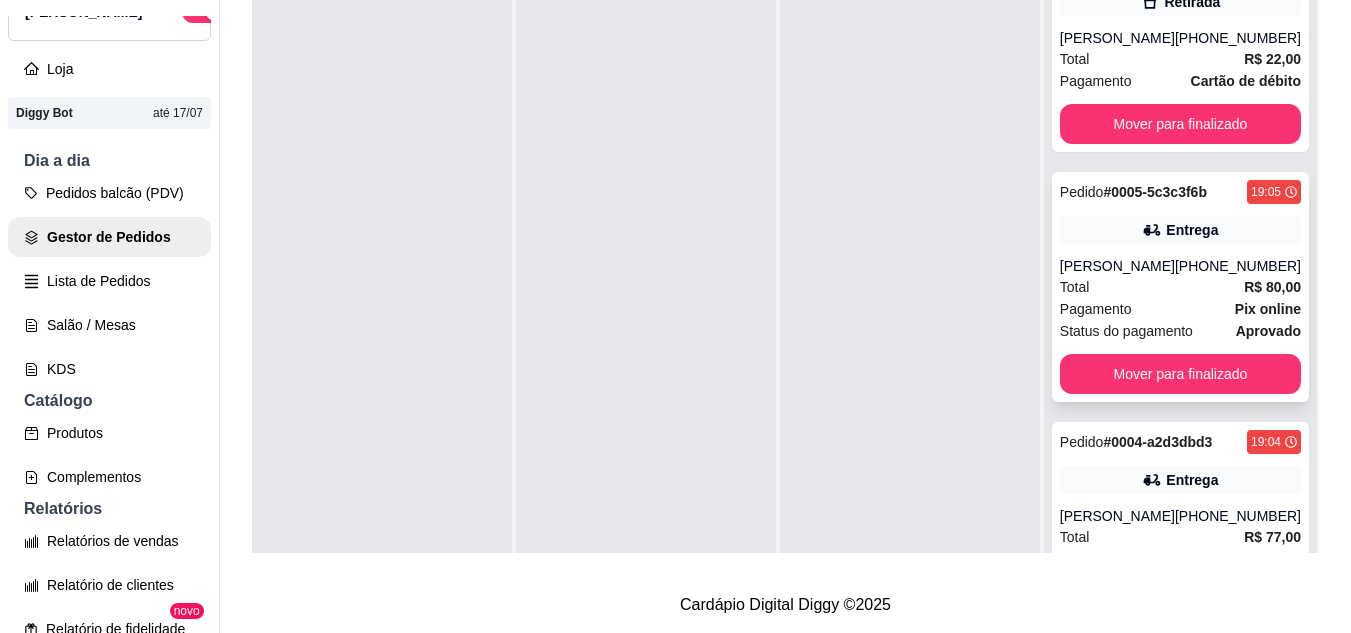 click on "Pix online" at bounding box center [1268, 309] 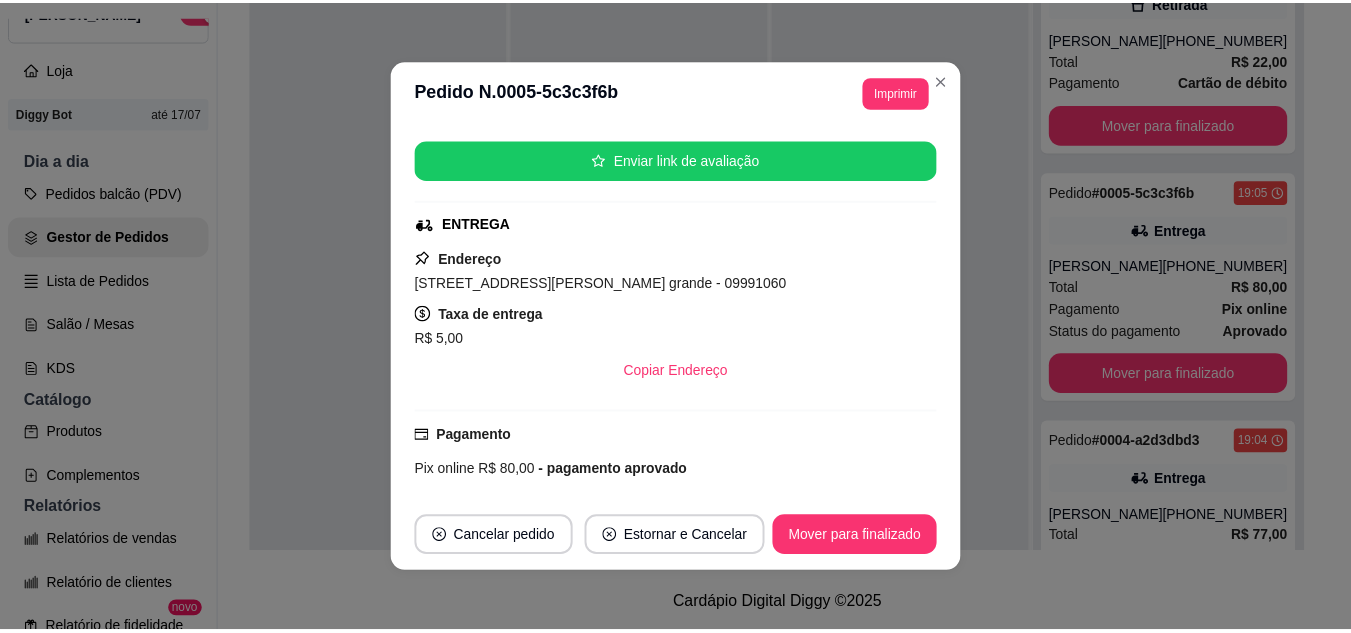 scroll, scrollTop: 300, scrollLeft: 0, axis: vertical 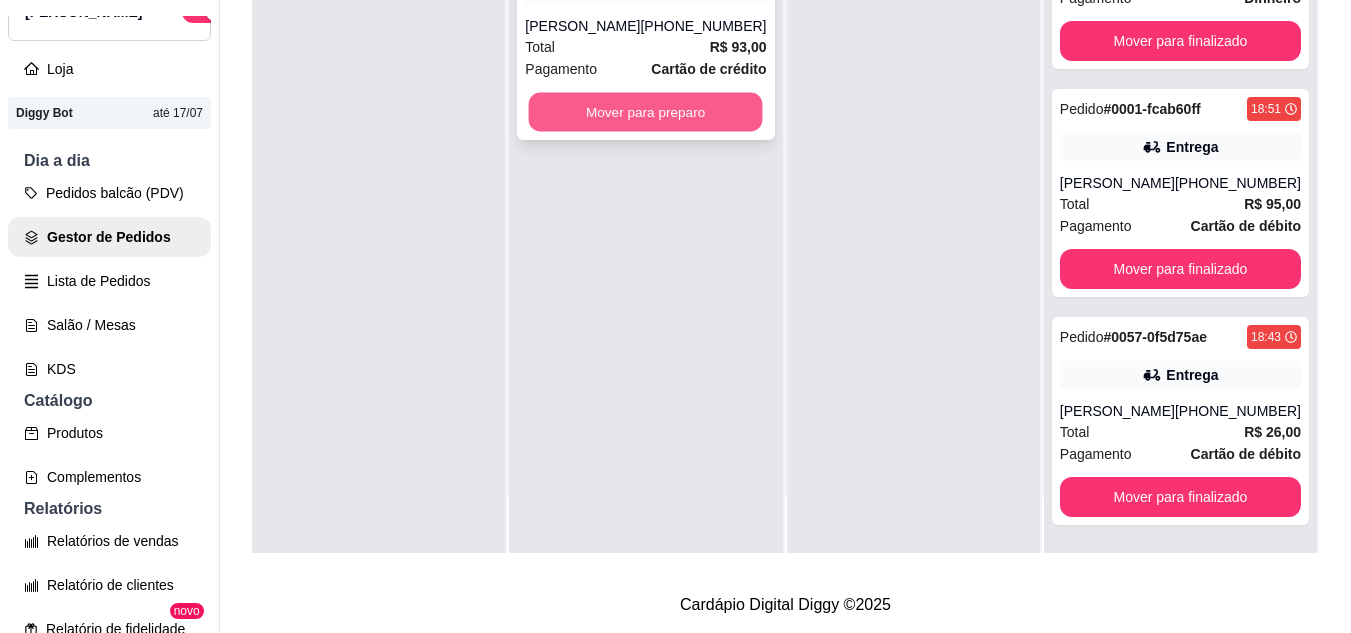 click on "Mover para preparo" at bounding box center [646, 112] 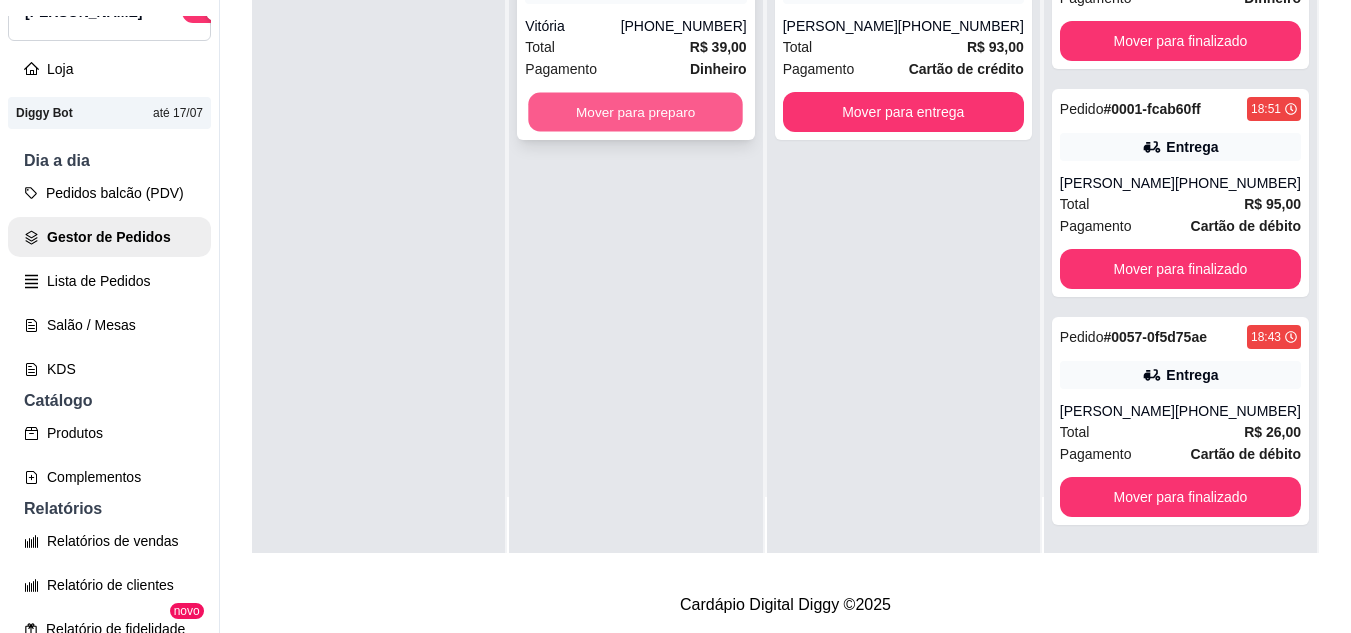 click on "Mover para preparo" at bounding box center (636, 112) 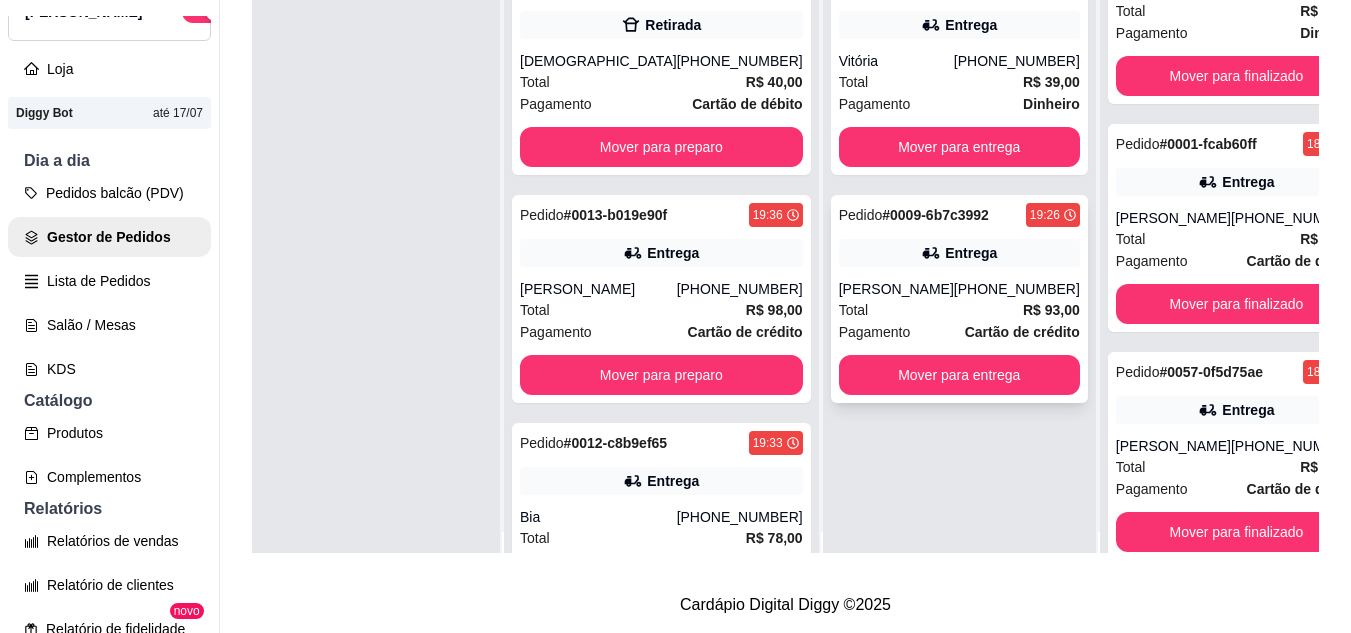 scroll, scrollTop: 0, scrollLeft: 0, axis: both 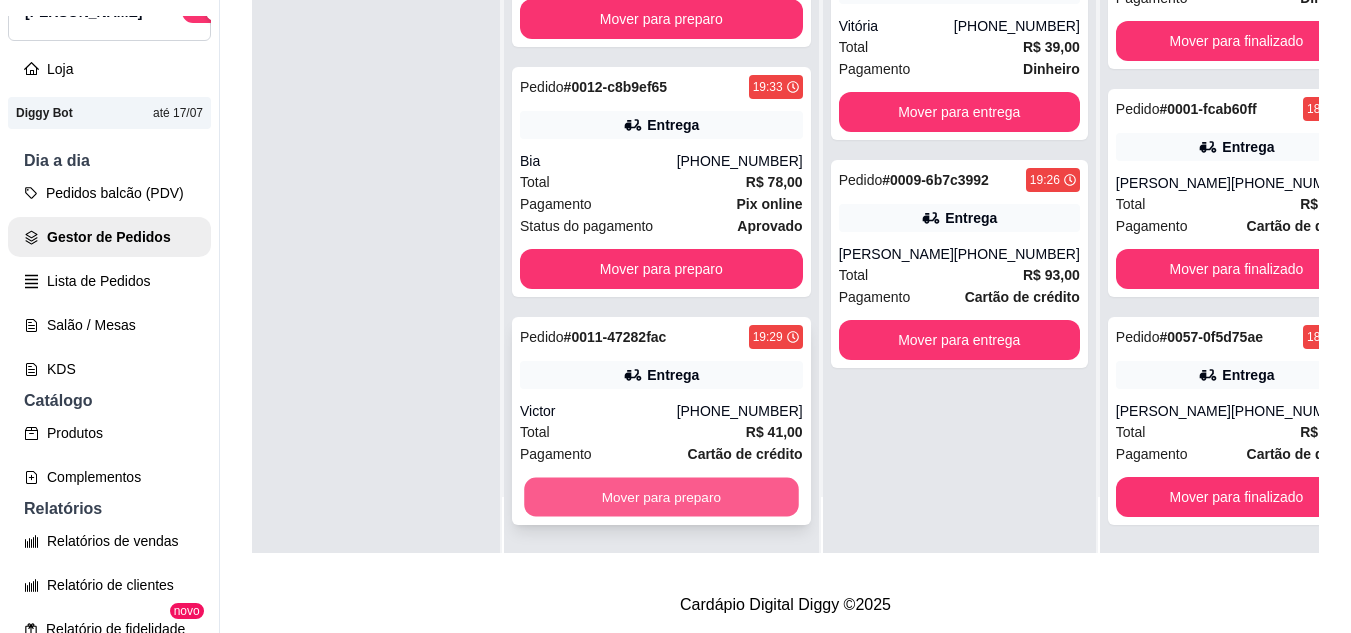 click on "Mover para preparo" at bounding box center (661, 497) 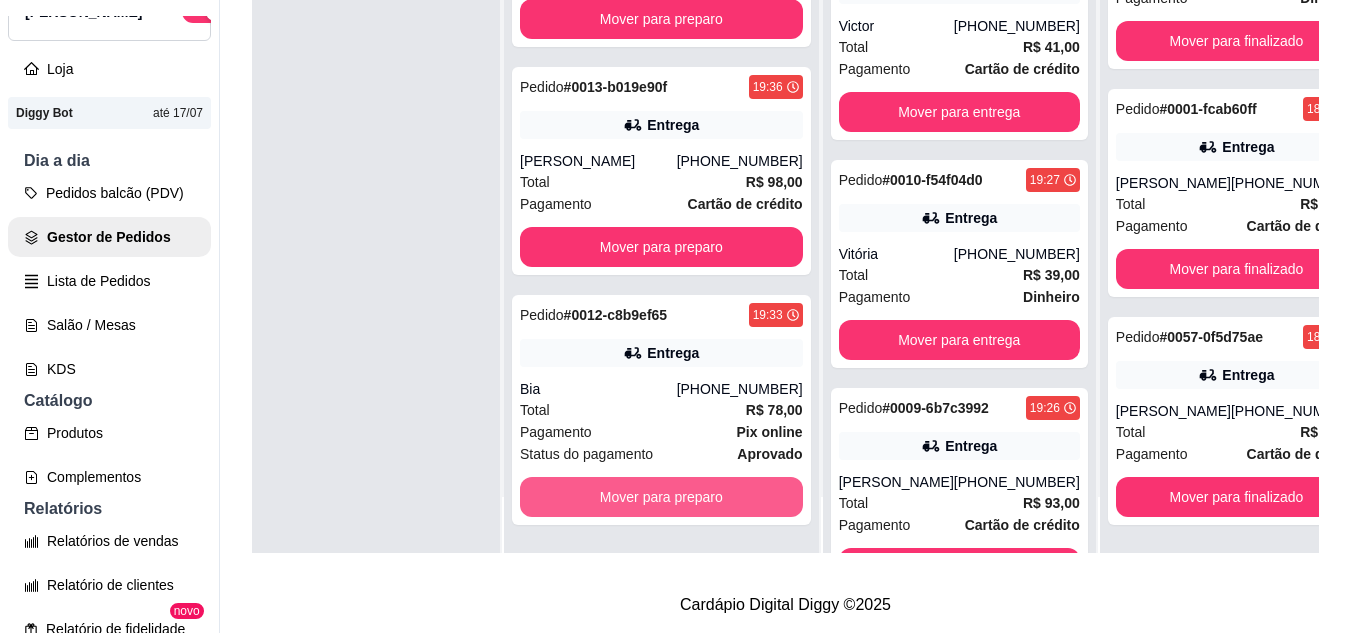 scroll, scrollTop: 113, scrollLeft: 0, axis: vertical 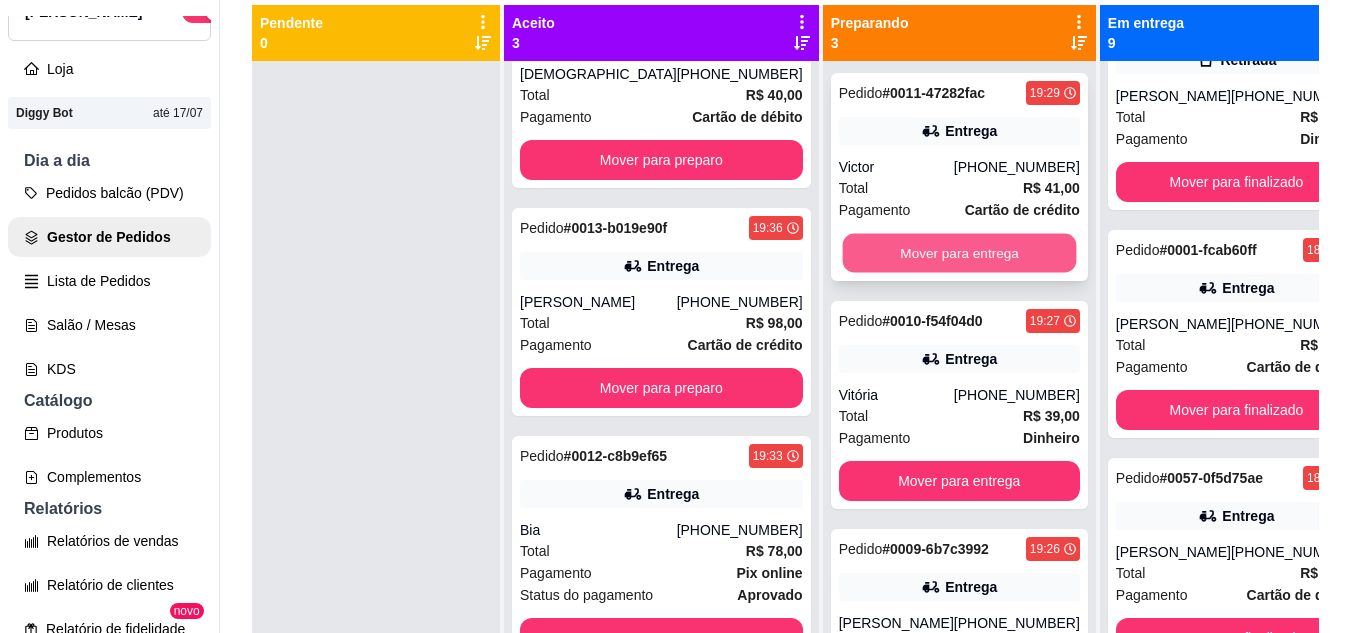click on "Mover para entrega" at bounding box center [959, 253] 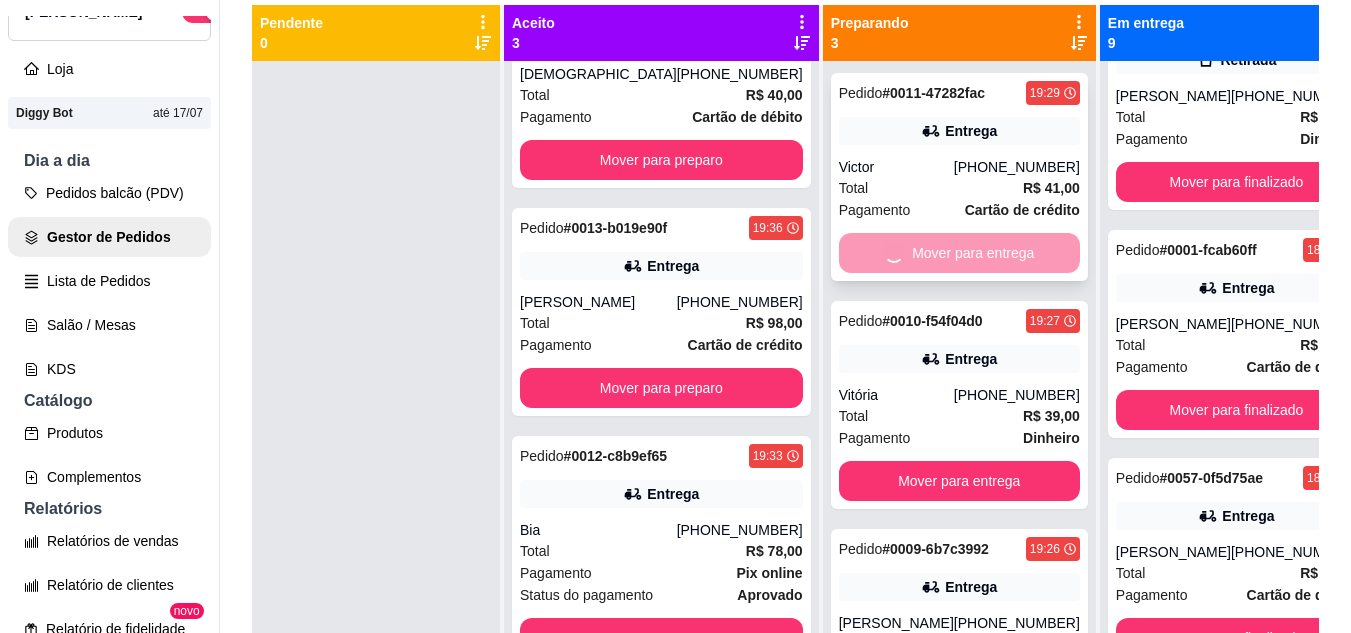 scroll, scrollTop: 1711, scrollLeft: 0, axis: vertical 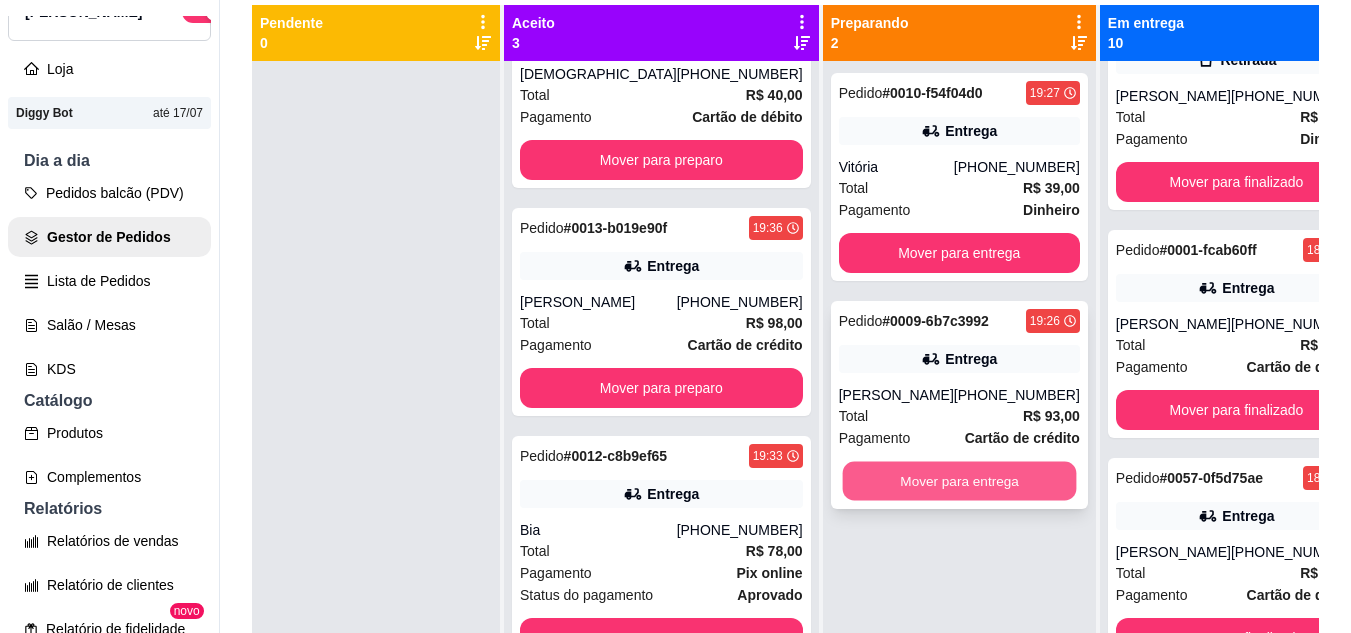 click on "Mover para entrega" at bounding box center (959, 481) 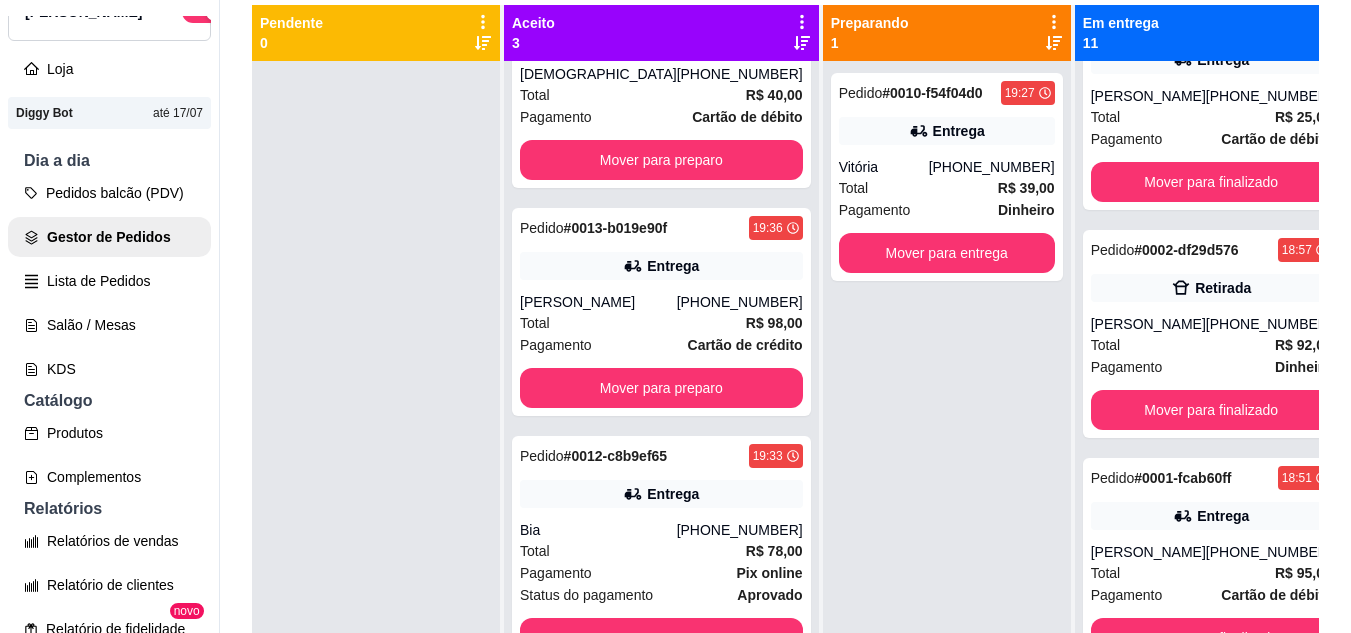 scroll, scrollTop: 1939, scrollLeft: 0, axis: vertical 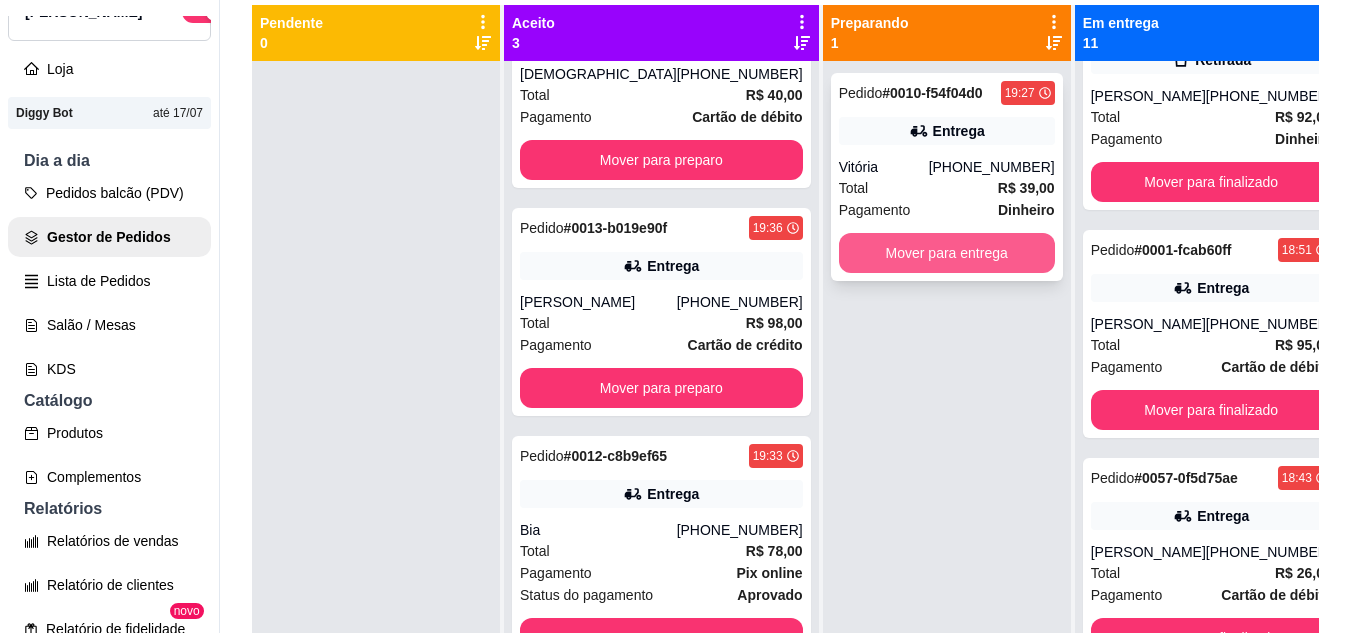 click on "Mover para entrega" at bounding box center (947, 253) 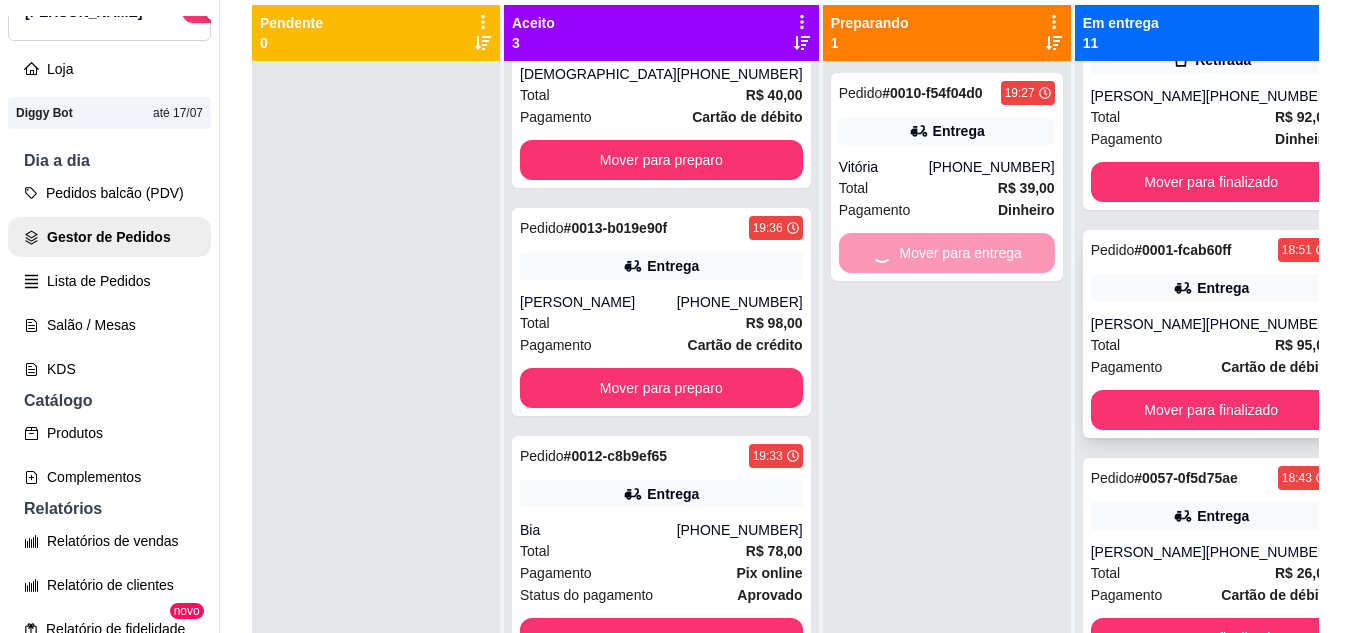 scroll, scrollTop: 2167, scrollLeft: 0, axis: vertical 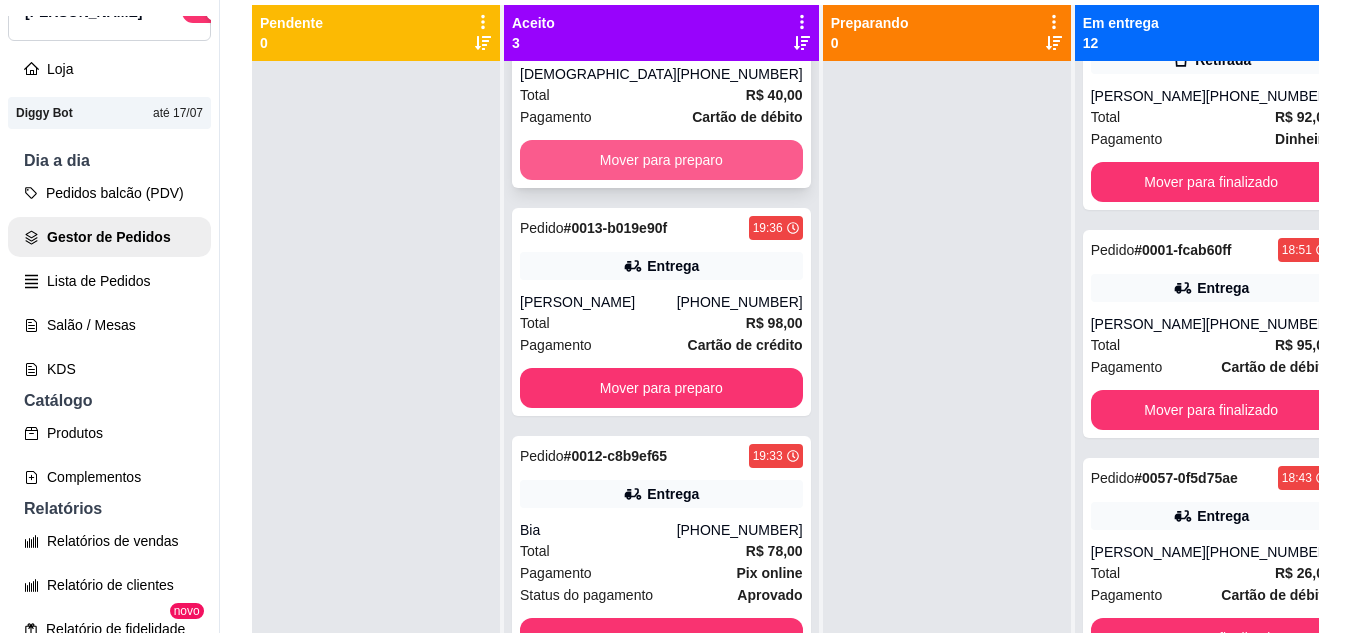 click on "Mover para preparo" at bounding box center [661, 160] 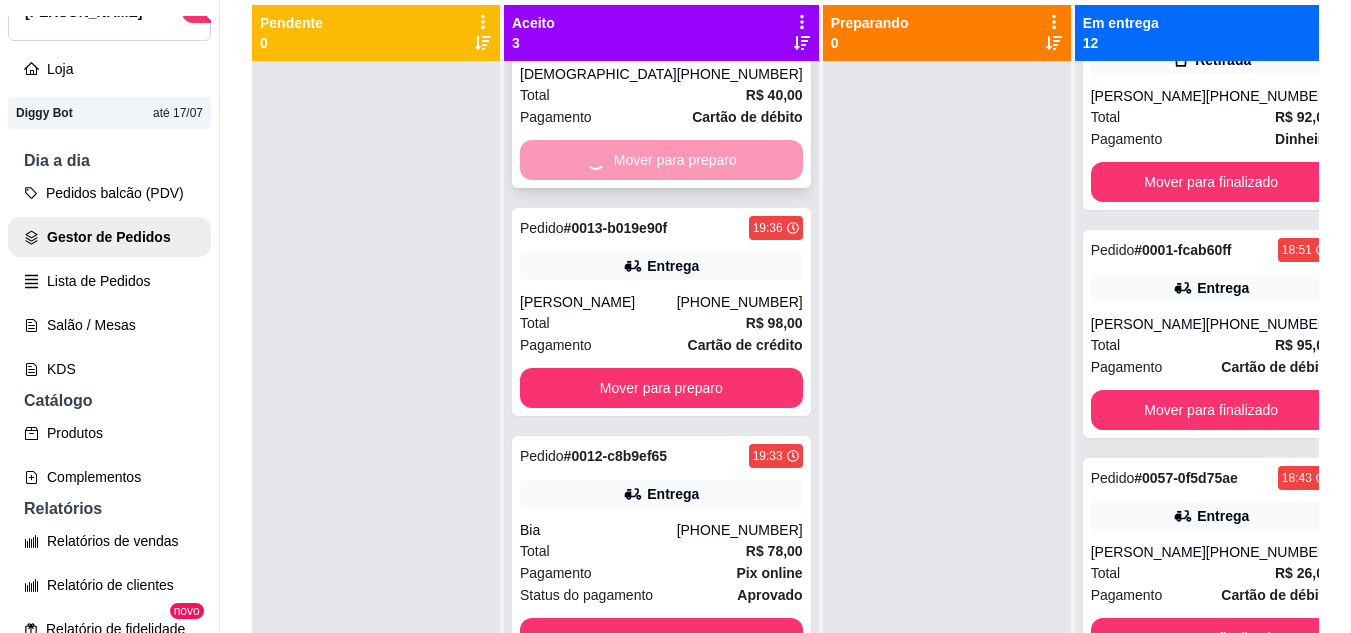 scroll, scrollTop: 0, scrollLeft: 0, axis: both 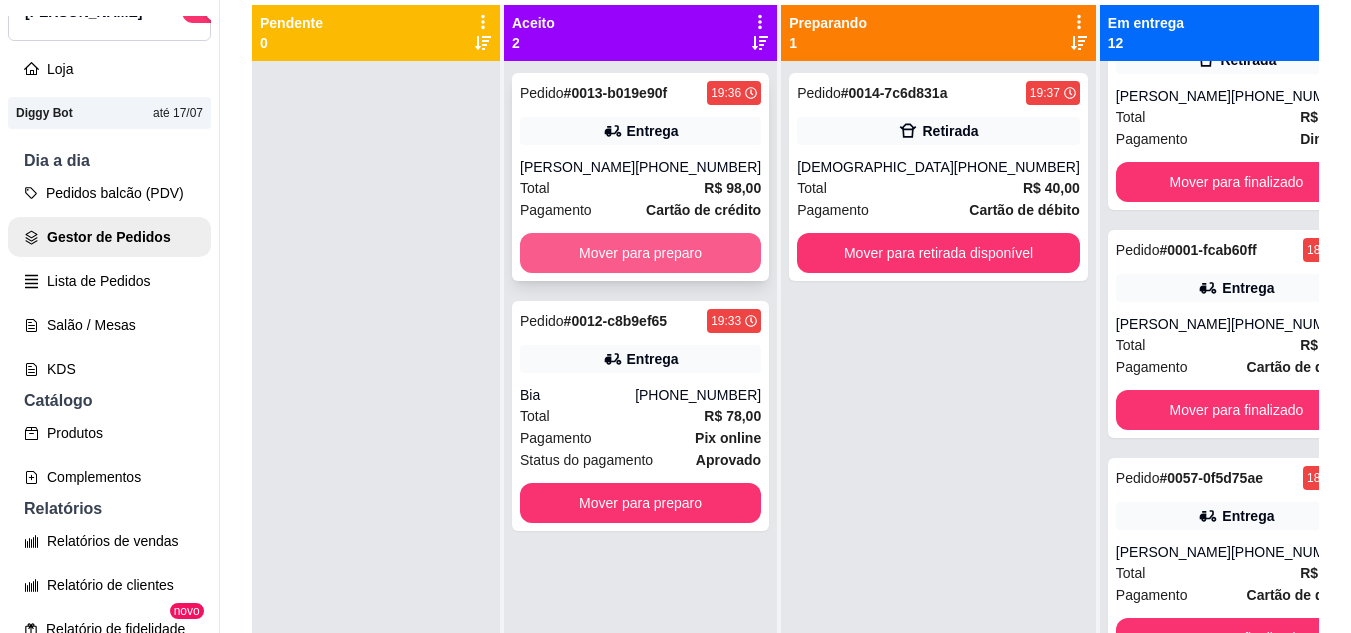 click on "Mover para preparo" at bounding box center (640, 253) 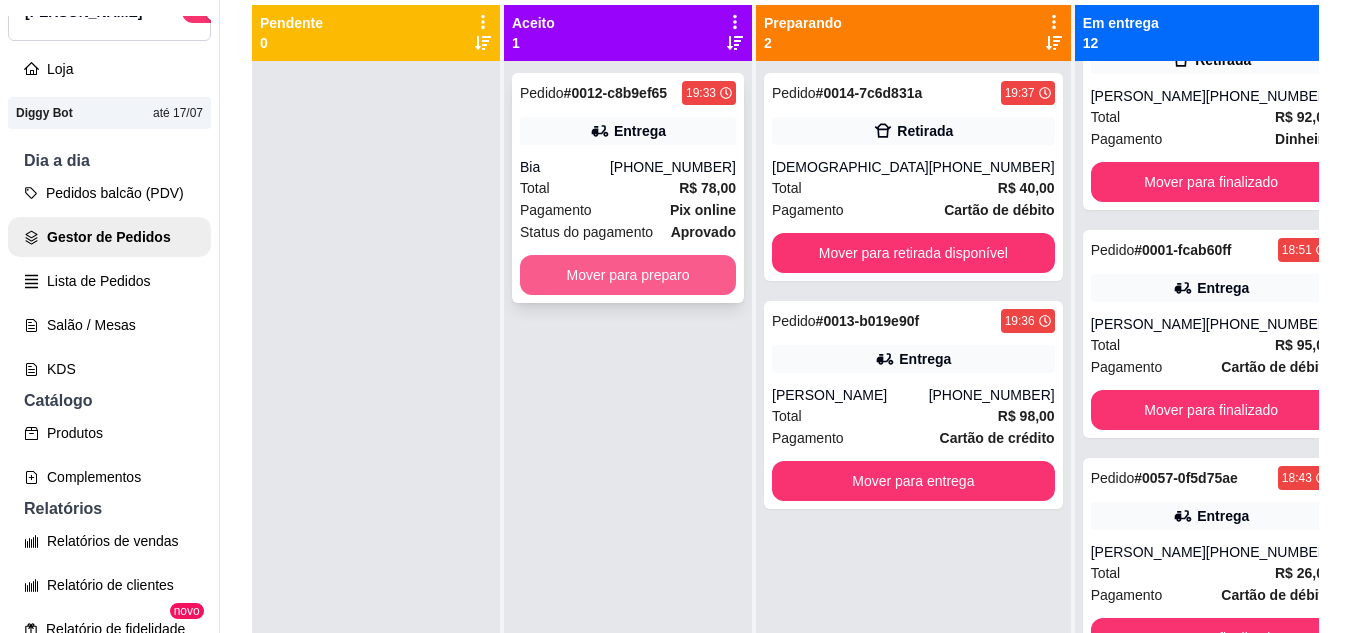 click on "Mover para preparo" at bounding box center [628, 275] 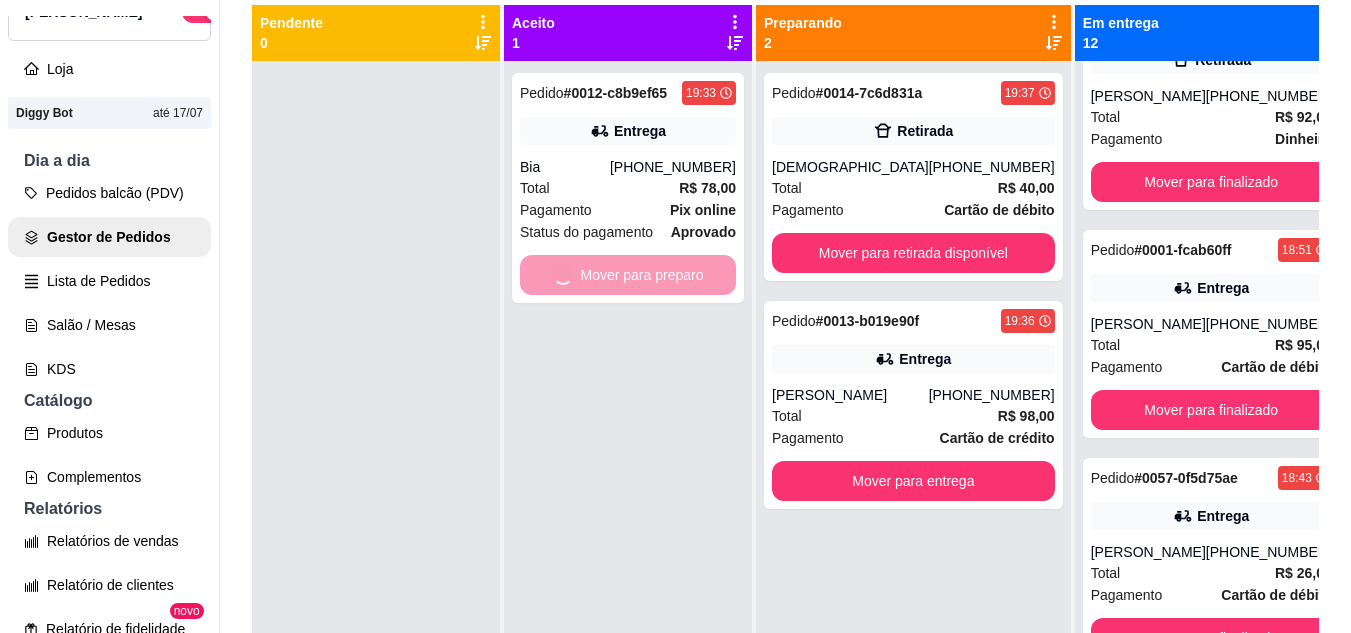 scroll, scrollTop: 2263, scrollLeft: 0, axis: vertical 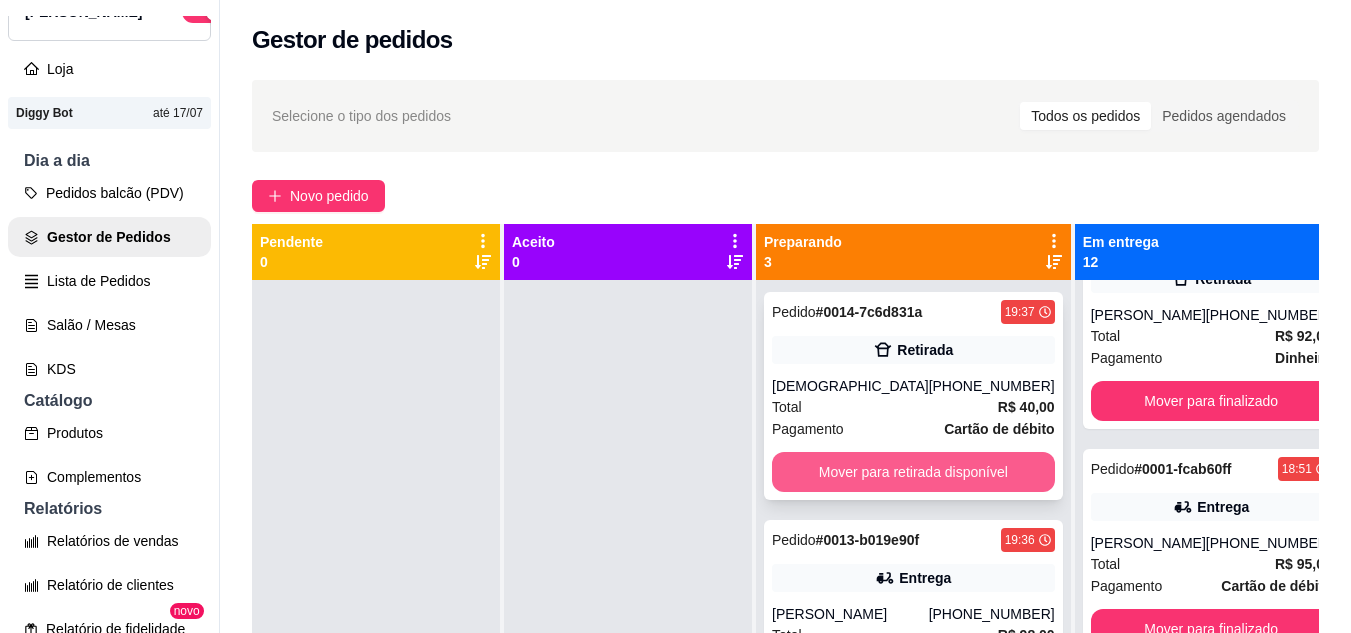 click on "Mover para retirada disponível" at bounding box center [913, 472] 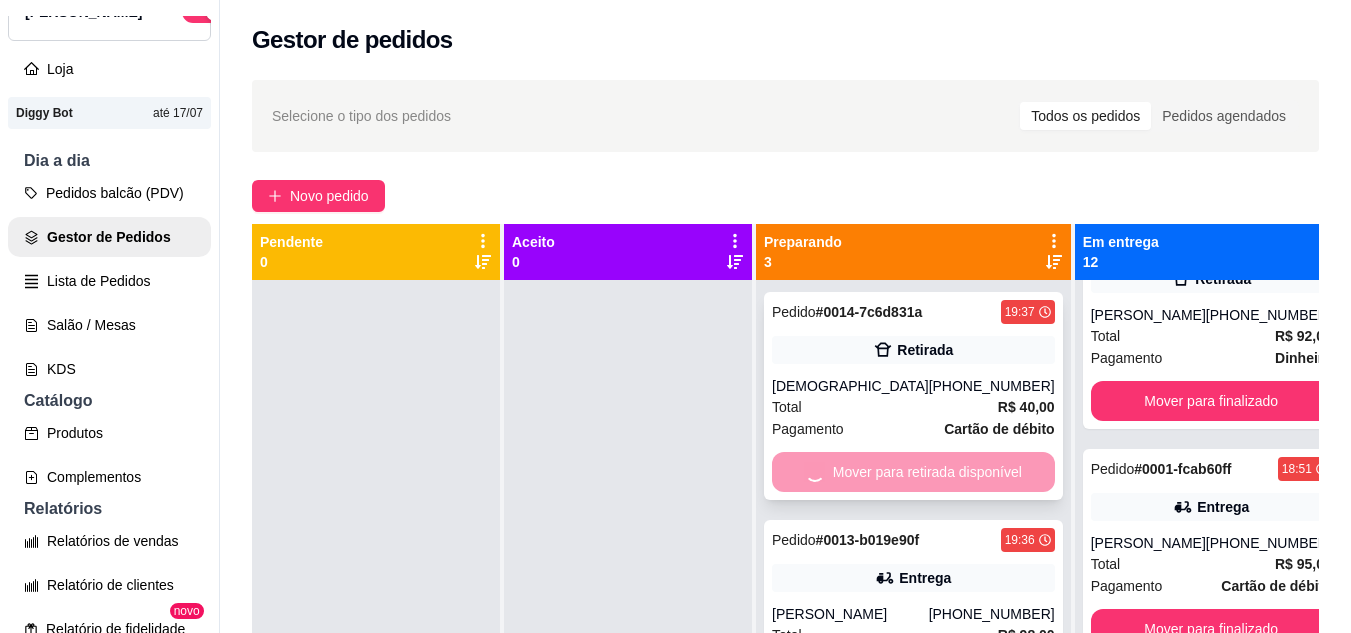 scroll, scrollTop: 2395, scrollLeft: 0, axis: vertical 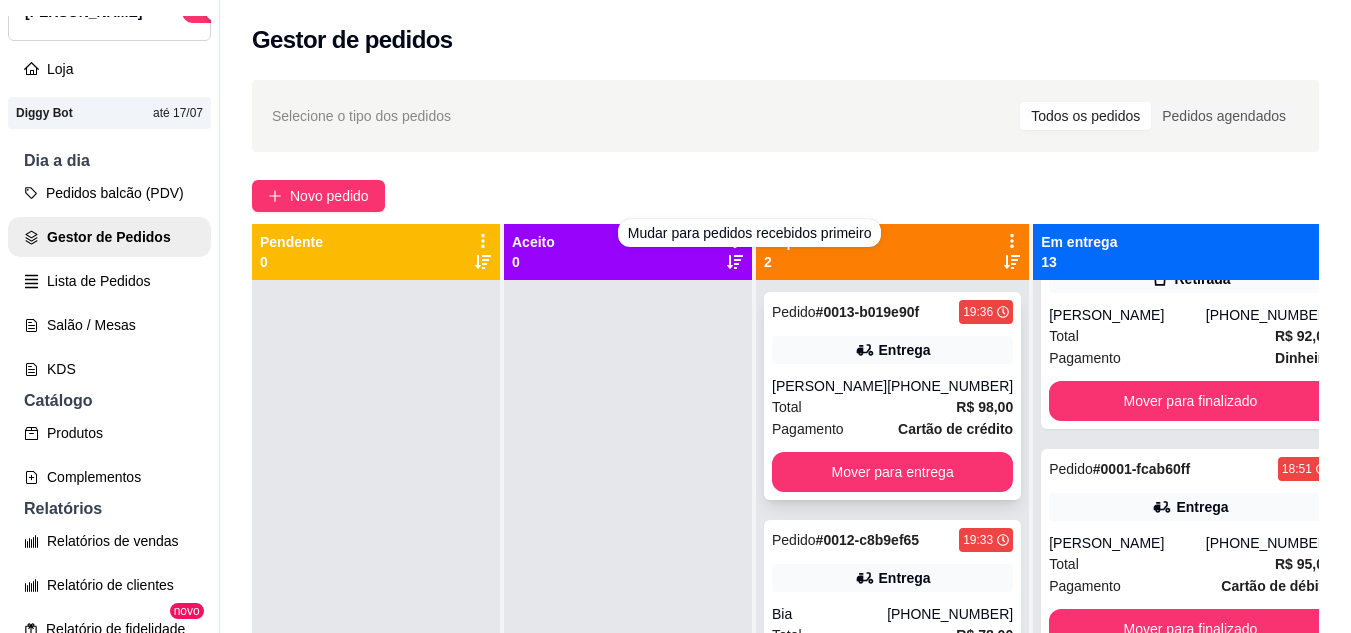 click on "Mover para entrega" at bounding box center (892, 472) 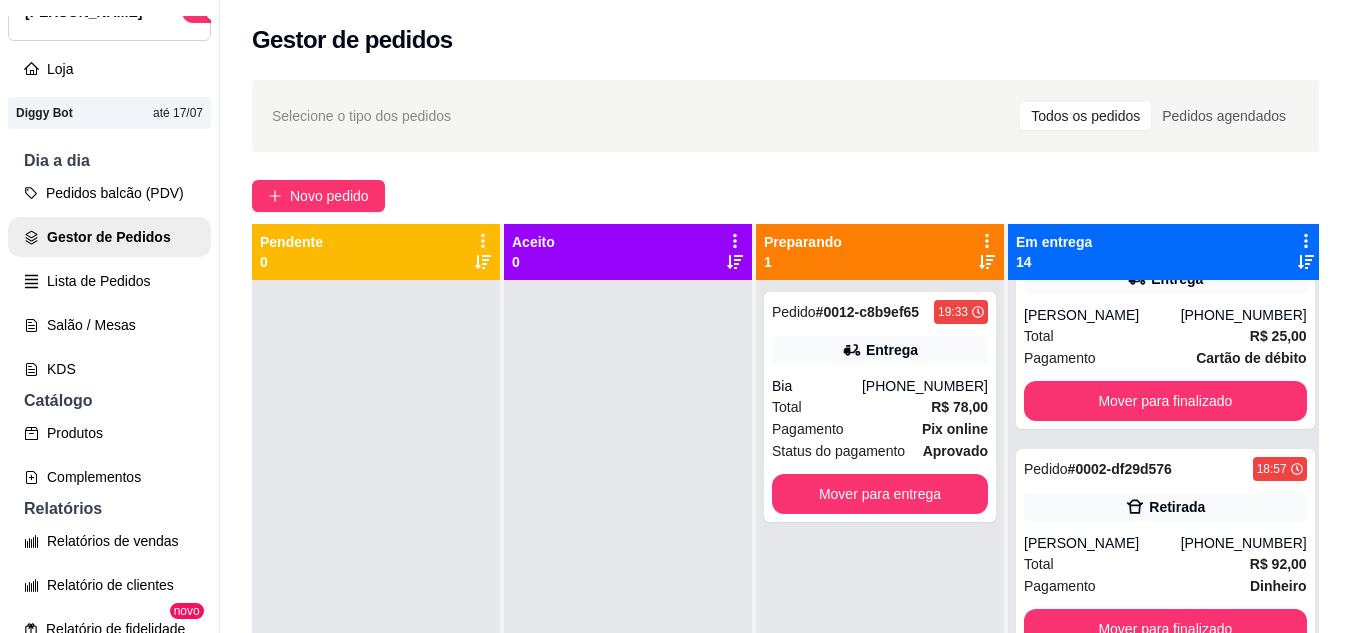 scroll, scrollTop: 2643, scrollLeft: 0, axis: vertical 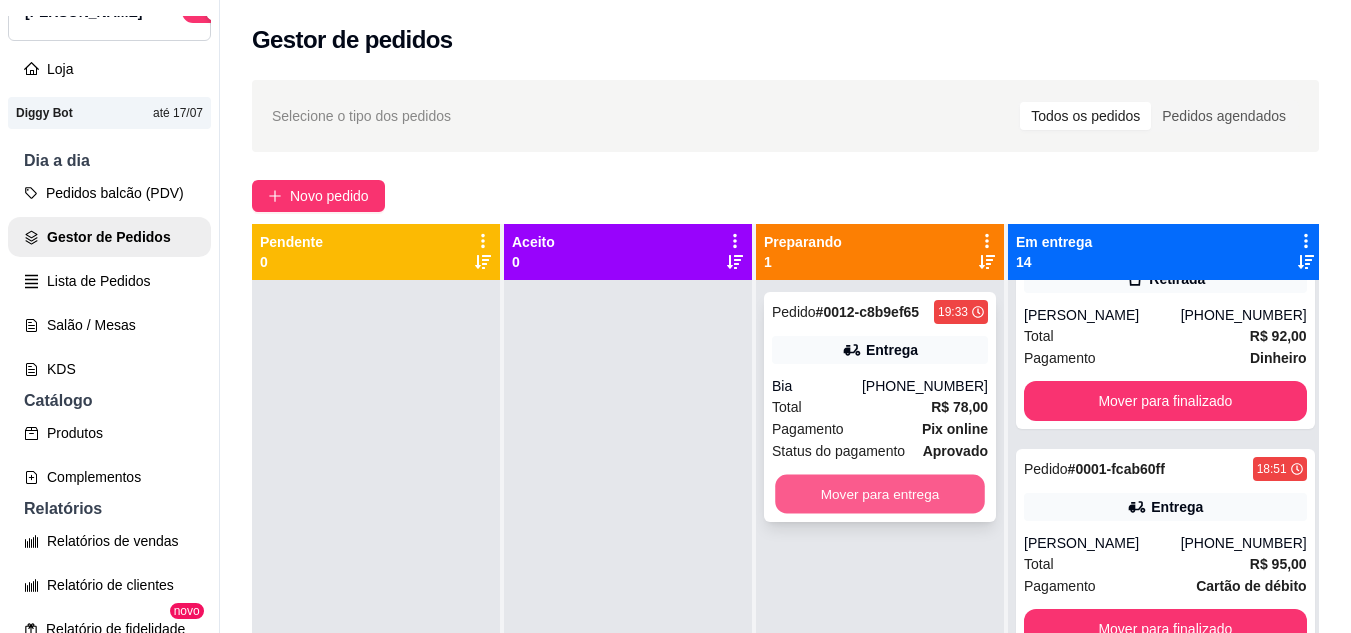 click on "Mover para entrega" at bounding box center (880, 494) 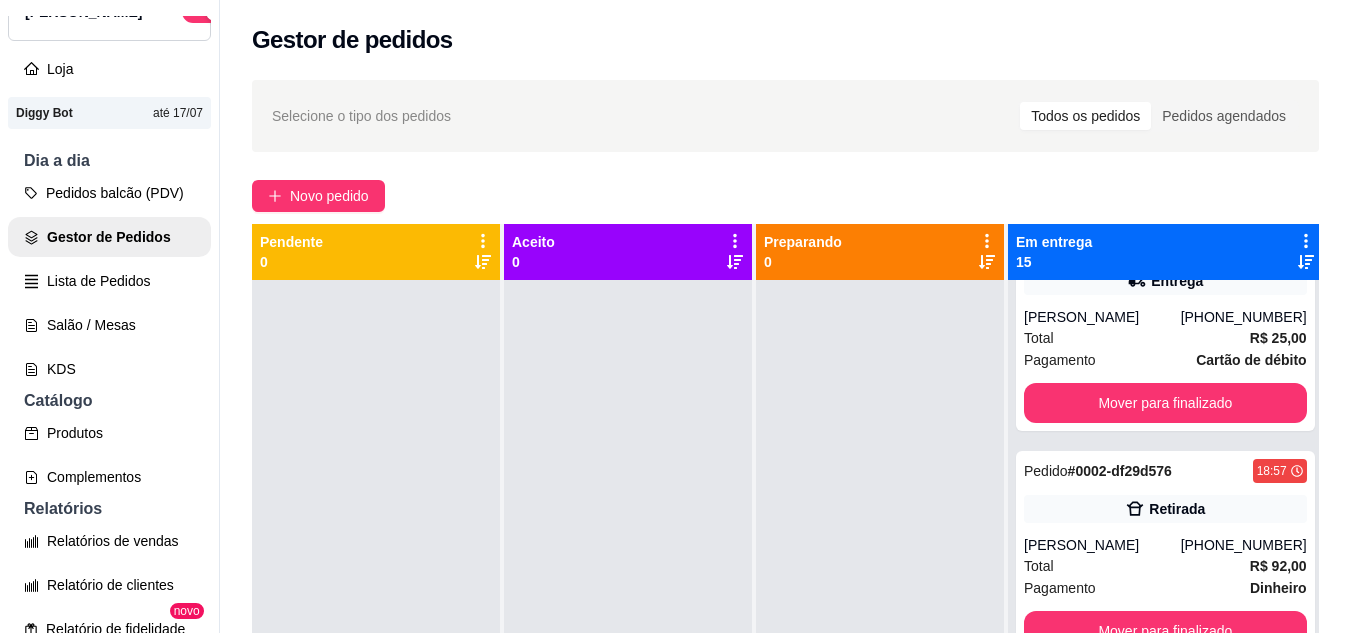 scroll, scrollTop: 2893, scrollLeft: 0, axis: vertical 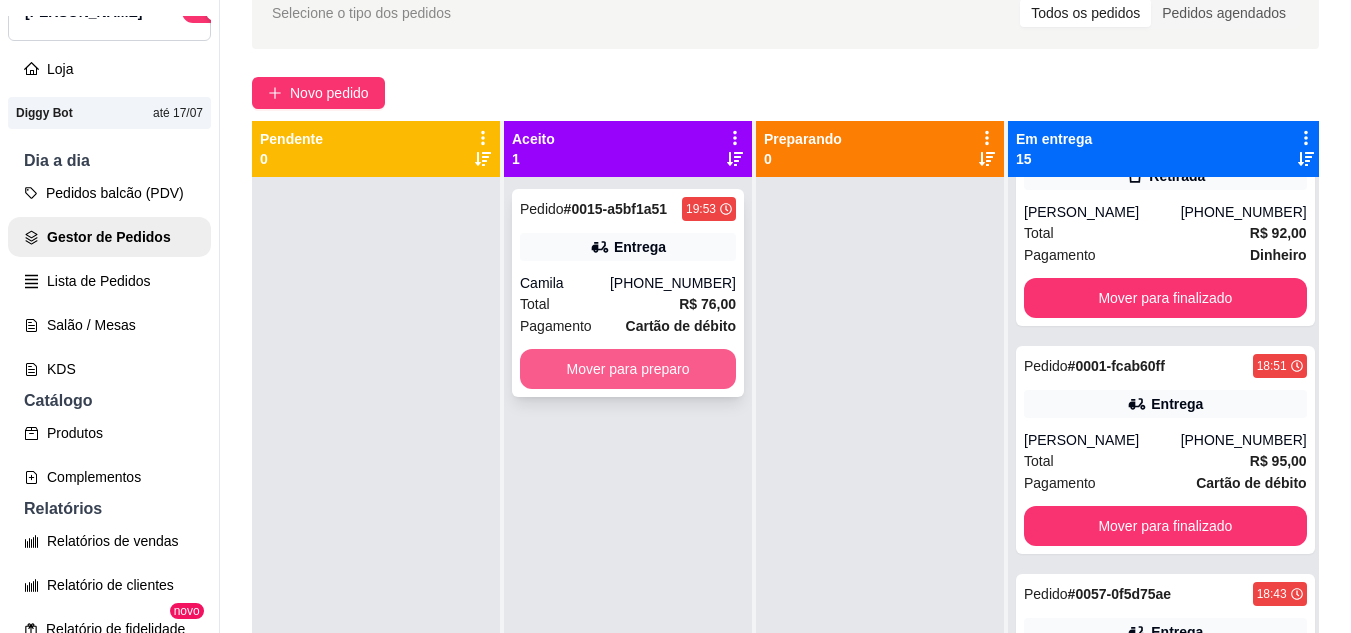 click on "Mover para preparo" at bounding box center (628, 369) 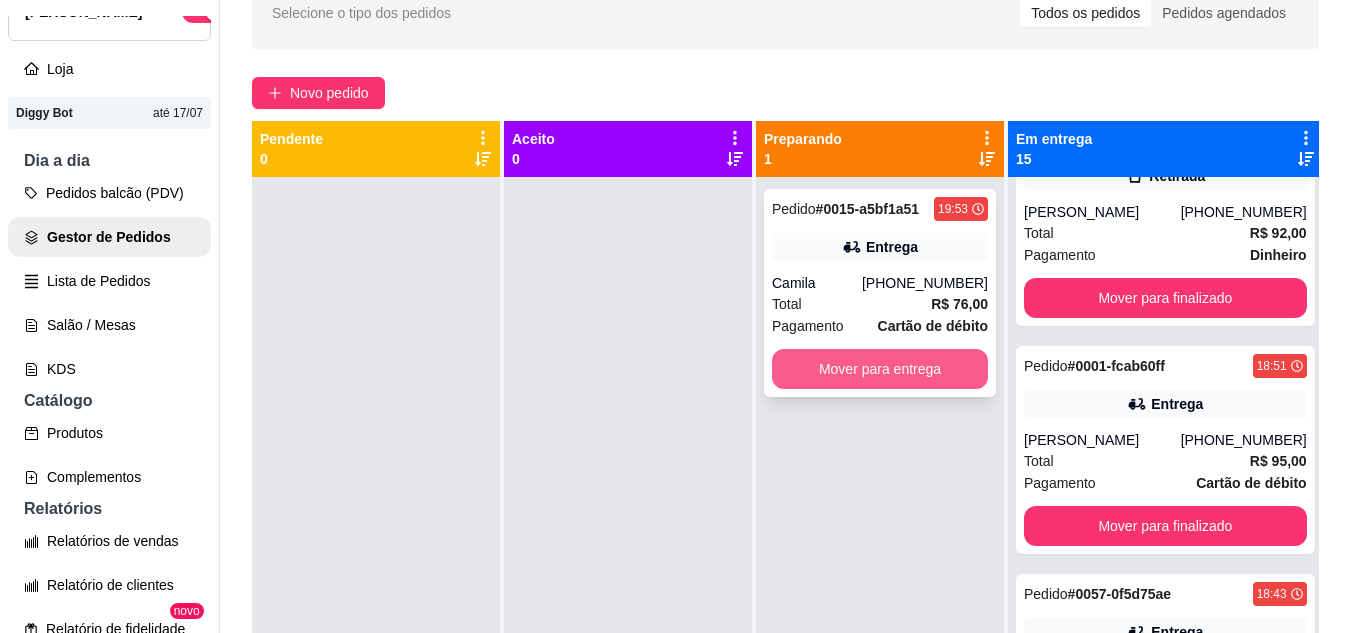 click on "Mover para entrega" at bounding box center (880, 369) 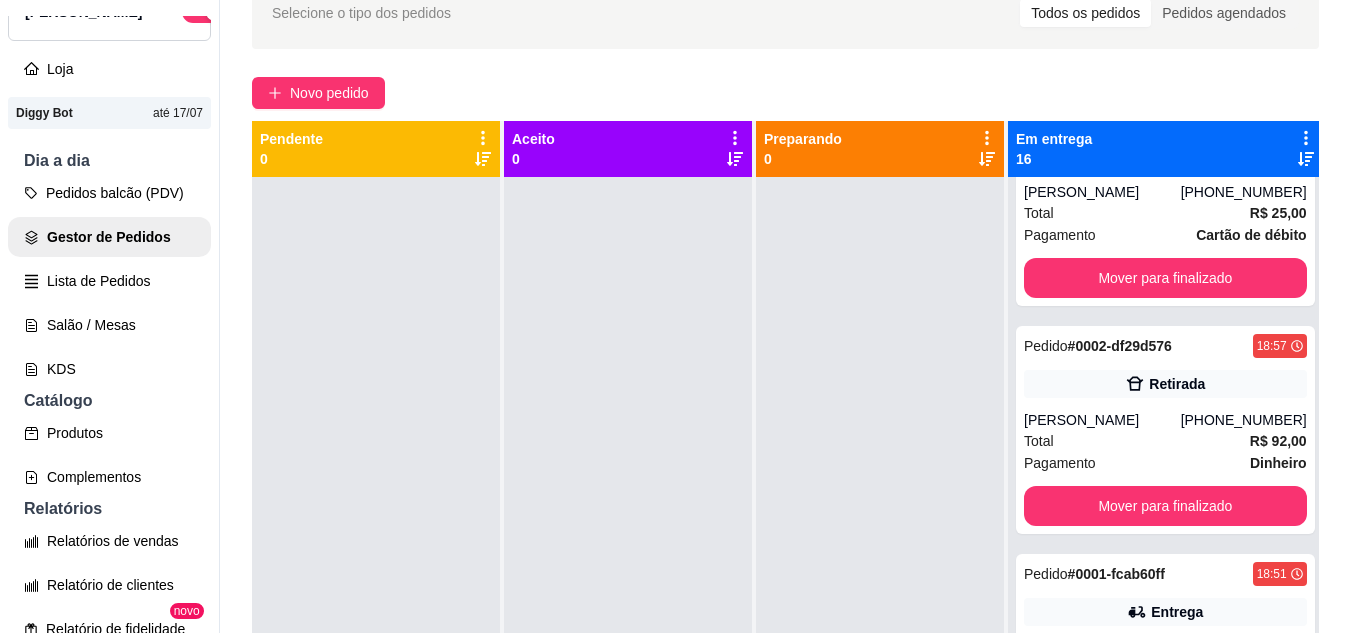 scroll, scrollTop: 3121, scrollLeft: 0, axis: vertical 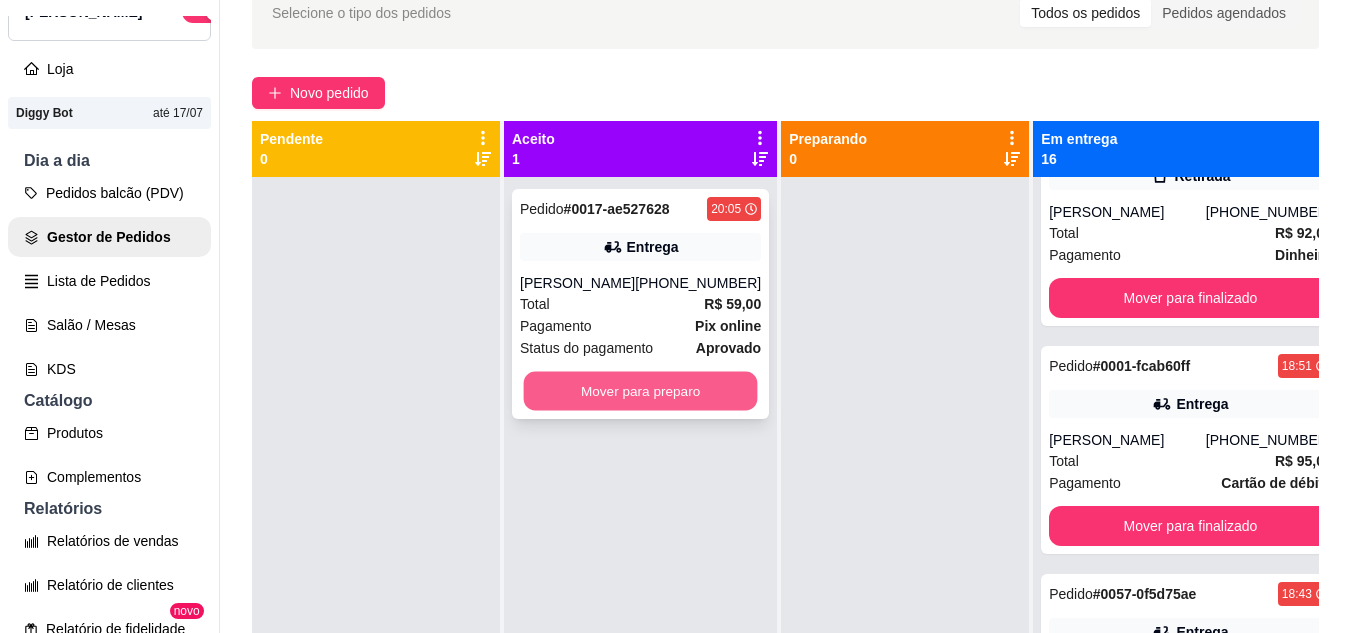 click on "Mover para preparo" at bounding box center [641, 391] 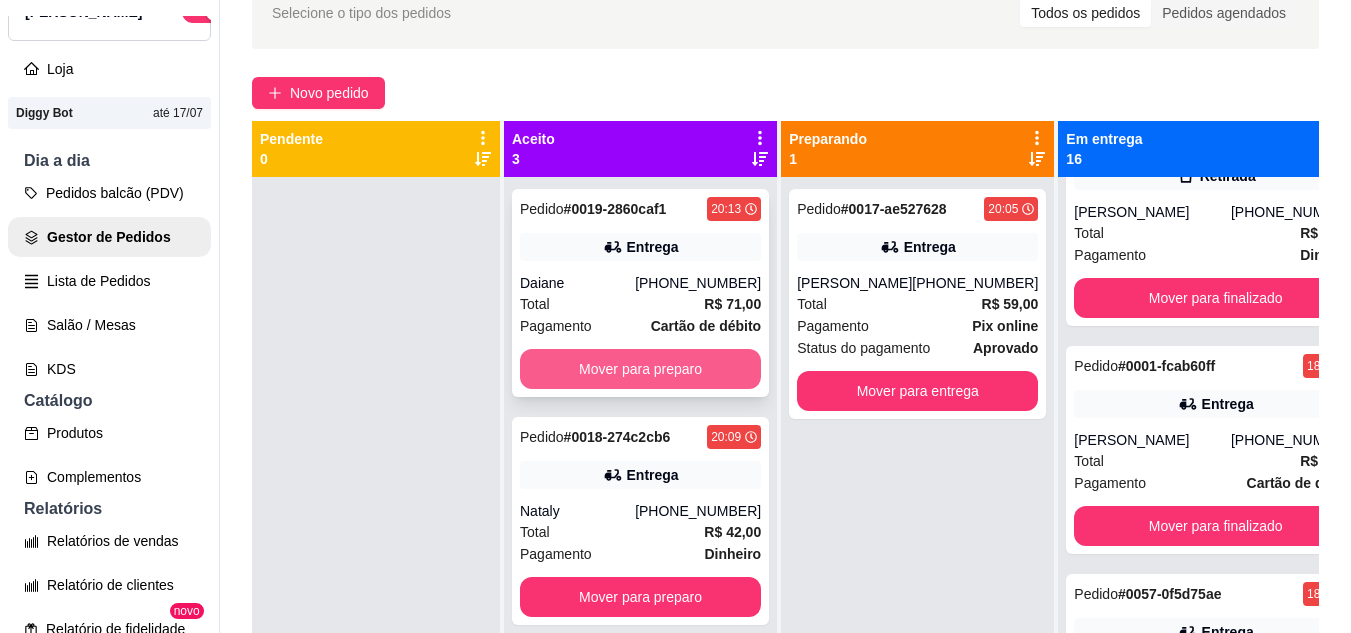 click on "Mover para preparo" at bounding box center (640, 369) 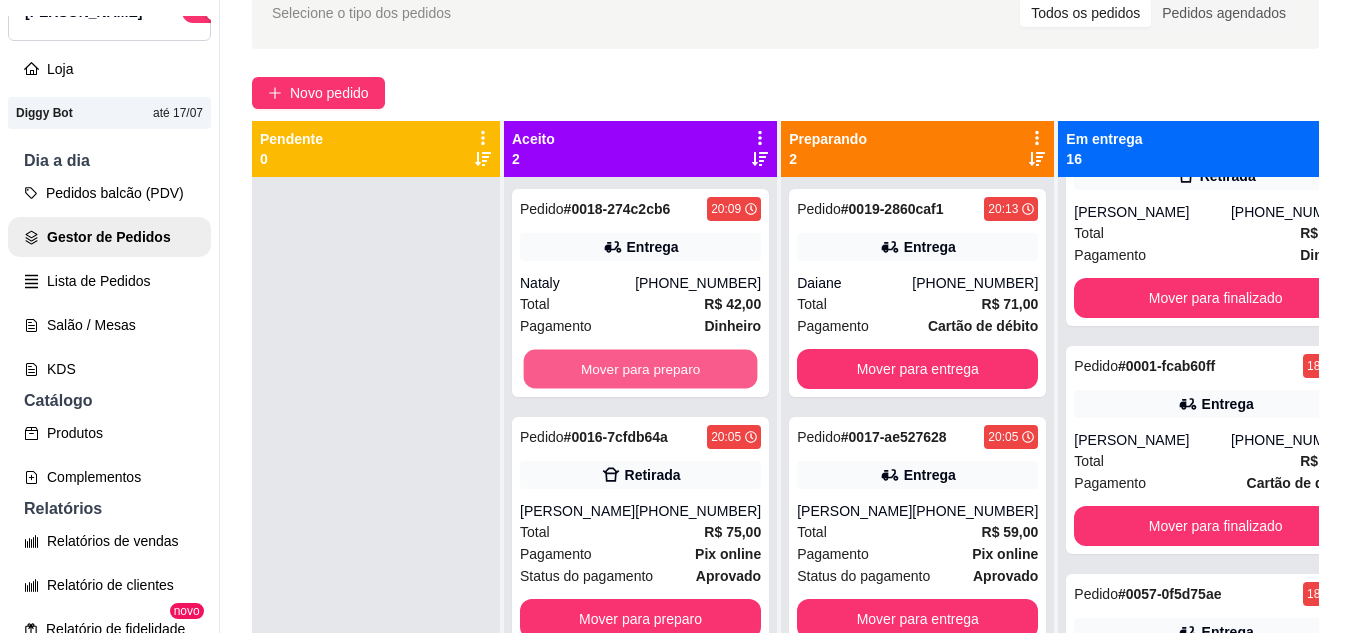 click on "Mover para preparo" at bounding box center [641, 369] 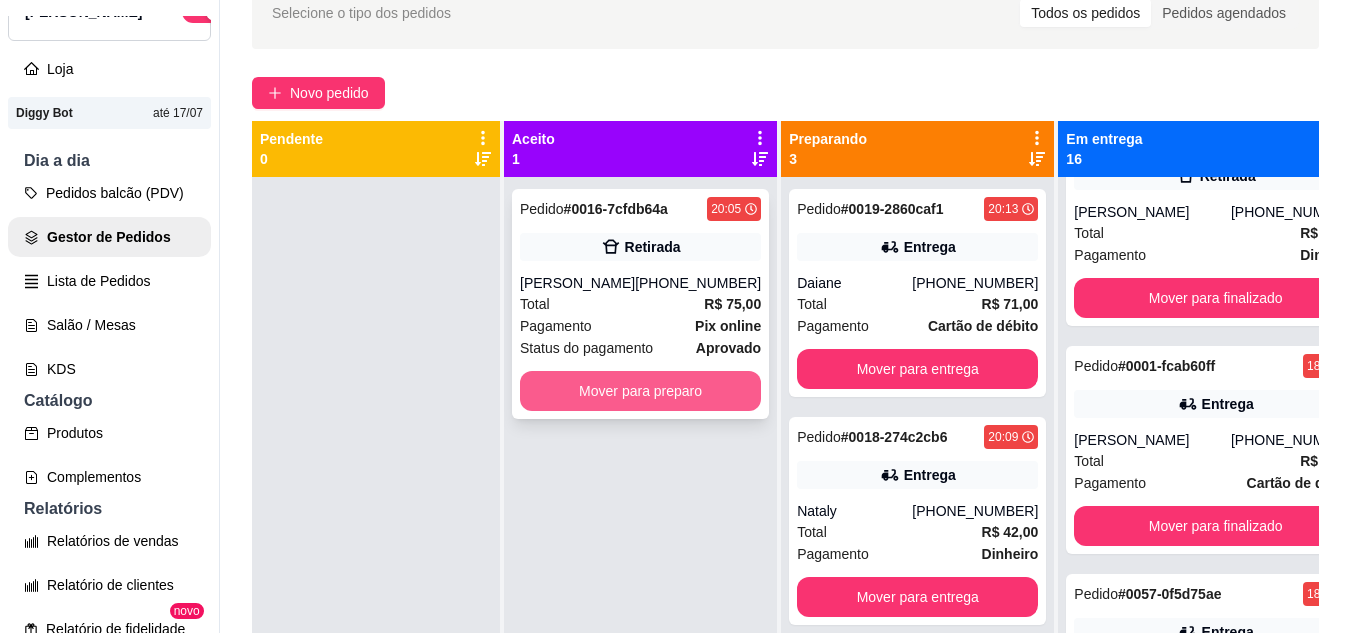 click on "Mover para preparo" at bounding box center [640, 391] 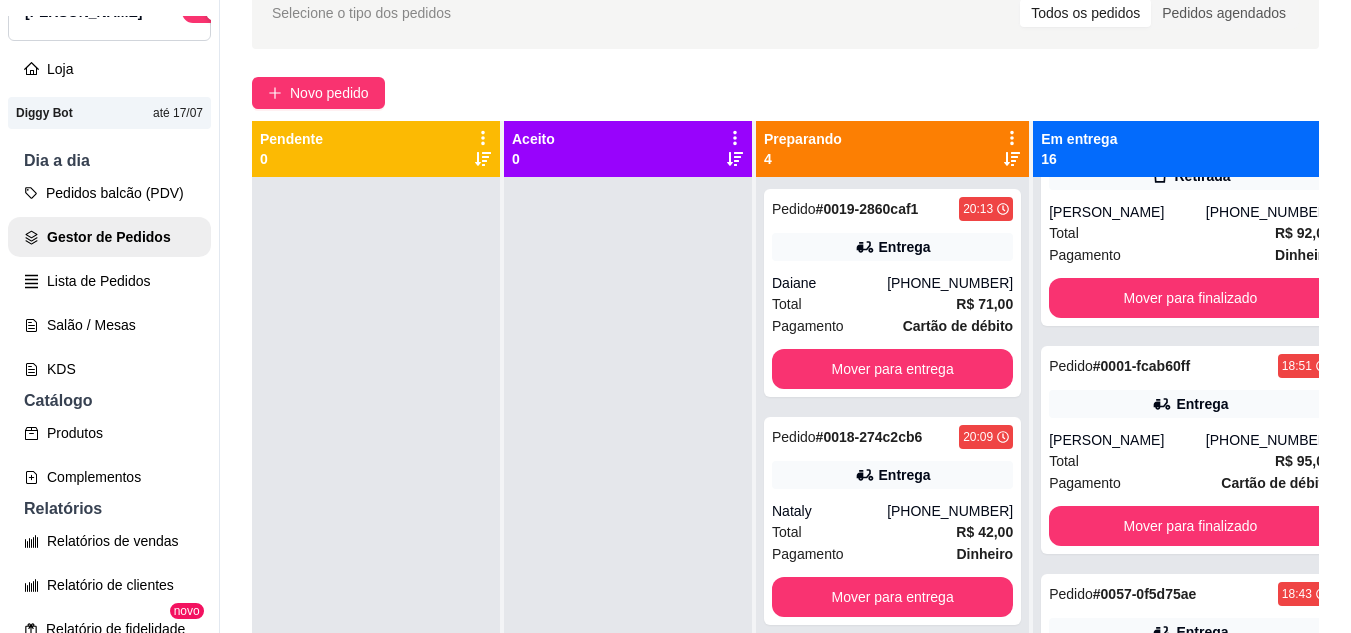 scroll, scrollTop: 3217, scrollLeft: 0, axis: vertical 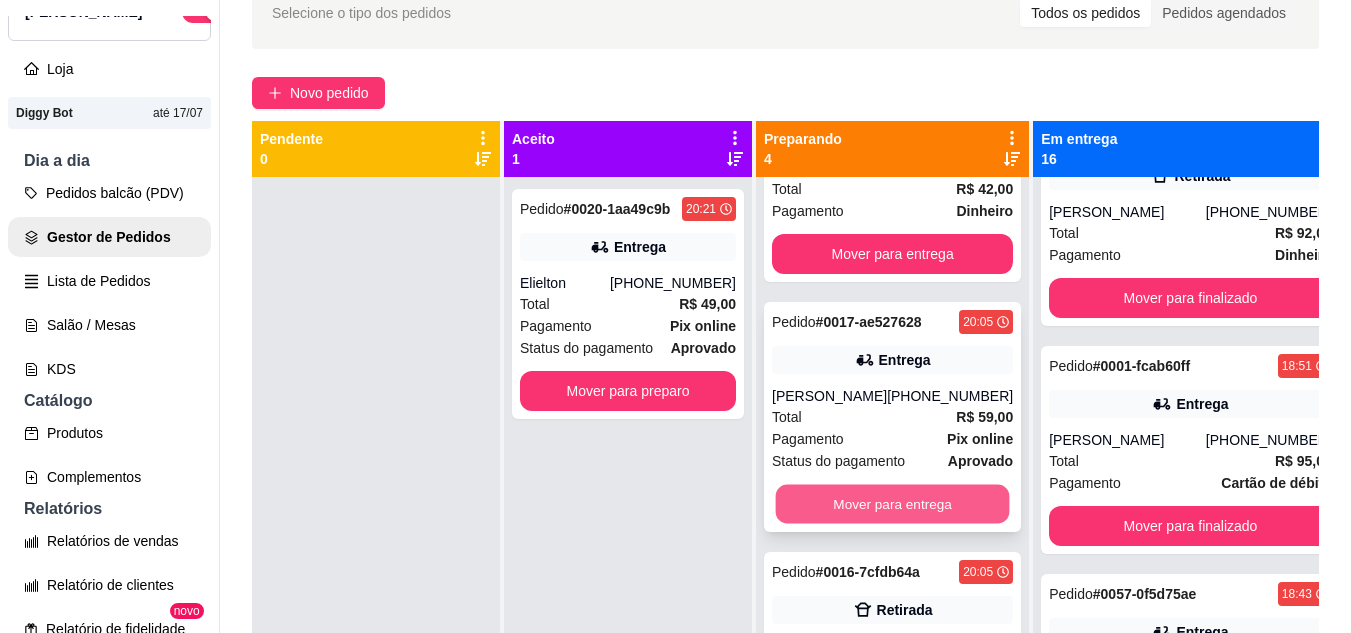click on "Mover para entrega" at bounding box center [893, 504] 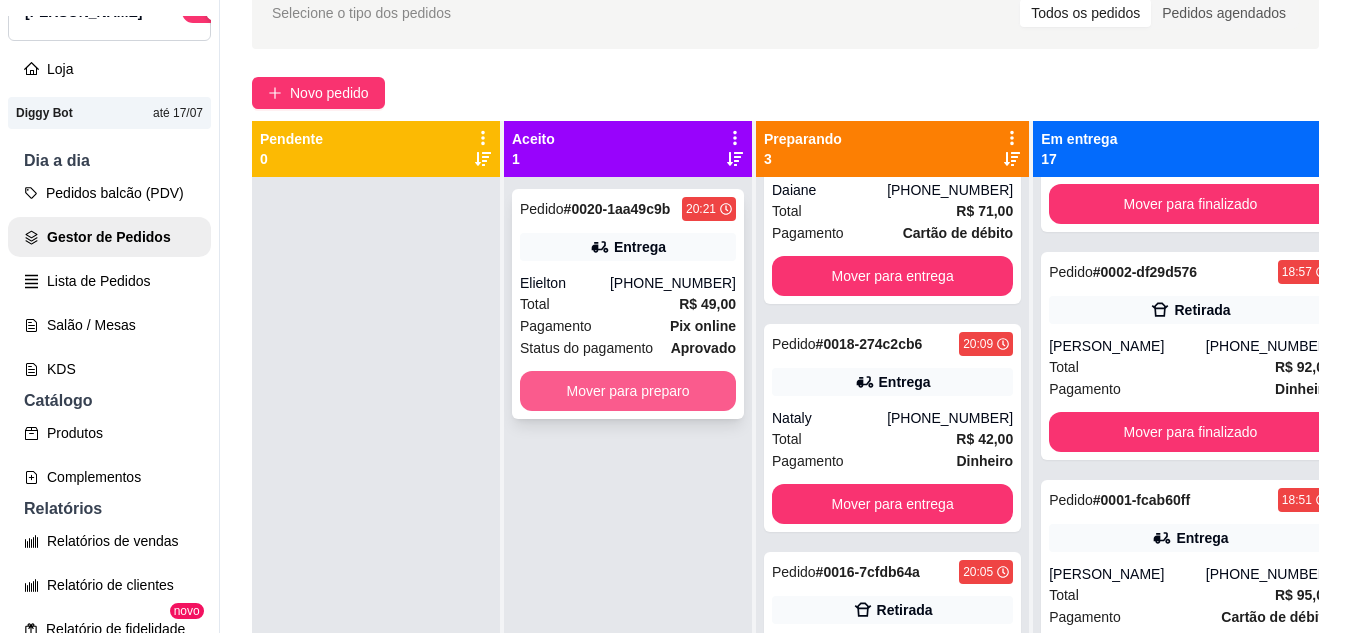 scroll, scrollTop: 93, scrollLeft: 0, axis: vertical 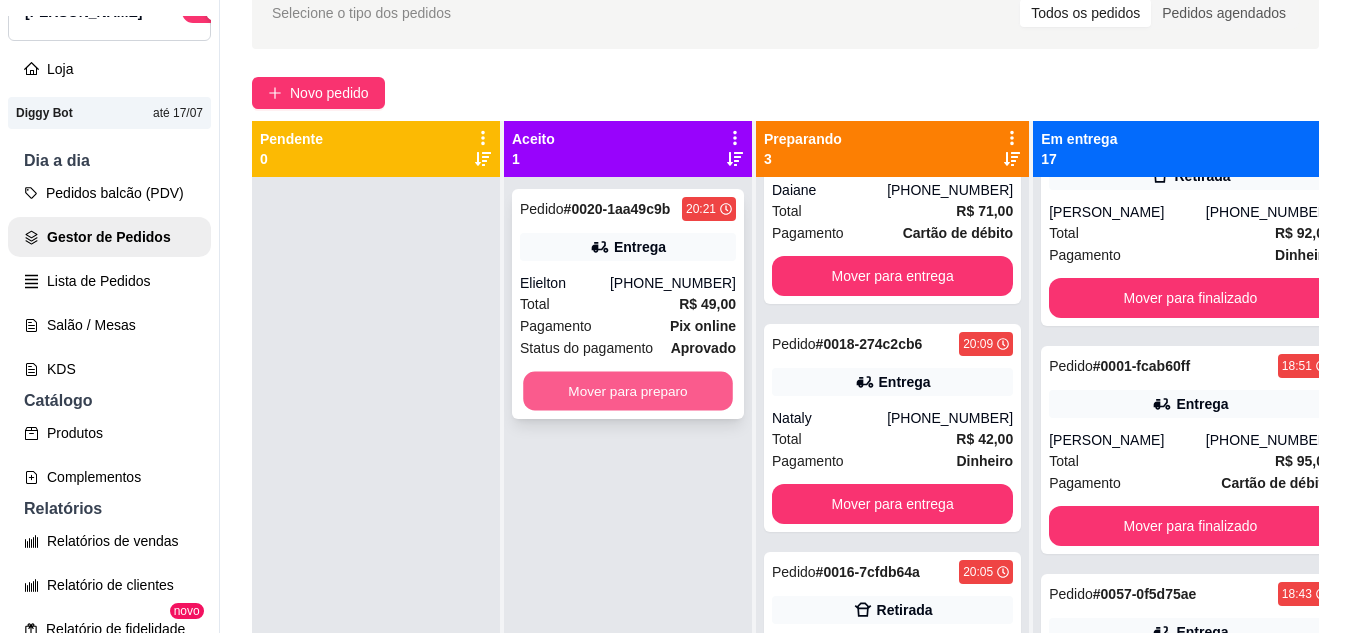 click on "Mover para preparo" at bounding box center (628, 391) 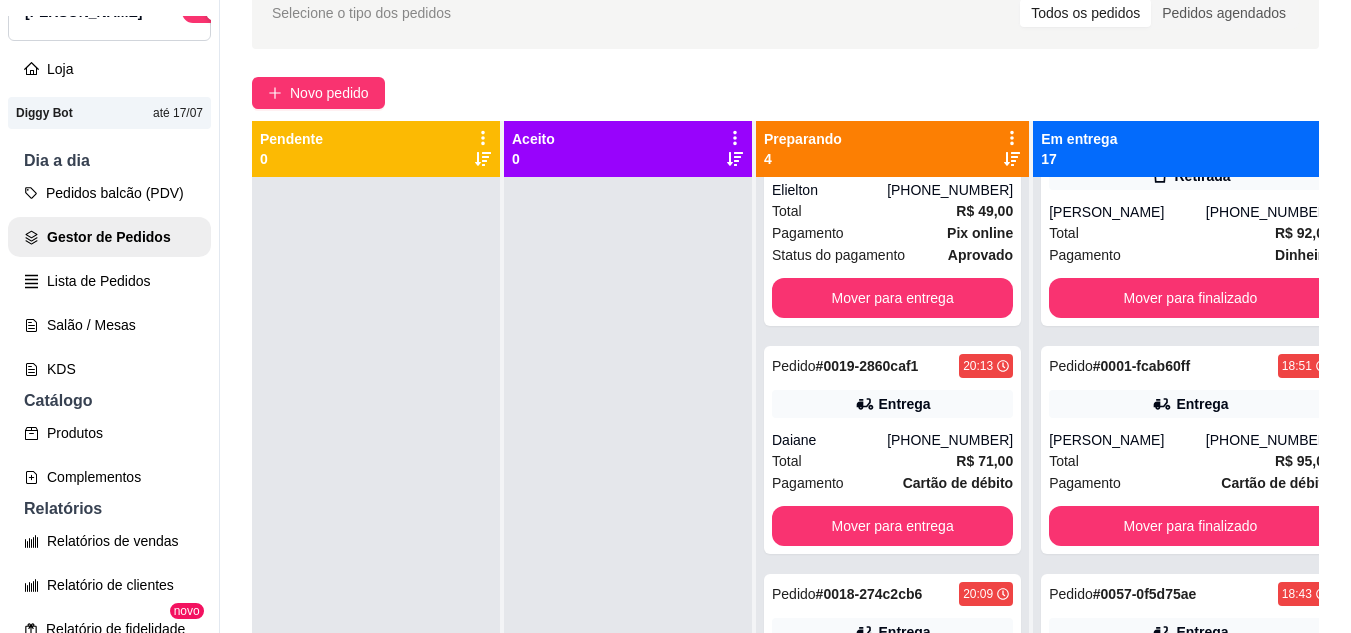 scroll, scrollTop: 343, scrollLeft: 0, axis: vertical 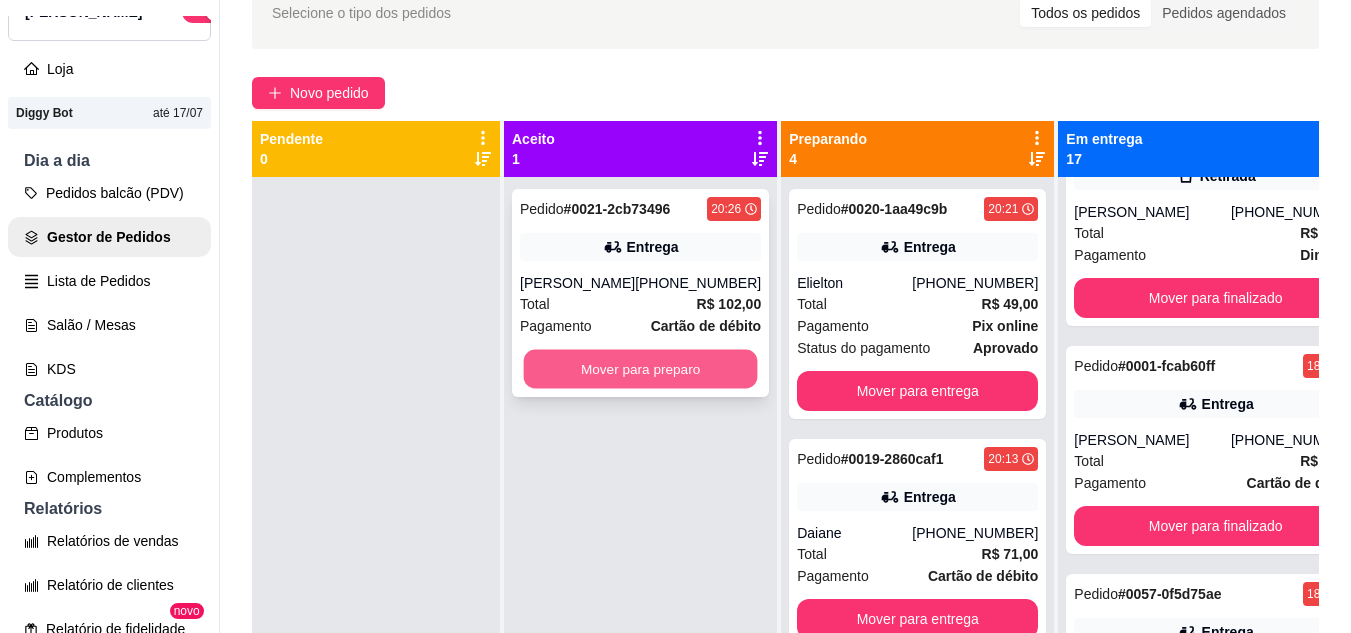 click on "Mover para preparo" at bounding box center (641, 369) 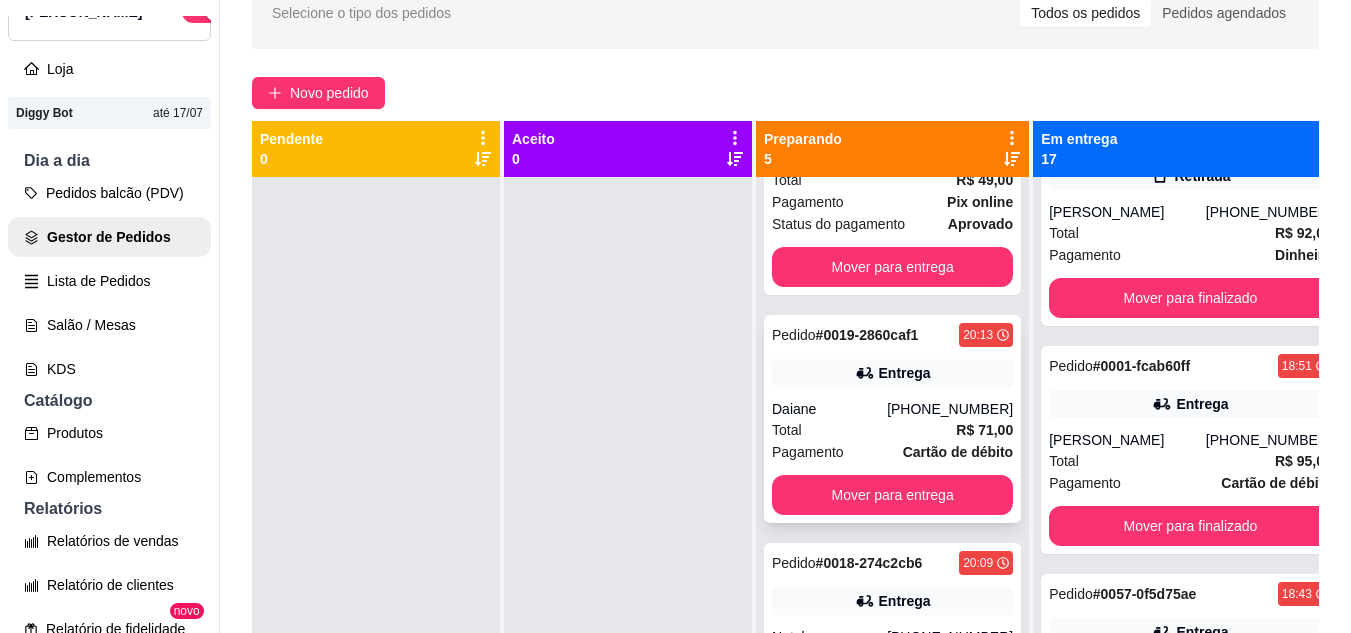 scroll, scrollTop: 500, scrollLeft: 0, axis: vertical 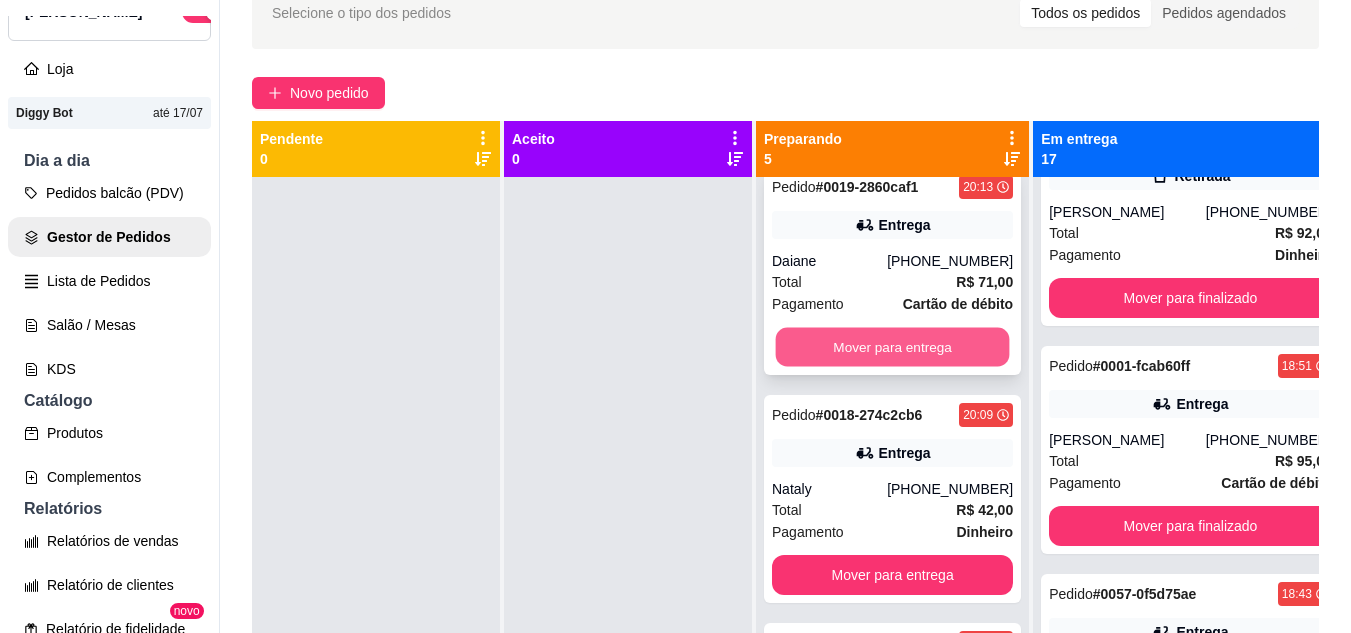 click on "Mover para entrega" at bounding box center [893, 347] 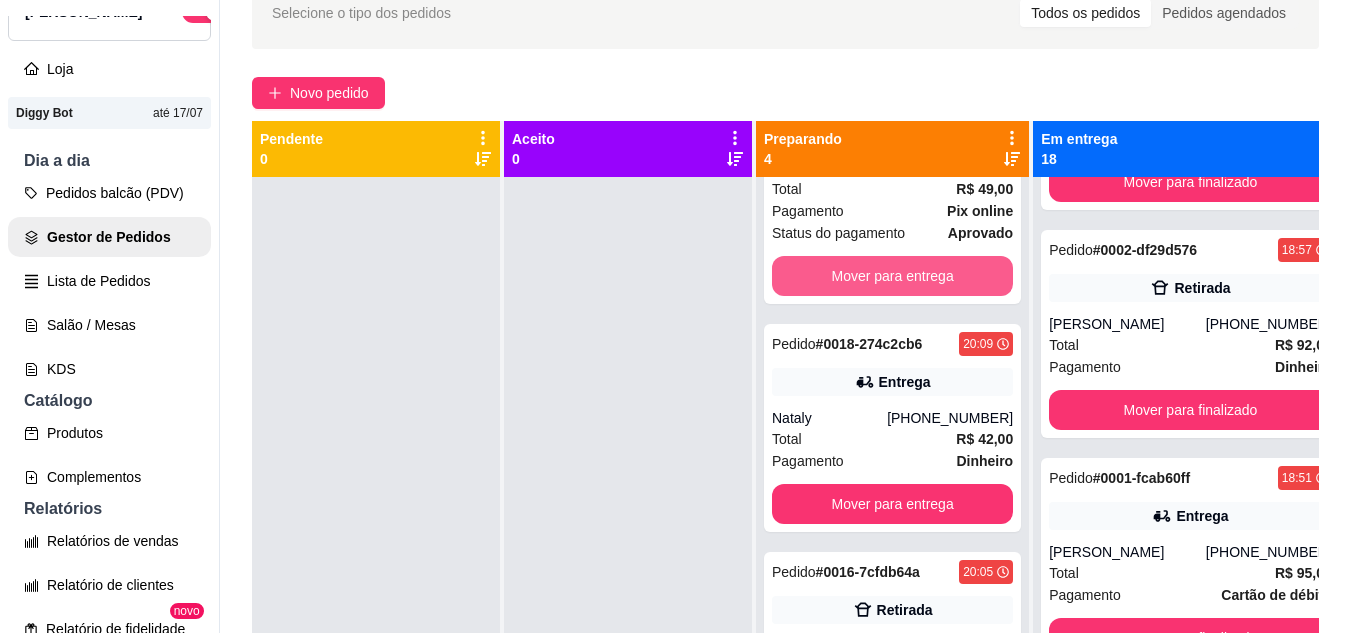 scroll, scrollTop: 272, scrollLeft: 0, axis: vertical 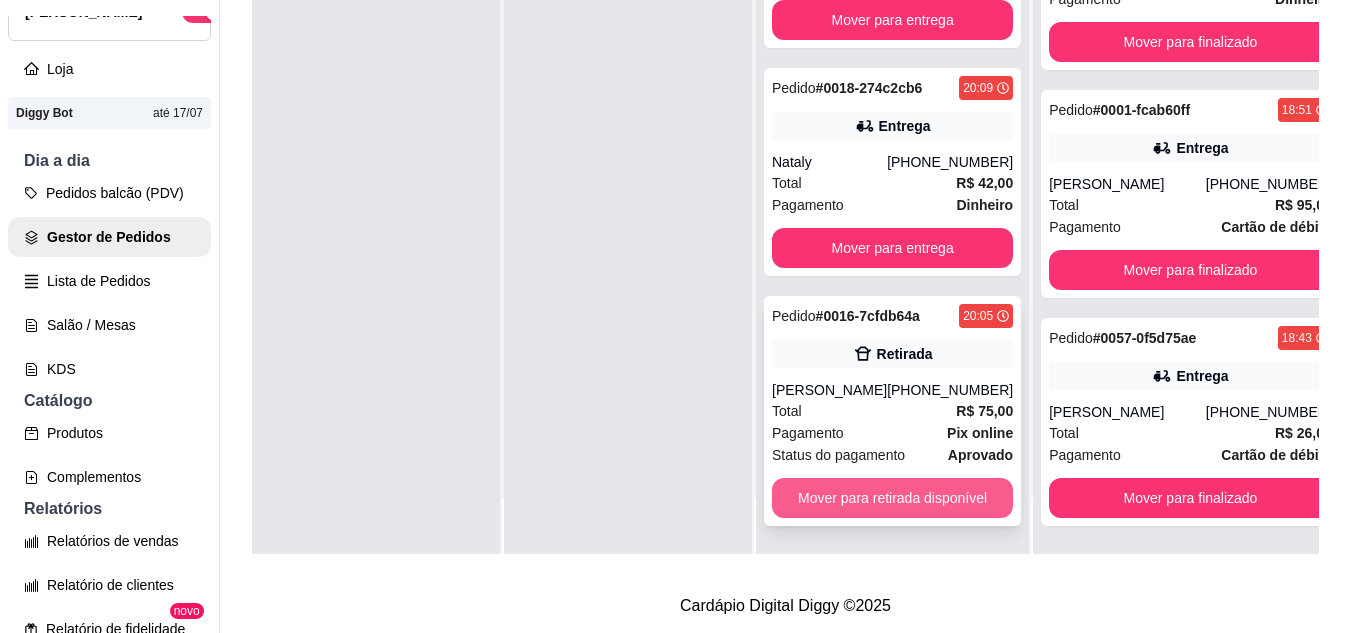 click on "Mover para retirada disponível" at bounding box center (892, 498) 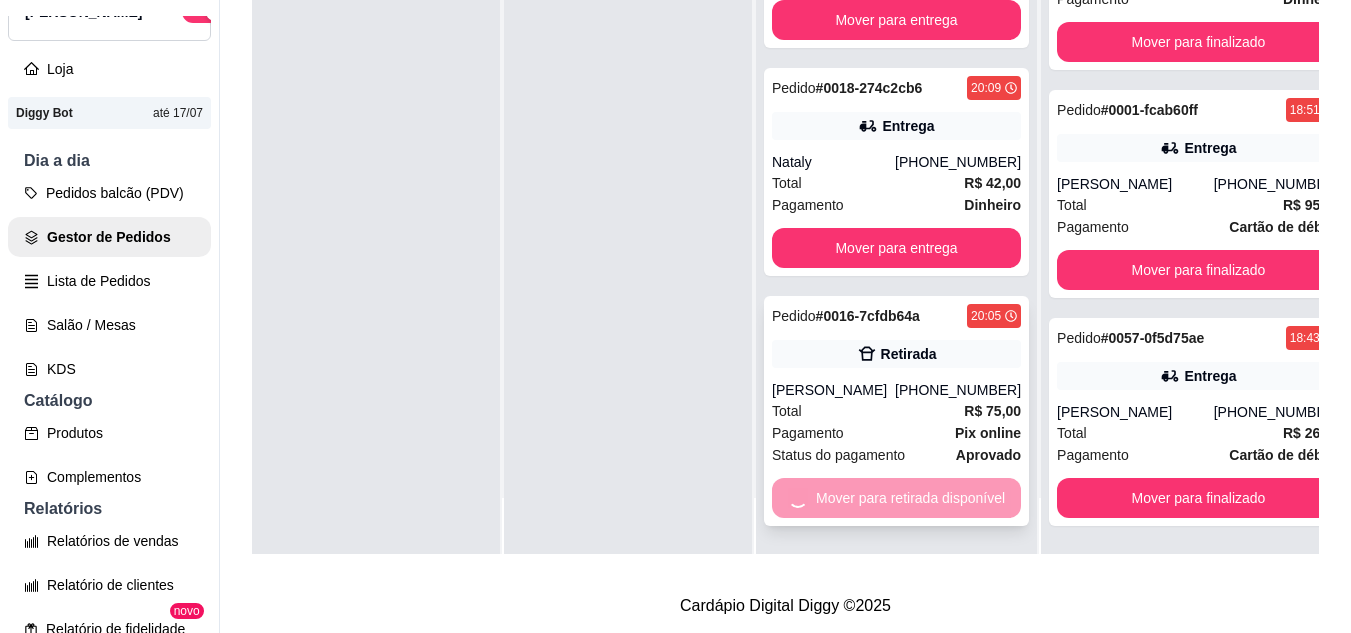 scroll, scrollTop: 3815, scrollLeft: 0, axis: vertical 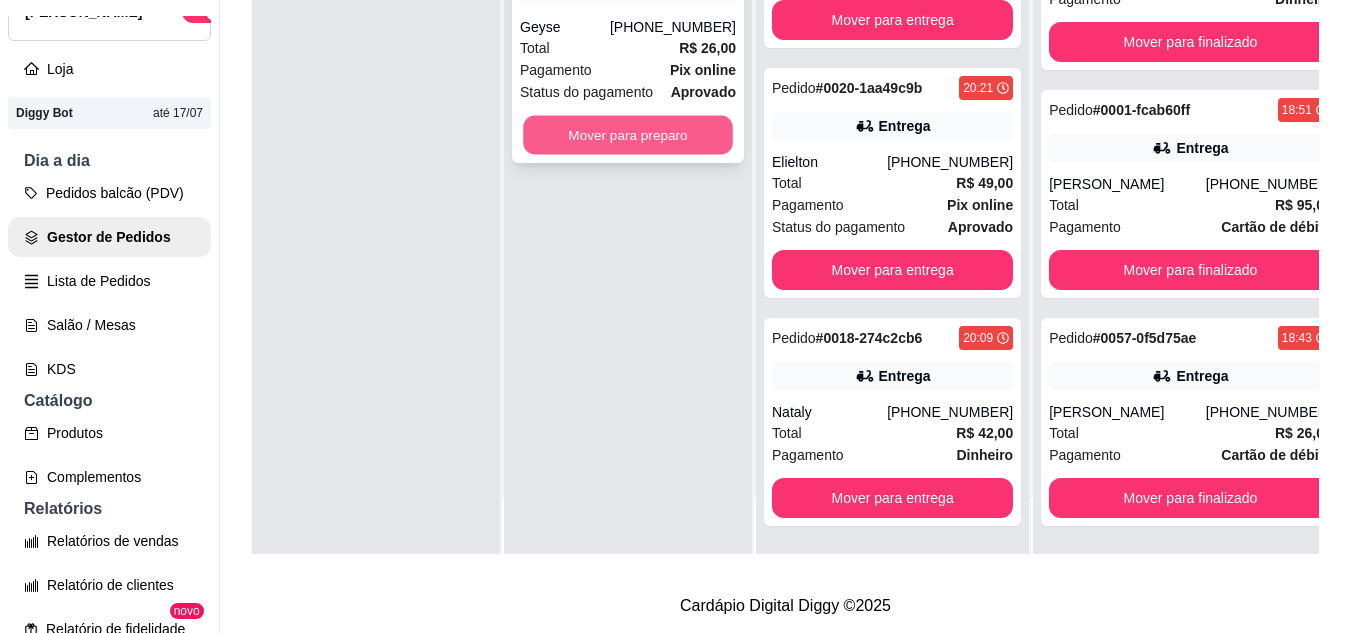 click on "Mover para preparo" at bounding box center (628, 135) 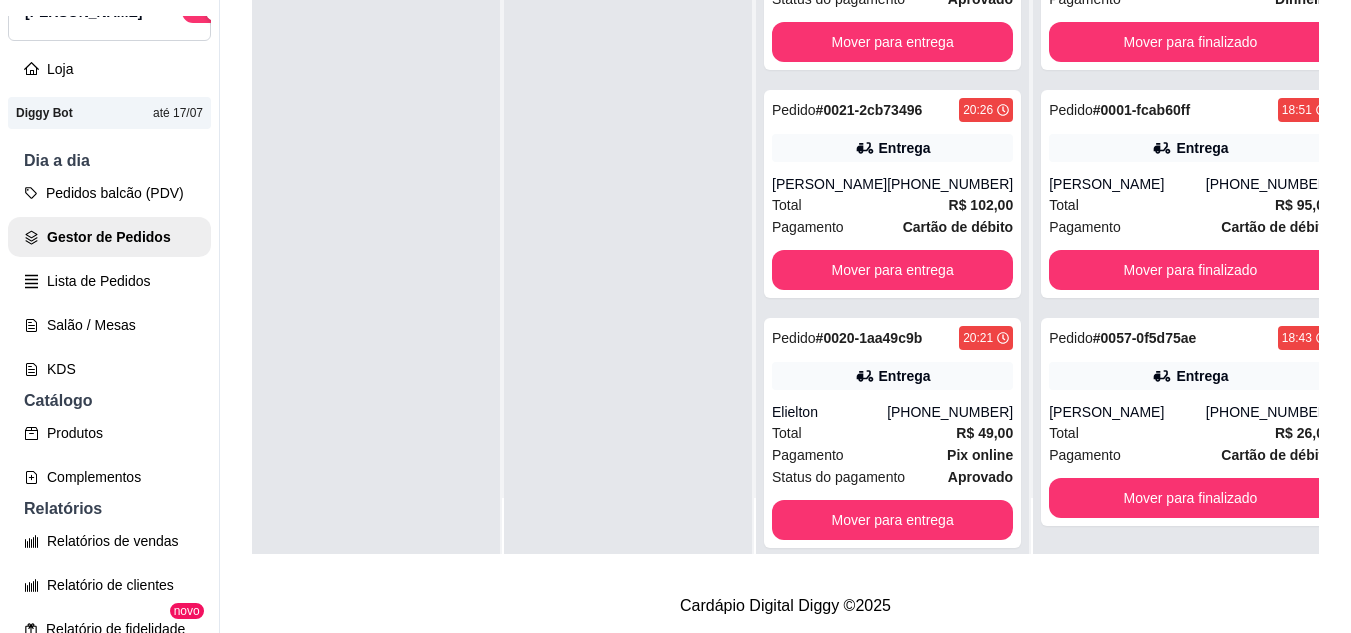 scroll, scrollTop: 343, scrollLeft: 0, axis: vertical 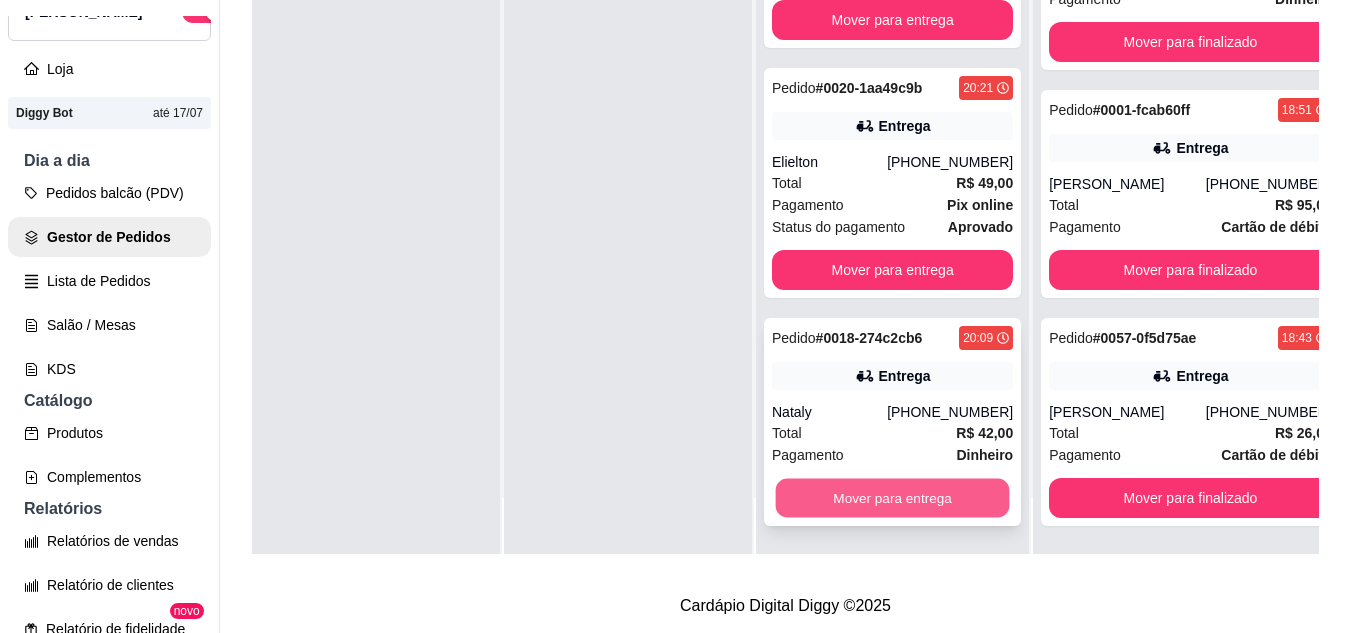 click on "Mover para entrega" at bounding box center (893, 498) 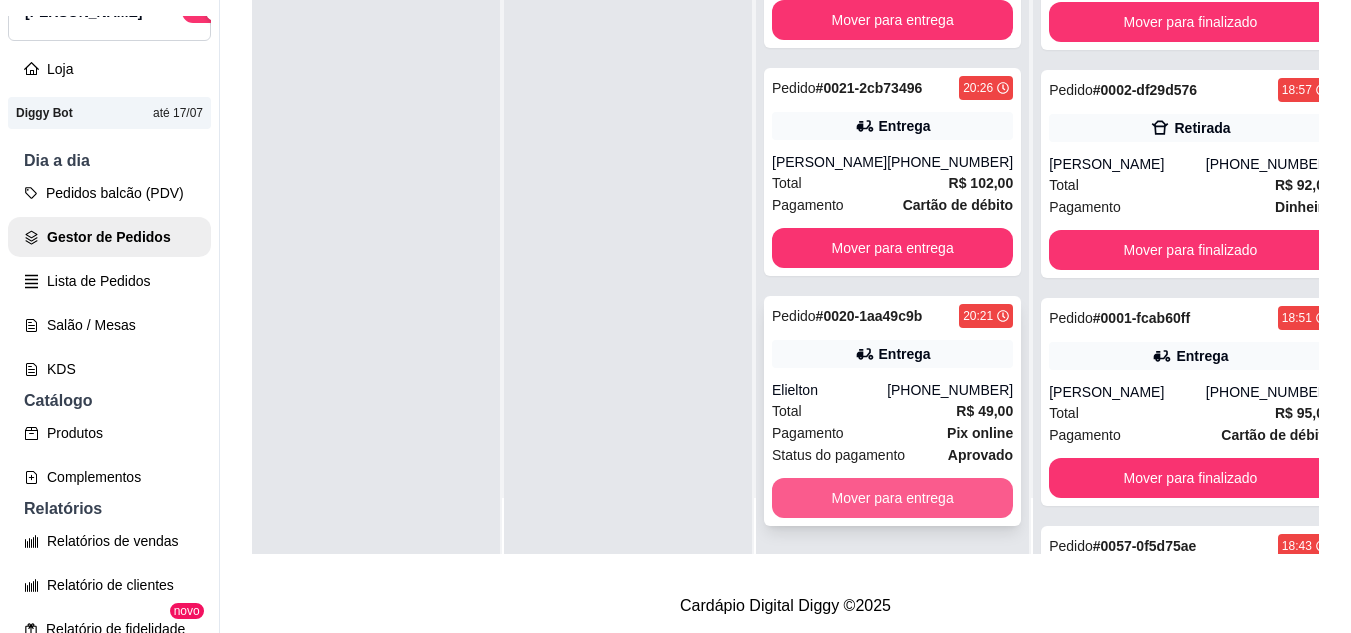 scroll, scrollTop: 115, scrollLeft: 0, axis: vertical 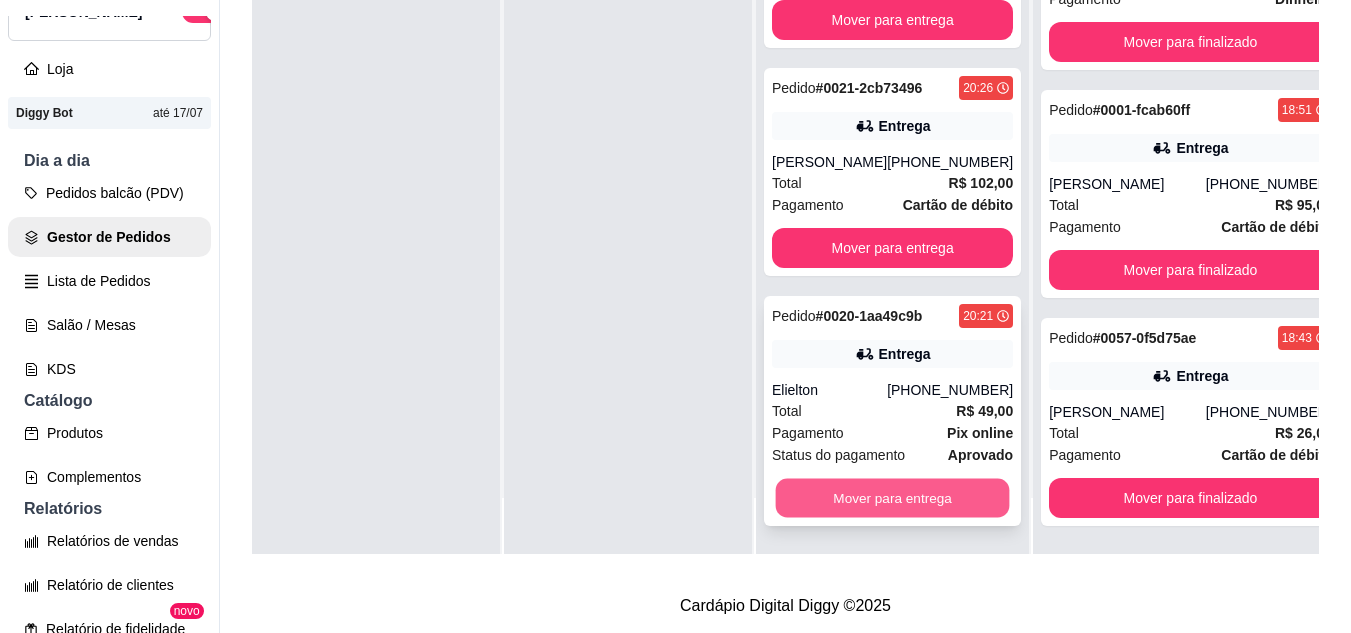 click on "Mover para entrega" at bounding box center (893, 498) 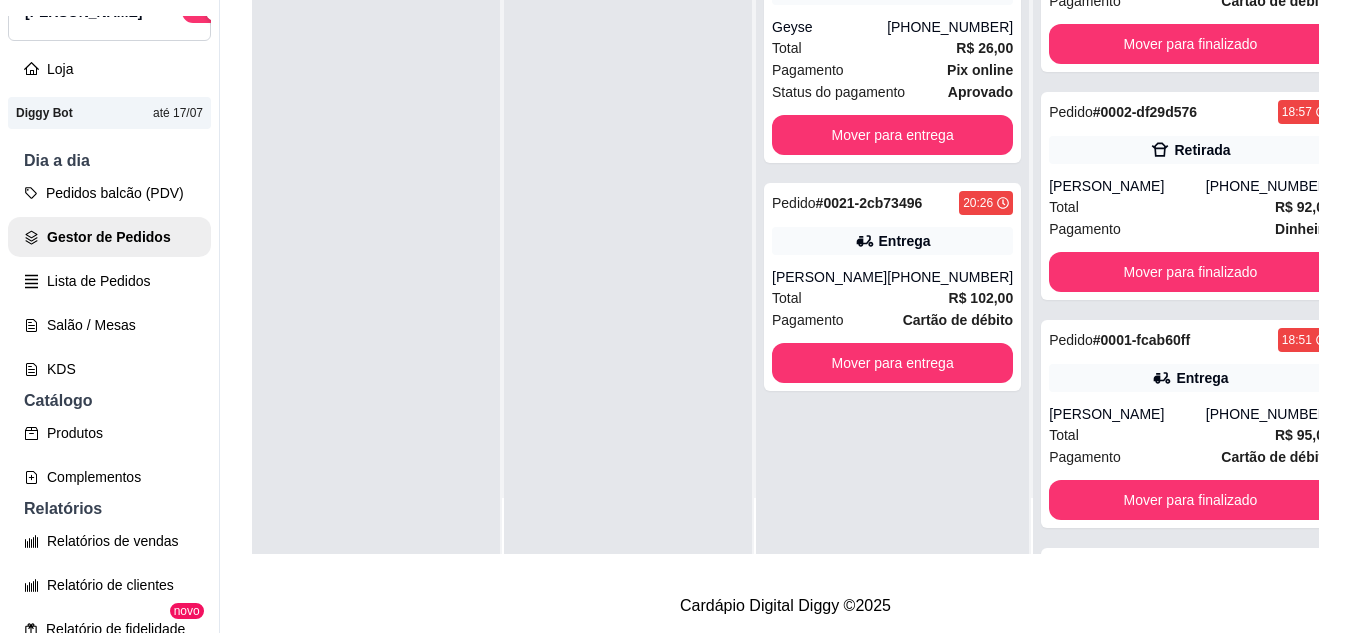 scroll, scrollTop: 0, scrollLeft: 0, axis: both 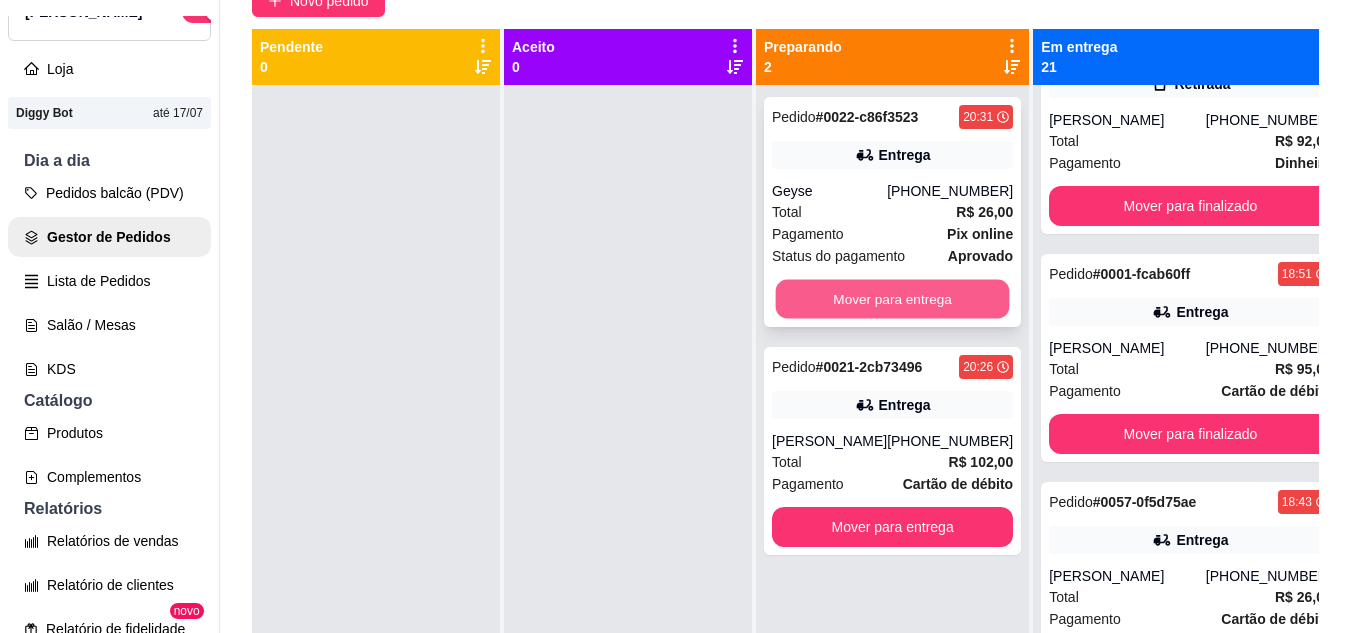 click on "Mover para entrega" at bounding box center (893, 299) 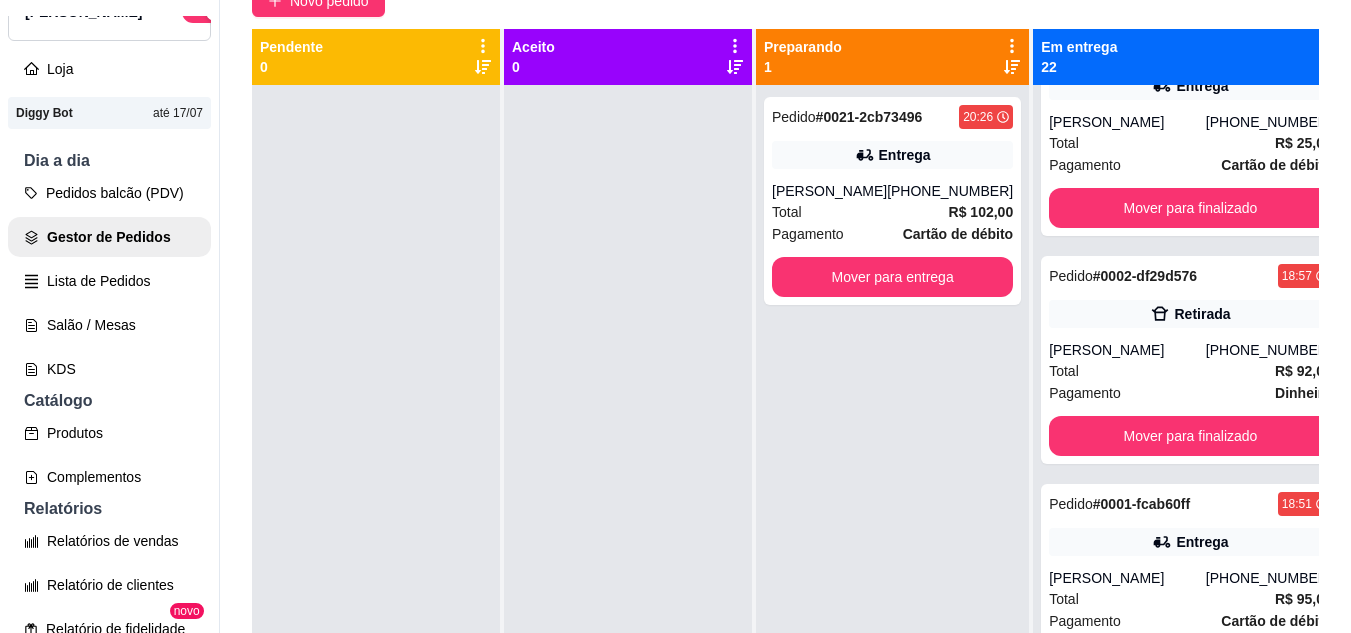 scroll, scrollTop: 4577, scrollLeft: 0, axis: vertical 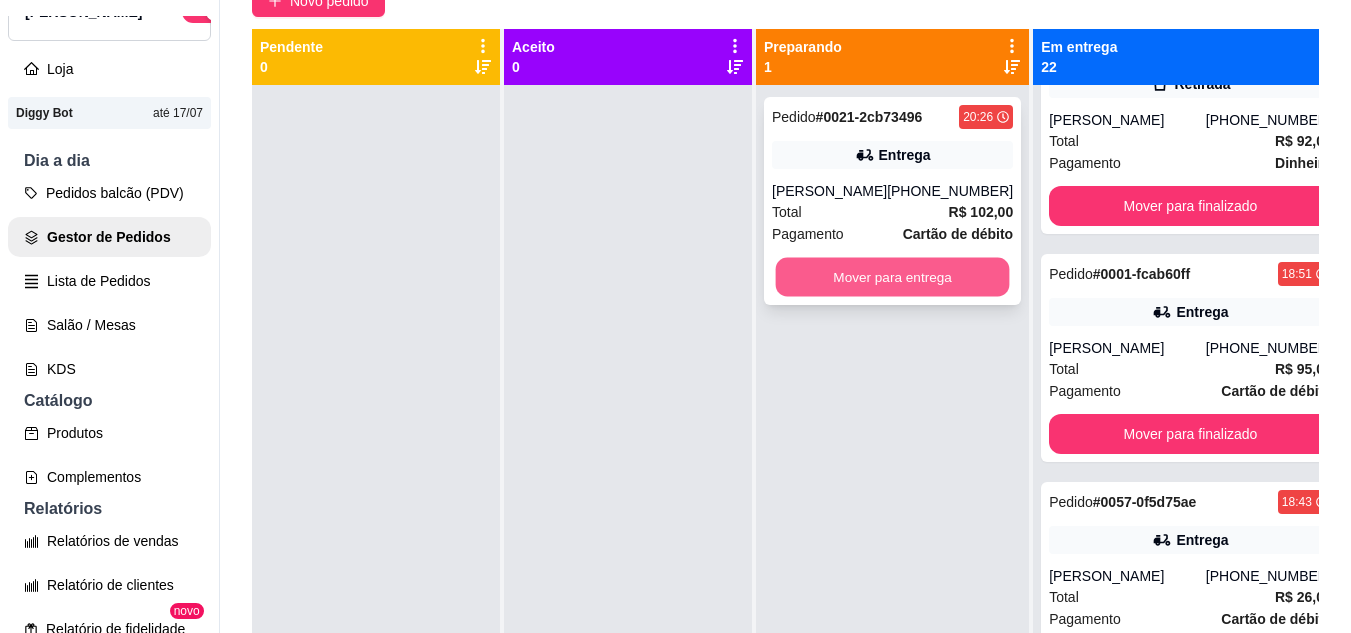click on "Mover para entrega" at bounding box center [893, 277] 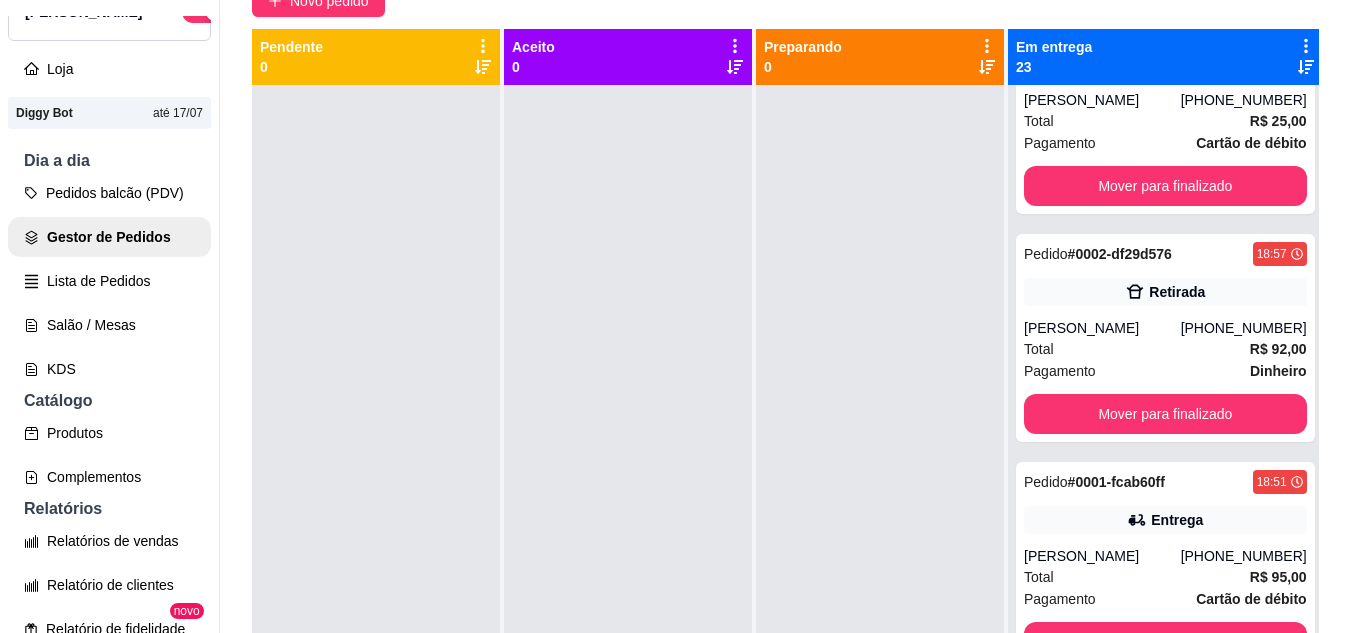 scroll, scrollTop: 4805, scrollLeft: 0, axis: vertical 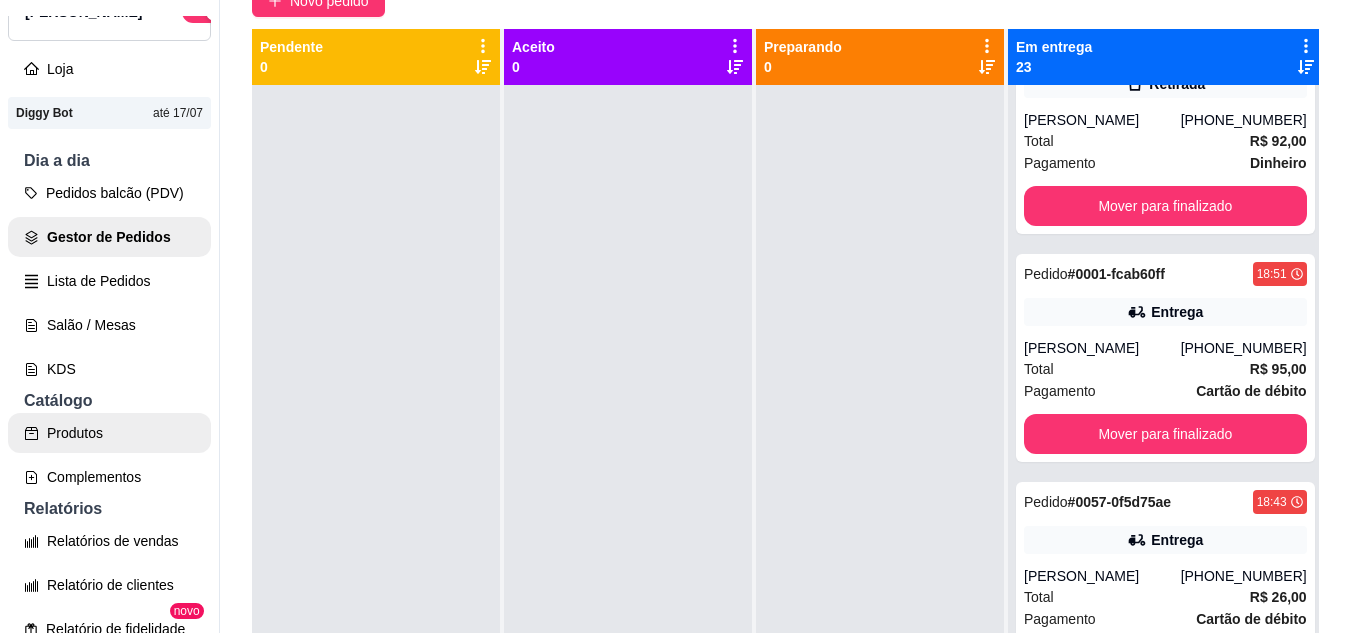 click on "Produtos" at bounding box center (109, 433) 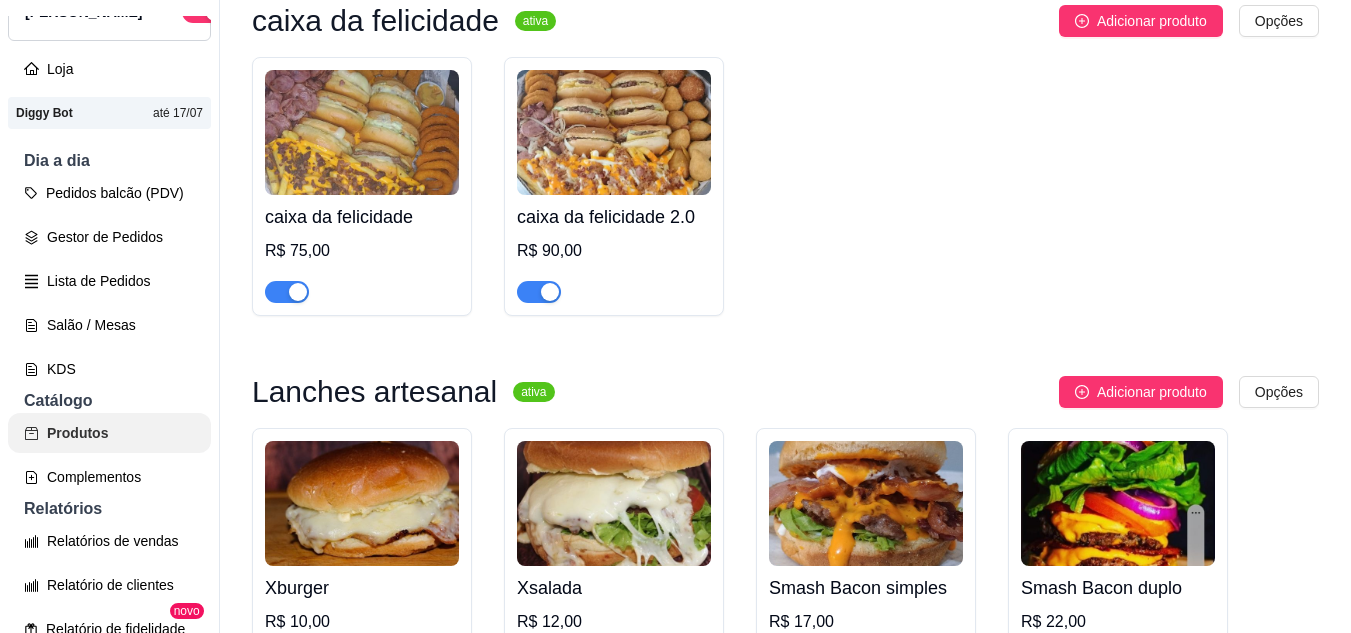 scroll, scrollTop: 0, scrollLeft: 0, axis: both 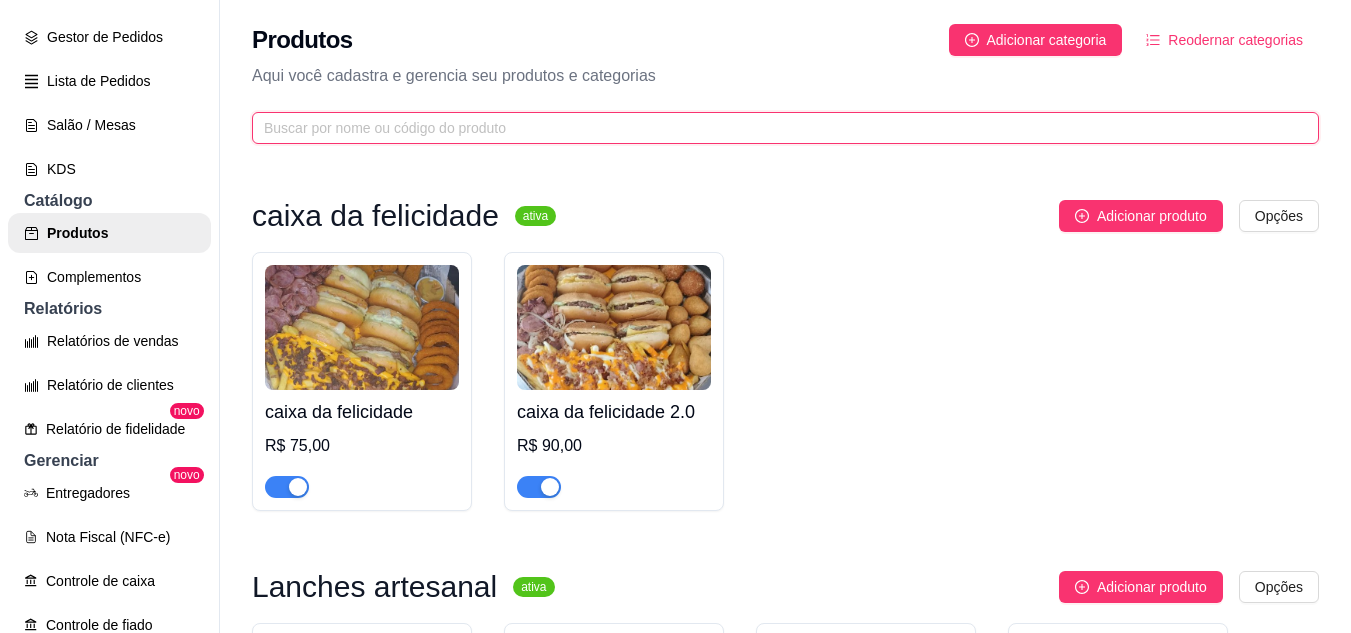 click at bounding box center [777, 128] 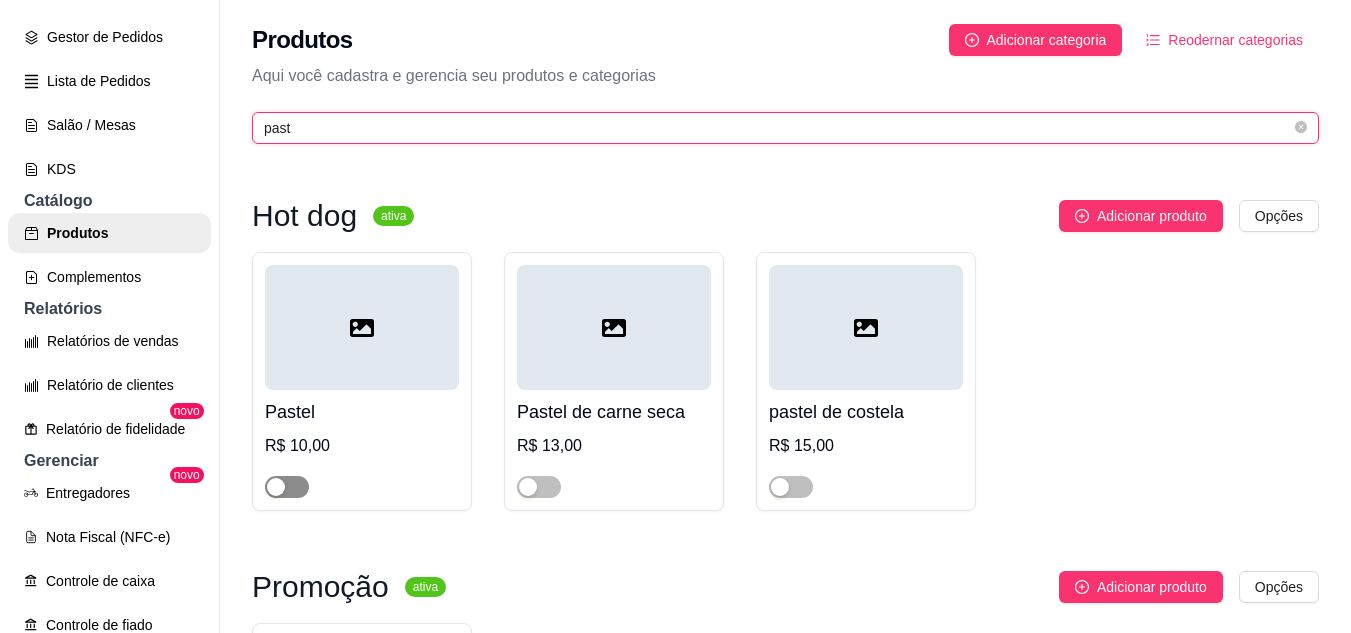 type on "past" 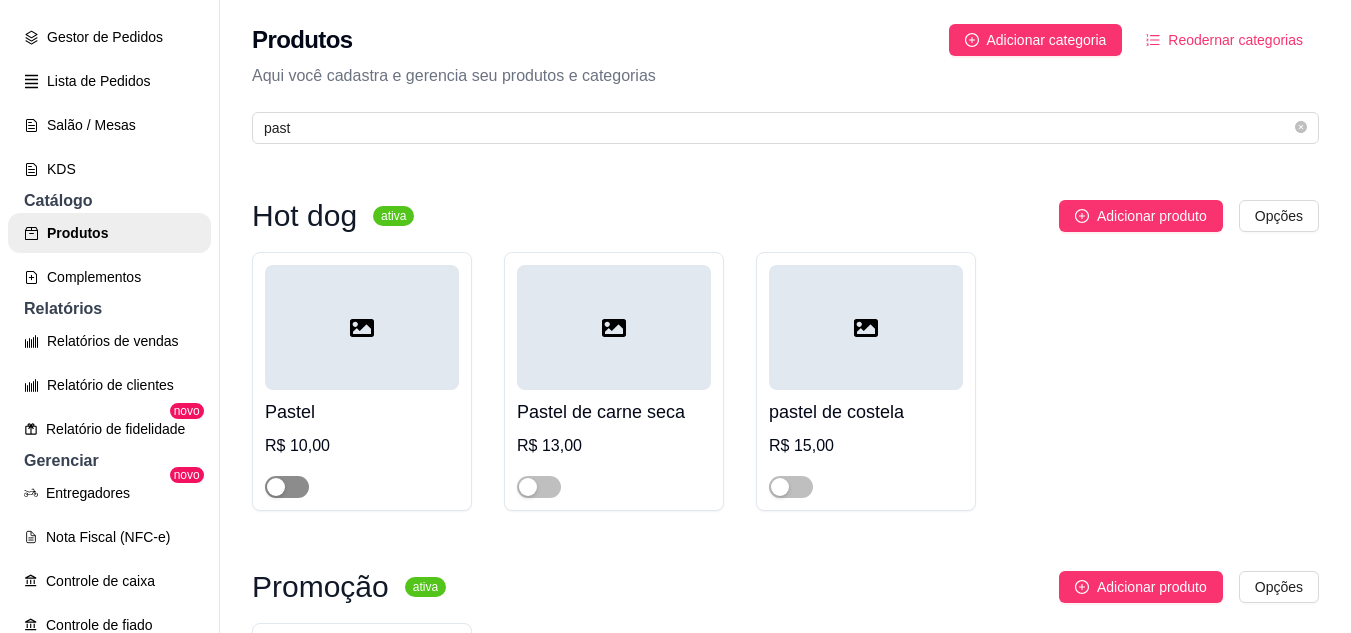 click at bounding box center [287, 487] 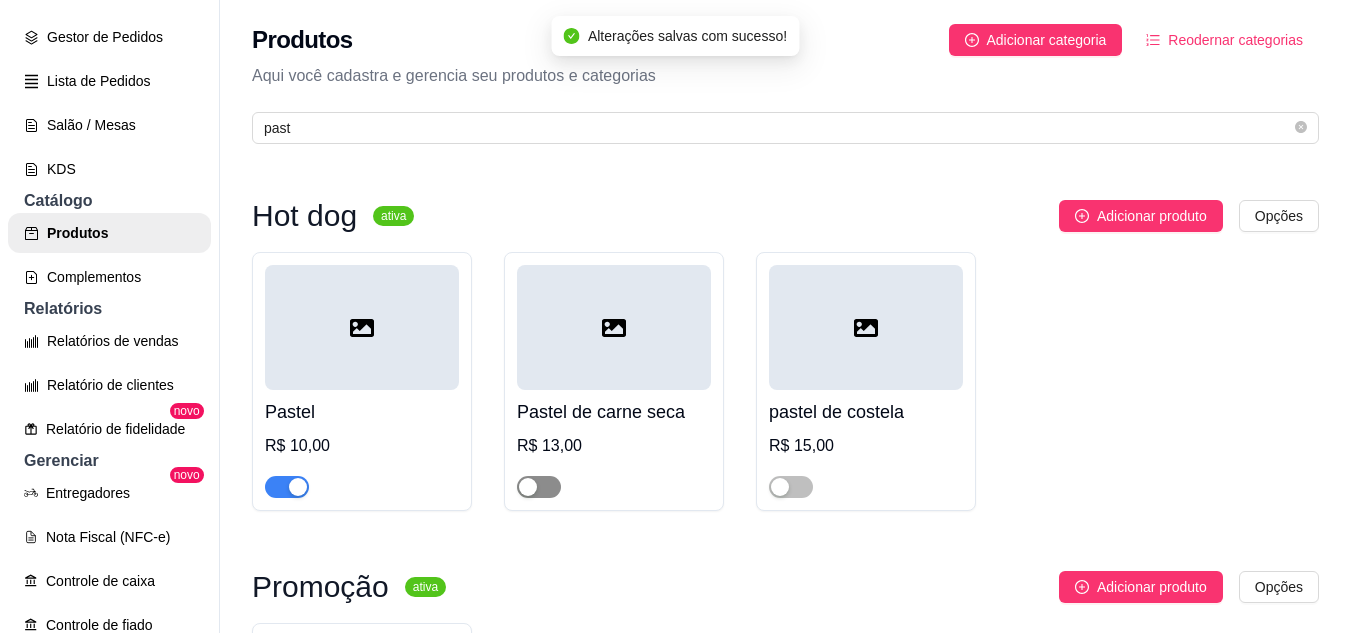 click at bounding box center (539, 487) 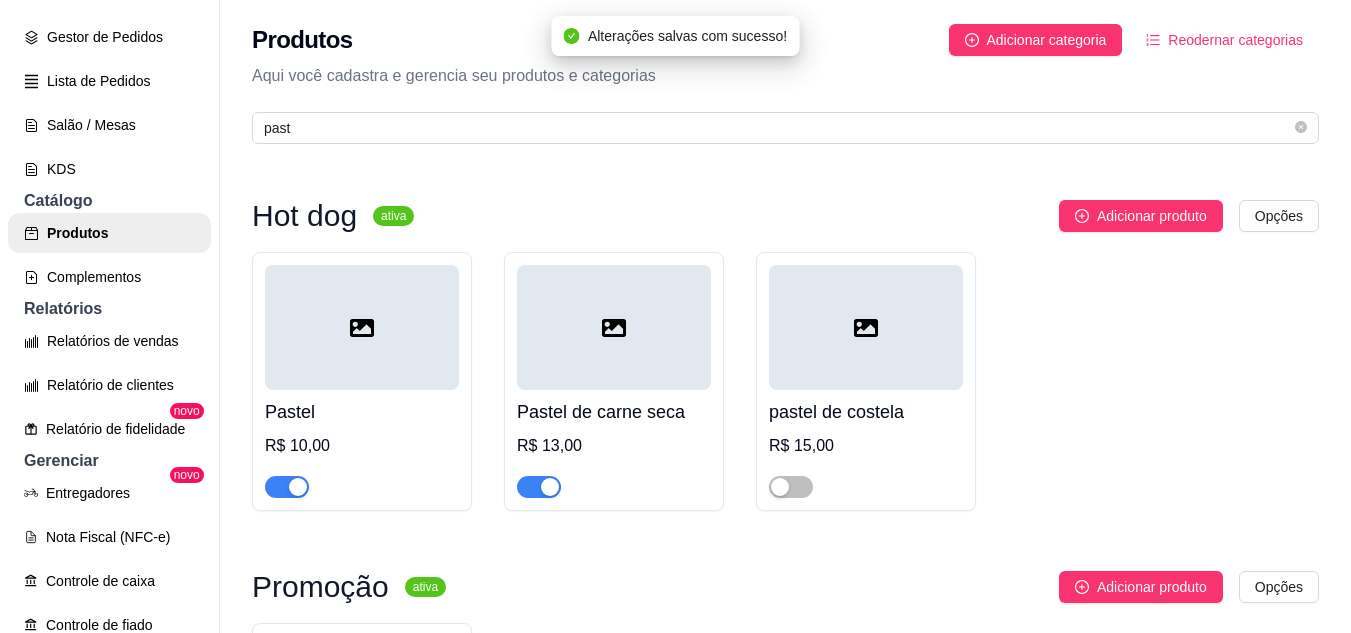 click on "R$ 10,00" at bounding box center (362, 446) 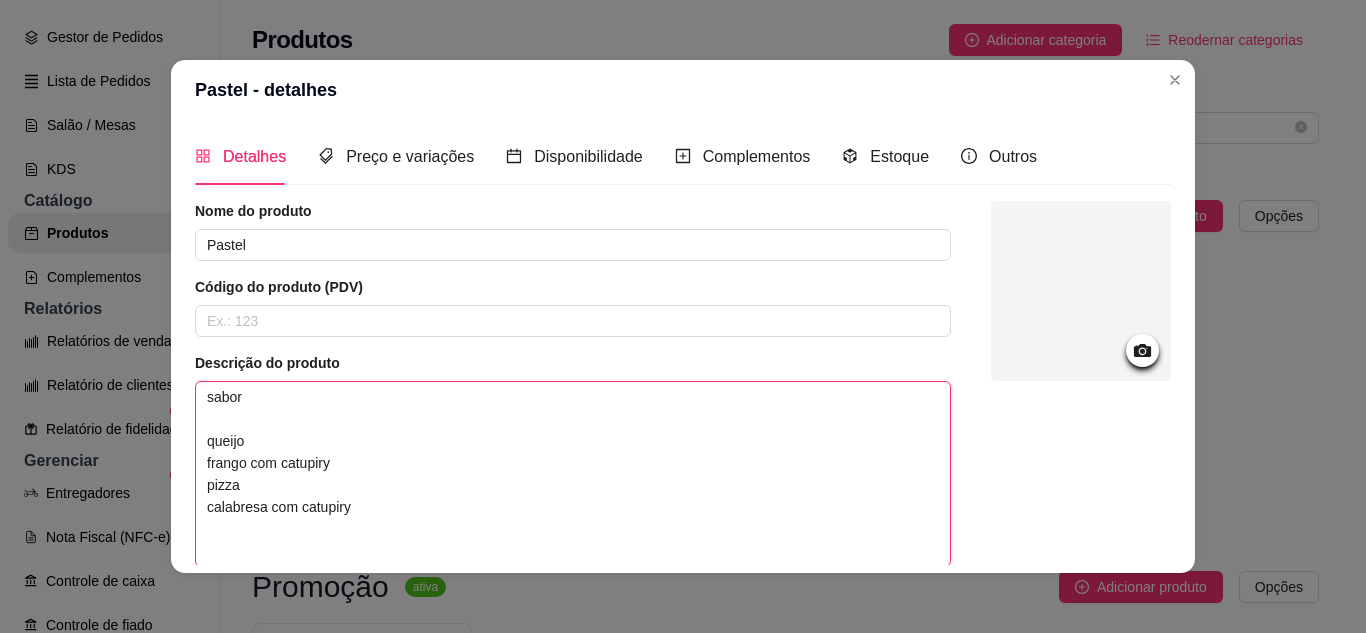 drag, startPoint x: 236, startPoint y: 488, endPoint x: 188, endPoint y: 474, distance: 50 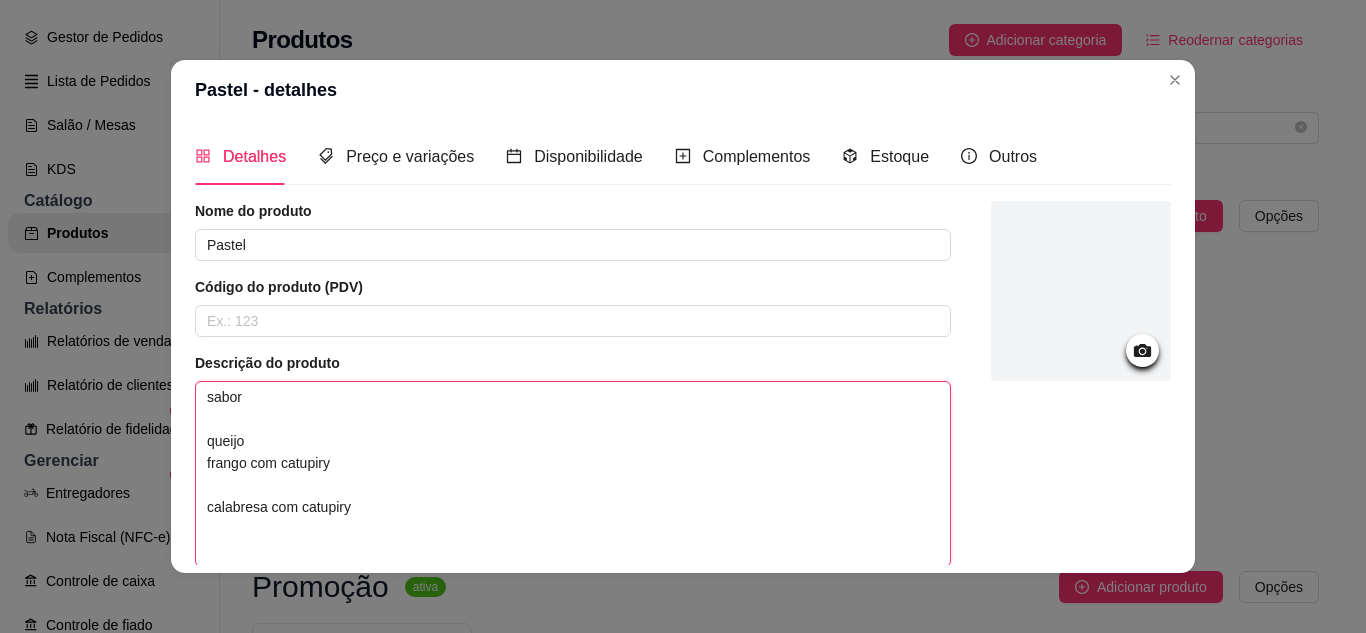 drag, startPoint x: 348, startPoint y: 511, endPoint x: 186, endPoint y: 502, distance: 162.2498 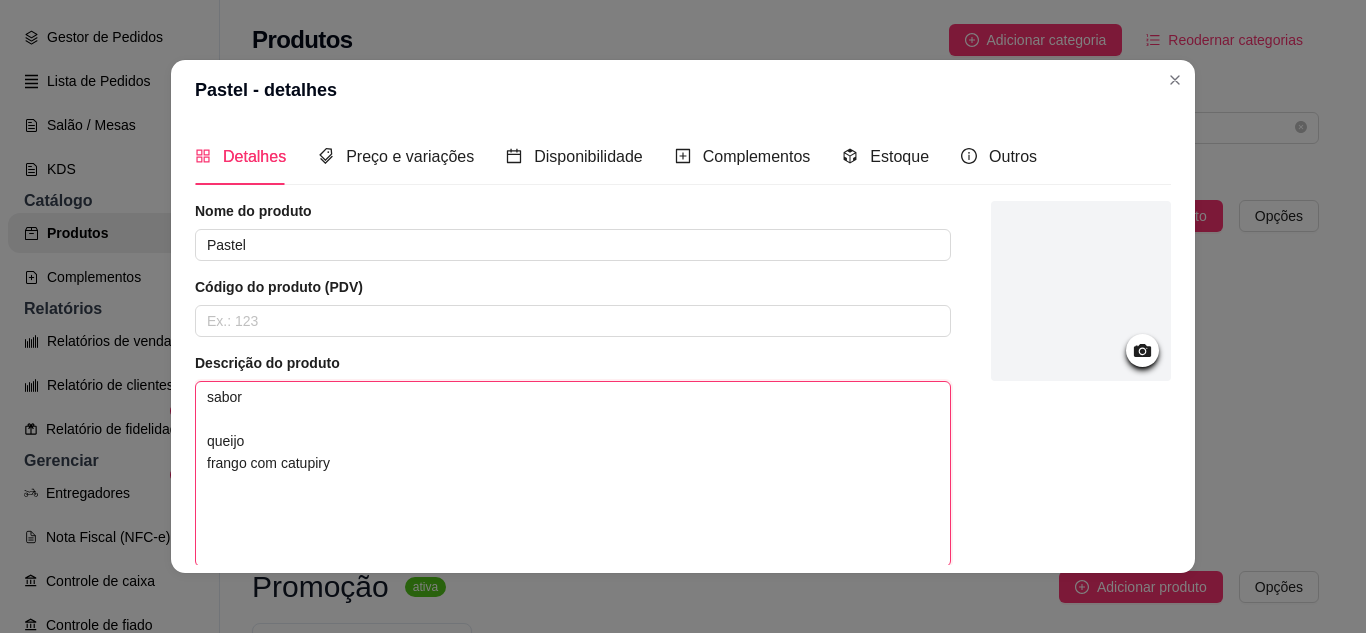 type 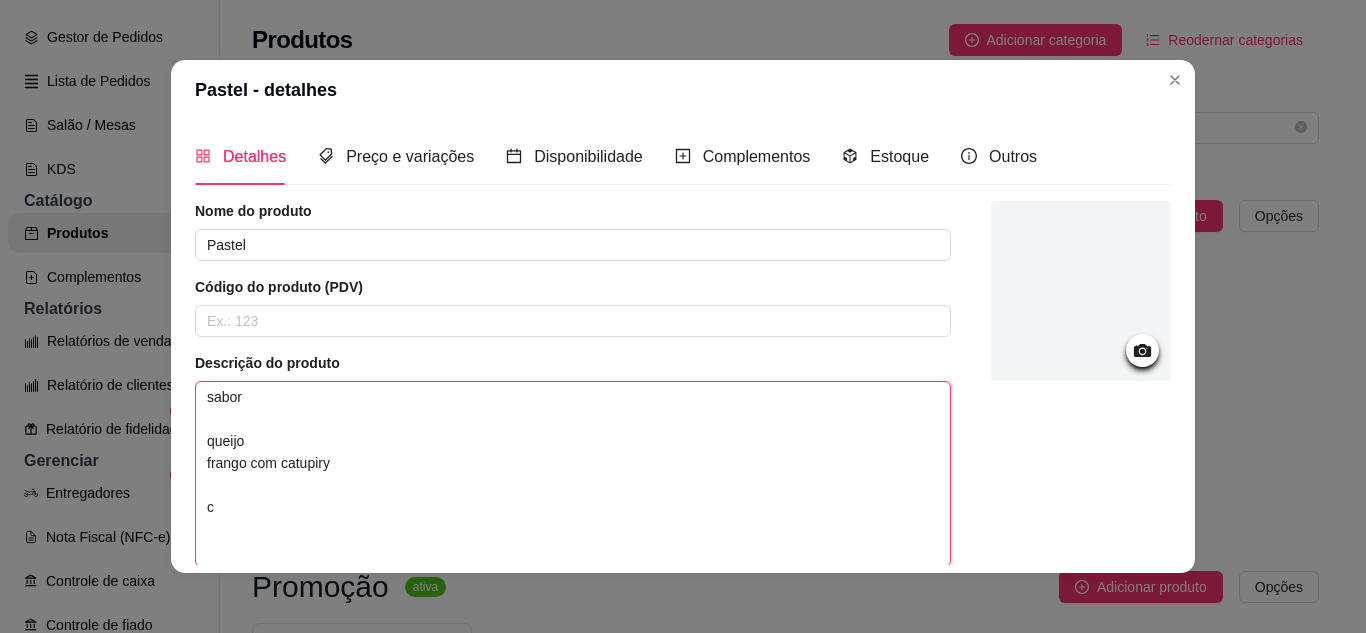 type 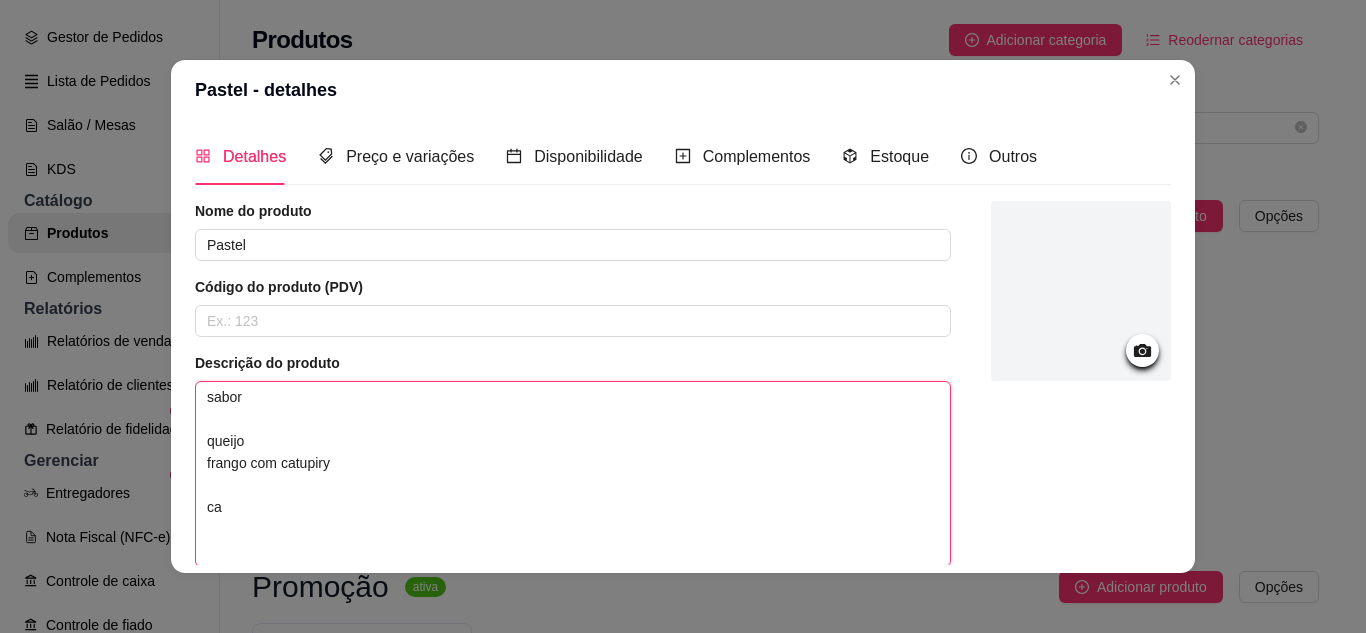type 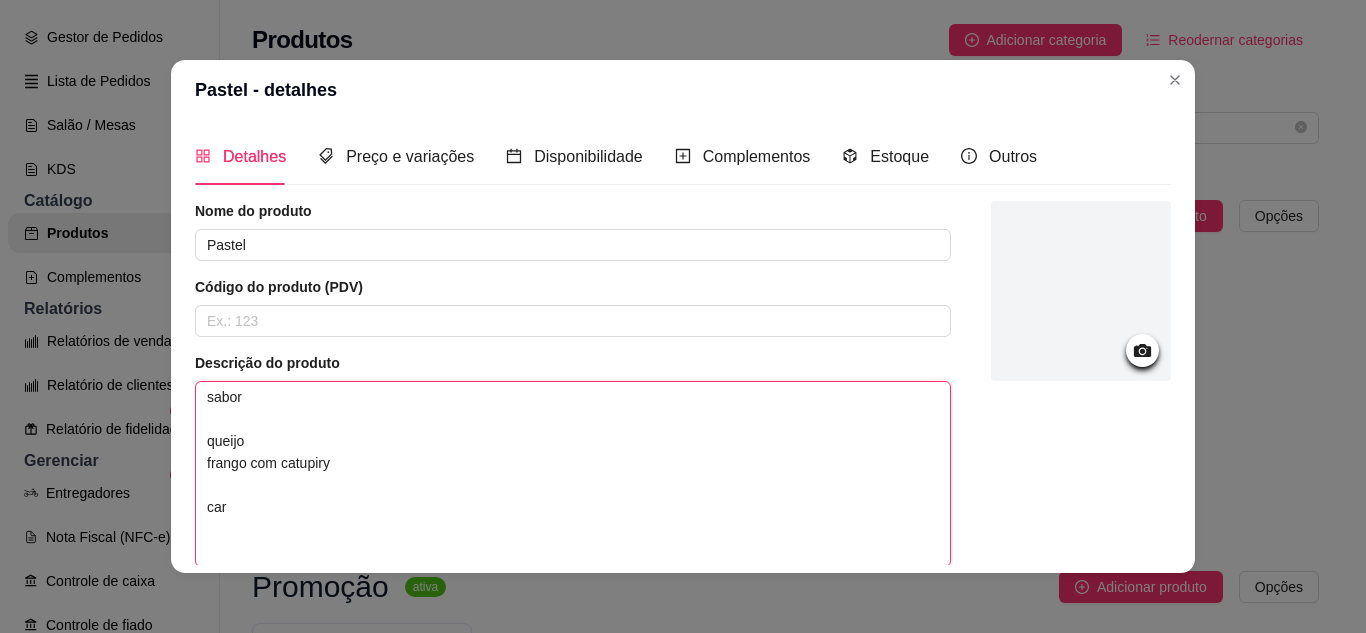 type 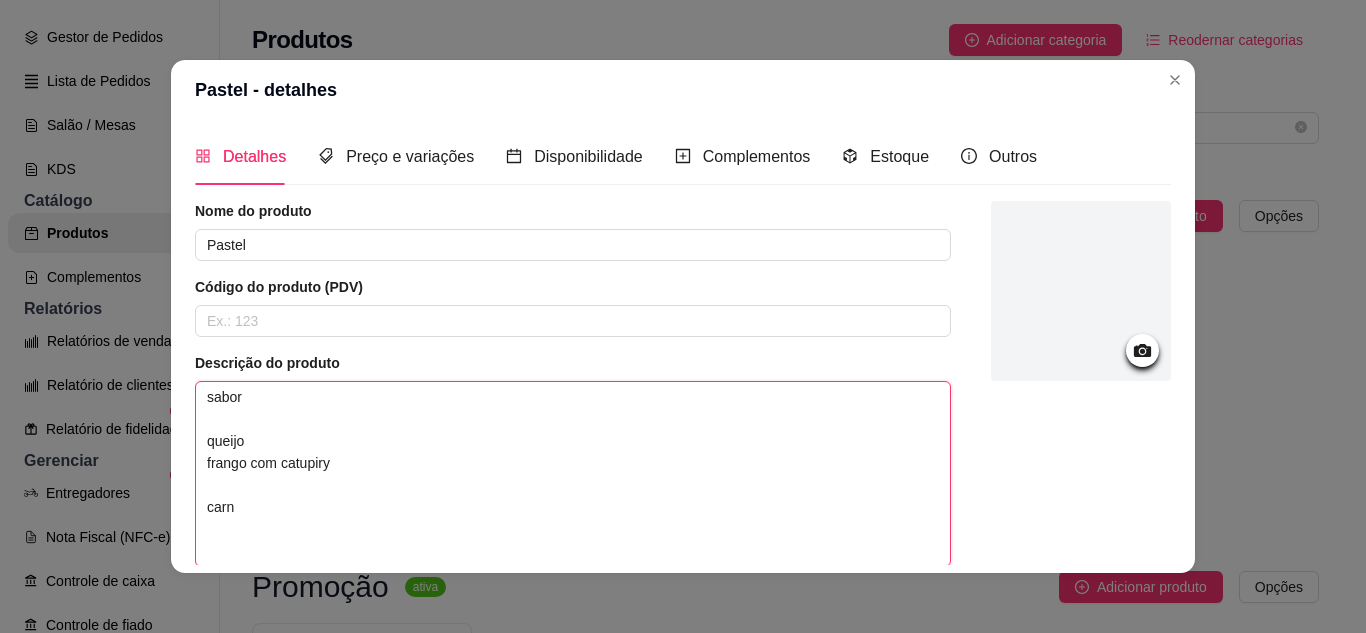 type 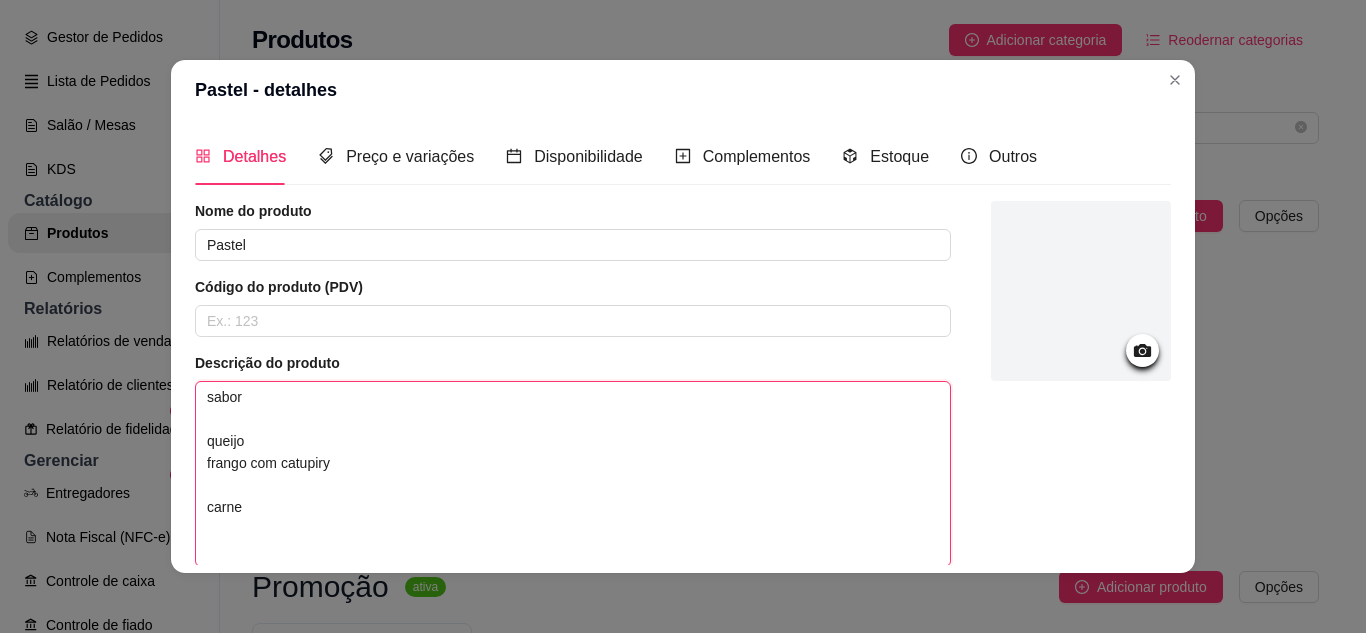 type 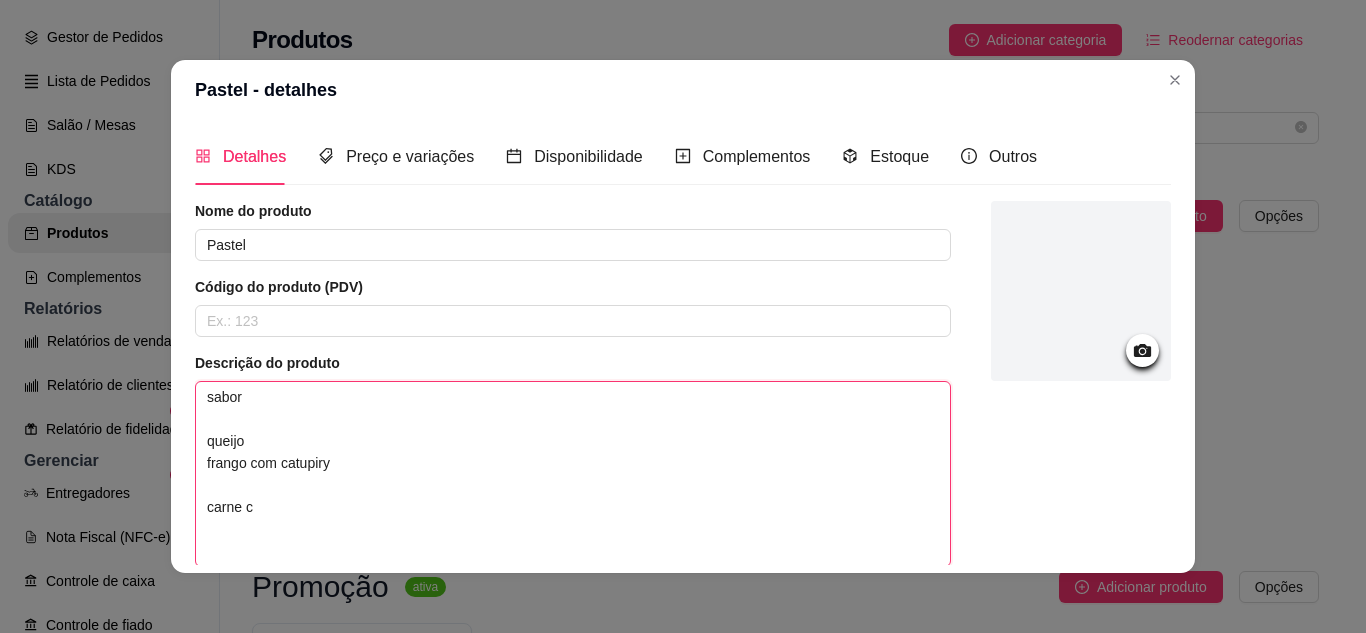 type 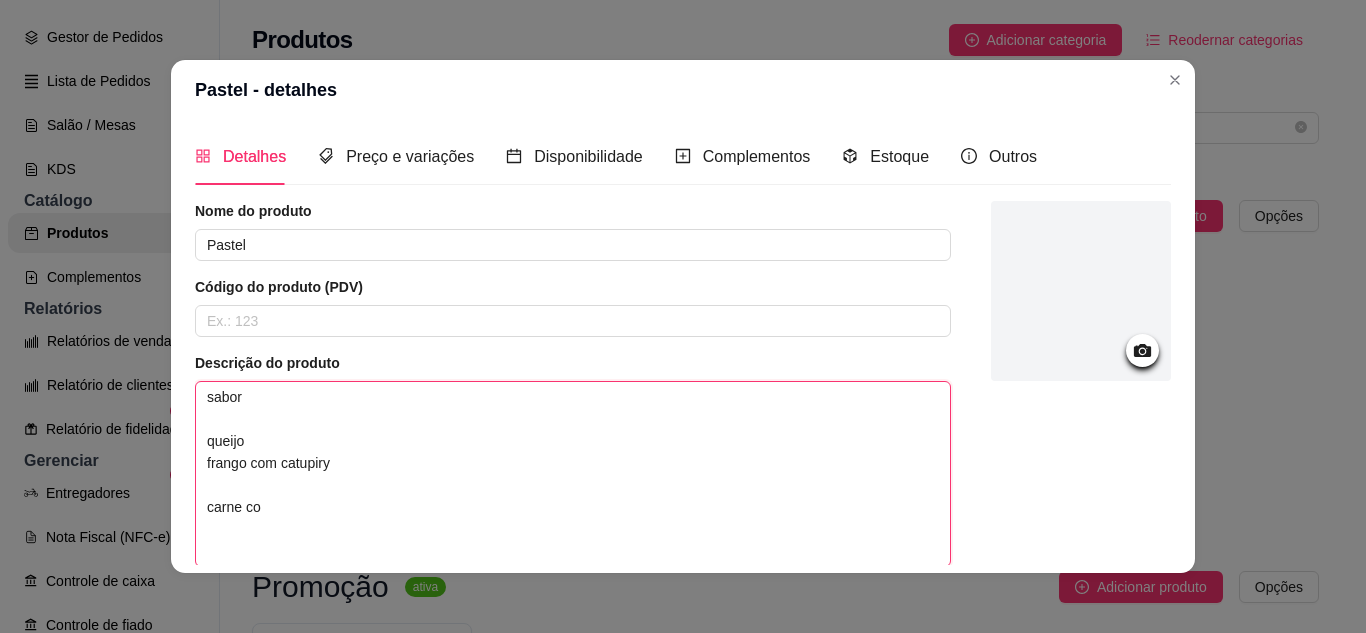 type 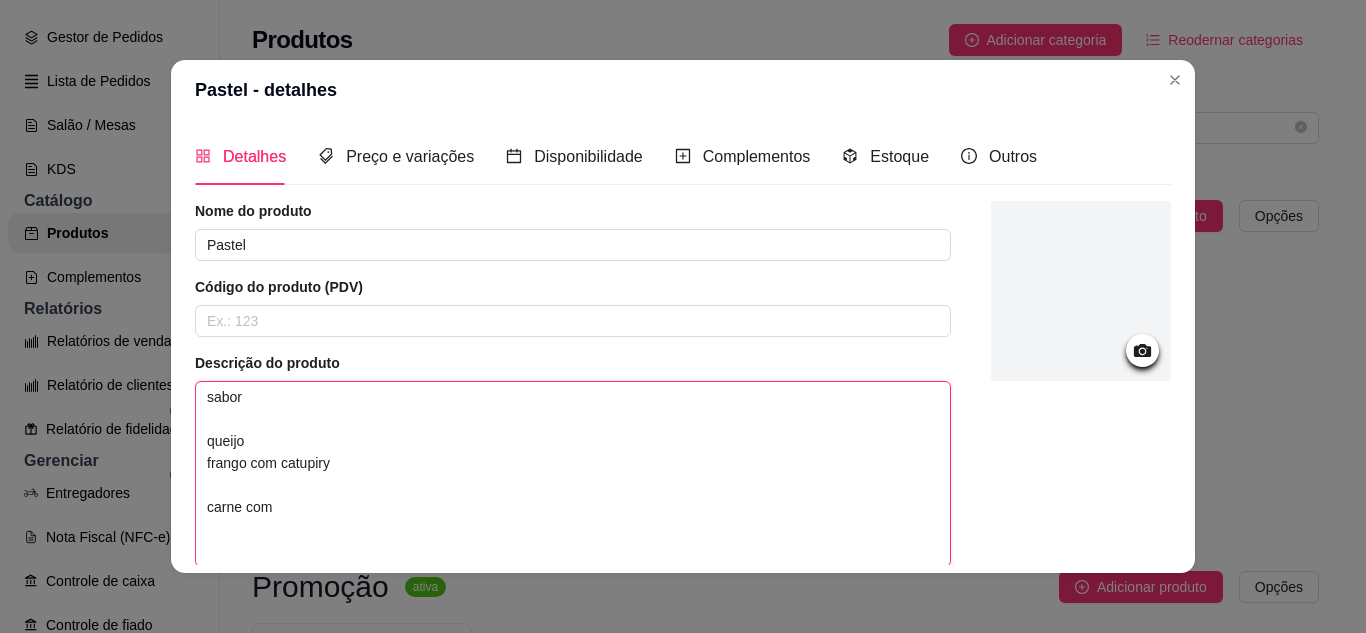 type 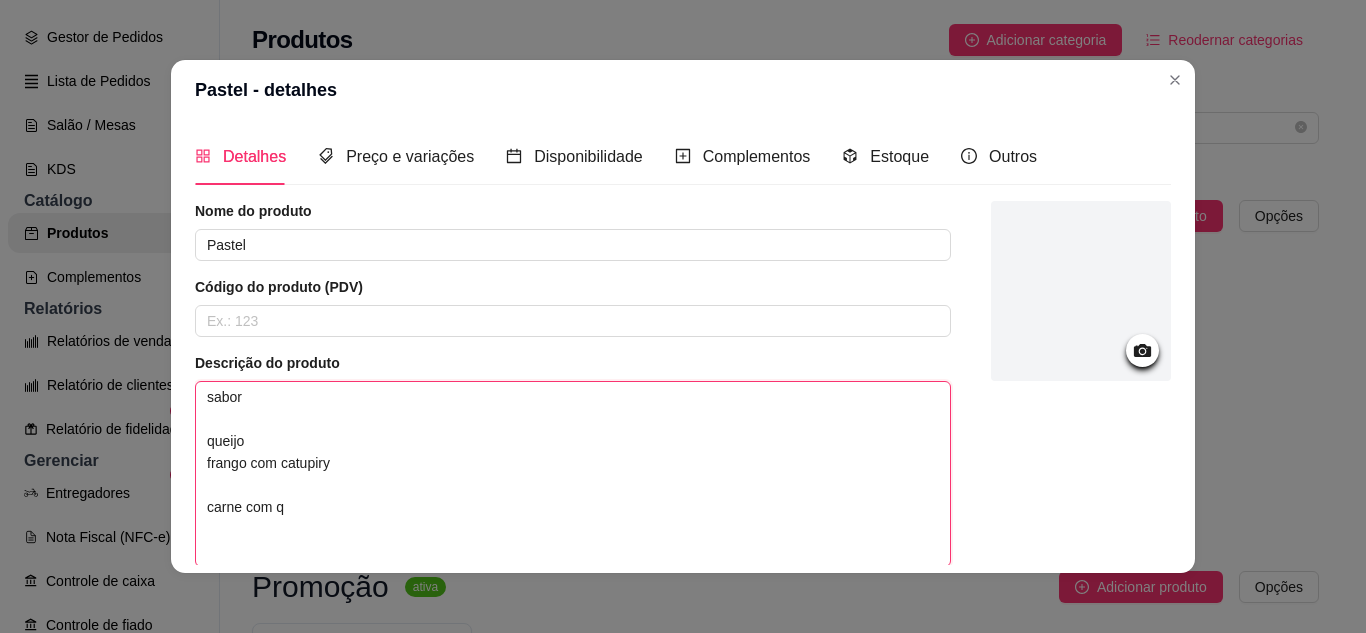 type 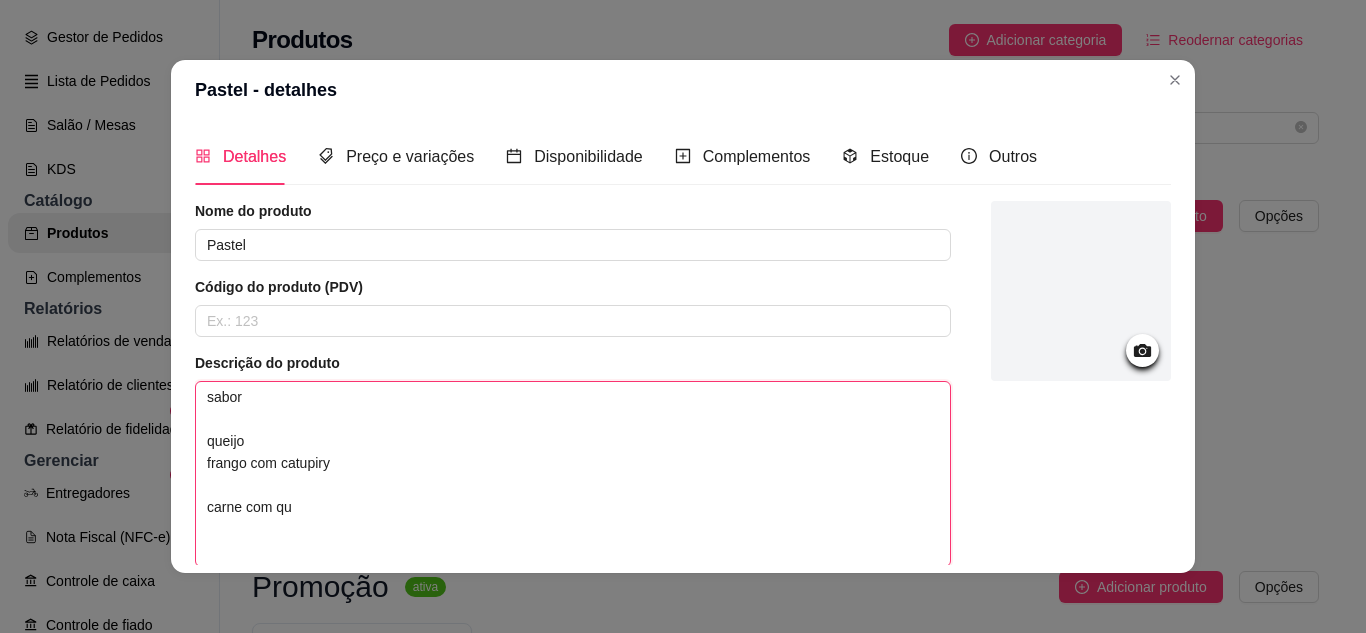 type 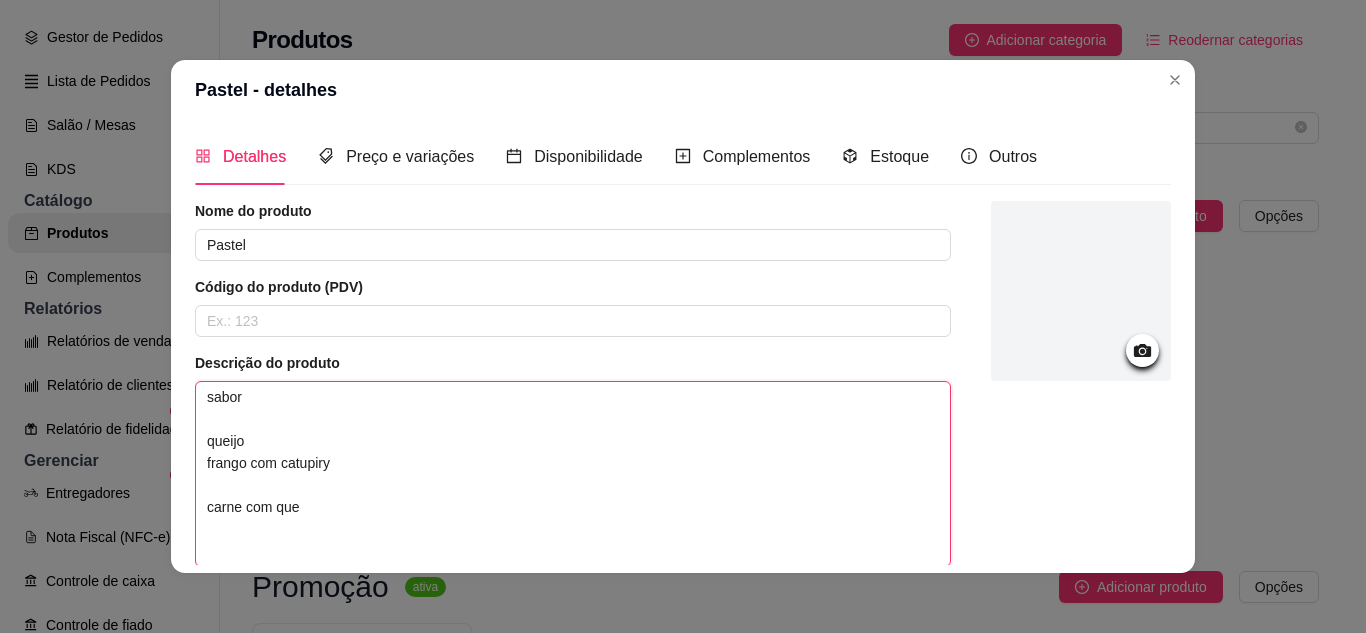 type 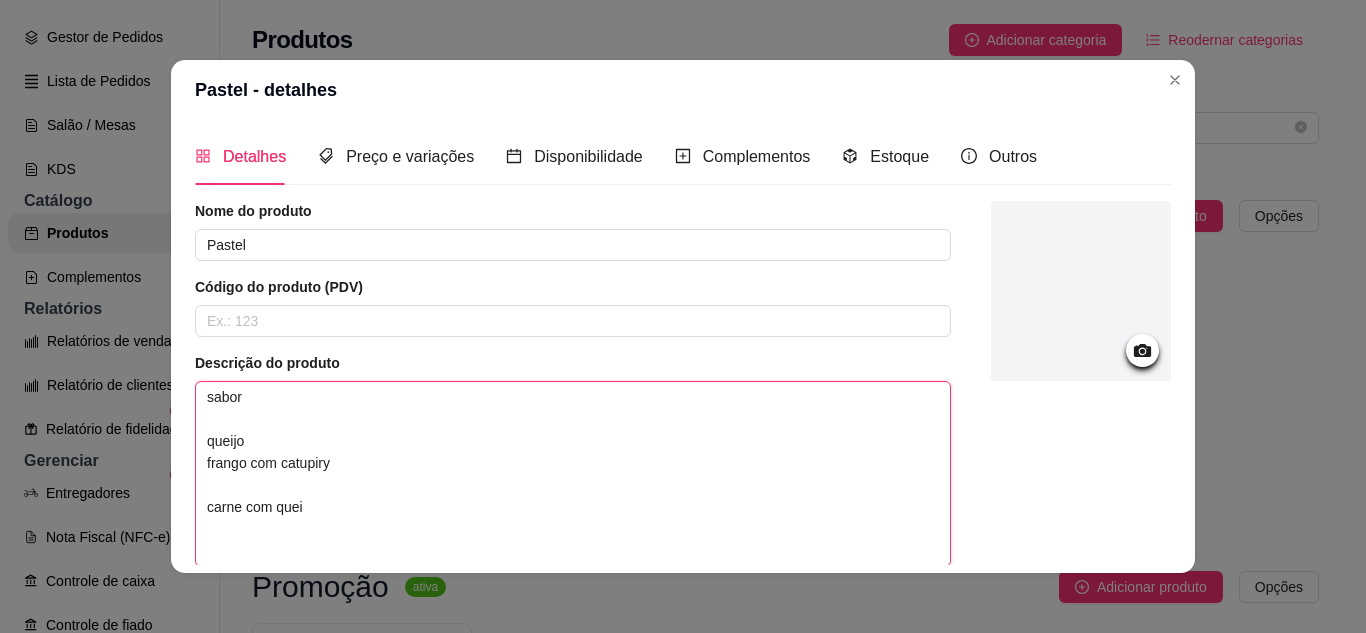 type 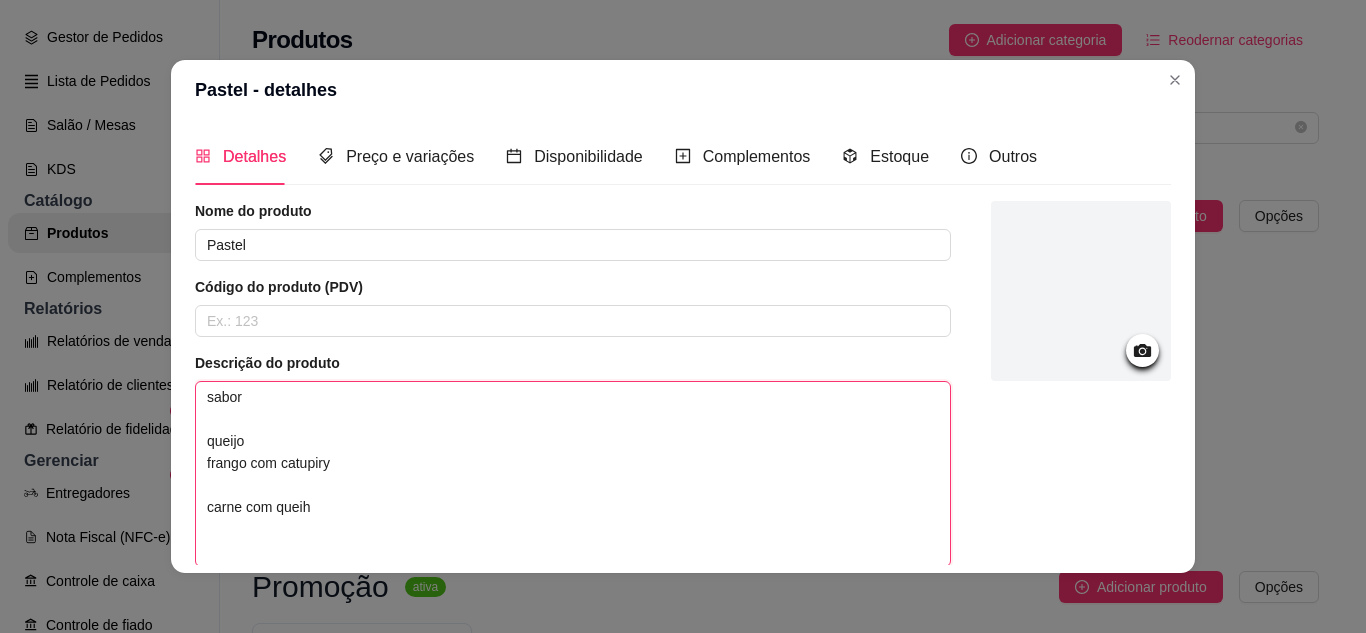 type 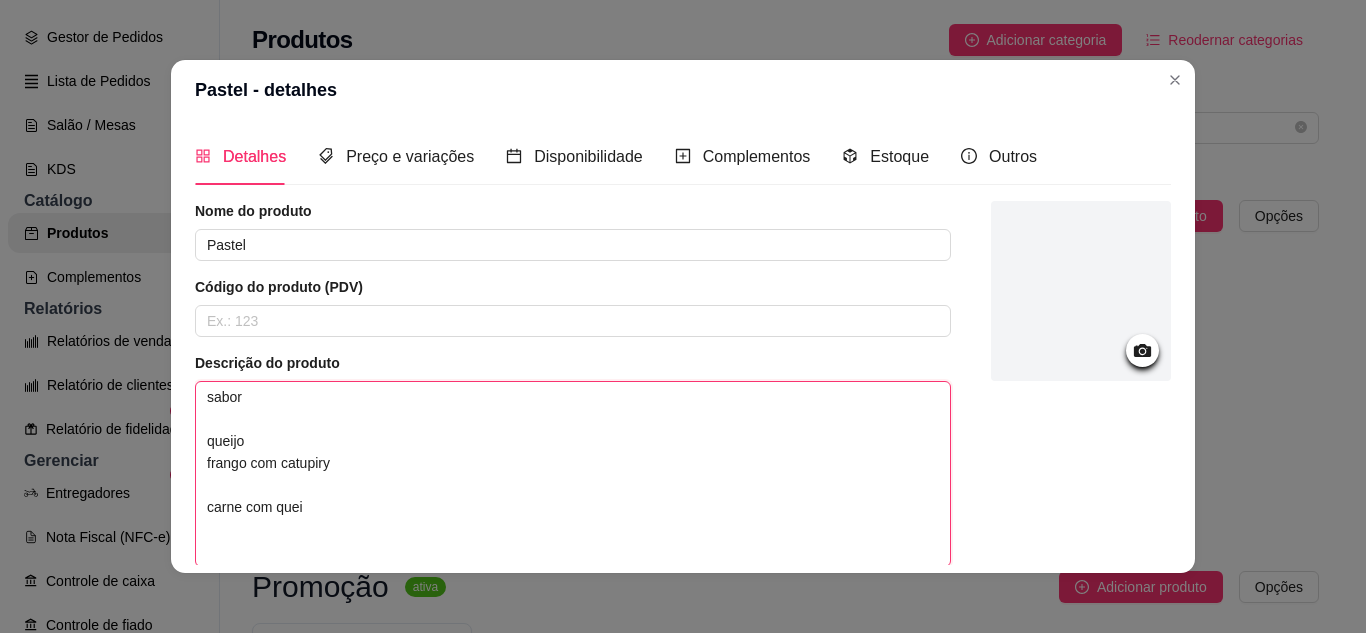 type 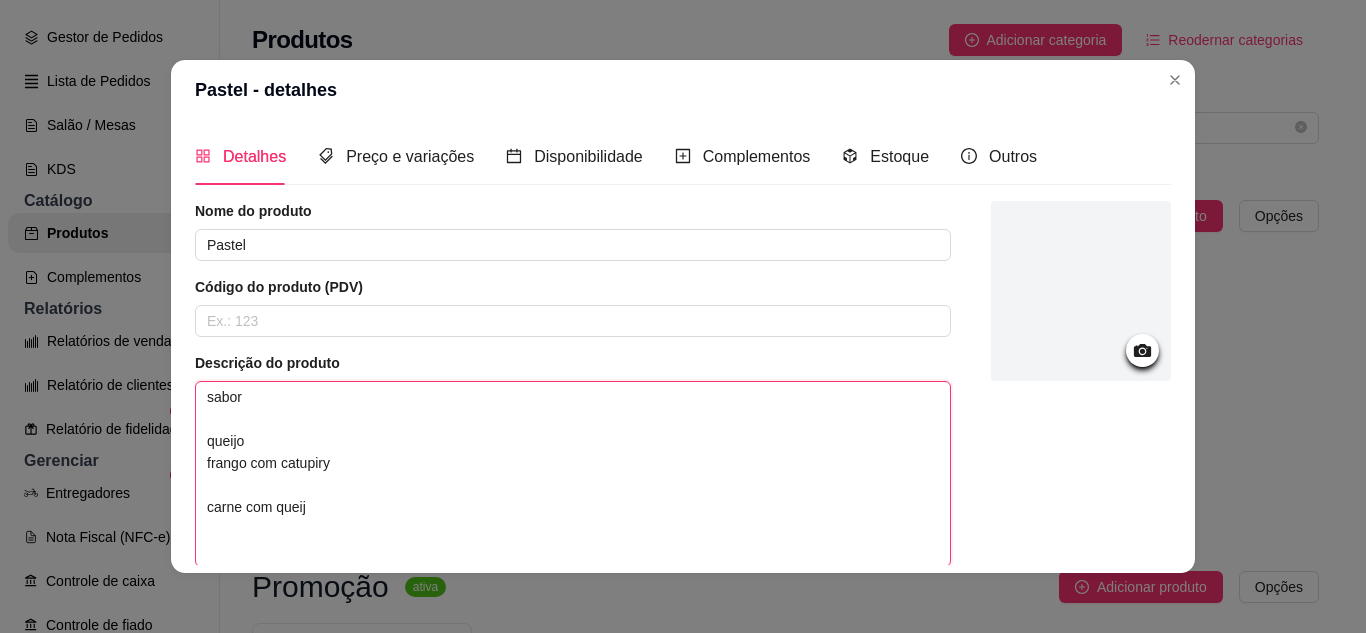 type 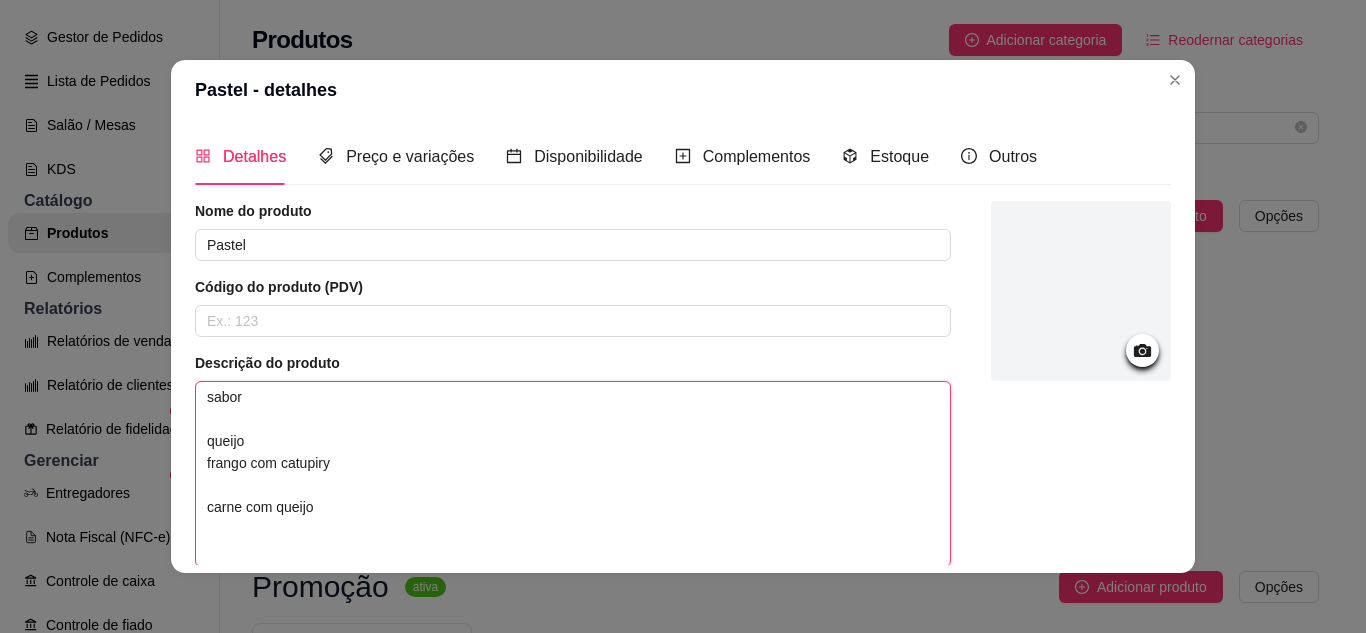 type 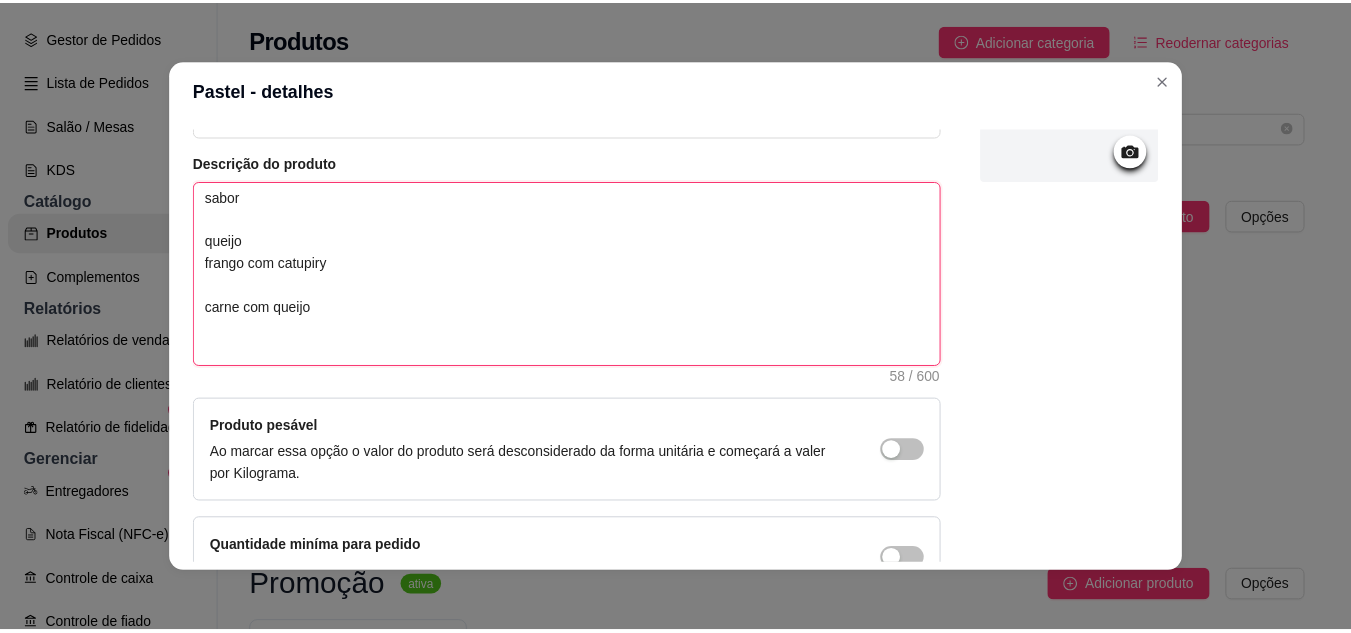 scroll, scrollTop: 300, scrollLeft: 0, axis: vertical 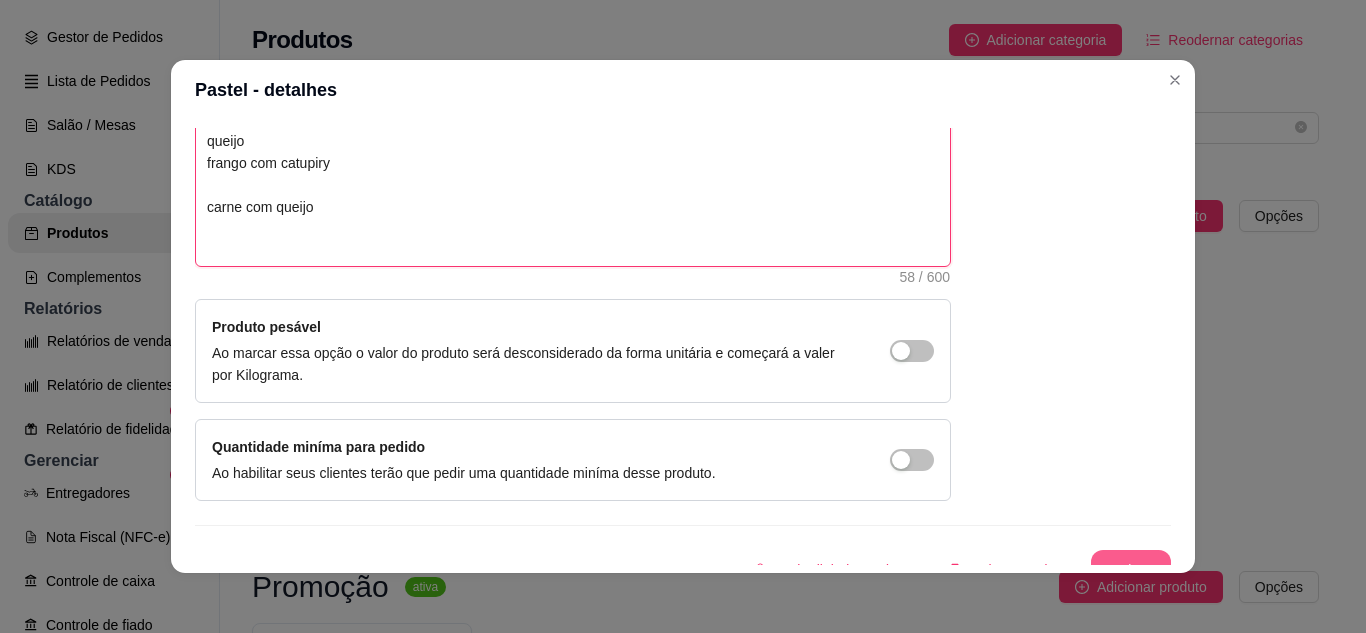 type on "sabor
queijo
frango com catupiry
carne com queijo" 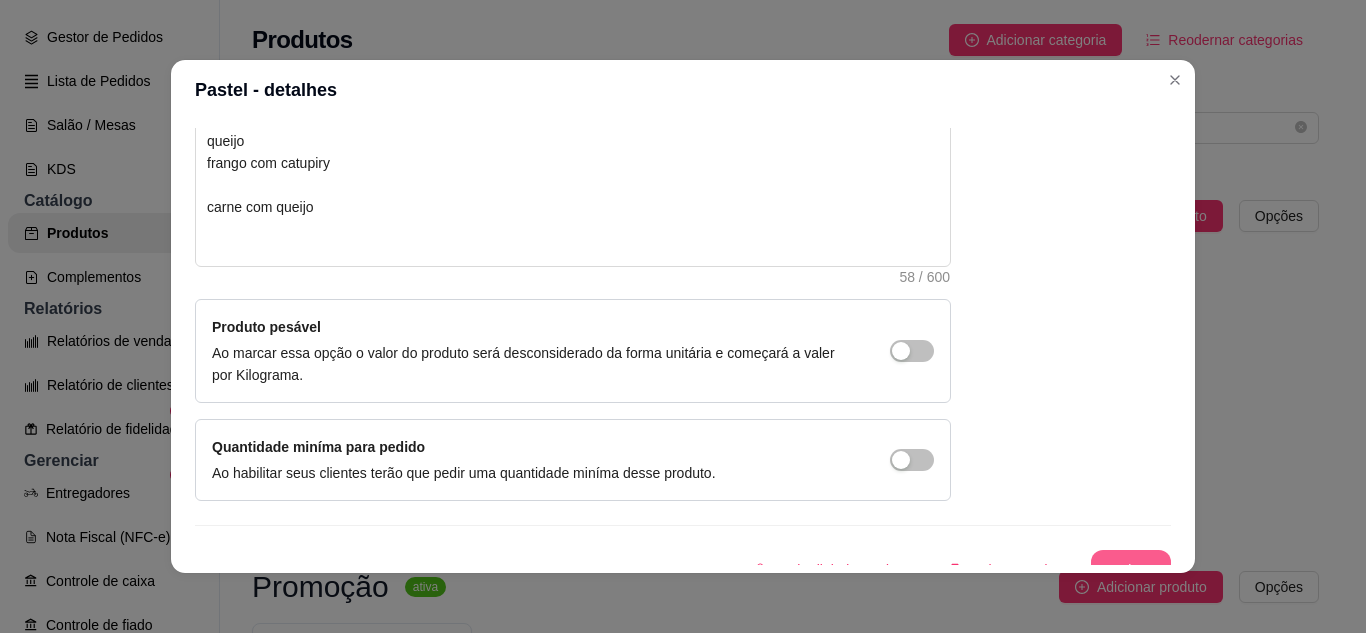 click on "Salvar" at bounding box center [1131, 570] 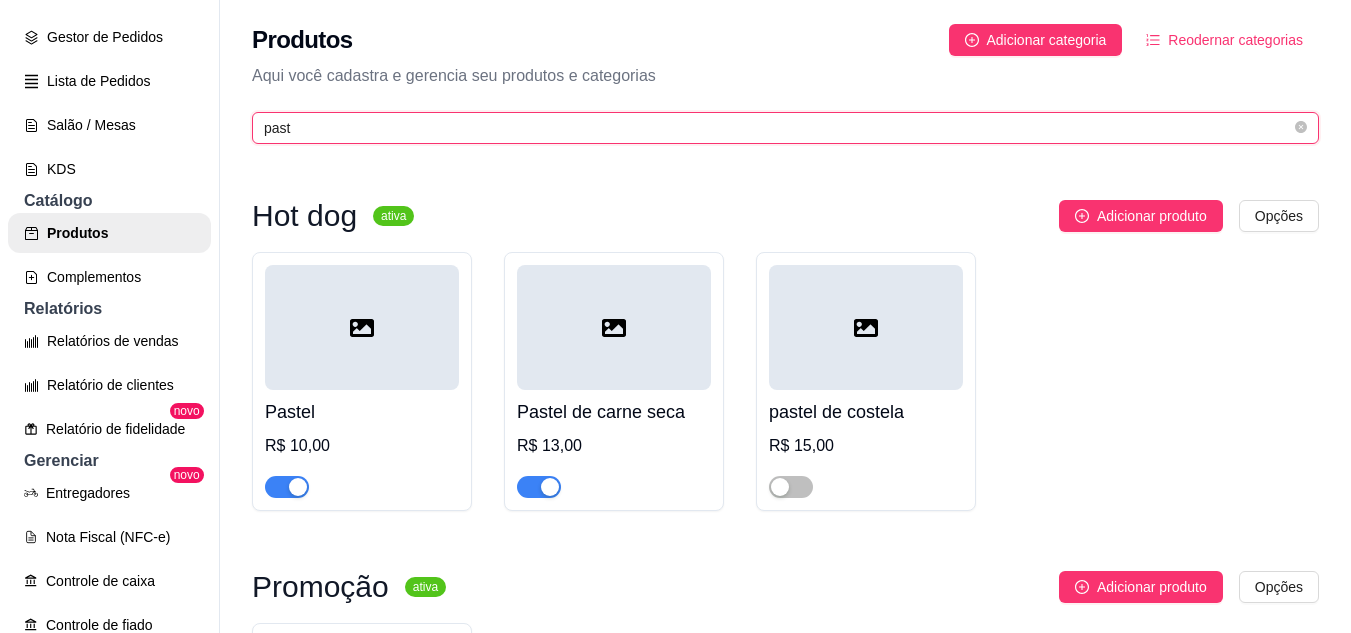 drag, startPoint x: 317, startPoint y: 128, endPoint x: 233, endPoint y: 132, distance: 84.095184 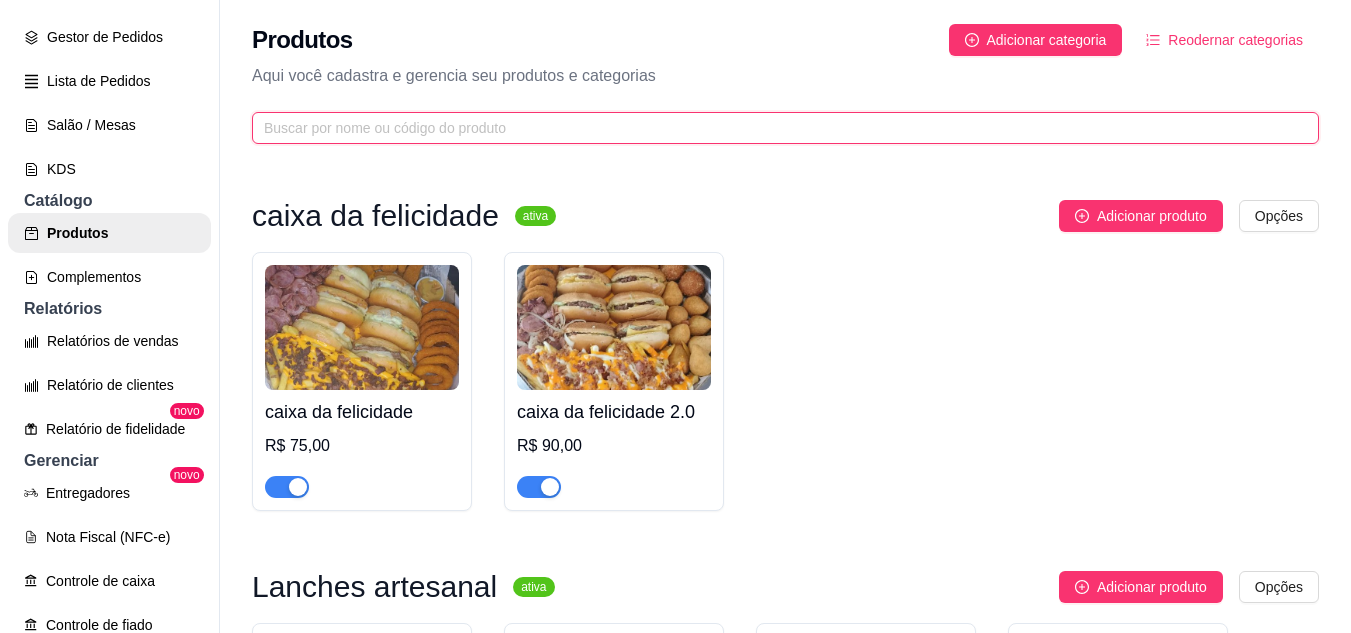 type 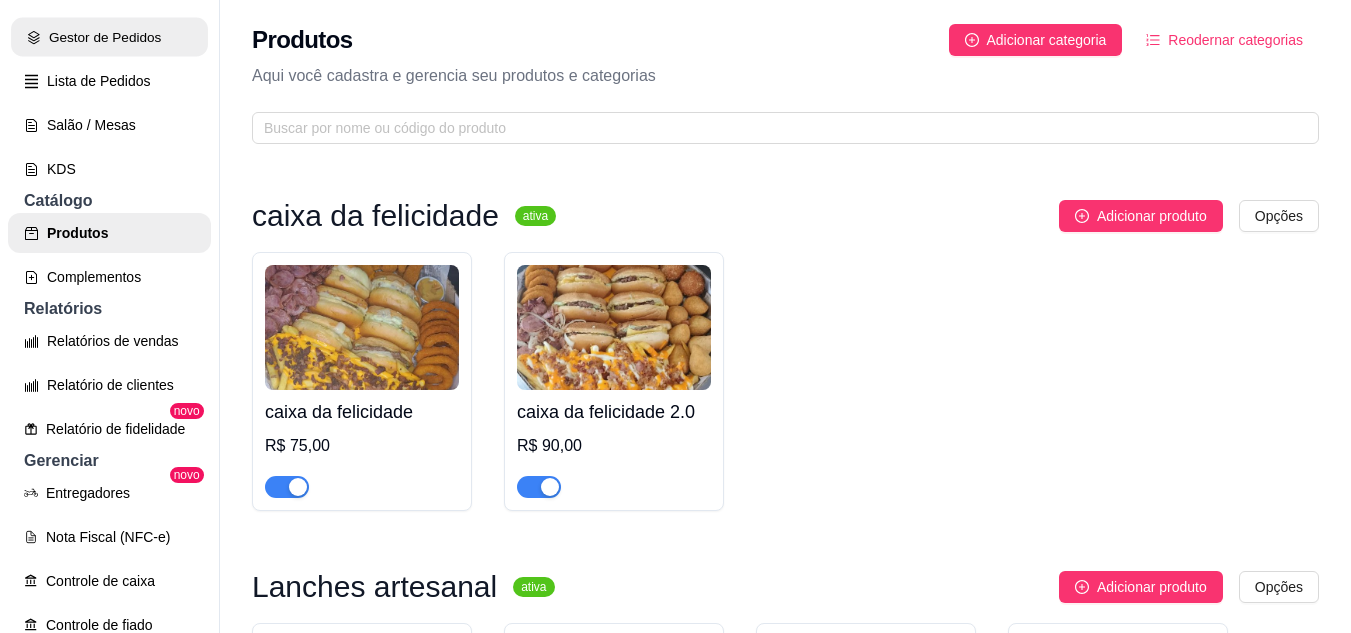 click on "Gestor de Pedidos" at bounding box center (109, 37) 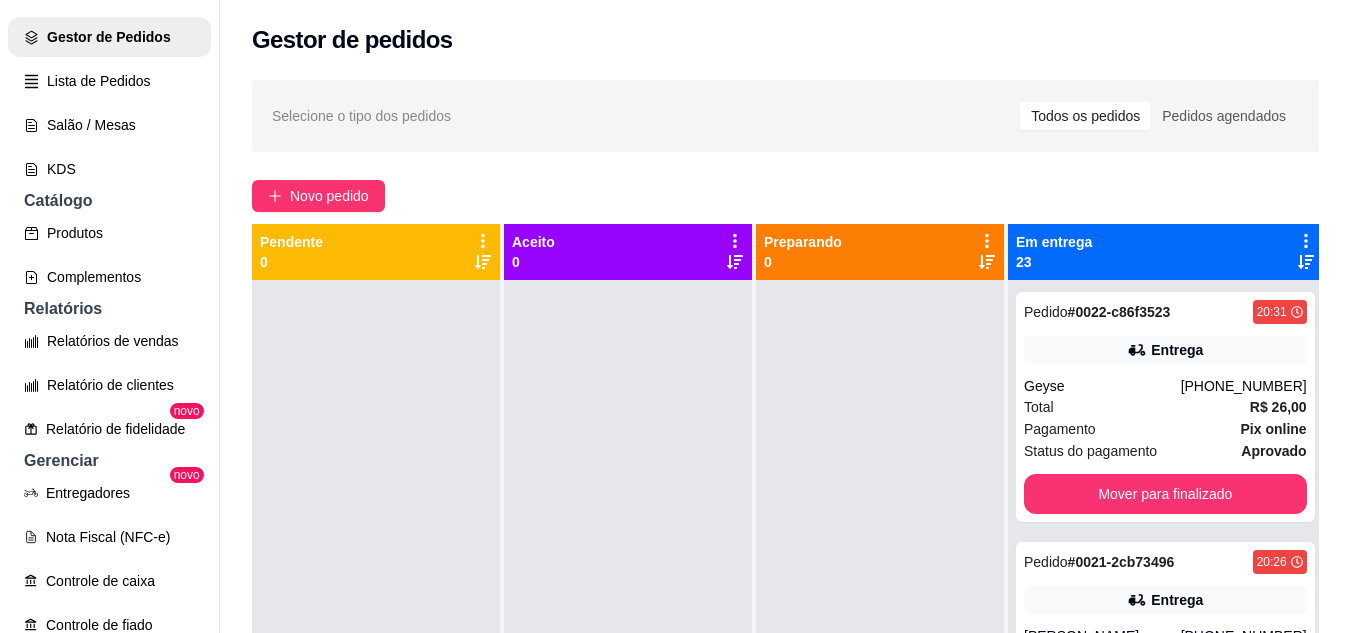 scroll, scrollTop: 0, scrollLeft: 0, axis: both 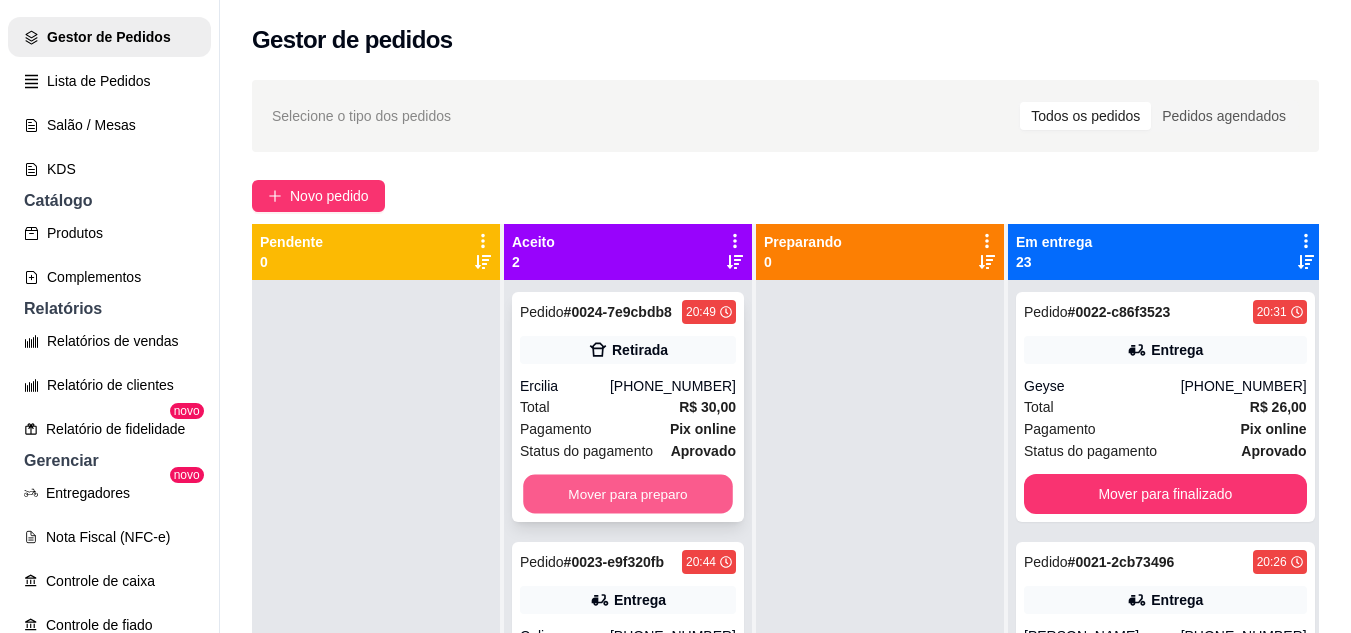 click on "Mover para preparo" at bounding box center [628, 494] 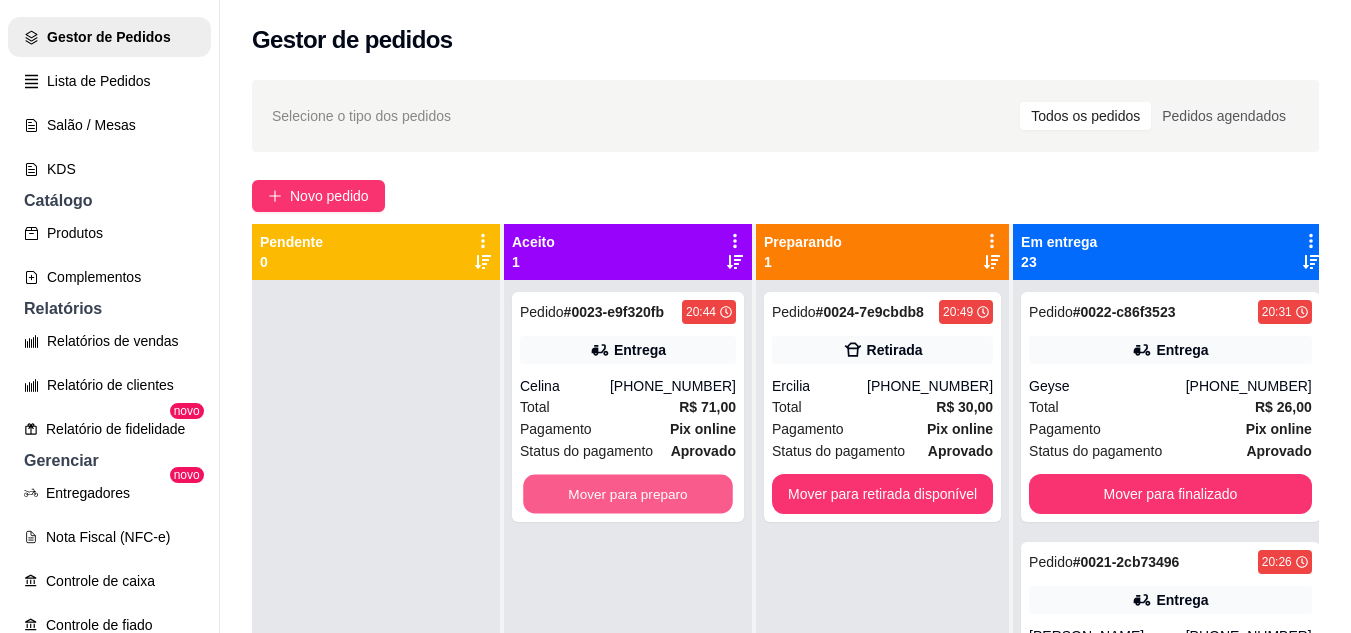 click on "Mover para preparo" at bounding box center [628, 494] 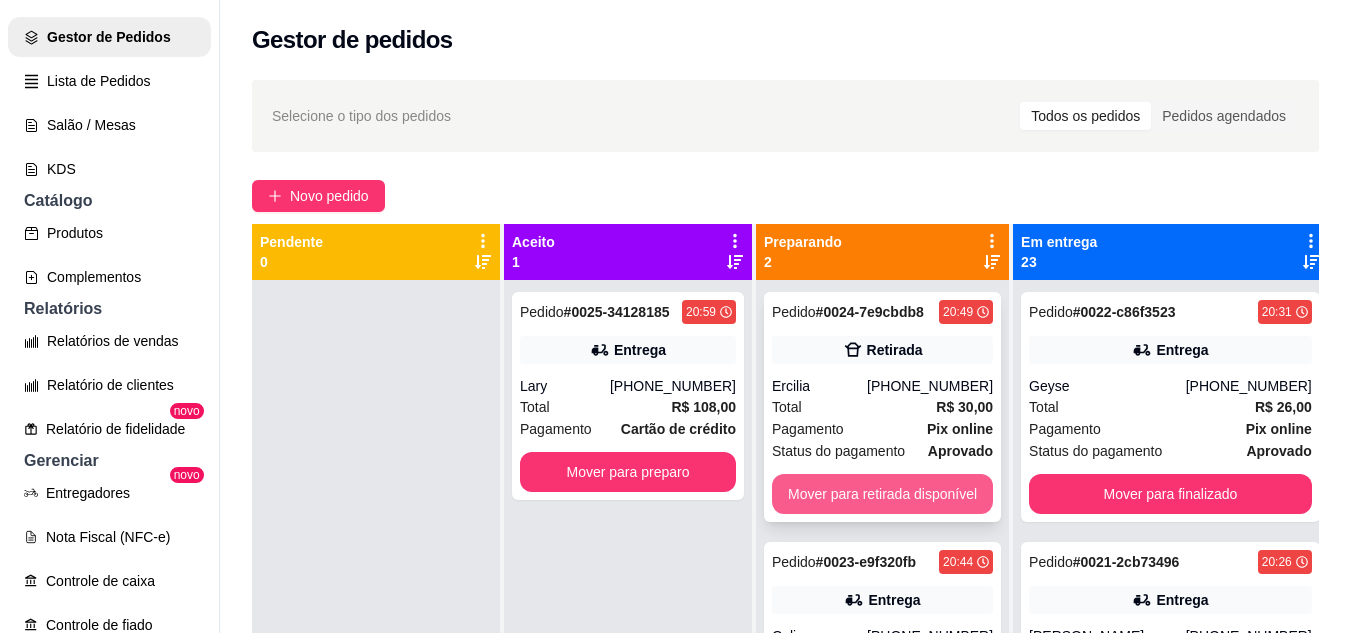 click on "Mover para retirada disponível" at bounding box center [882, 494] 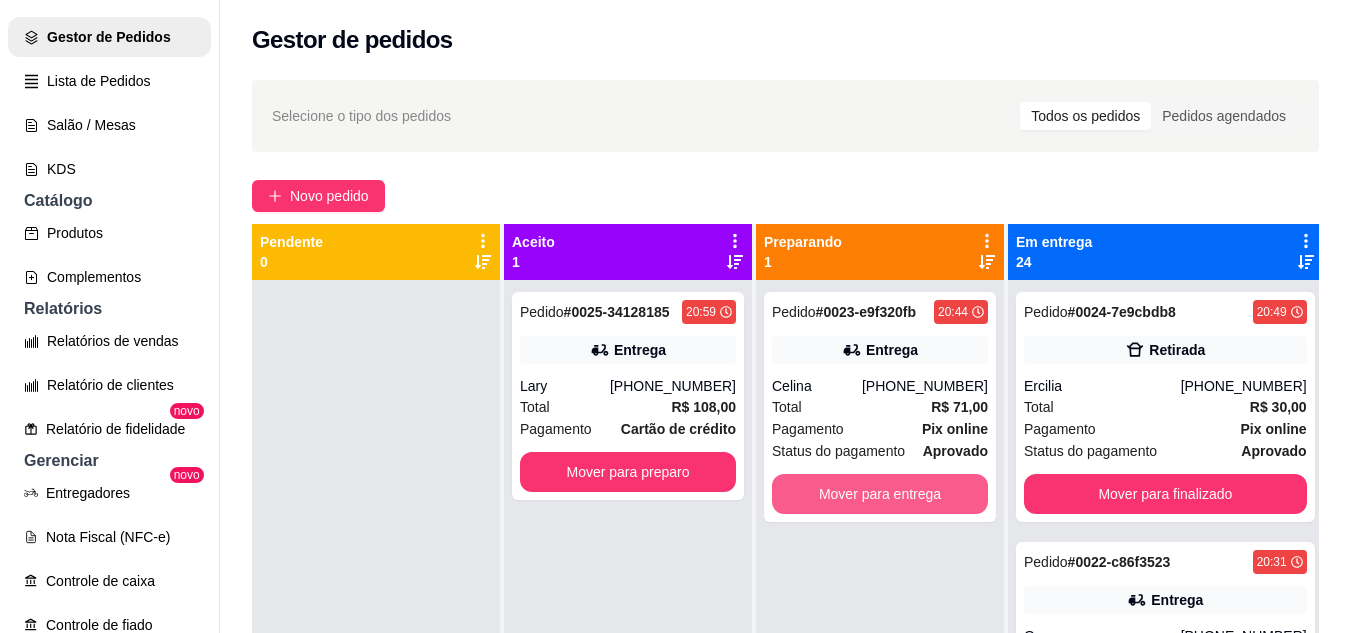 click on "Mover para entrega" at bounding box center (880, 494) 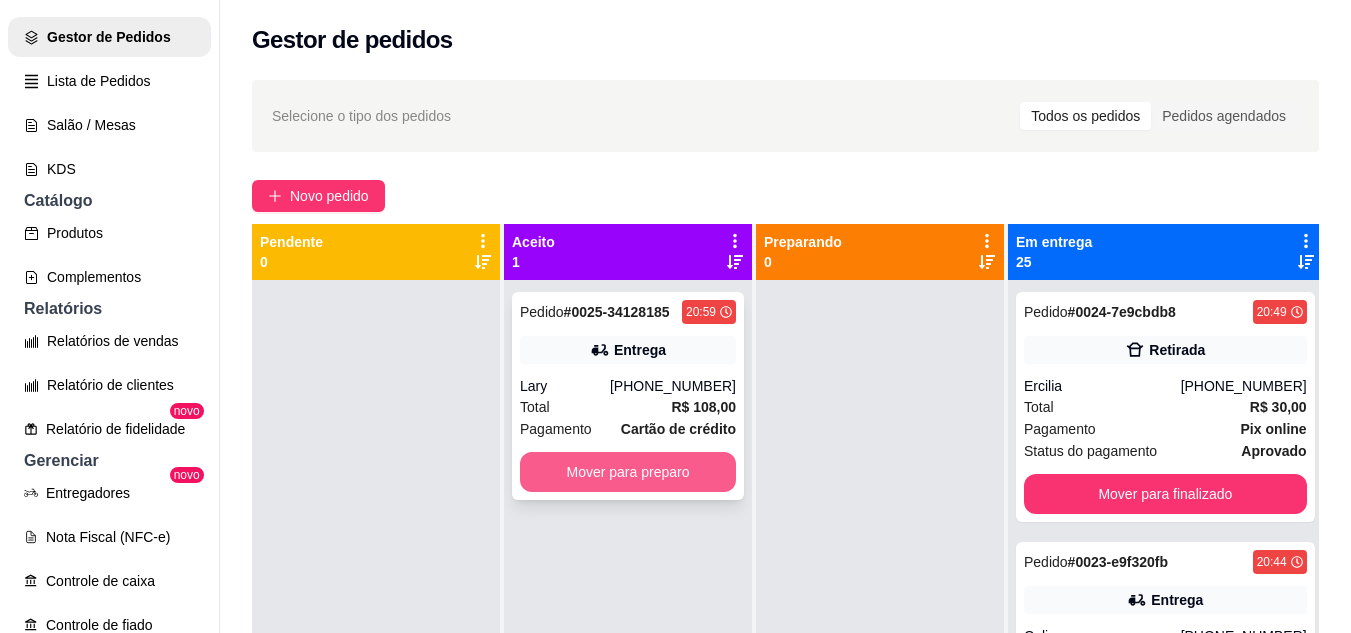 click on "Mover para preparo" at bounding box center [628, 472] 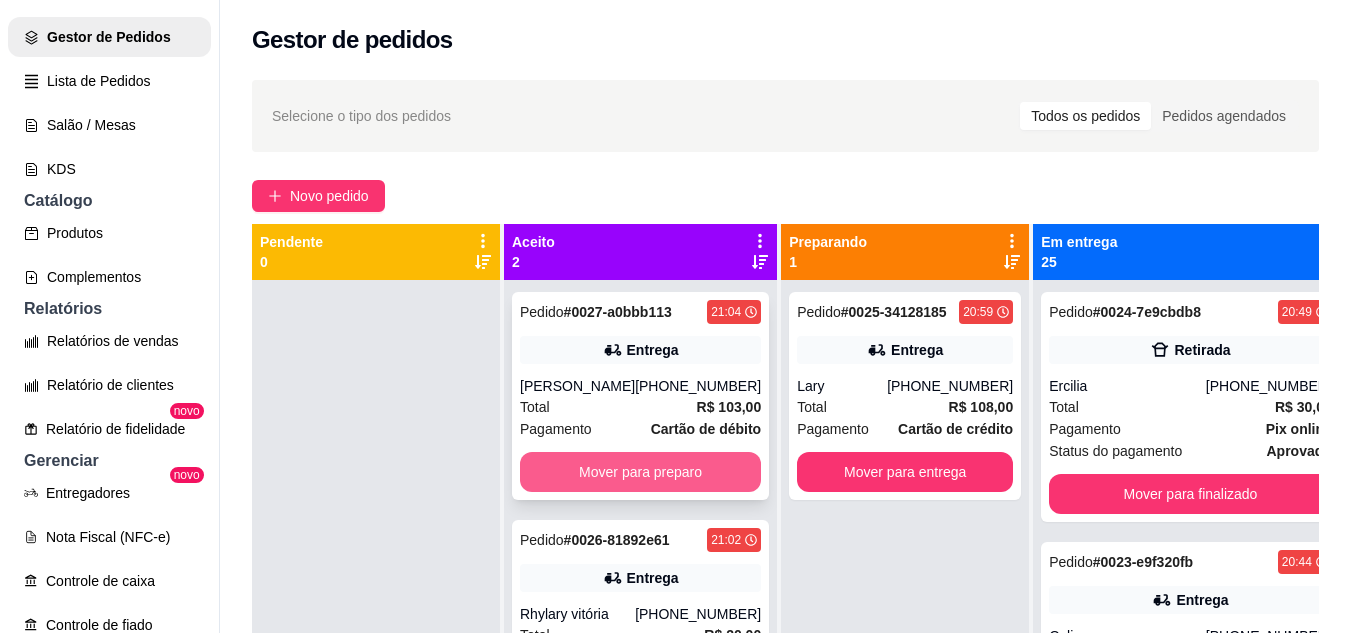 click on "Mover para preparo" at bounding box center [640, 472] 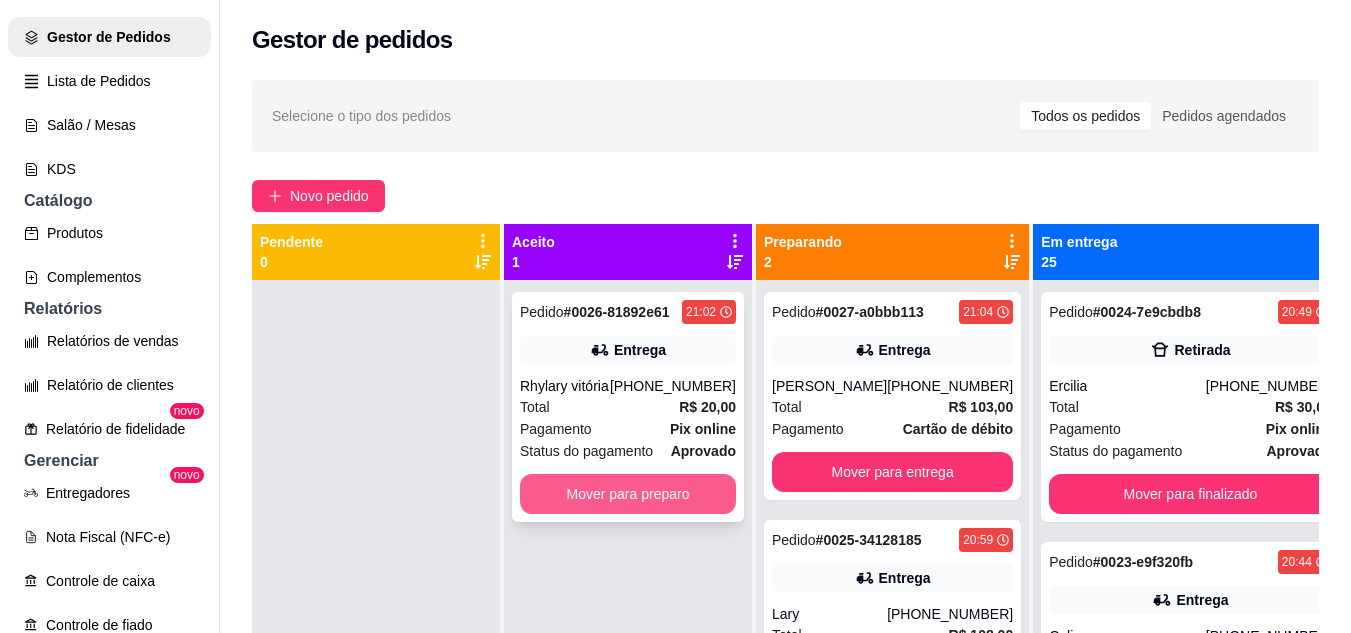 click on "Mover para preparo" at bounding box center [628, 494] 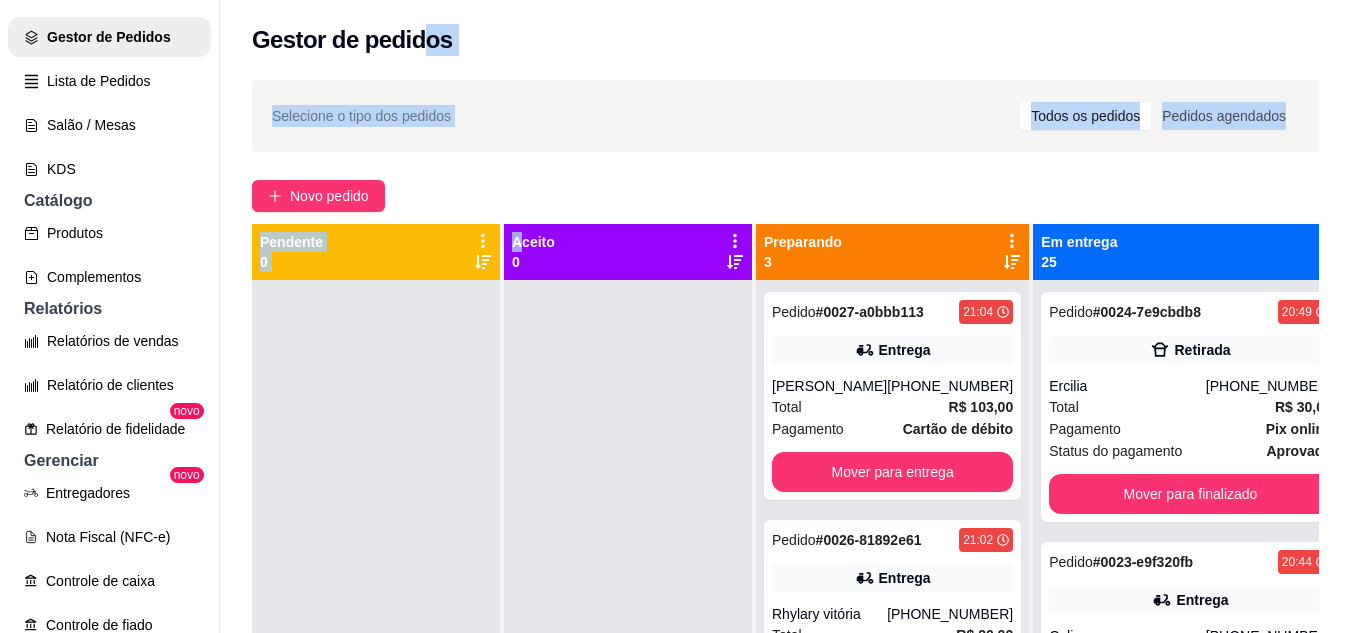 drag, startPoint x: 456, startPoint y: 101, endPoint x: 387, endPoint y: -31, distance: 148.9463 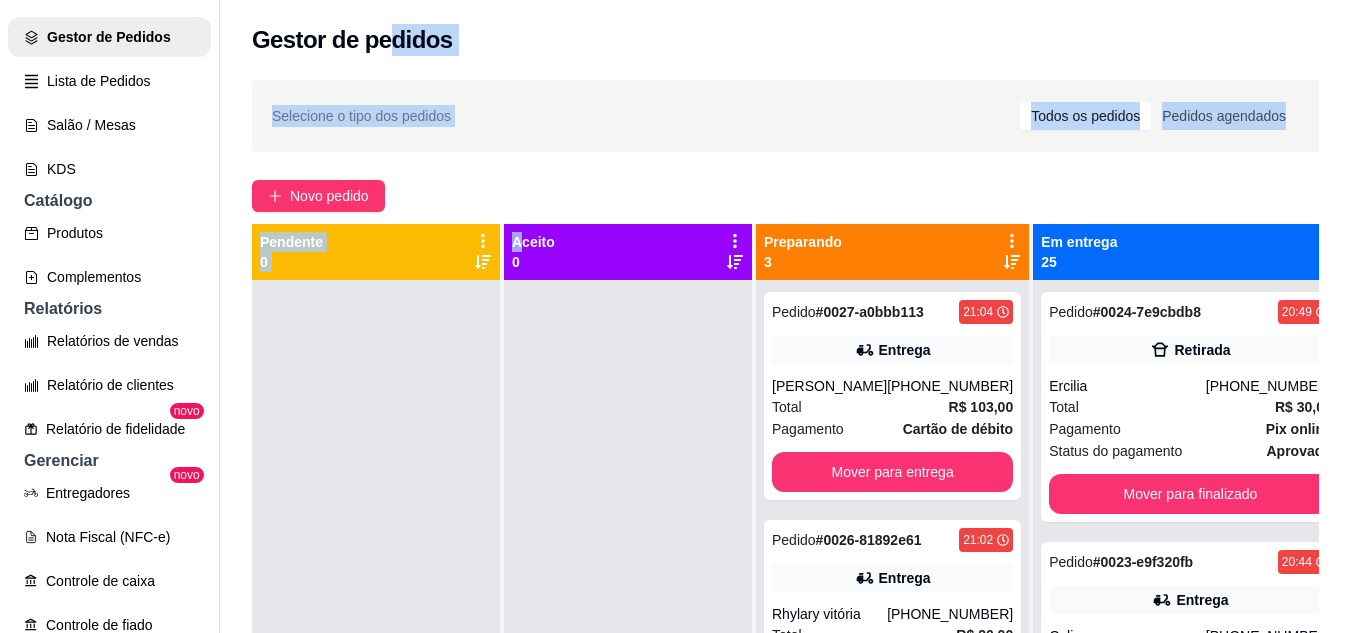 click at bounding box center [628, 596] 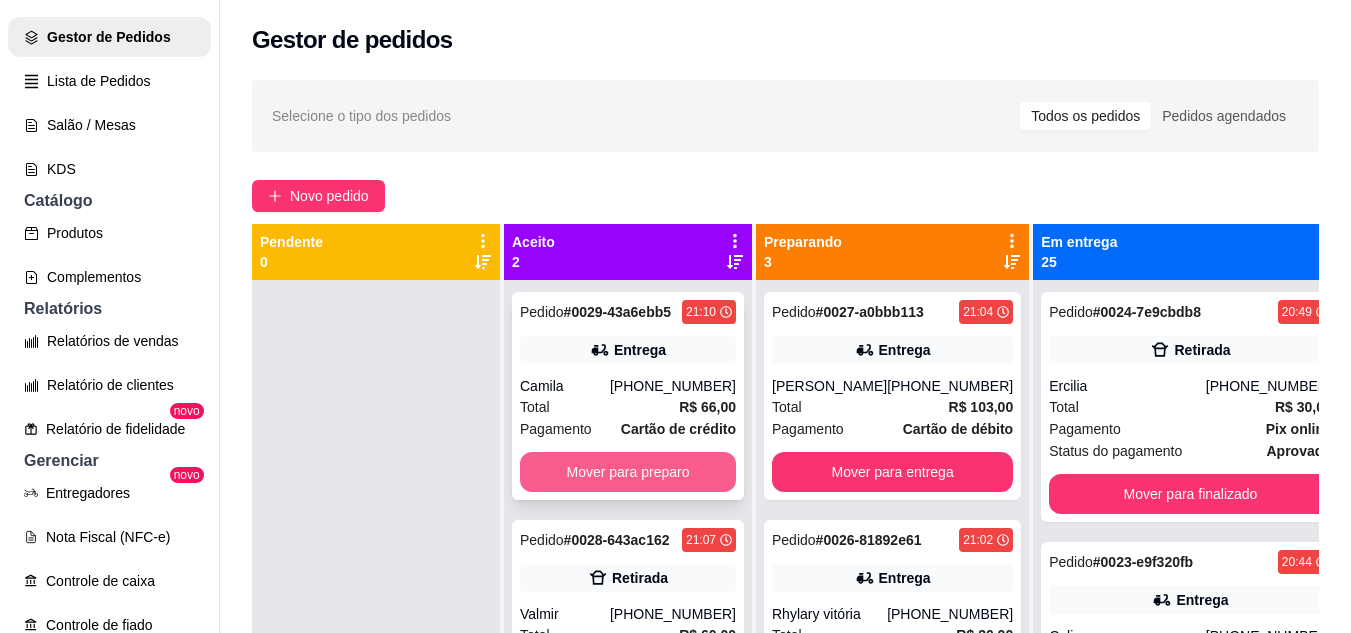 click on "Mover para preparo" at bounding box center (628, 472) 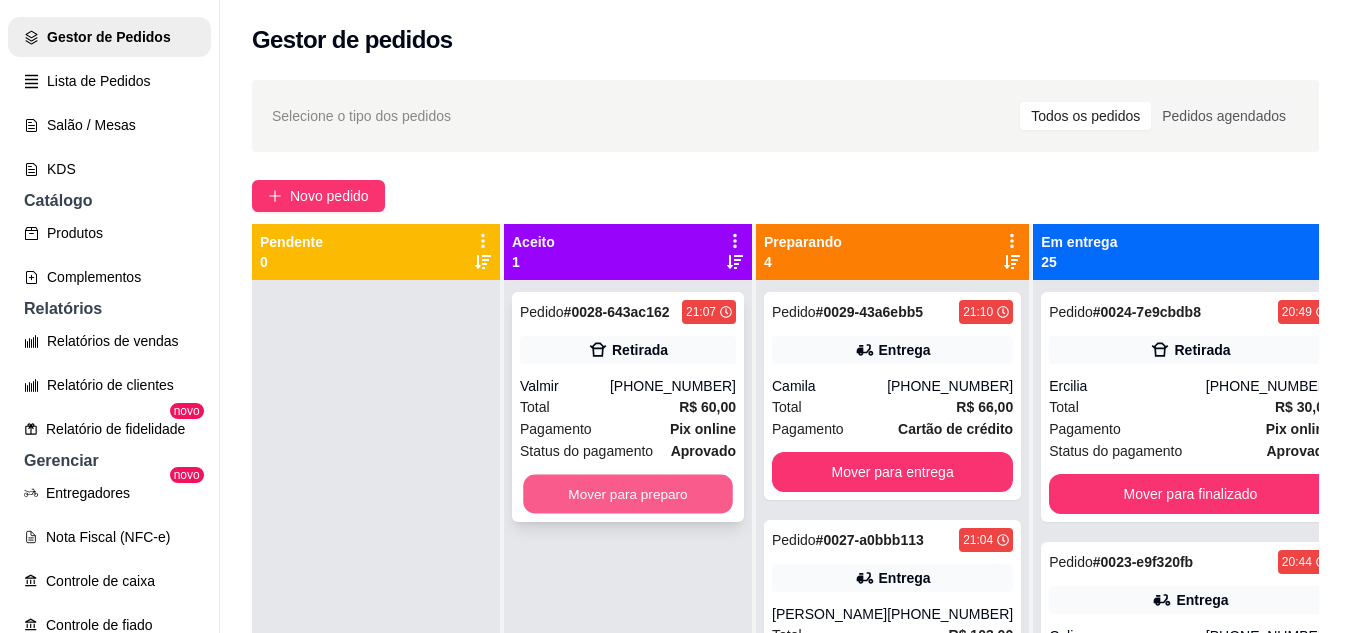 click on "Mover para preparo" at bounding box center (628, 494) 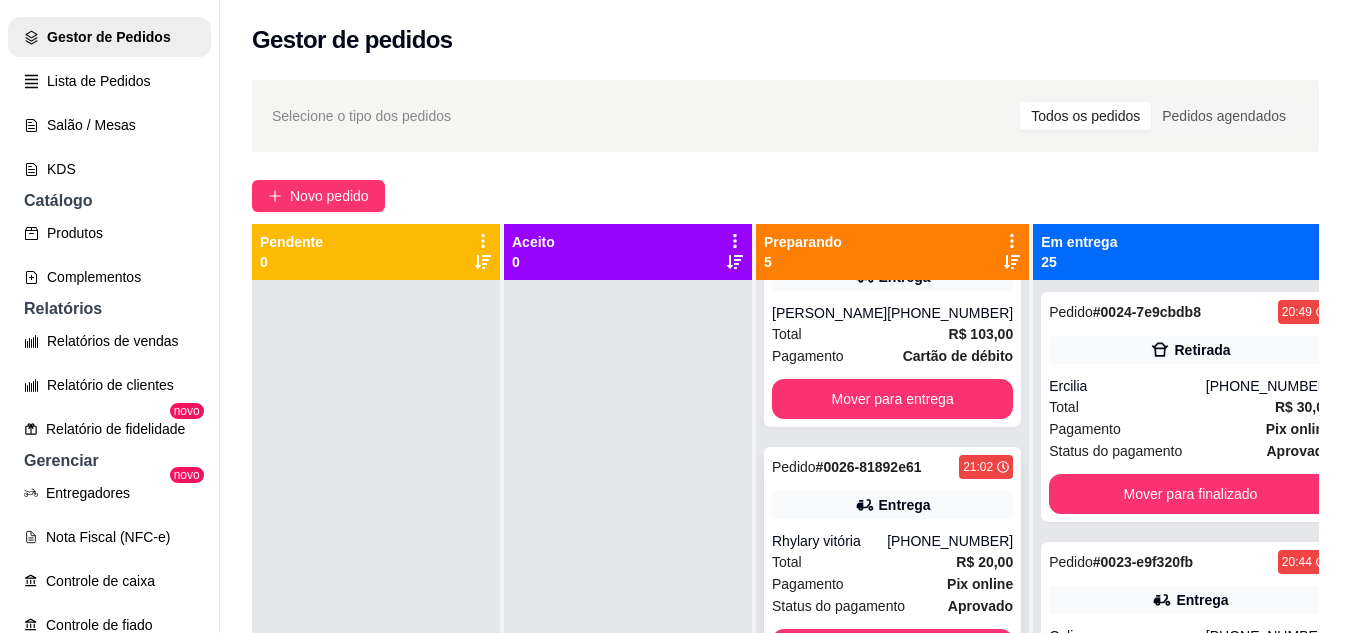 scroll, scrollTop: 571, scrollLeft: 0, axis: vertical 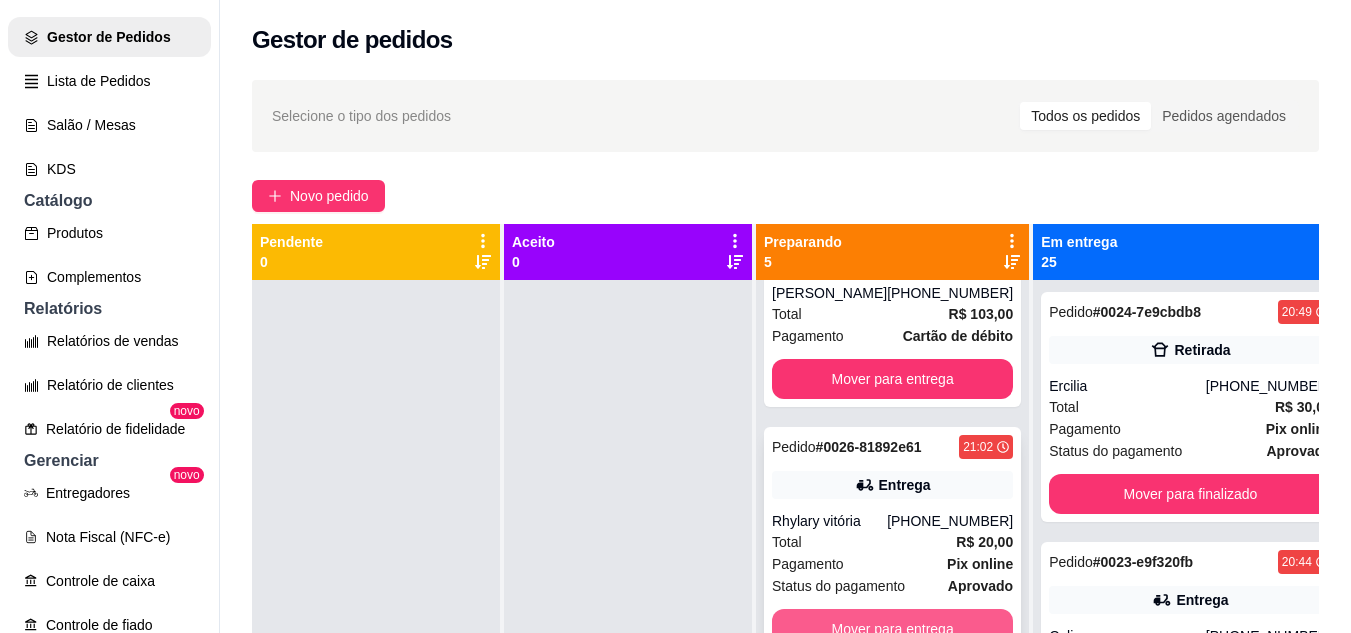 click on "Mover para entrega" at bounding box center [892, 629] 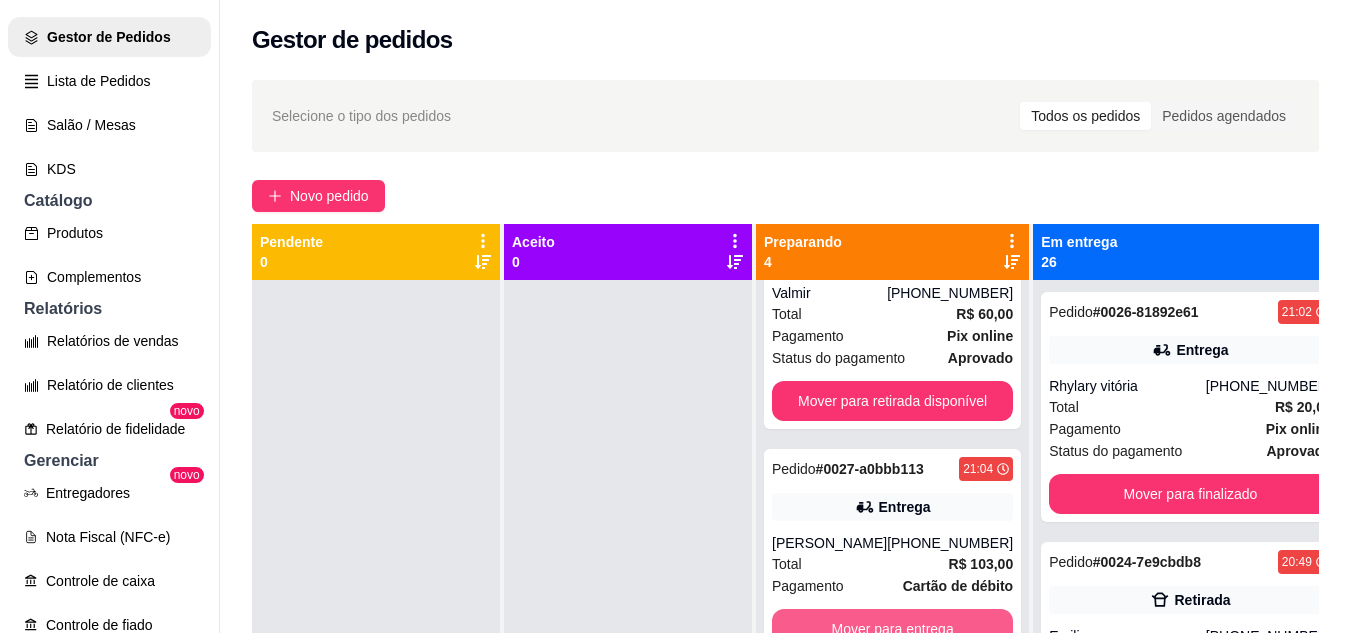 scroll, scrollTop: 321, scrollLeft: 0, axis: vertical 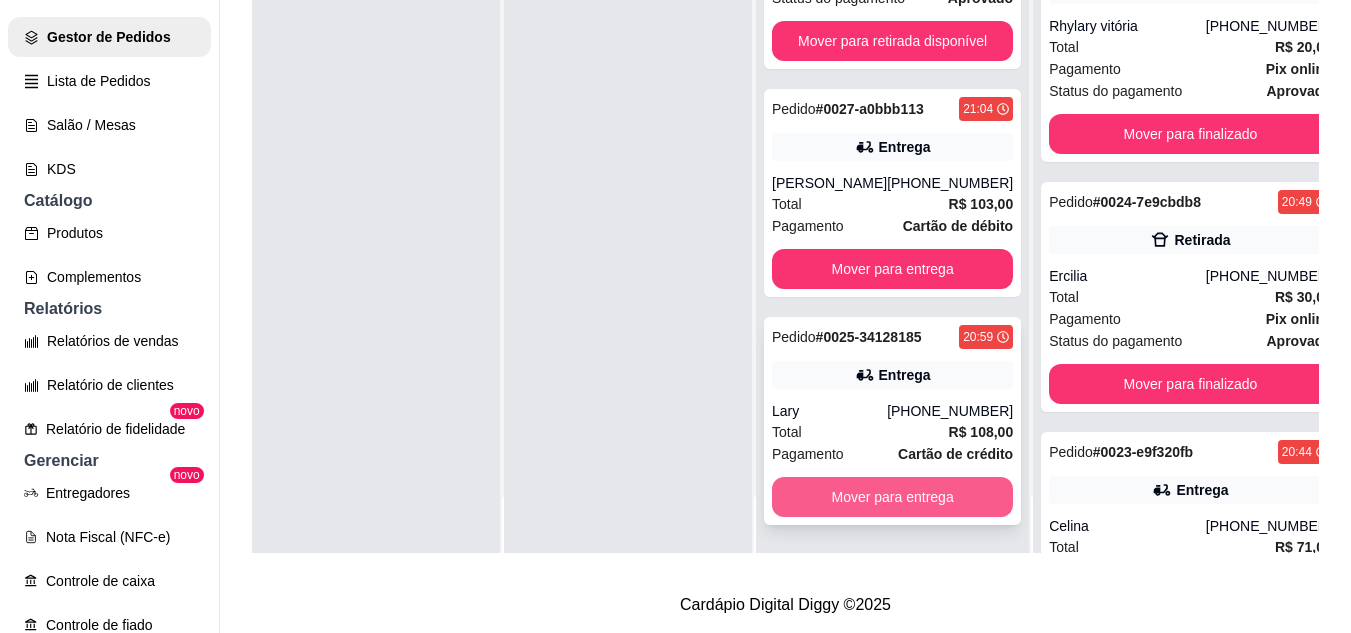click on "Mover para entrega" at bounding box center (892, 497) 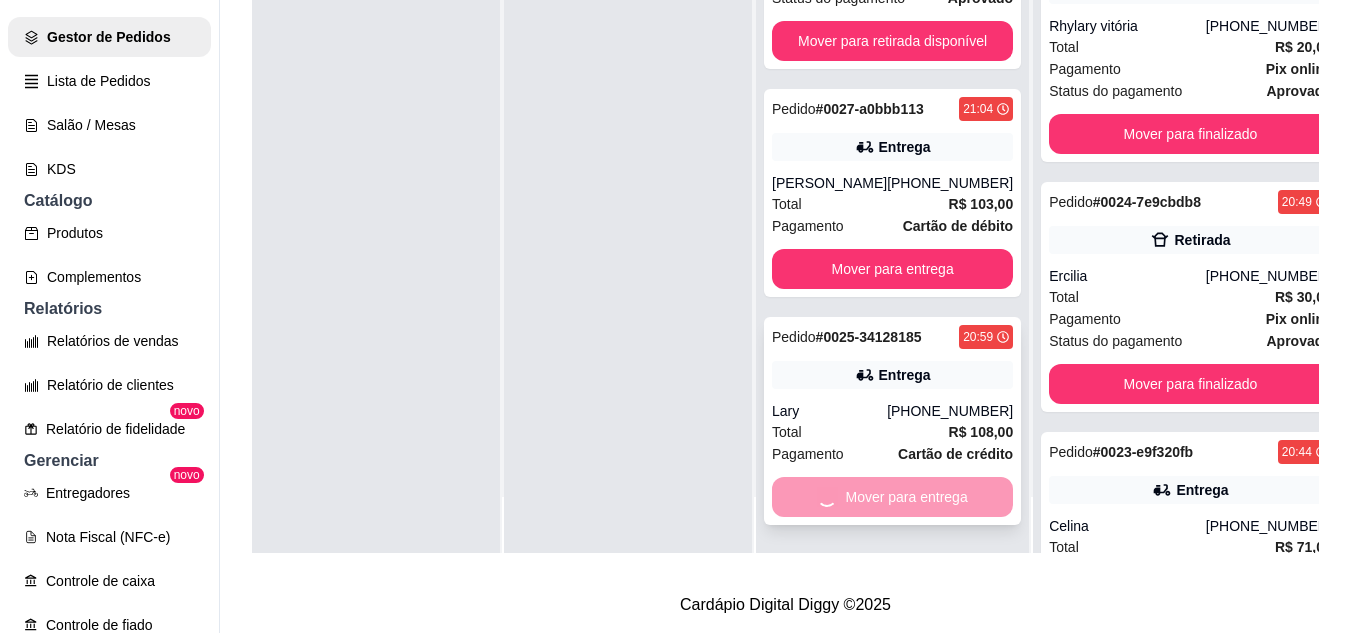 scroll, scrollTop: 93, scrollLeft: 0, axis: vertical 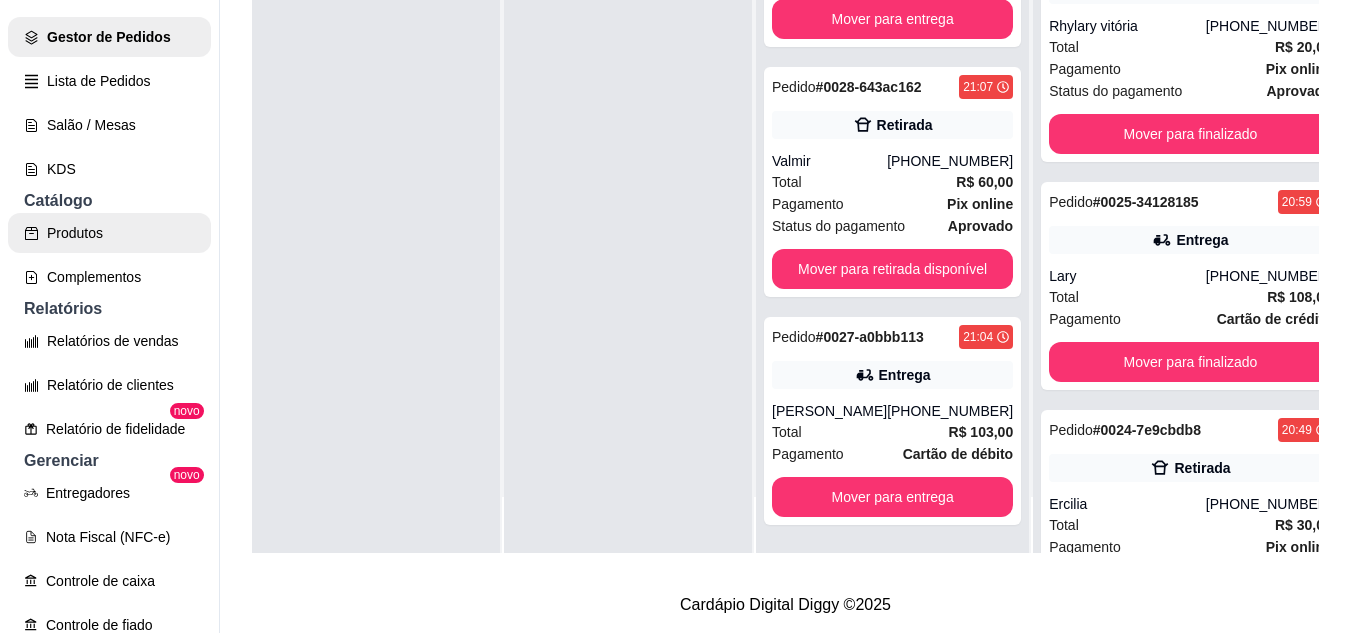click on "Produtos" at bounding box center [109, 233] 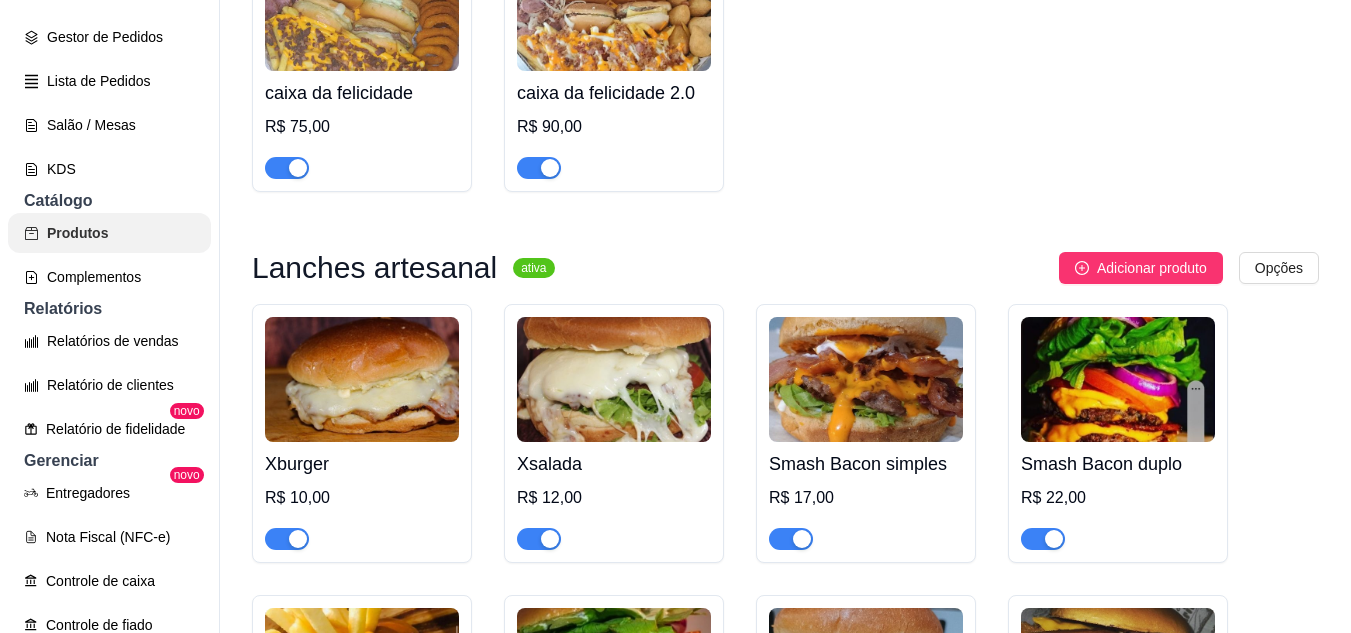 scroll, scrollTop: 0, scrollLeft: 0, axis: both 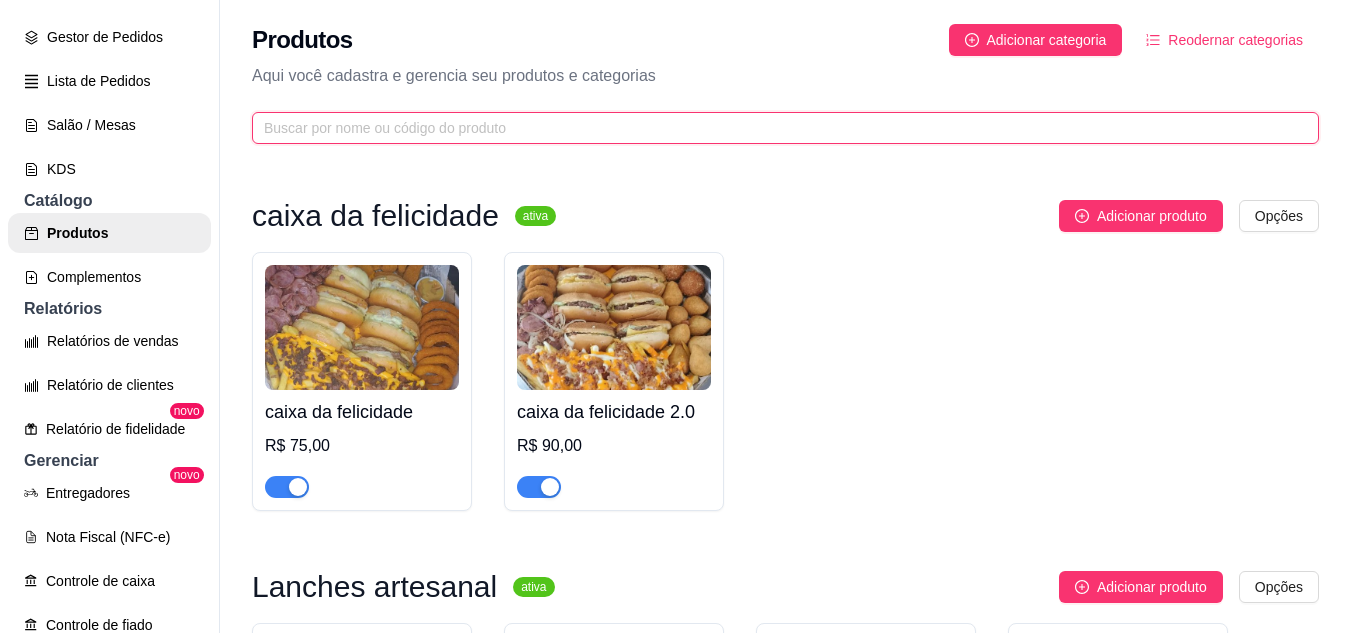click at bounding box center (777, 128) 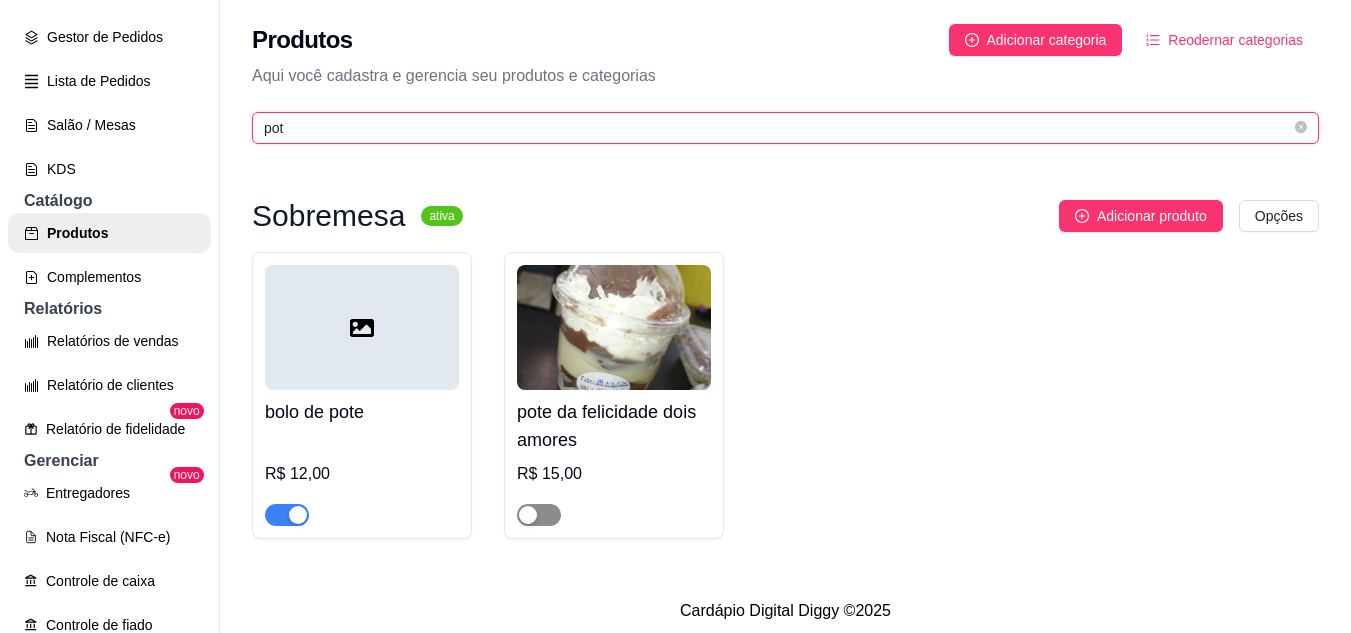 type on "pot" 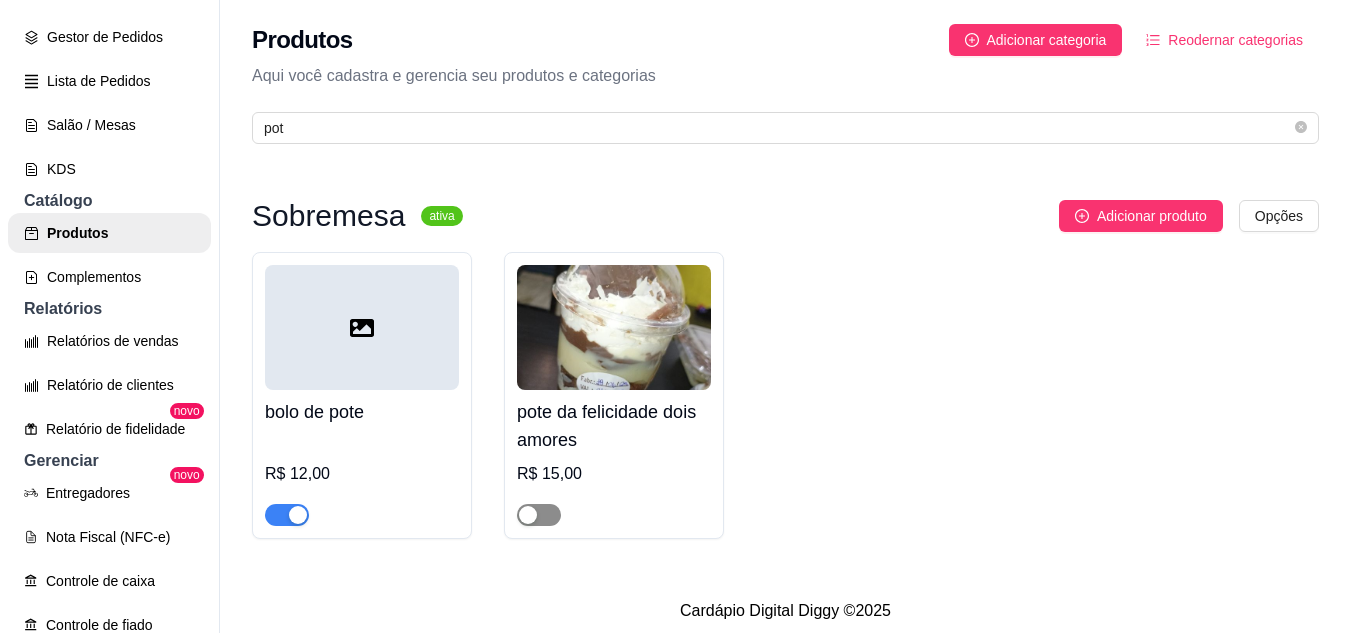 click at bounding box center (539, 515) 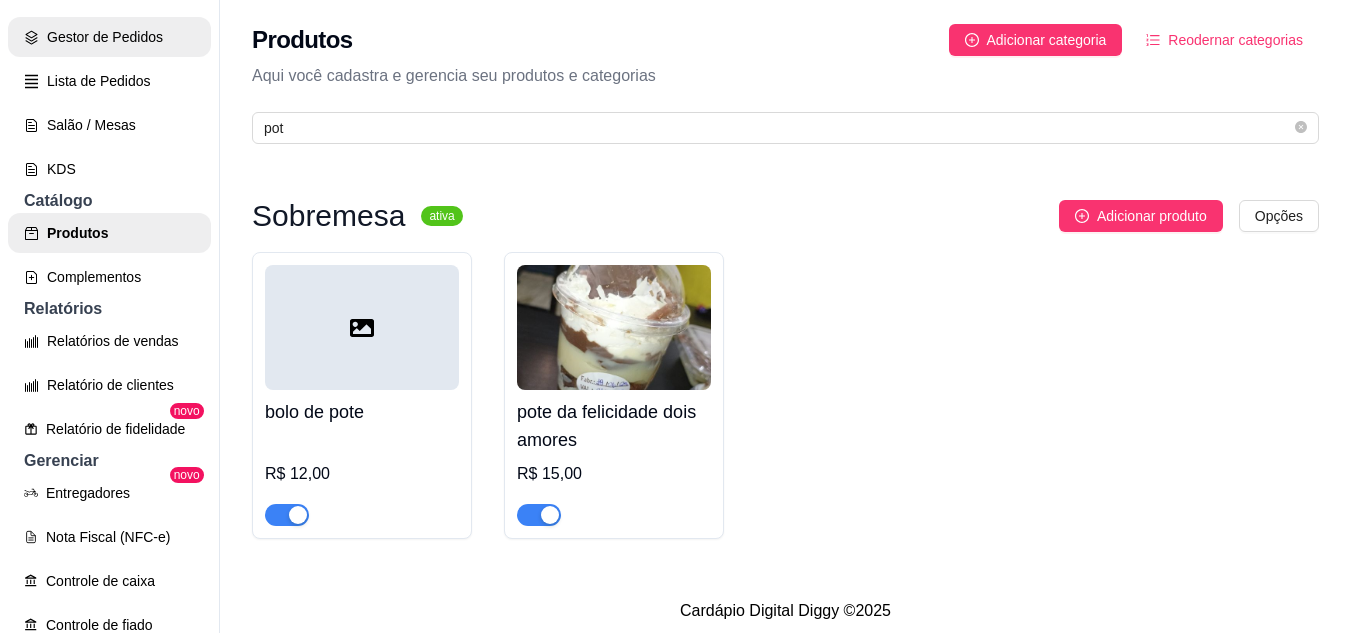 click on "Gestor de Pedidos" at bounding box center (109, 37) 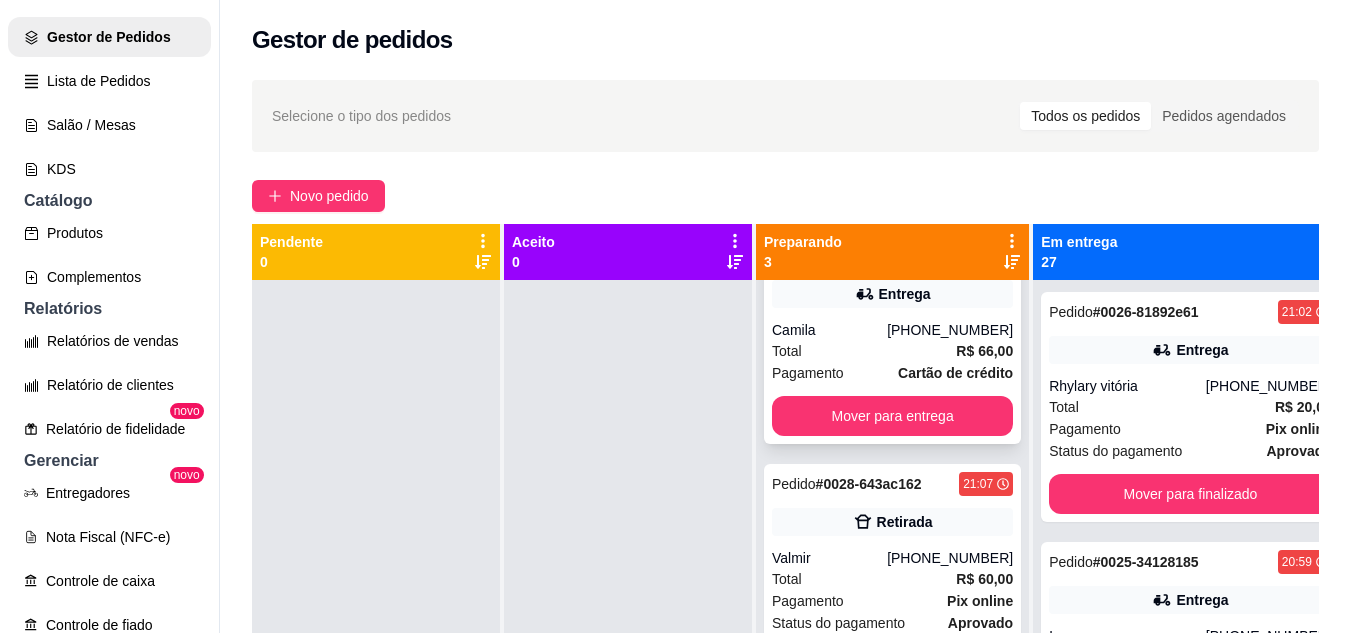 scroll, scrollTop: 93, scrollLeft: 0, axis: vertical 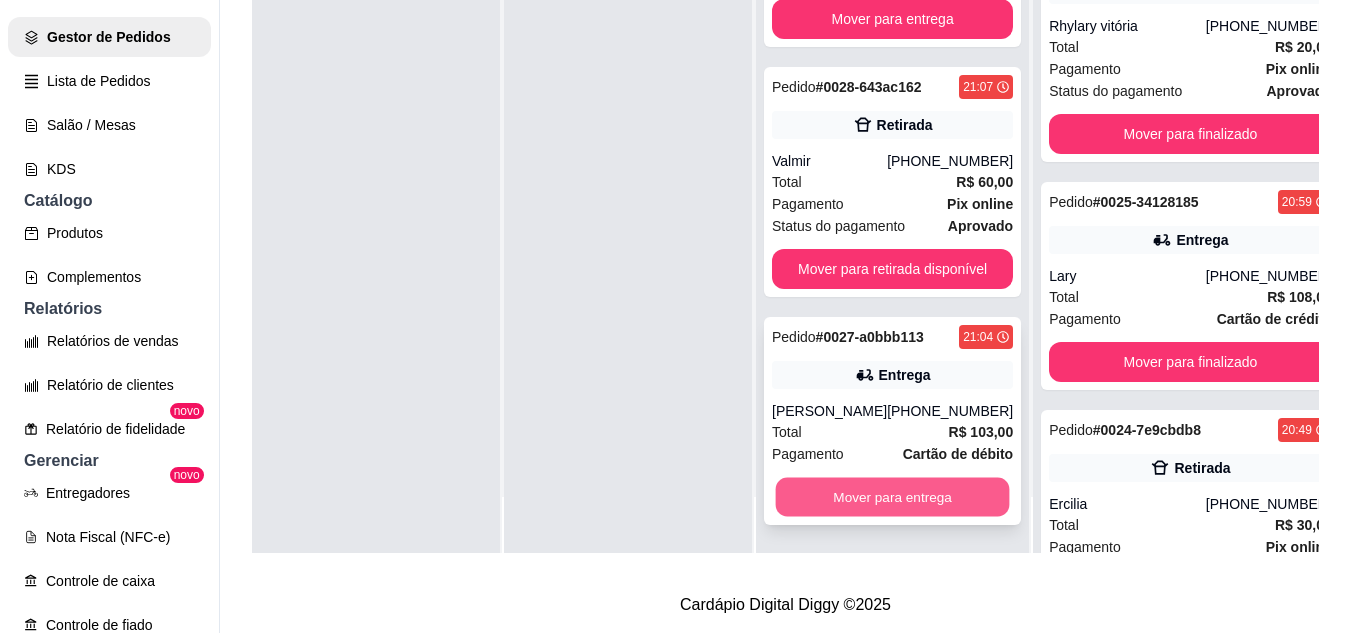 click on "Mover para entrega" at bounding box center (893, 497) 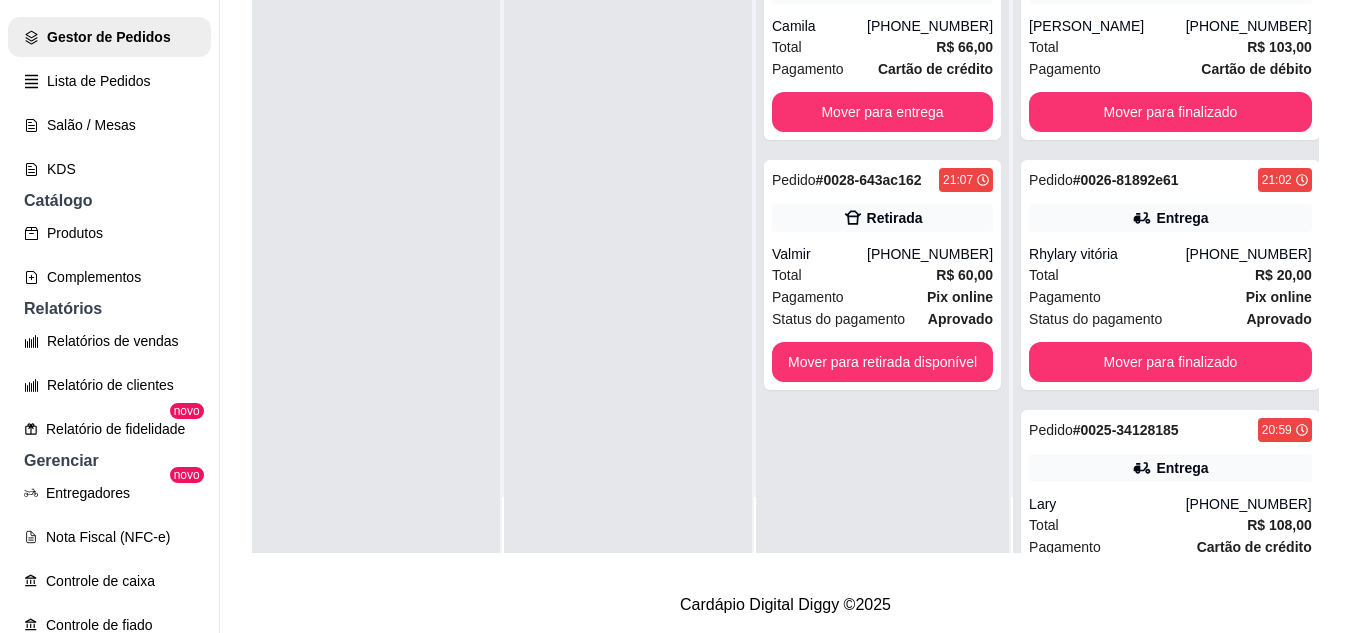 scroll, scrollTop: 0, scrollLeft: 0, axis: both 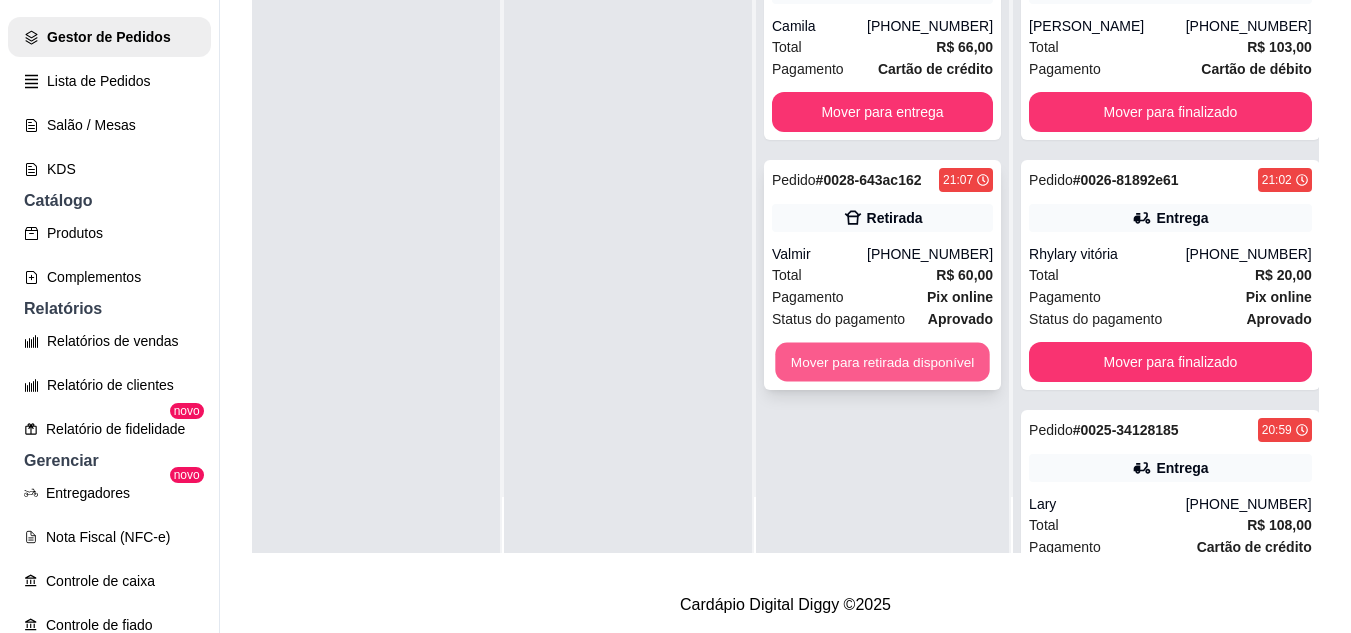 click on "Mover para retirada disponível" at bounding box center [882, 362] 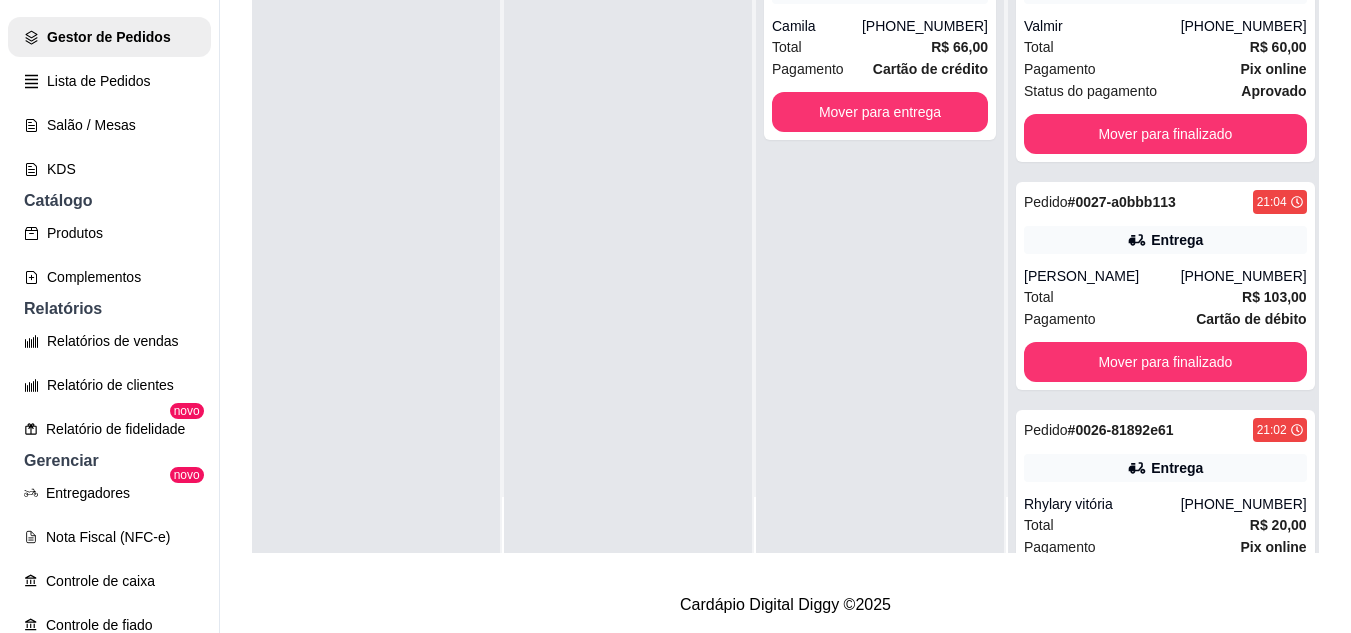 scroll, scrollTop: 0, scrollLeft: 0, axis: both 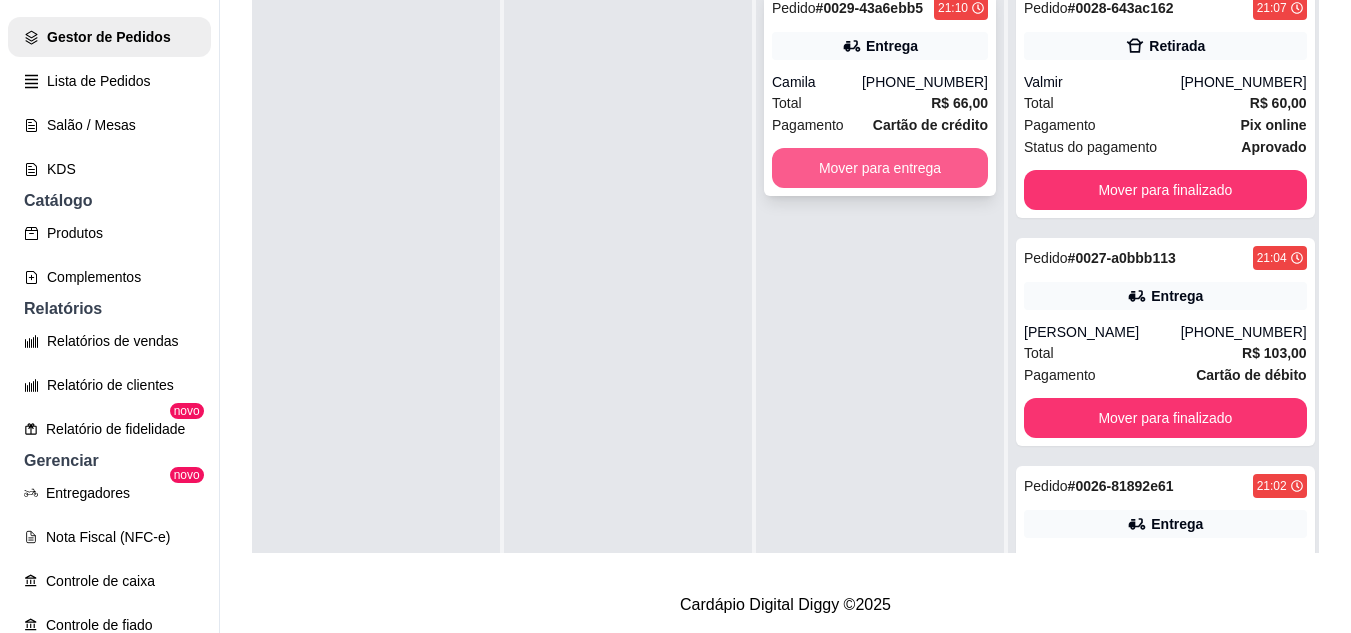 click on "Mover para entrega" at bounding box center [880, 168] 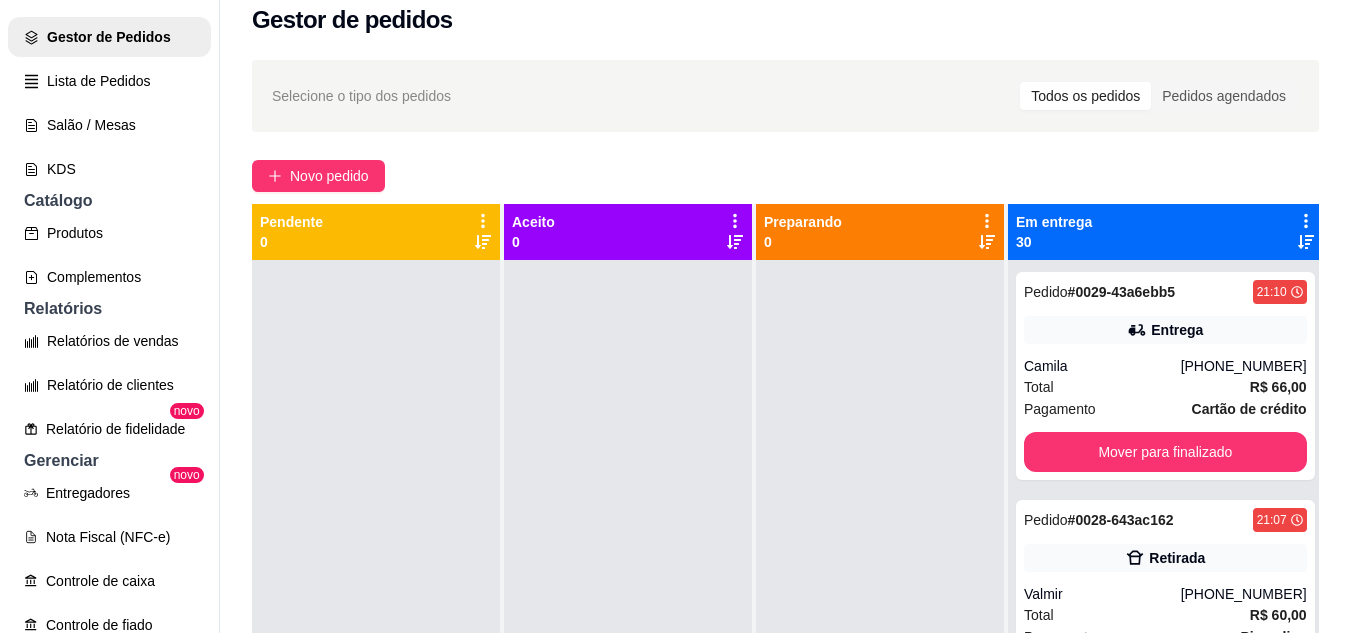 scroll, scrollTop: 19, scrollLeft: 0, axis: vertical 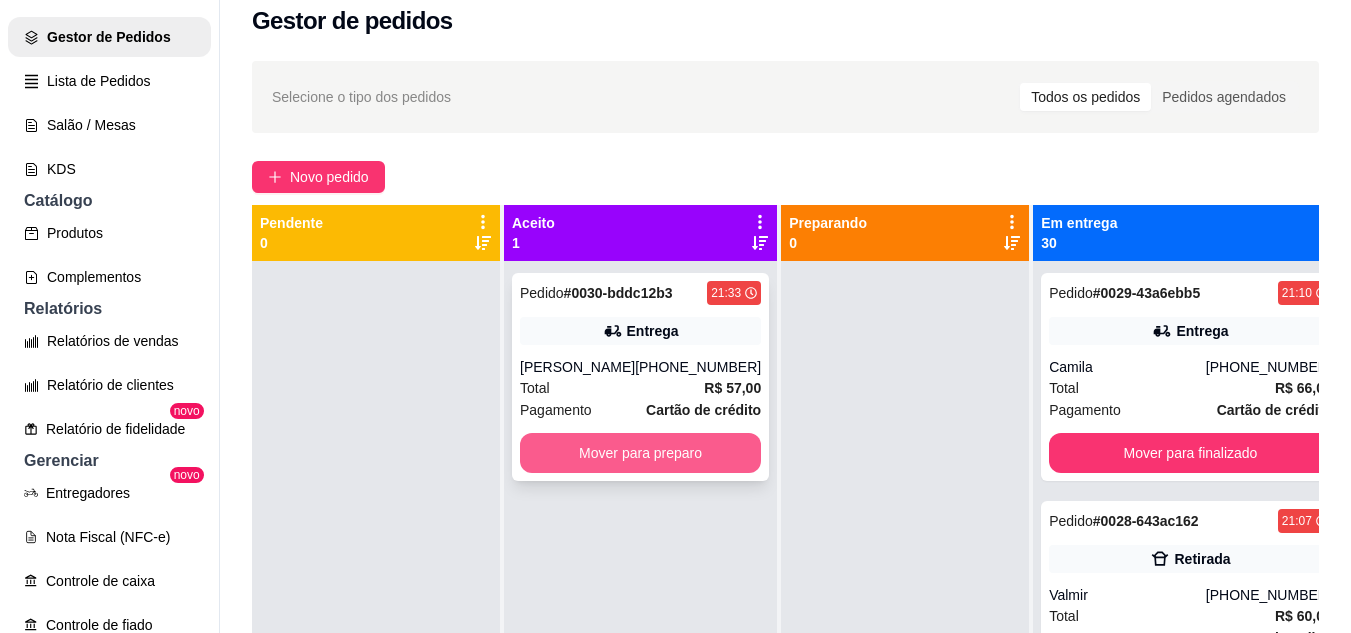 click on "Mover para preparo" at bounding box center (640, 453) 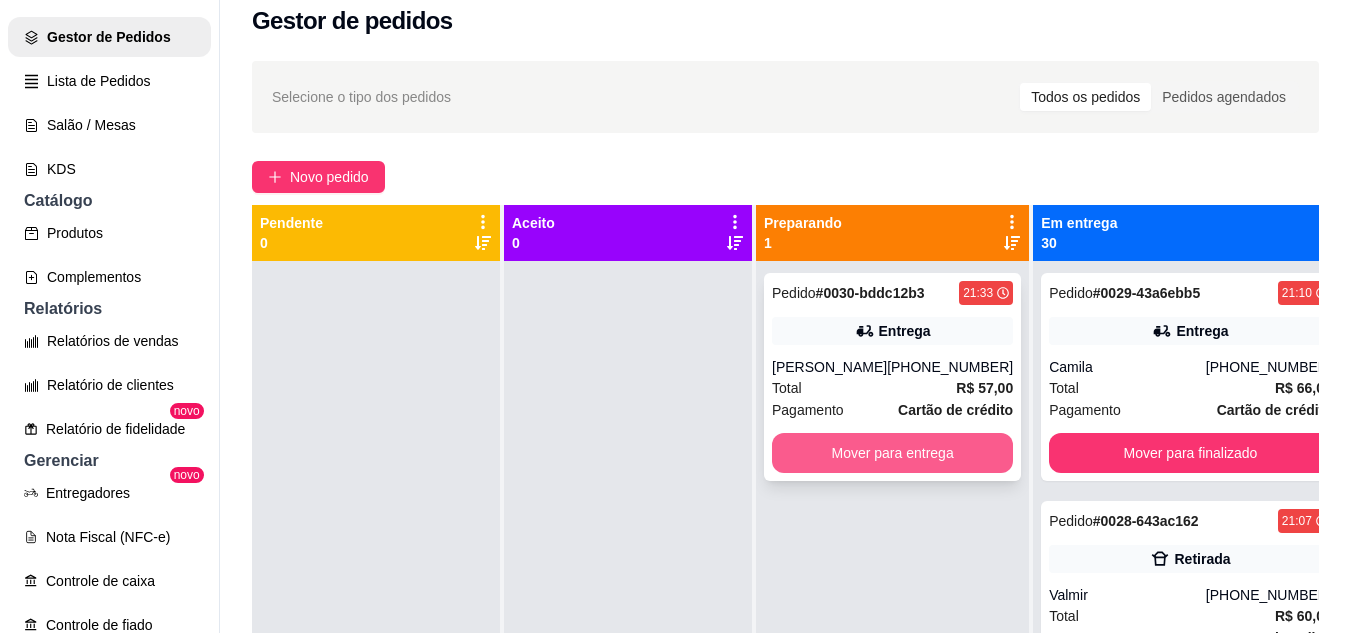 click on "Mover para entrega" at bounding box center (892, 453) 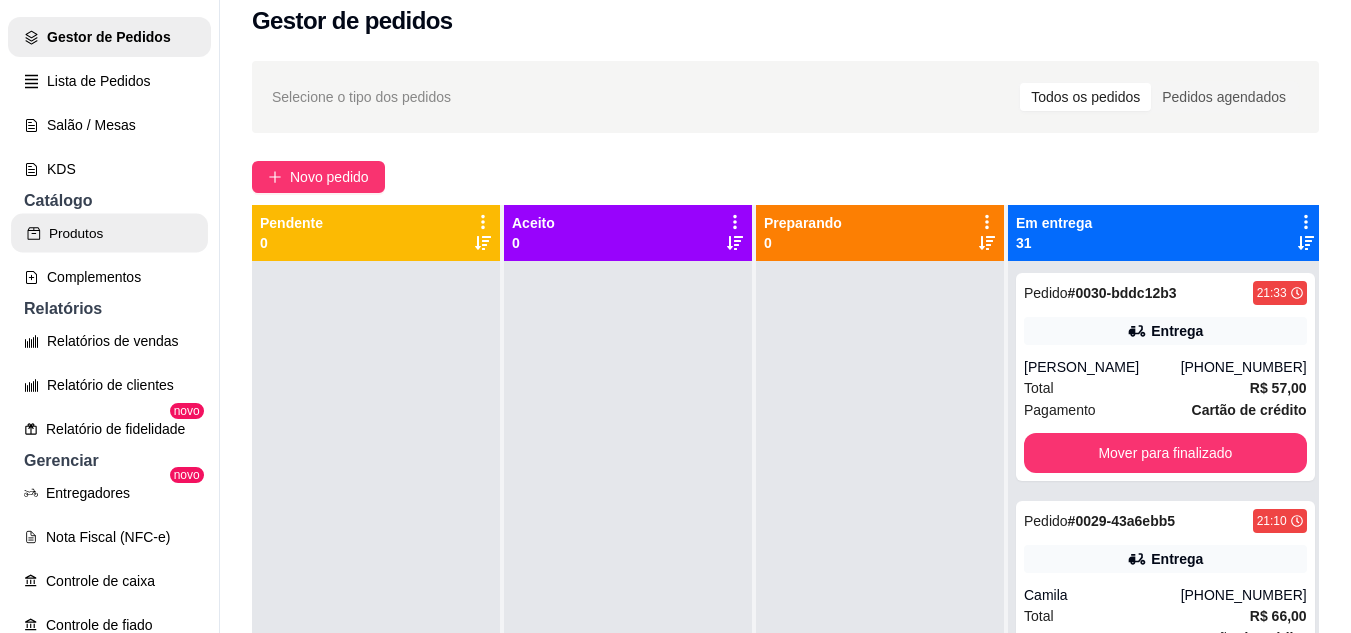 click on "Produtos" at bounding box center [109, 233] 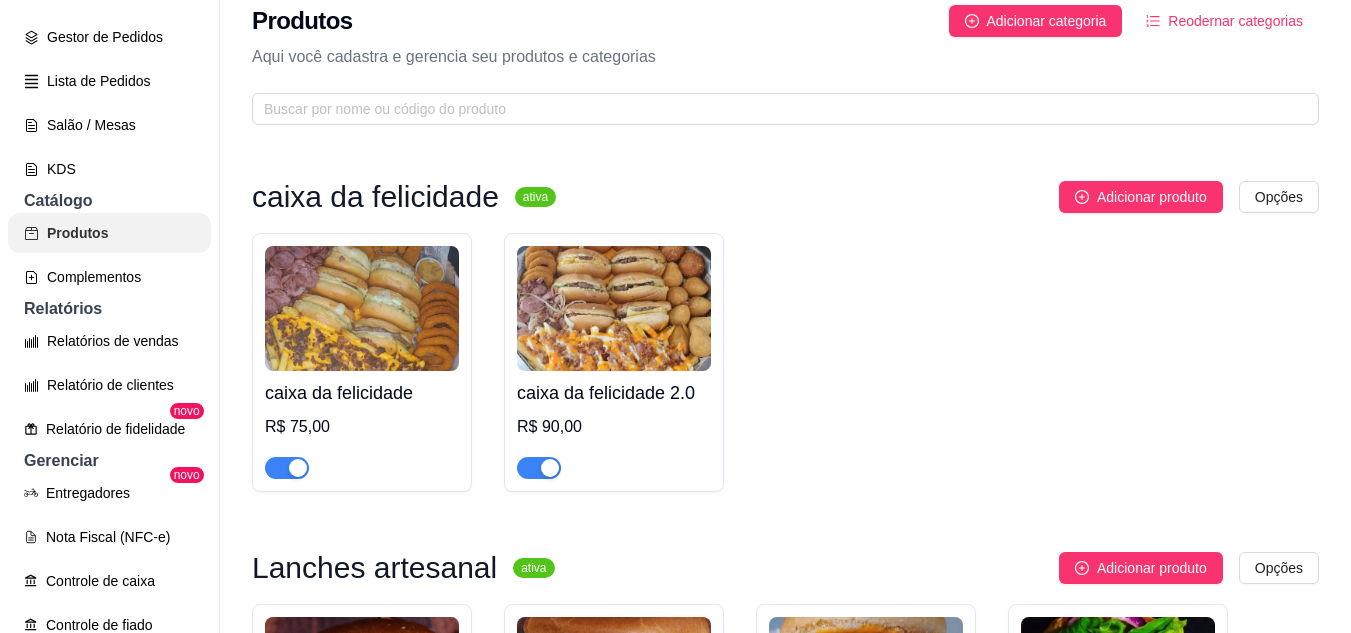 scroll, scrollTop: 0, scrollLeft: 0, axis: both 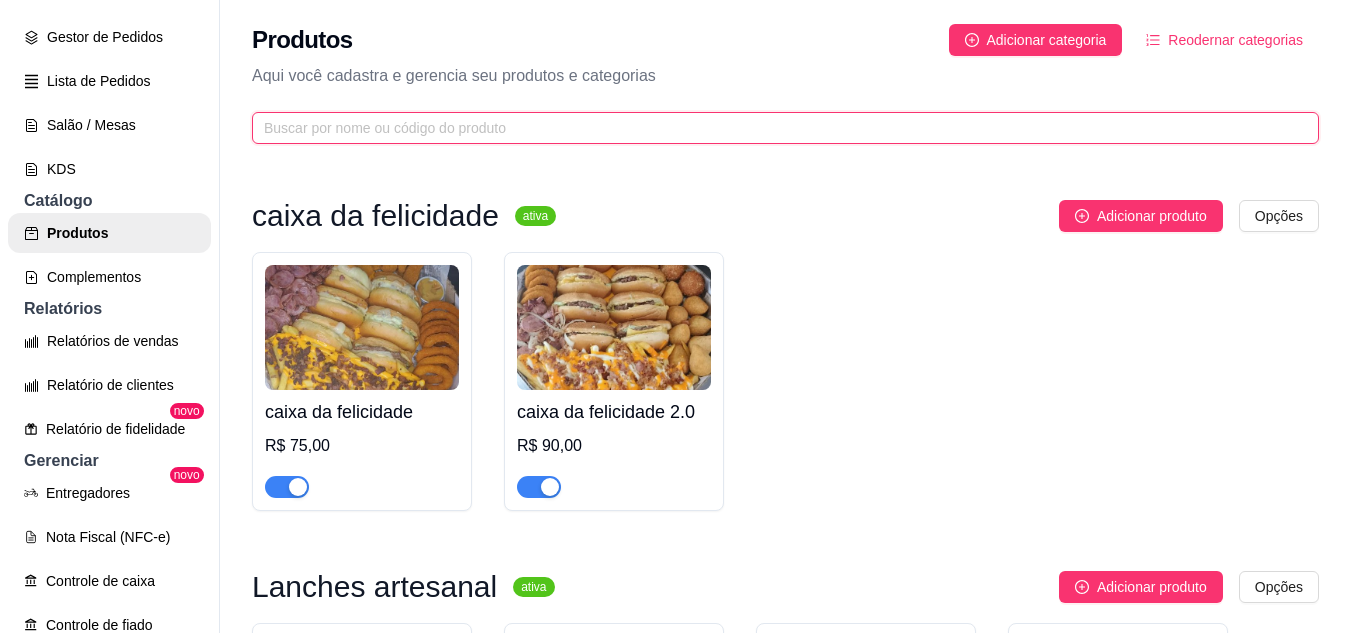 click at bounding box center (777, 128) 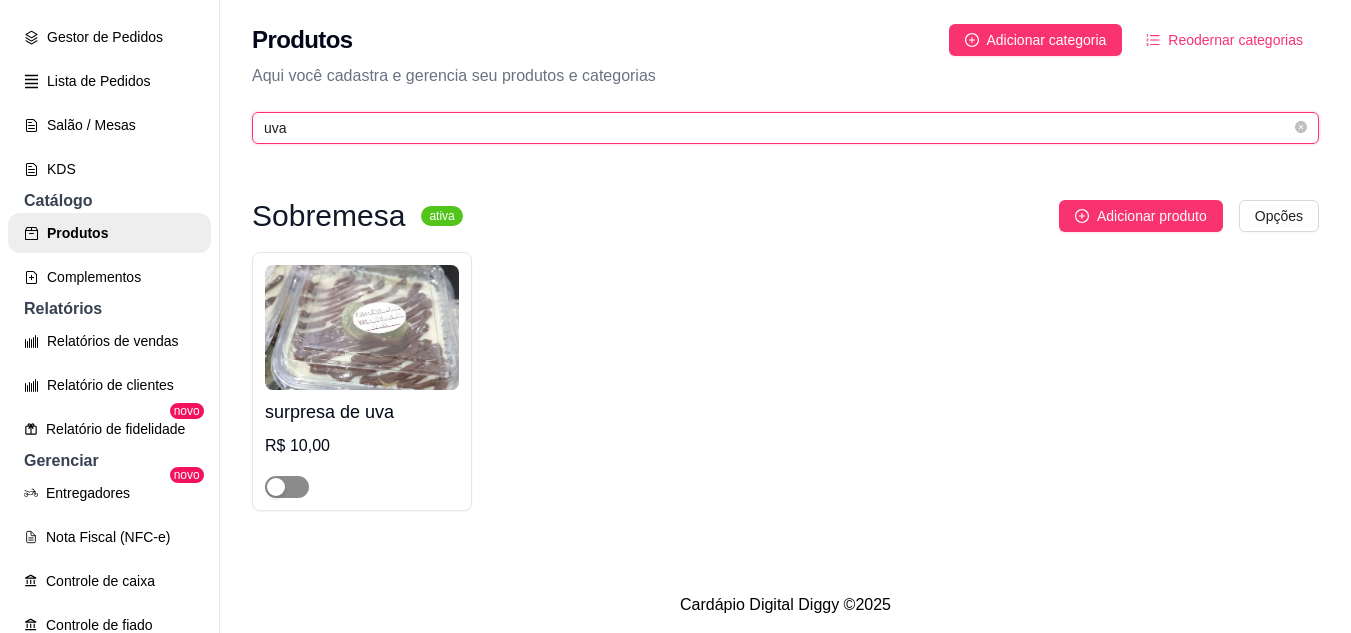 type on "uva" 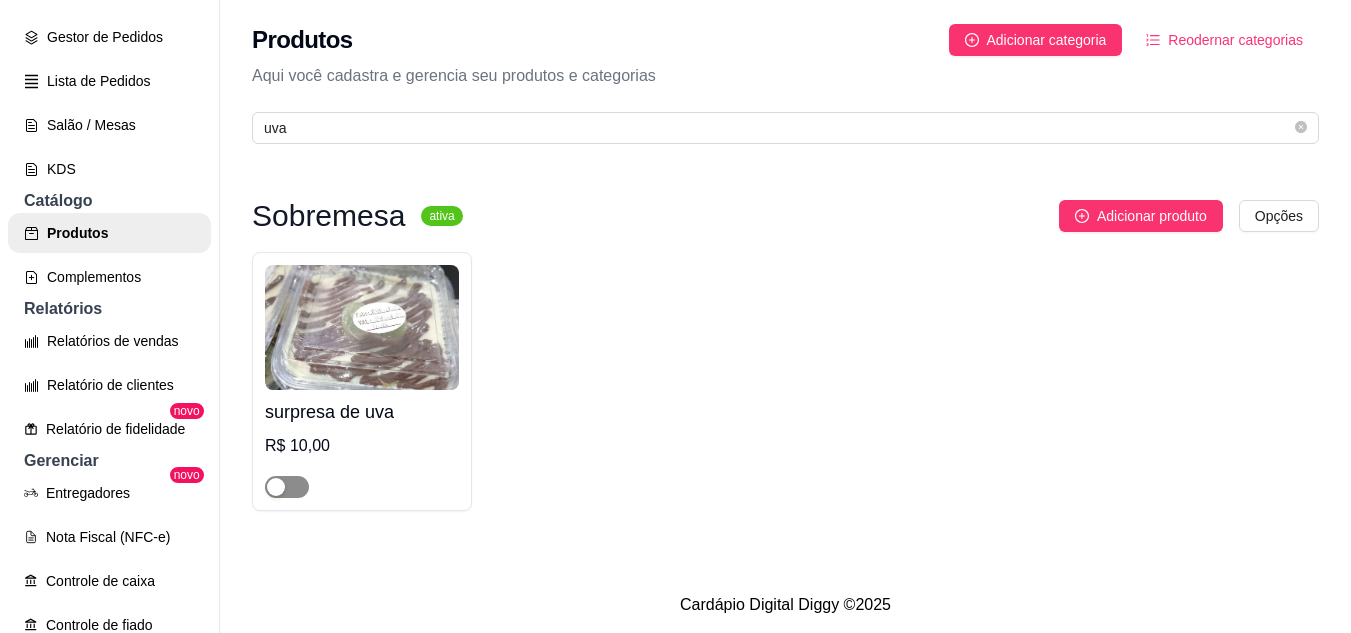 click at bounding box center (287, 487) 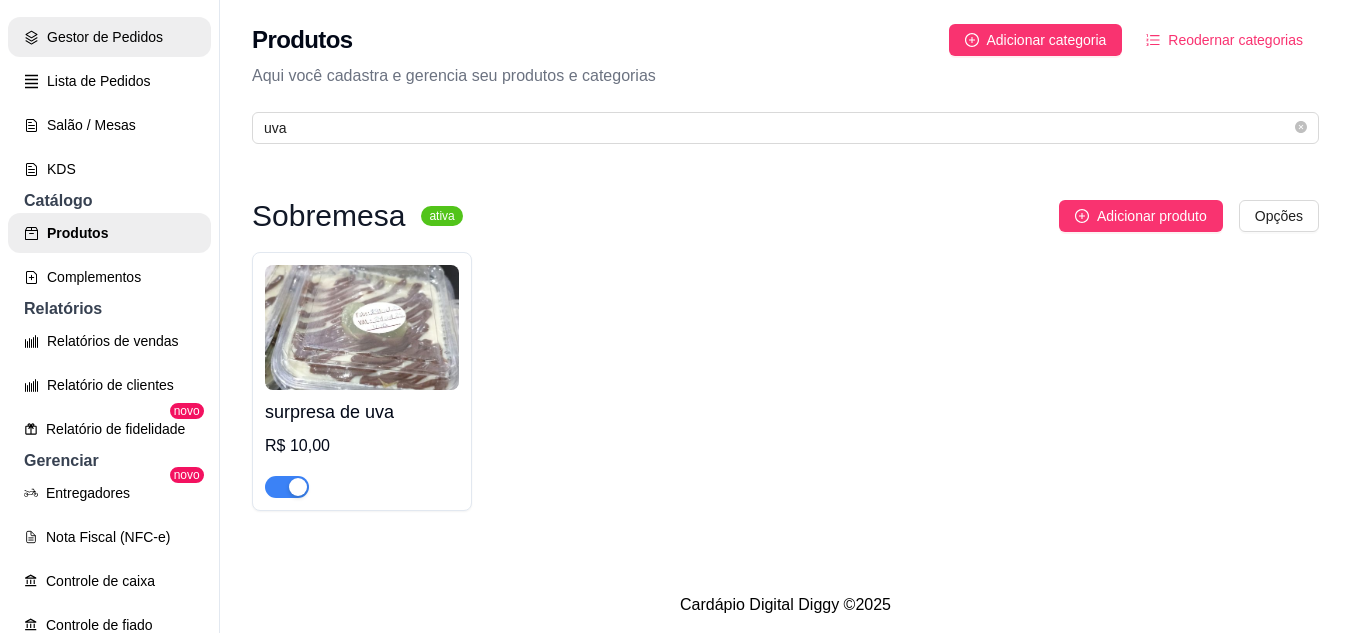 click on "Gestor de Pedidos" at bounding box center (109, 37) 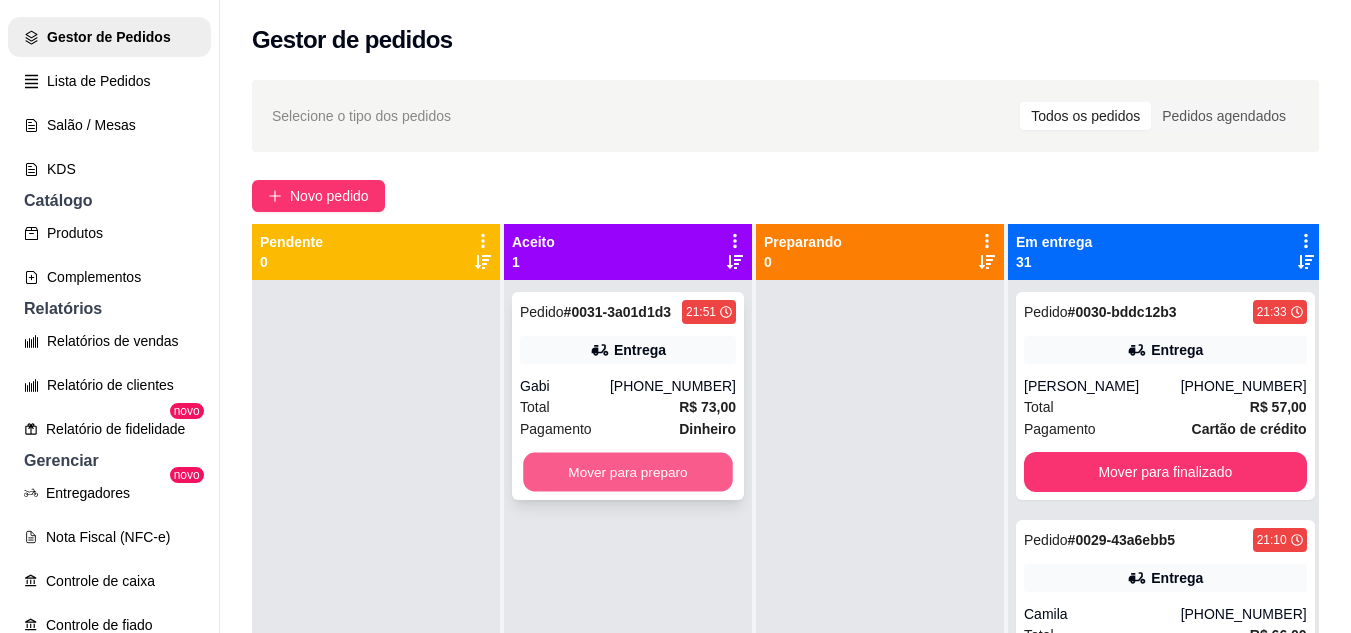 click on "Mover para preparo" at bounding box center [628, 472] 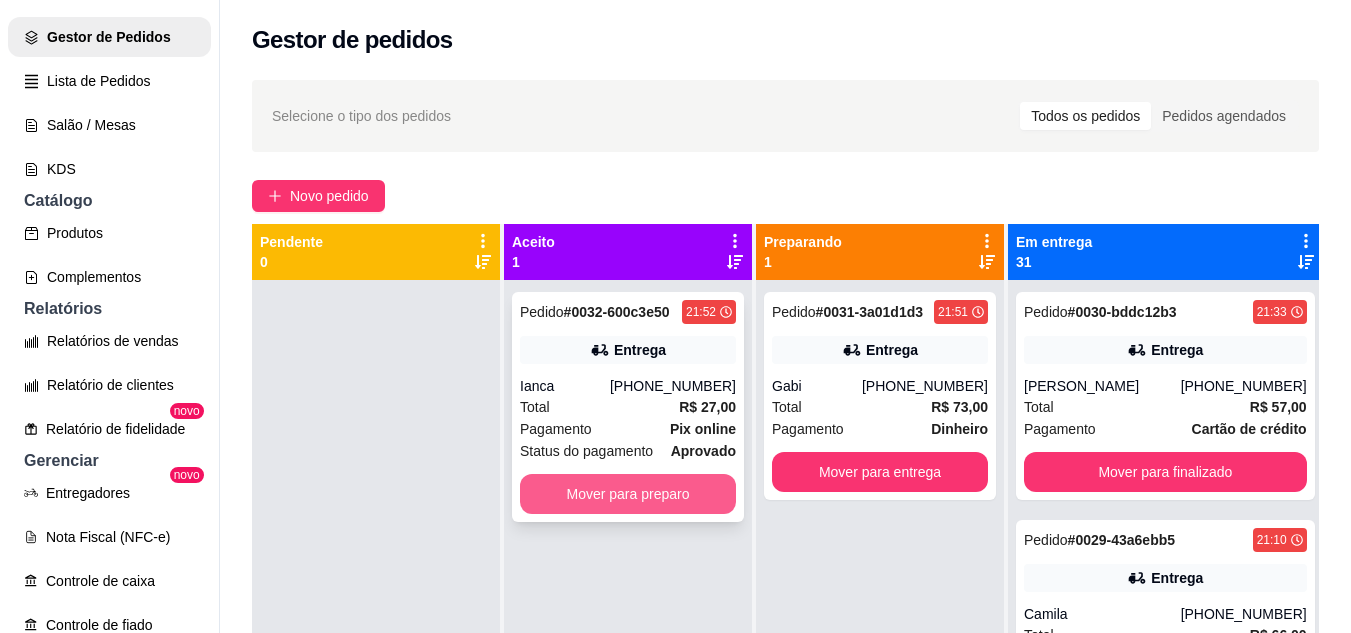 click on "Mover para preparo" at bounding box center (628, 494) 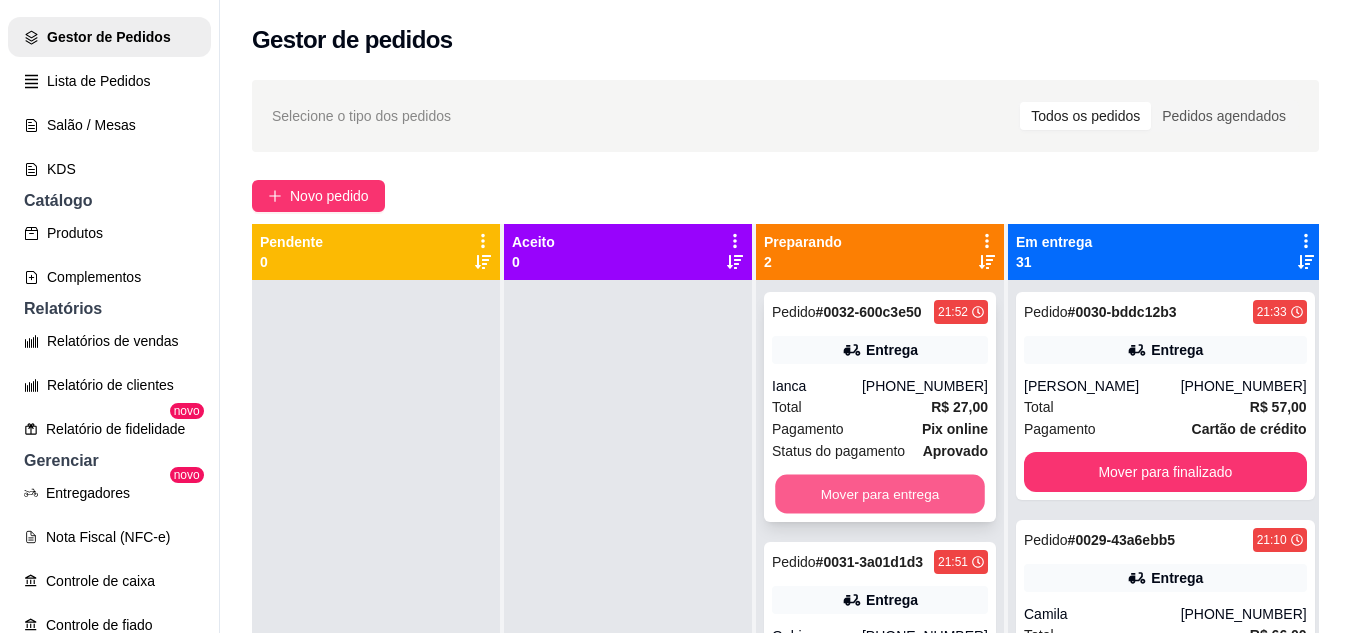 click on "Mover para entrega" at bounding box center [880, 494] 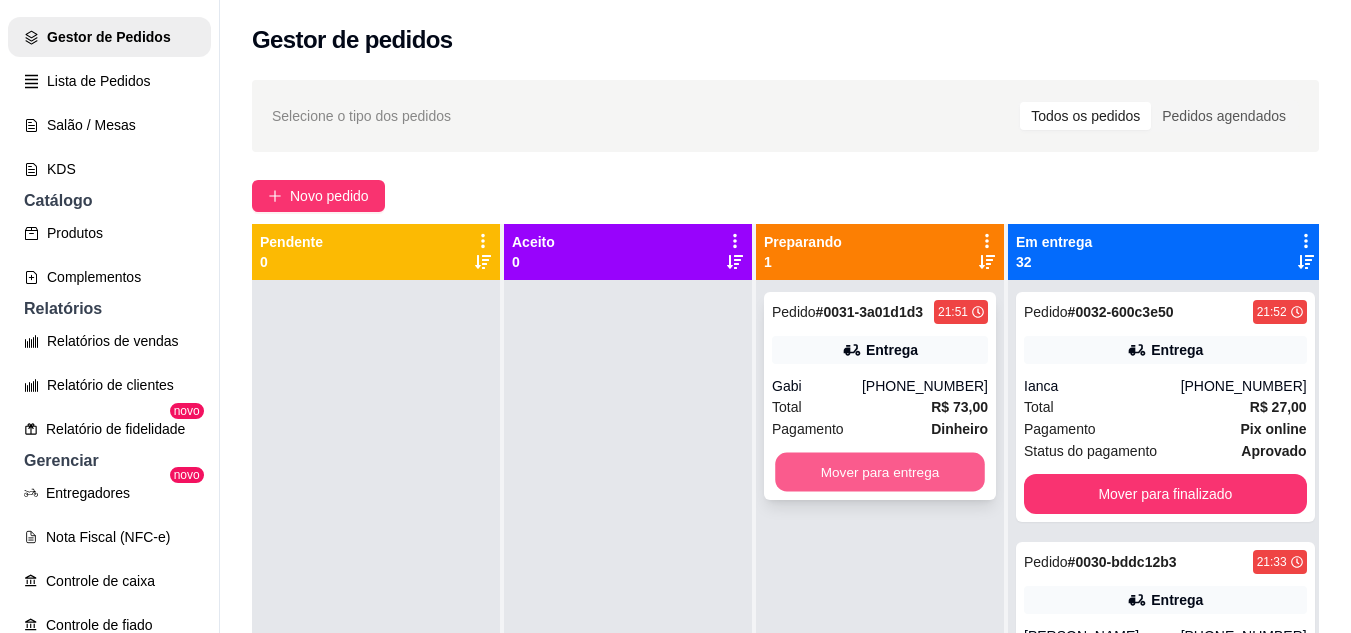 click on "Mover para entrega" at bounding box center (880, 472) 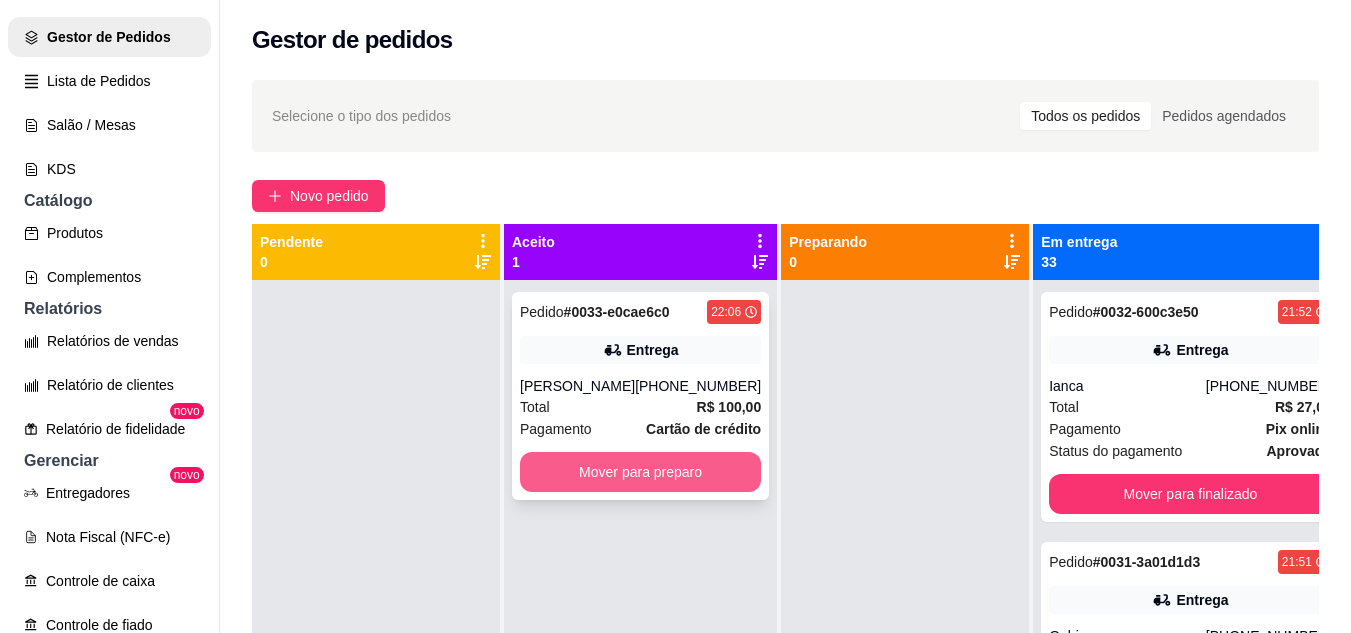click on "Mover para preparo" at bounding box center (640, 472) 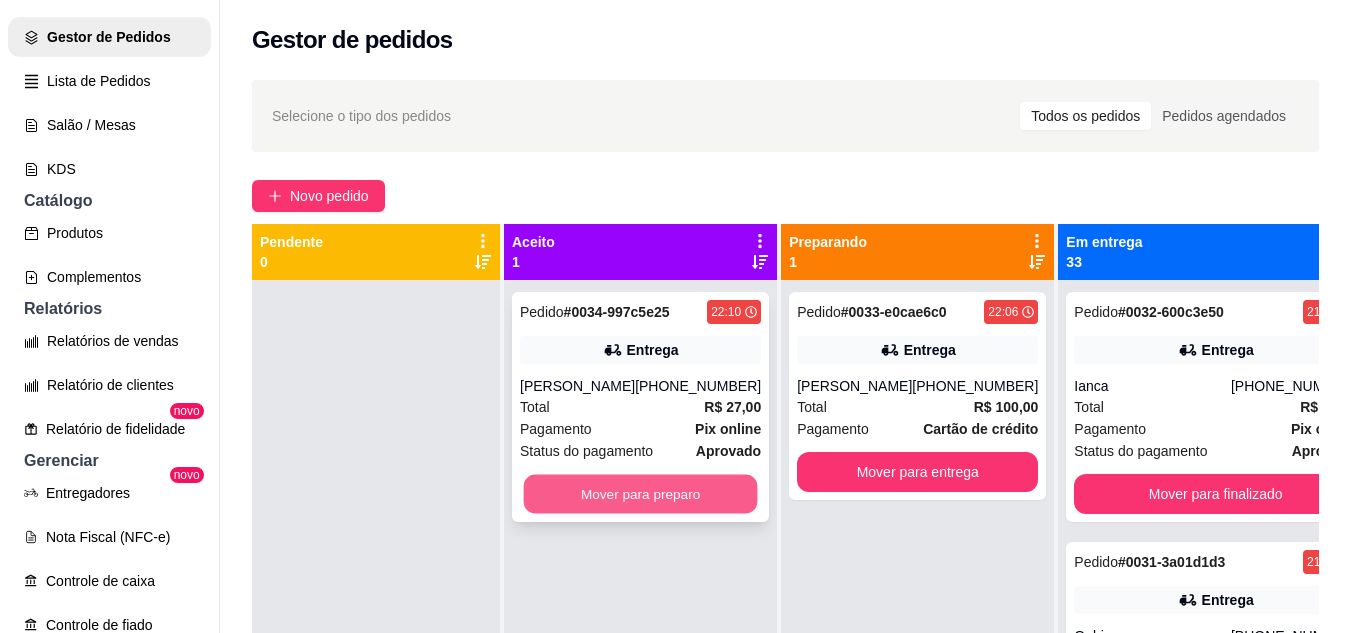 click on "Mover para preparo" at bounding box center (641, 494) 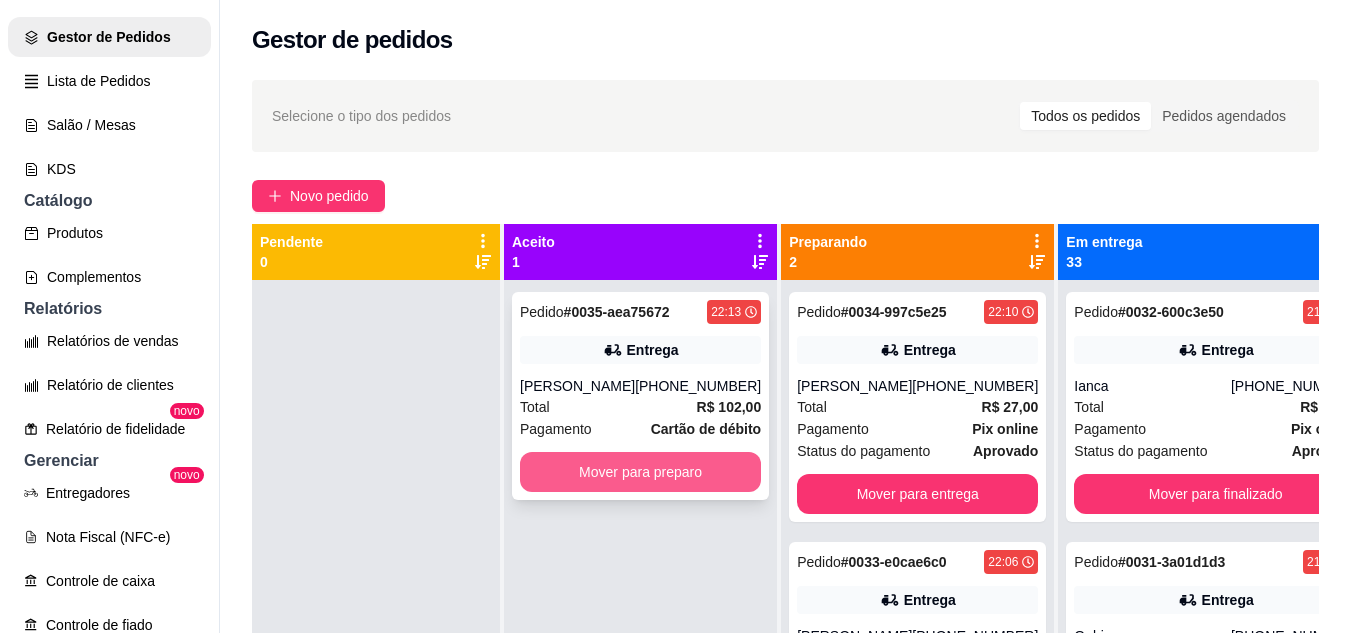 click on "Mover para preparo" at bounding box center [640, 472] 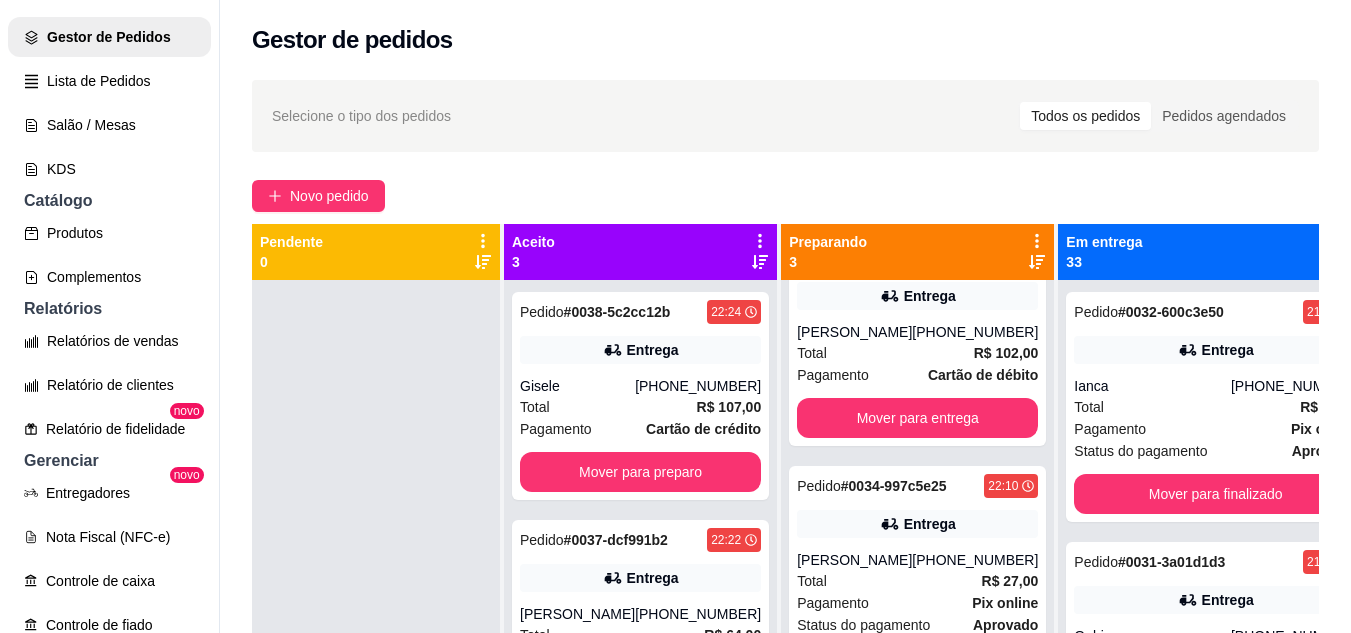 scroll, scrollTop: 93, scrollLeft: 0, axis: vertical 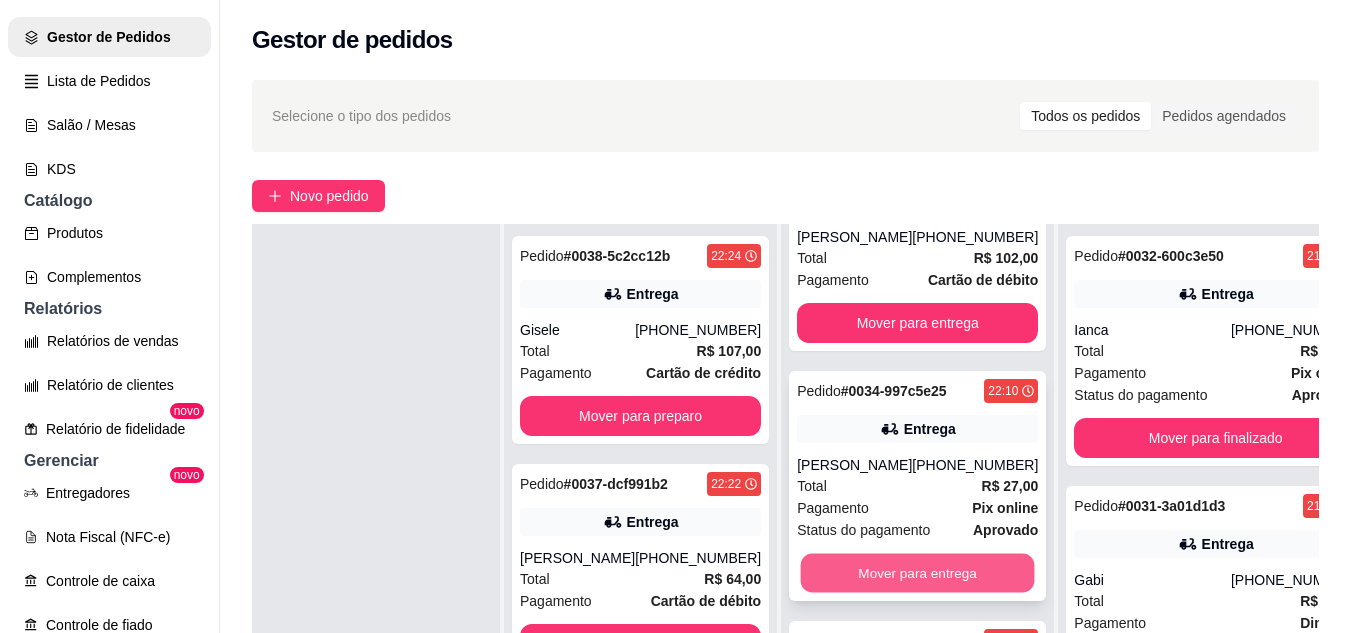 click on "Mover para entrega" at bounding box center (918, 573) 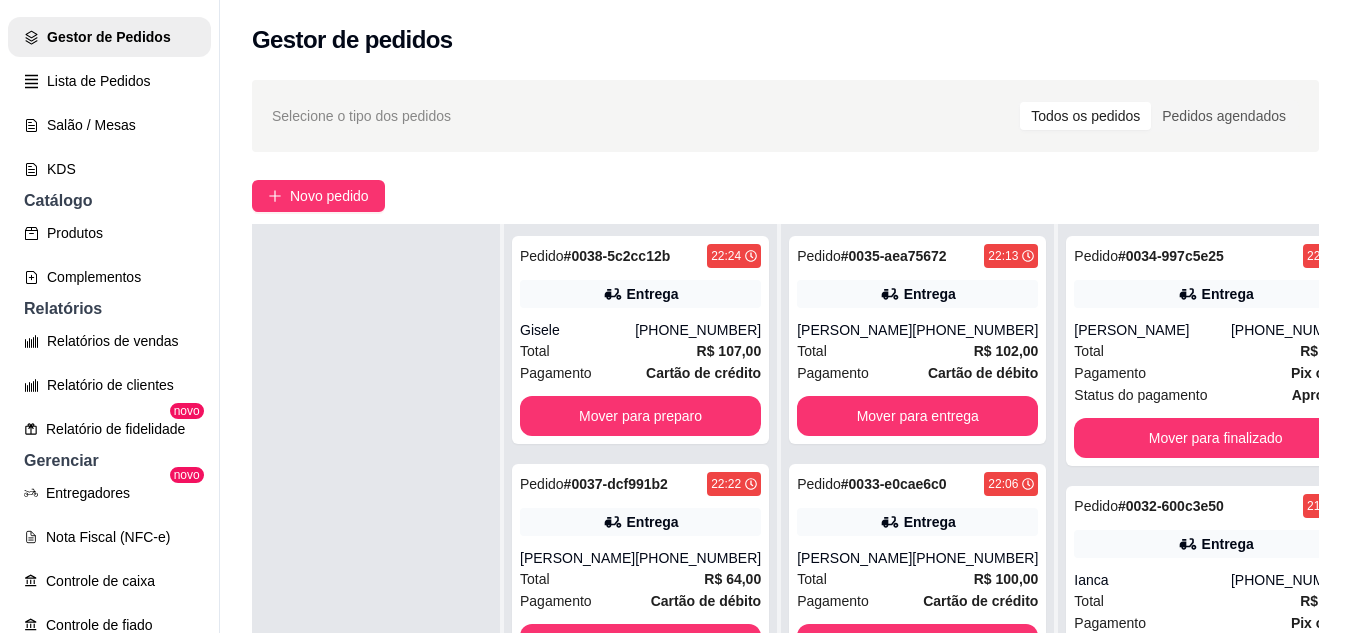 scroll, scrollTop: 0, scrollLeft: 0, axis: both 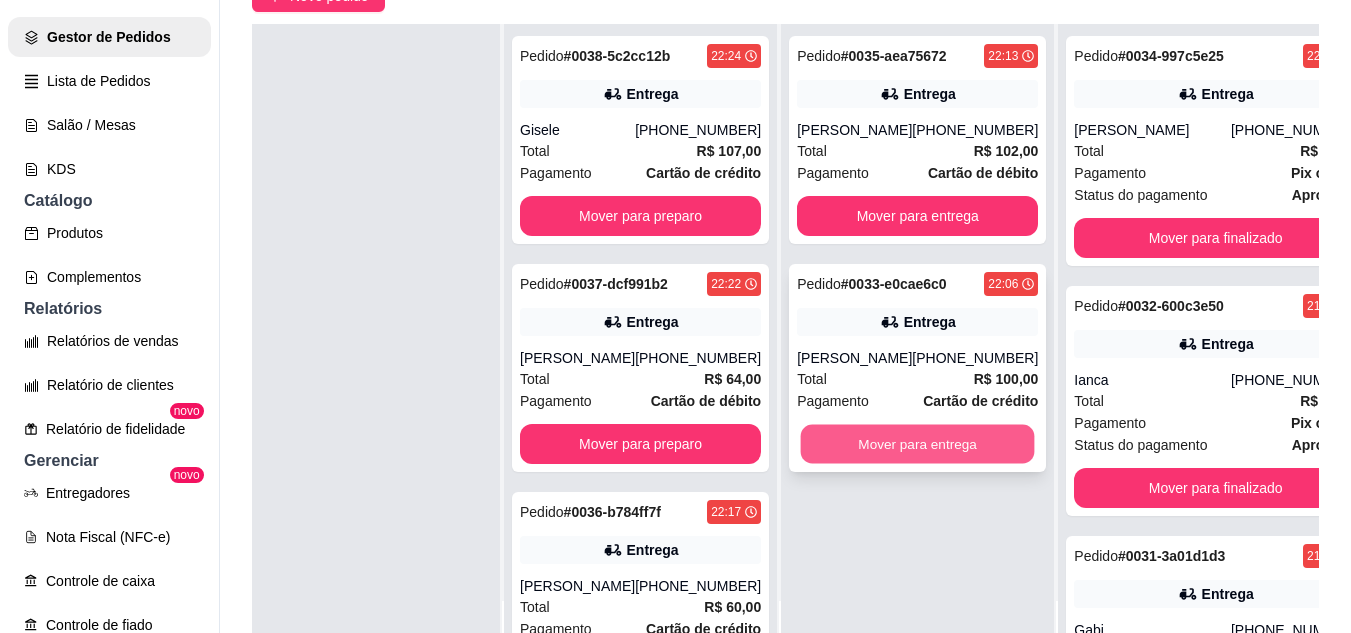 click on "Mover para entrega" at bounding box center [918, 444] 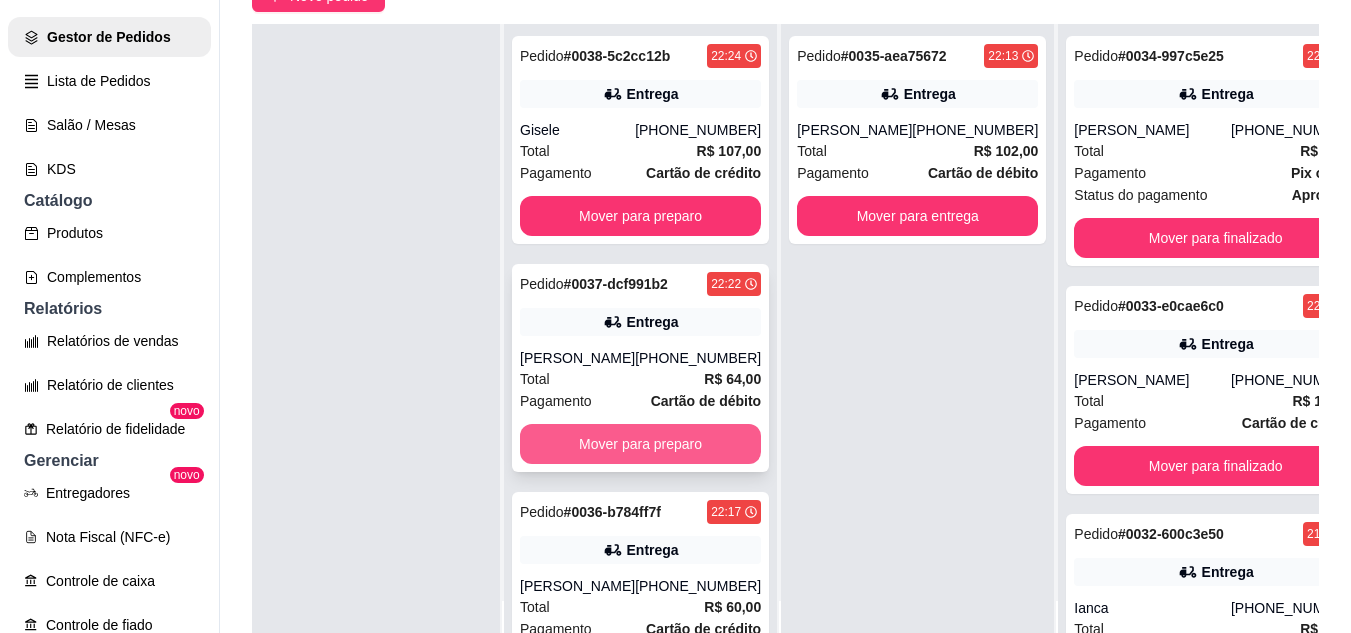 click on "Mover para preparo" at bounding box center [640, 444] 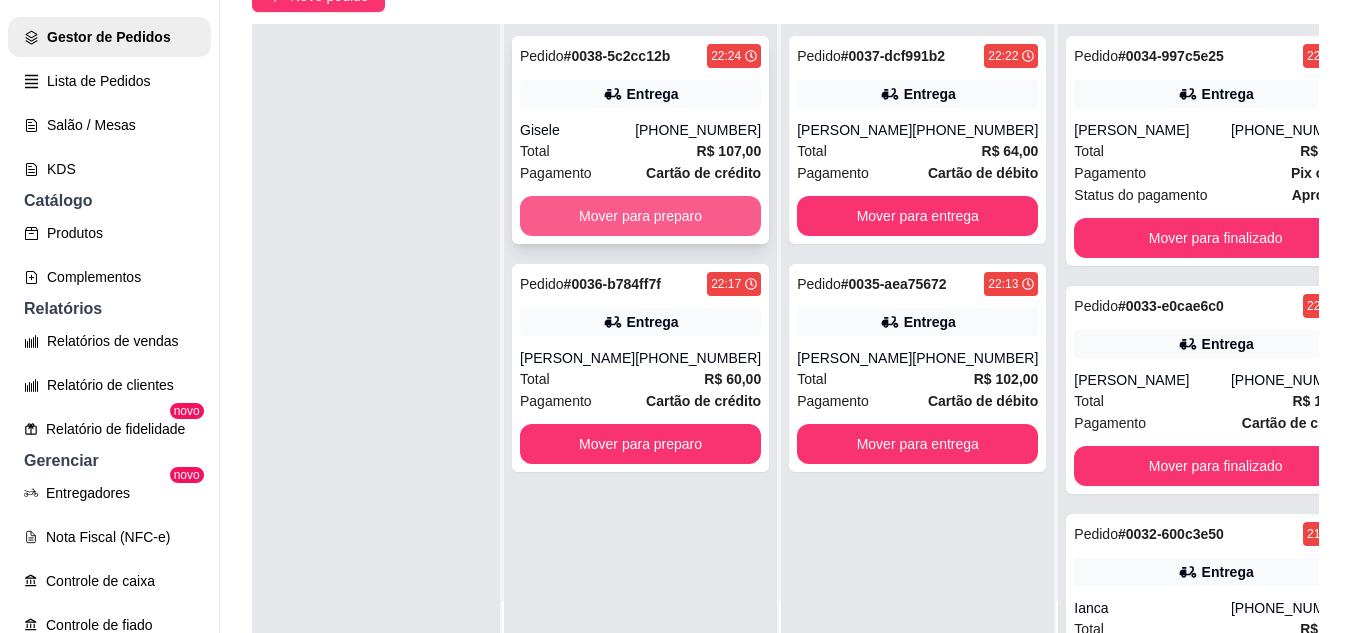 click on "Mover para preparo" at bounding box center [640, 216] 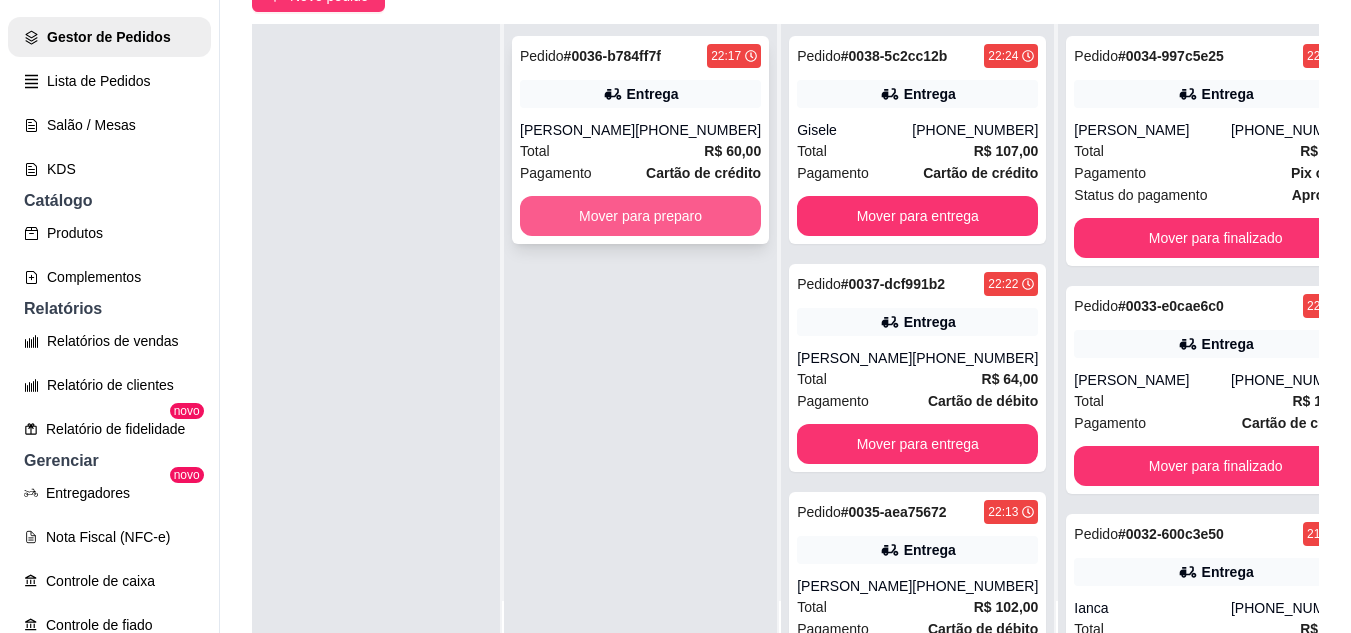 click on "Mover para preparo" at bounding box center (640, 216) 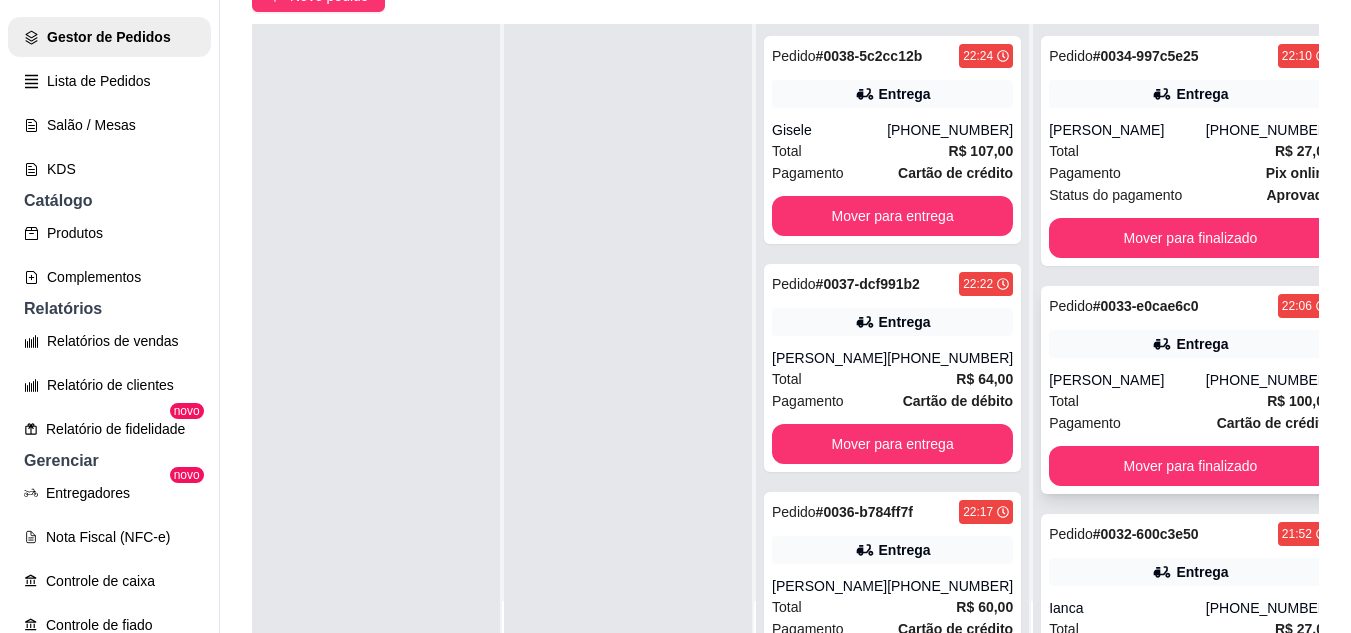 click on "[PHONE_NUMBER]" at bounding box center [1269, 380] 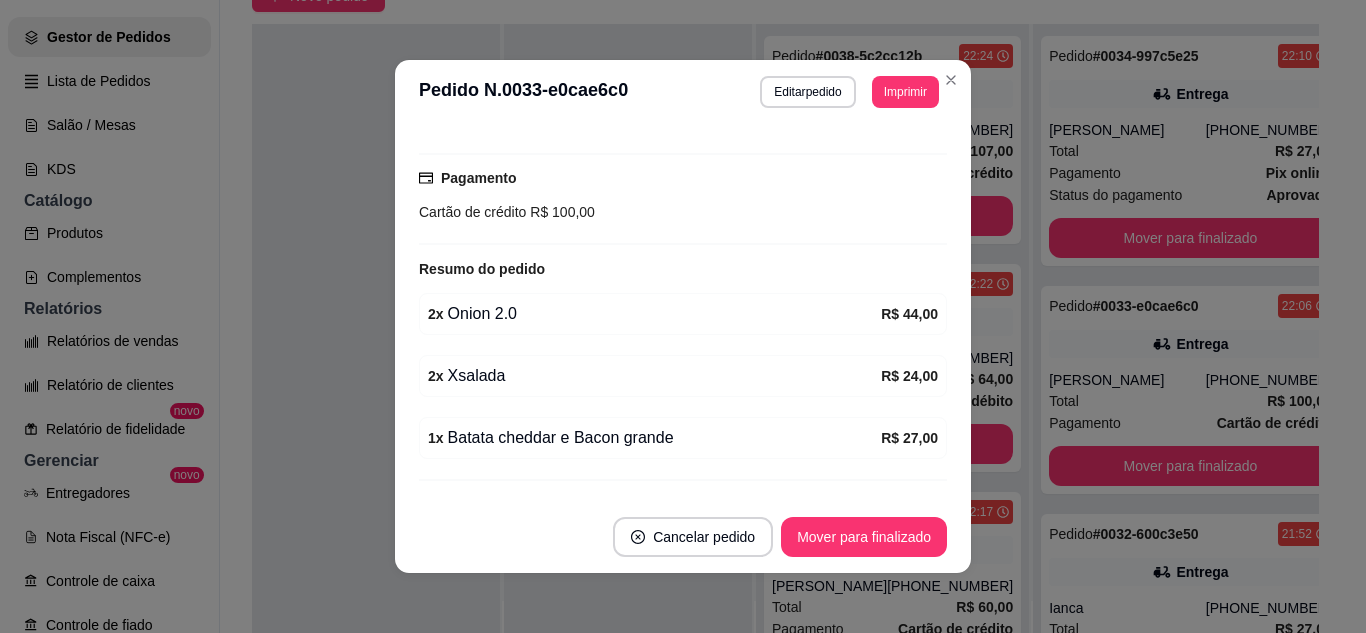 scroll, scrollTop: 540, scrollLeft: 0, axis: vertical 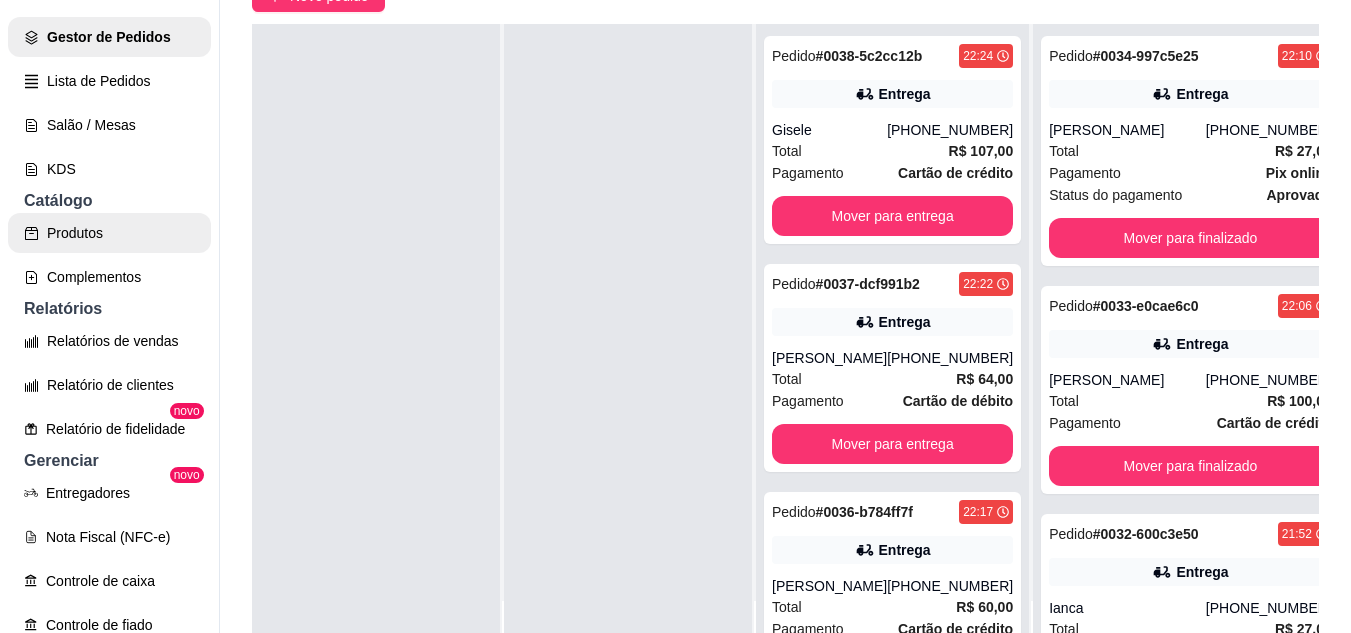 click on "Produtos" at bounding box center (109, 233) 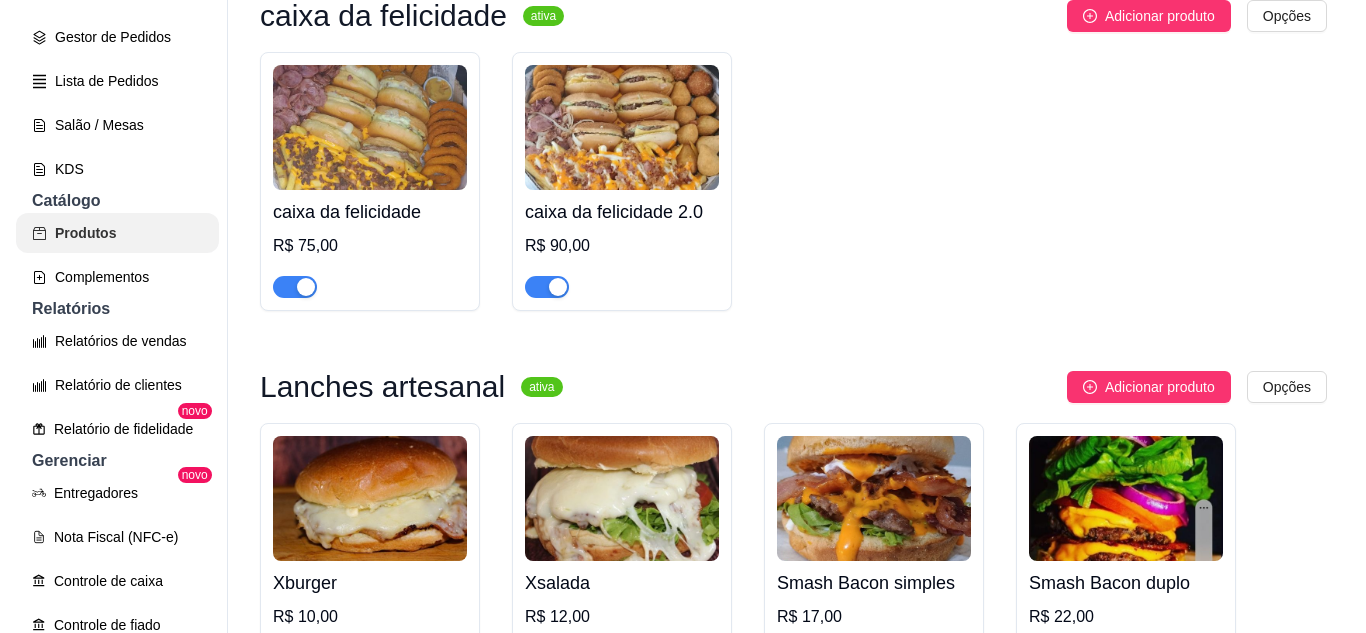scroll, scrollTop: 0, scrollLeft: 0, axis: both 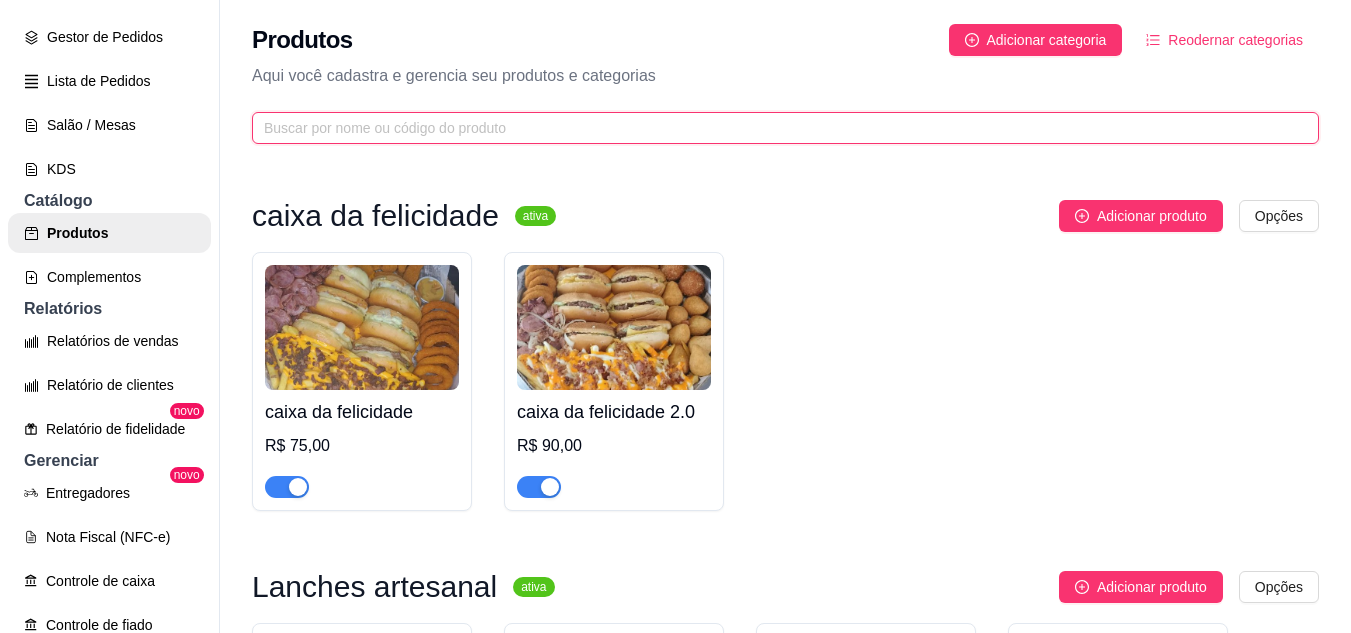 click at bounding box center (777, 128) 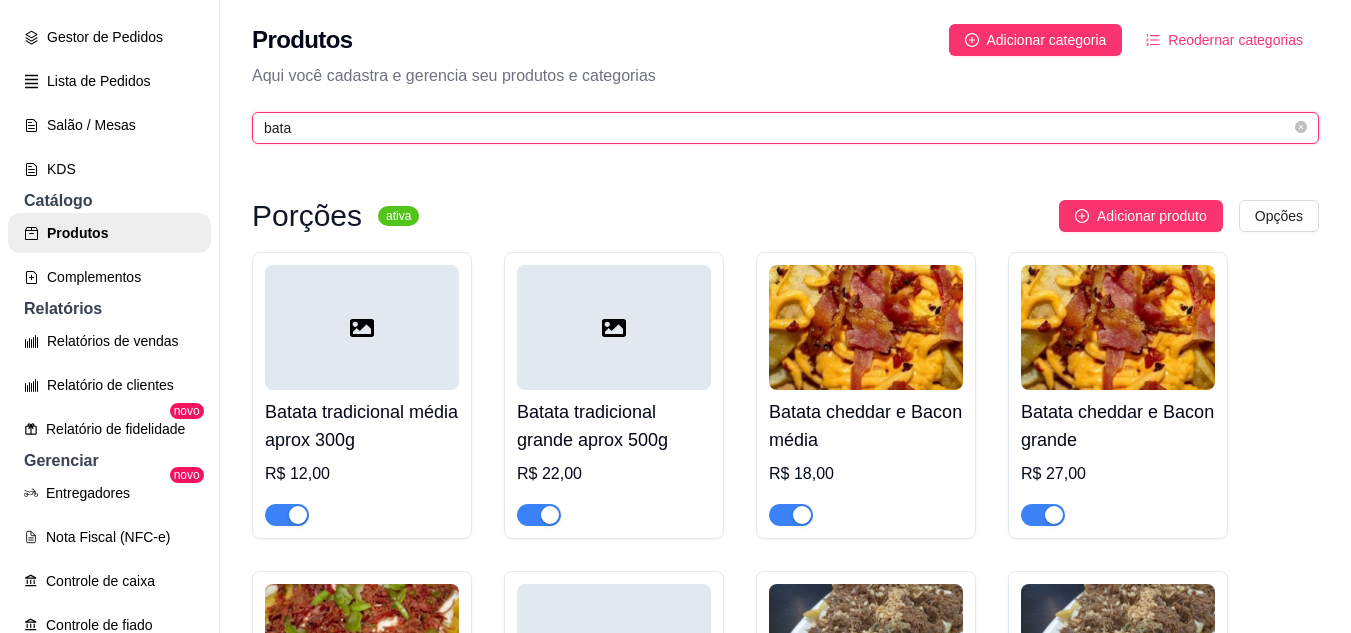 type on "bata" 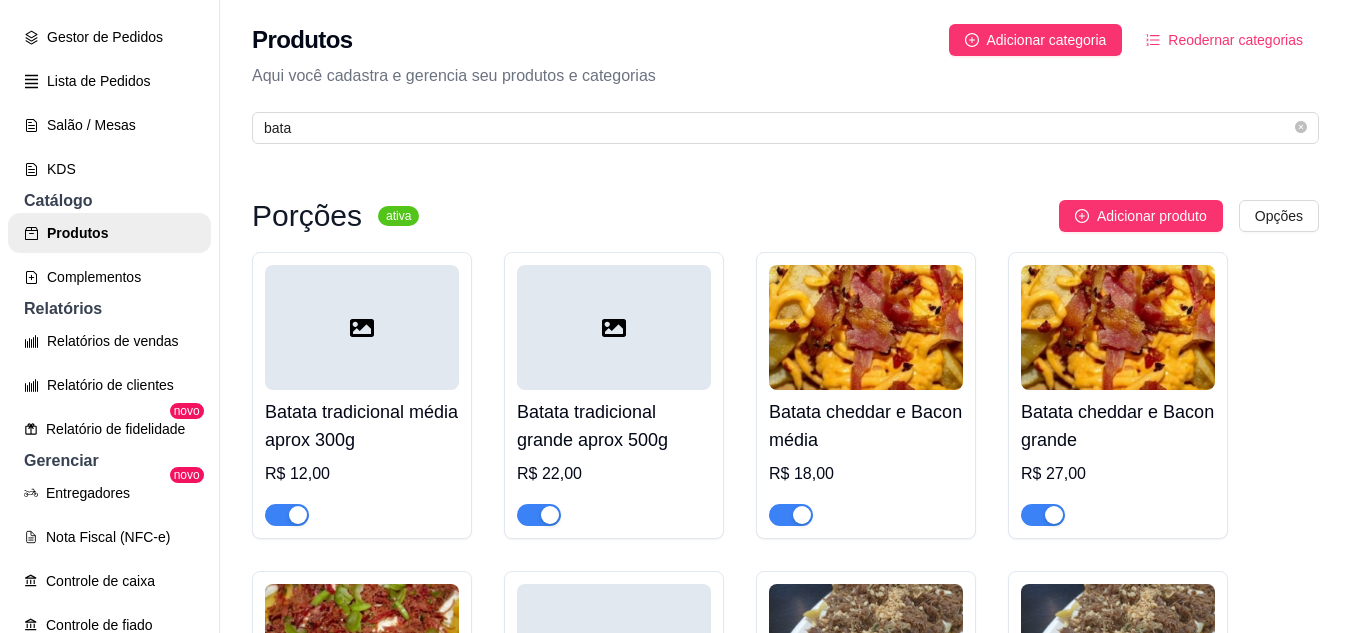 click on "Batata cheddar e Bacon média    R$ 18,00" at bounding box center (866, 458) 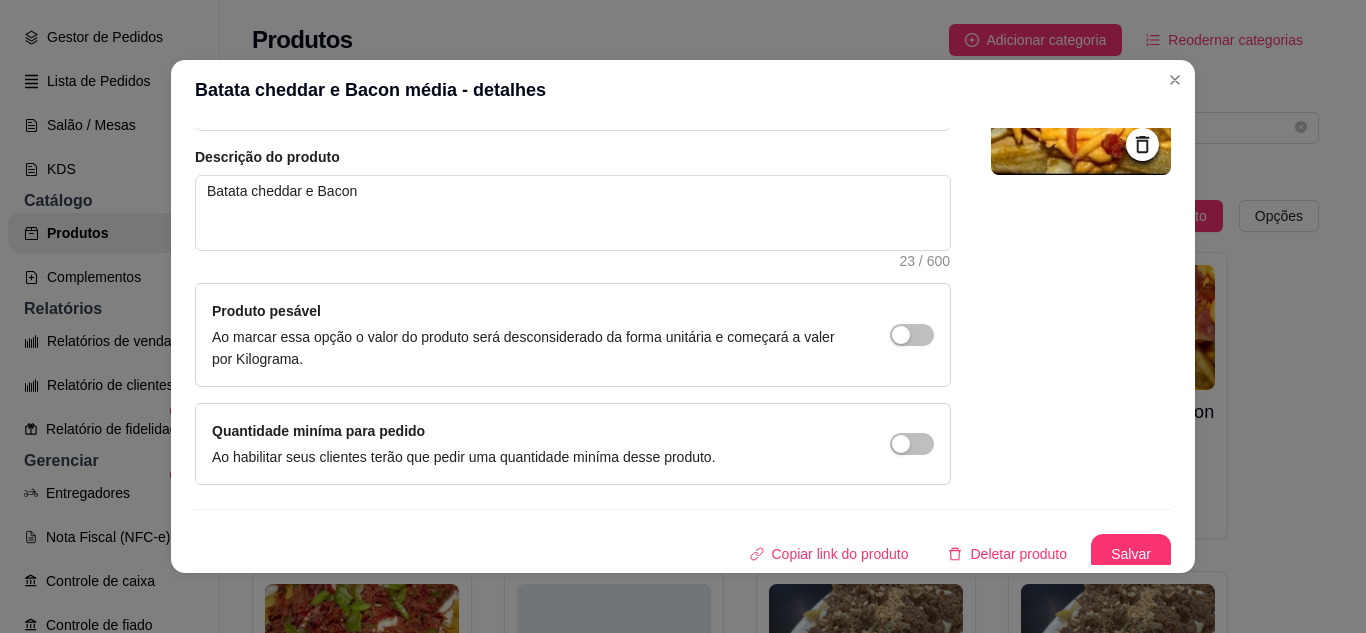 scroll, scrollTop: 215, scrollLeft: 0, axis: vertical 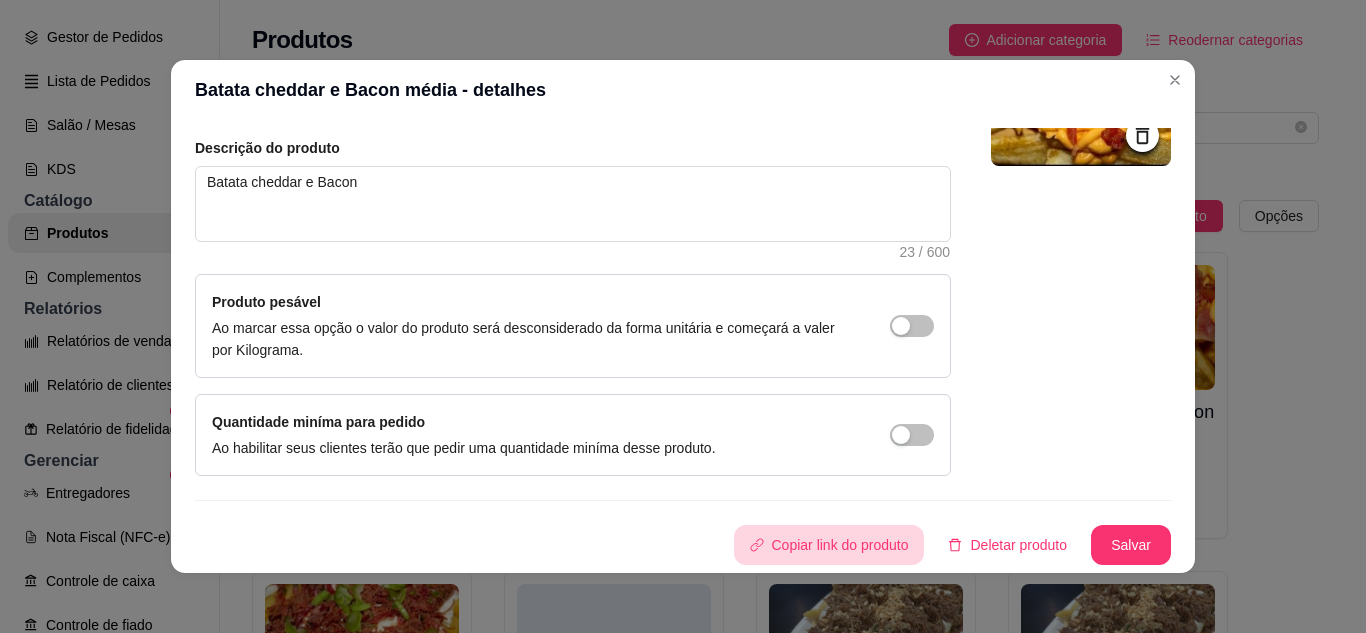click on "Copiar link do produto" at bounding box center (829, 545) 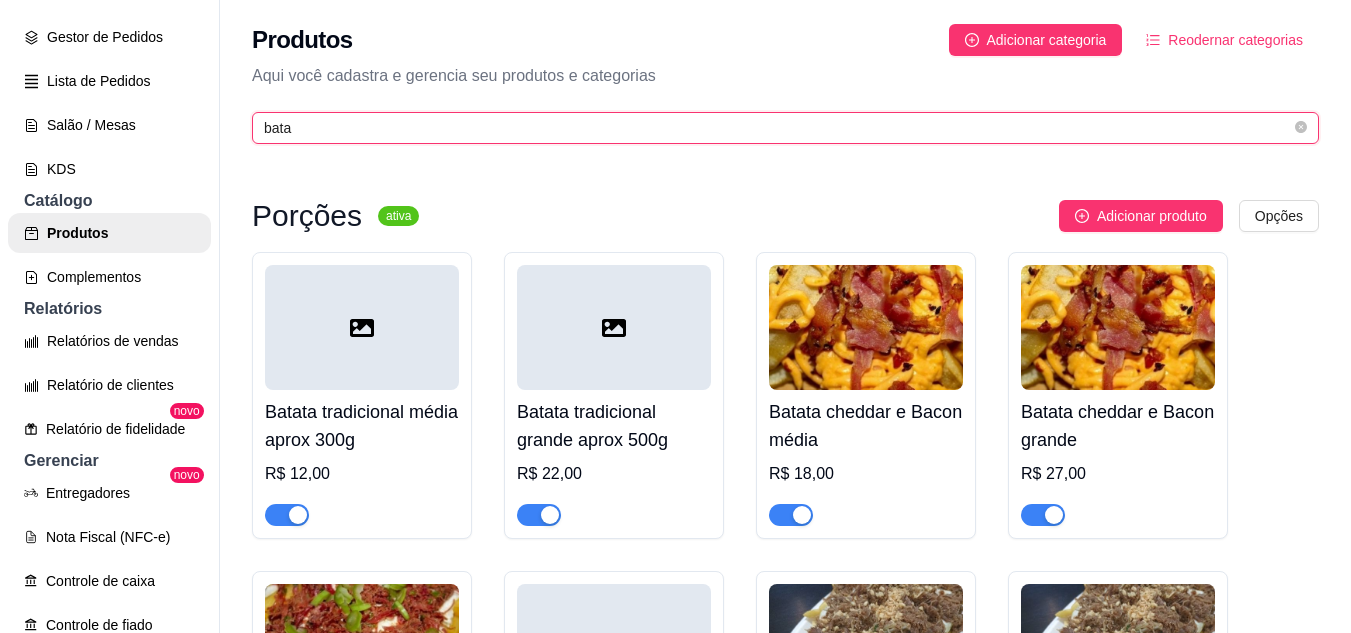 click on "bata" at bounding box center (777, 128) 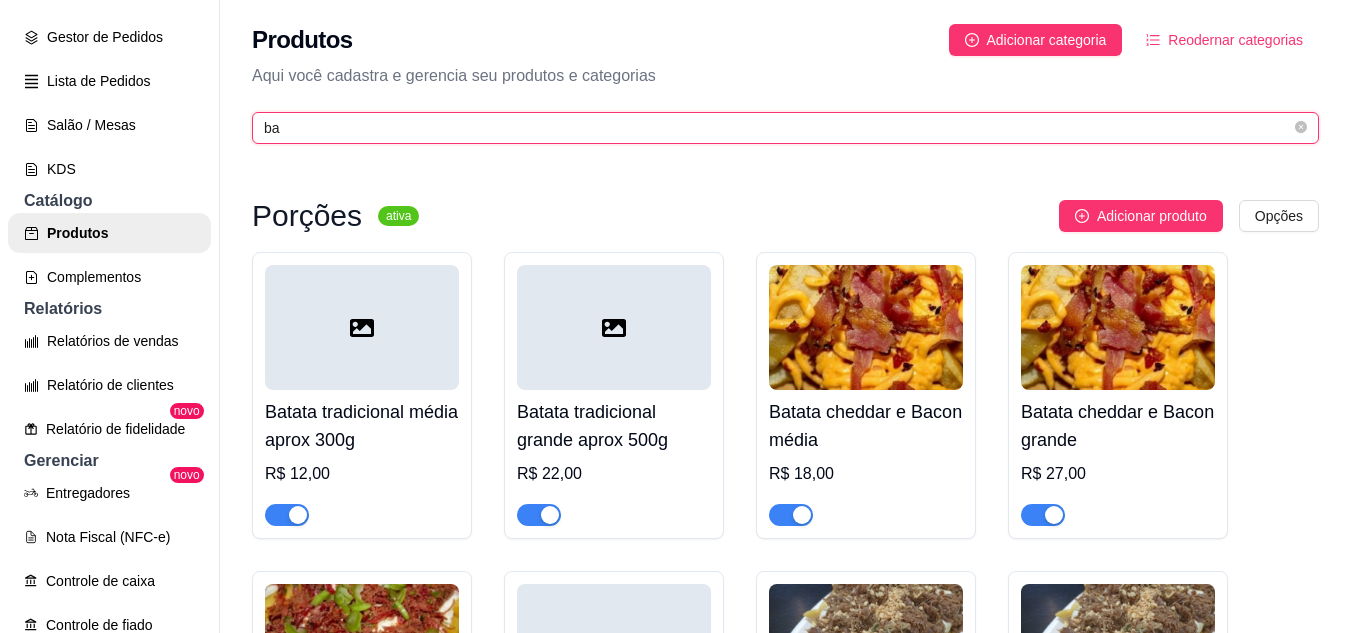 type on "b" 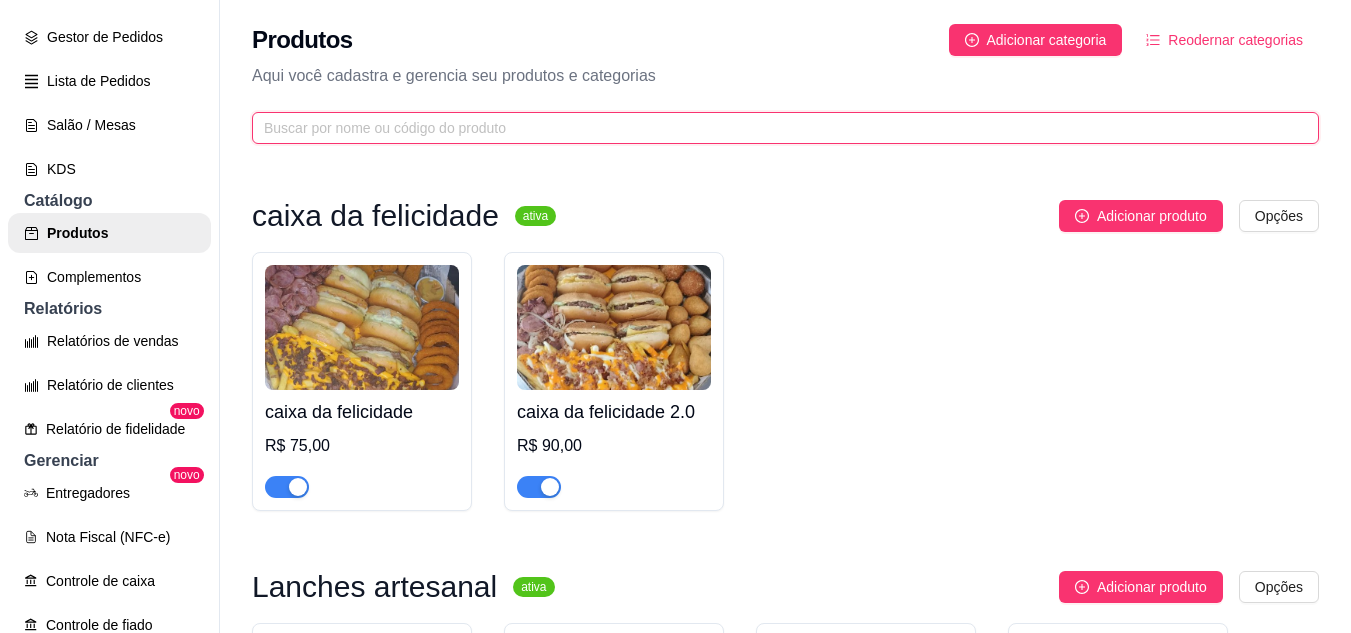 type on "c" 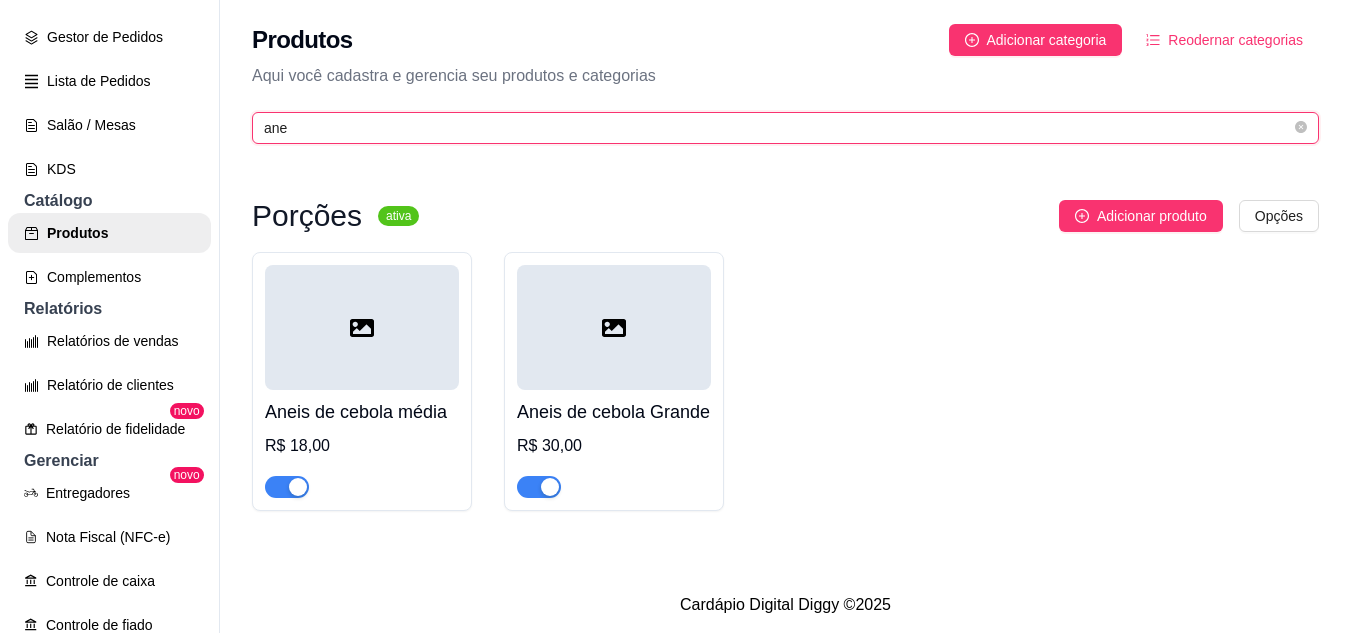 type on "ane" 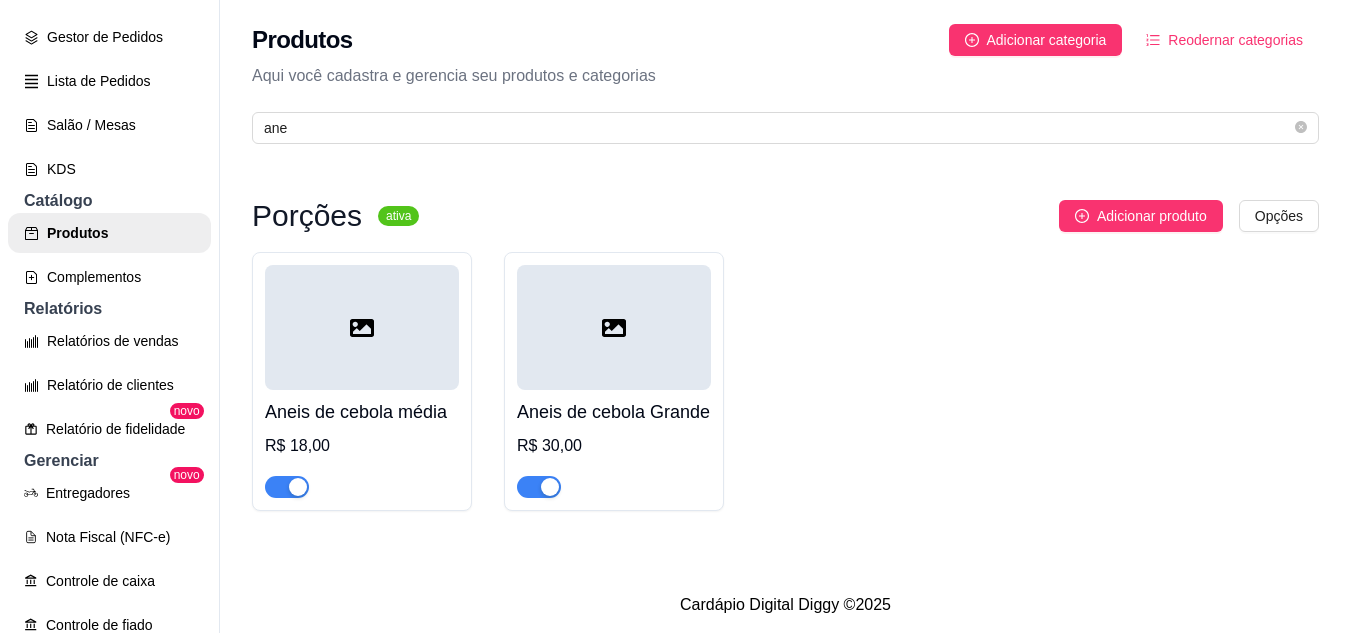 click on "Aneis de cebola média" at bounding box center (362, 412) 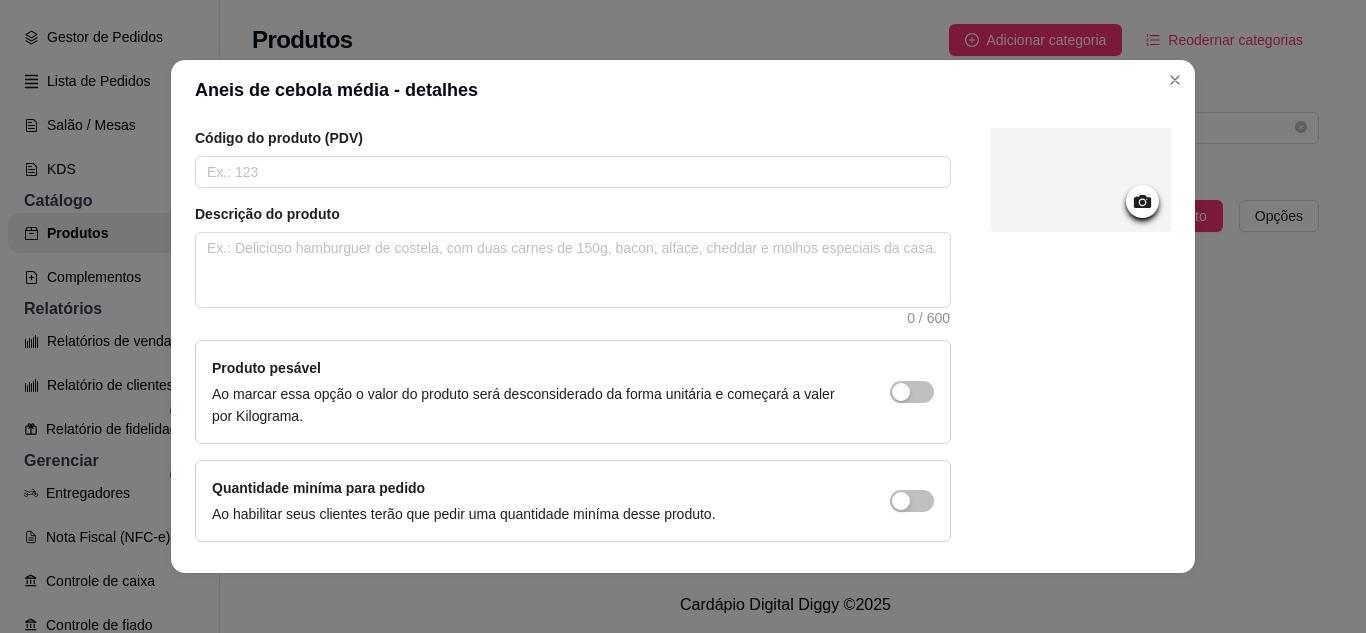 scroll, scrollTop: 215, scrollLeft: 0, axis: vertical 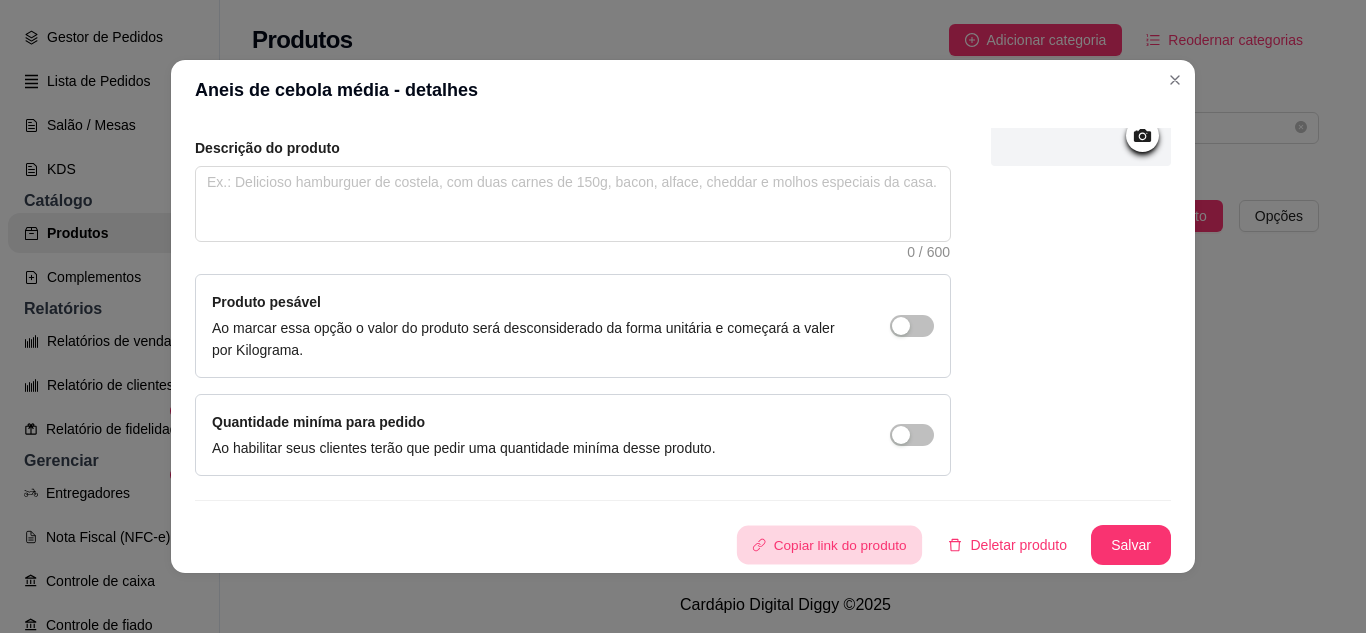 click on "Copiar link do produto" at bounding box center (828, 545) 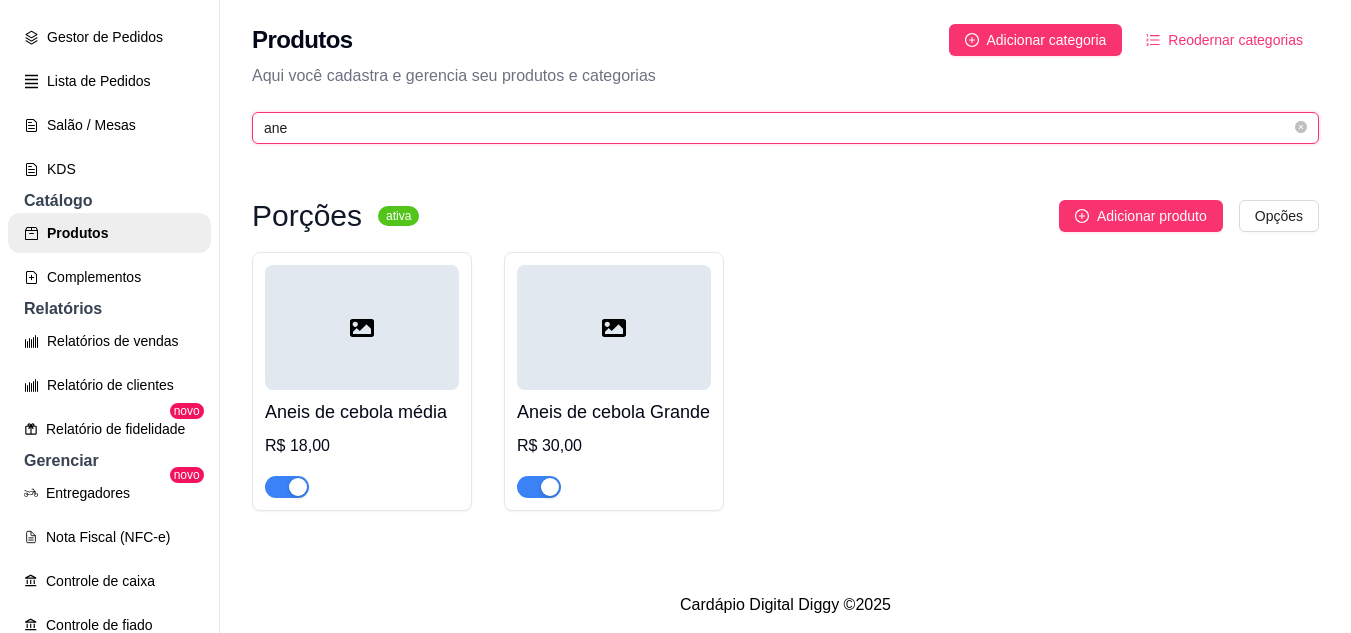 click on "ane" at bounding box center (777, 128) 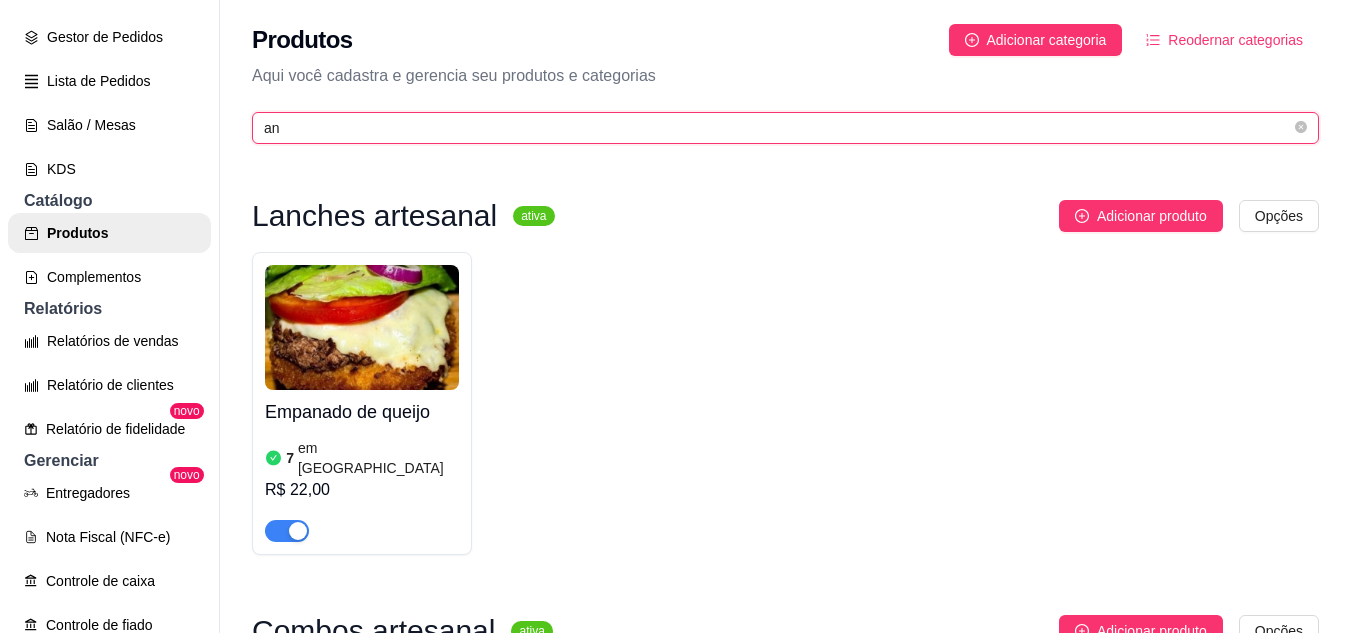 type on "a" 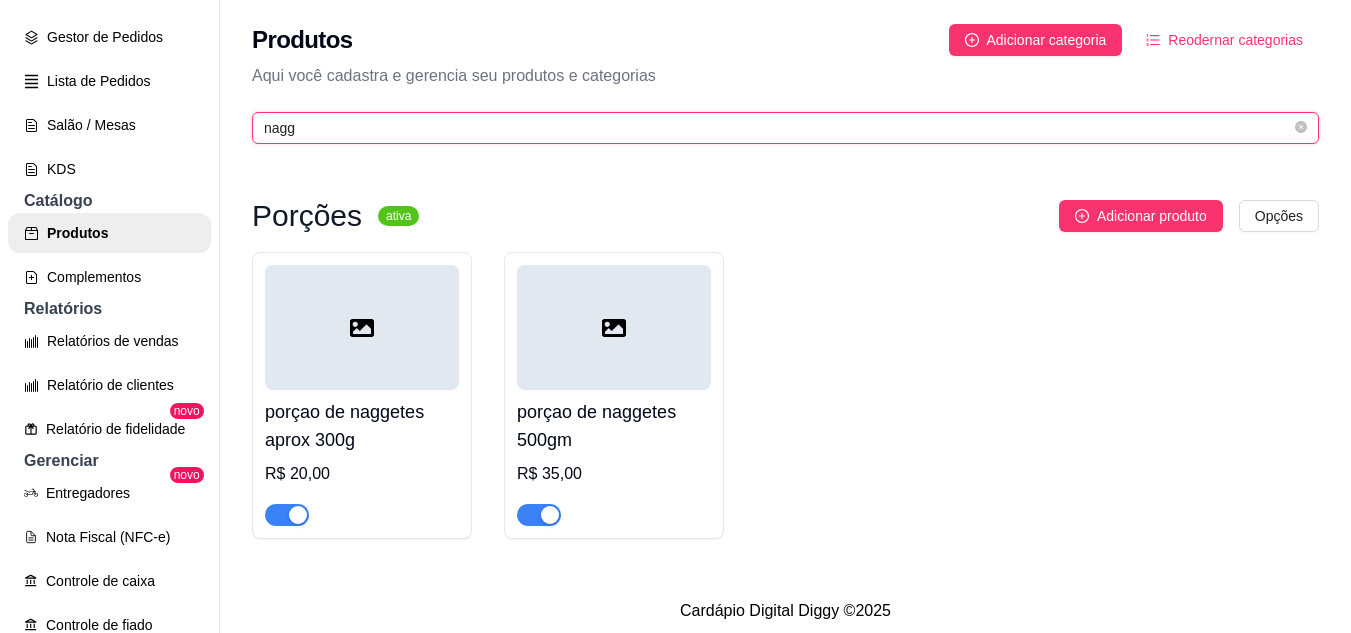 type on "nagg" 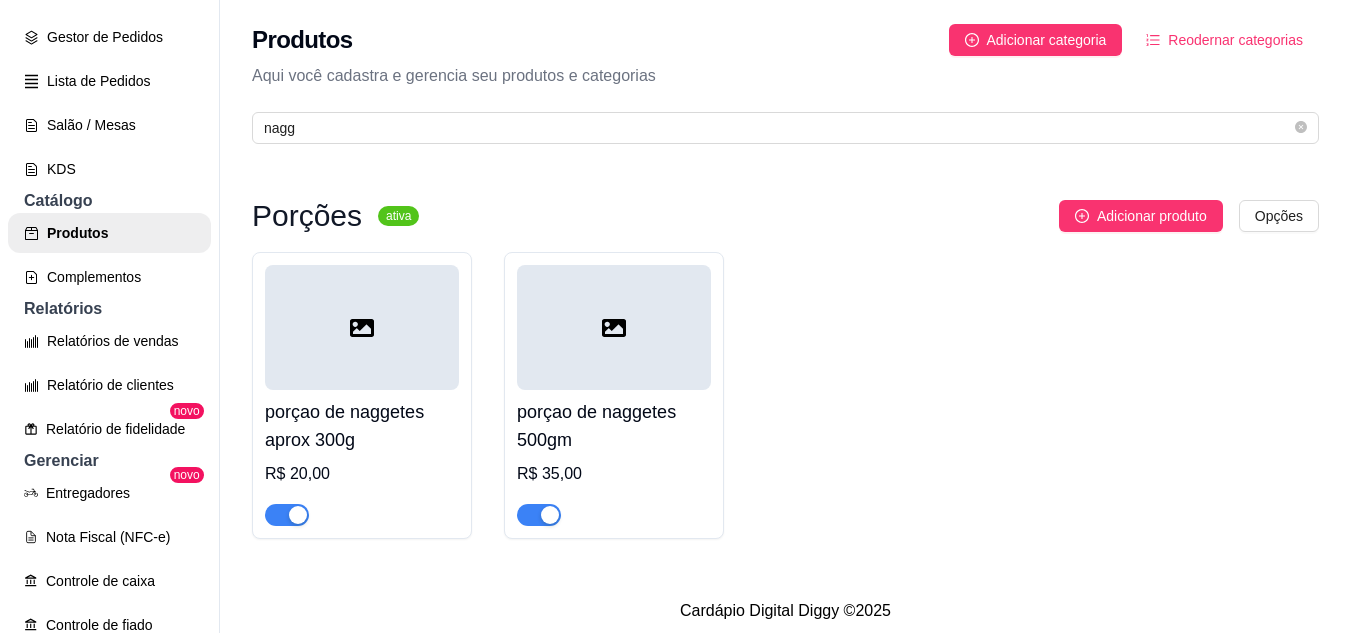 click on "porçao de naggetes aprox 300g" at bounding box center [362, 426] 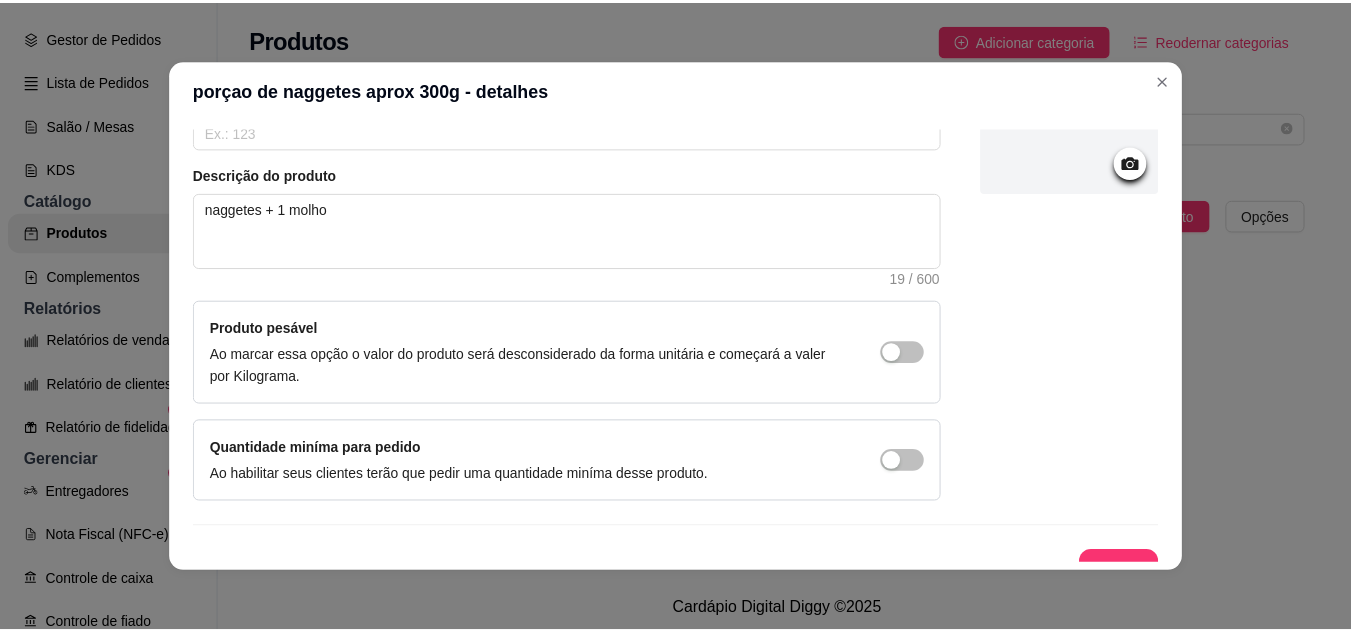 scroll, scrollTop: 215, scrollLeft: 0, axis: vertical 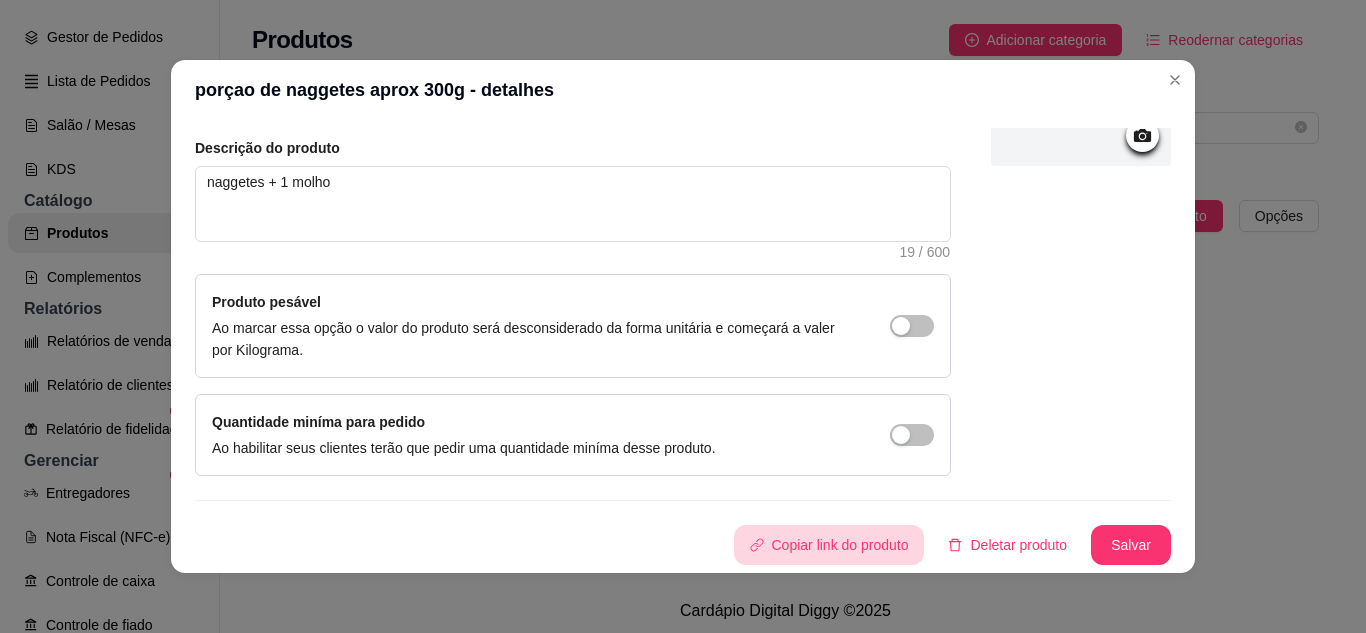 click on "Copiar link do produto" at bounding box center [829, 545] 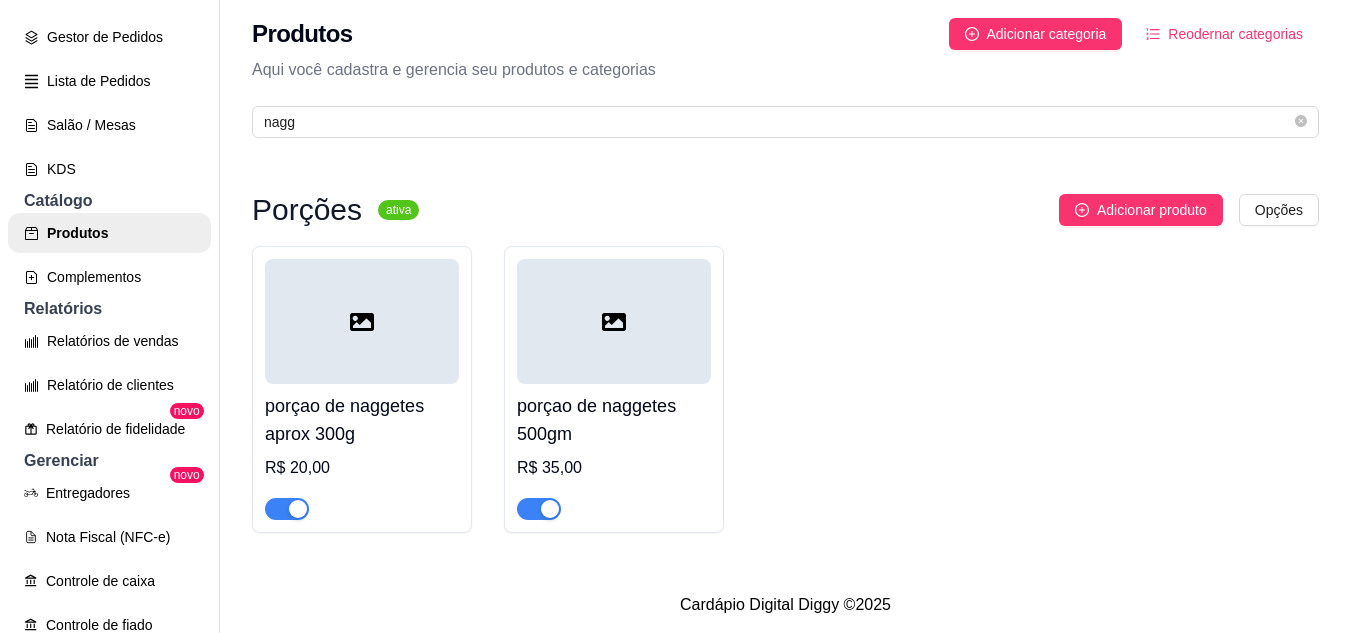 scroll, scrollTop: 22, scrollLeft: 0, axis: vertical 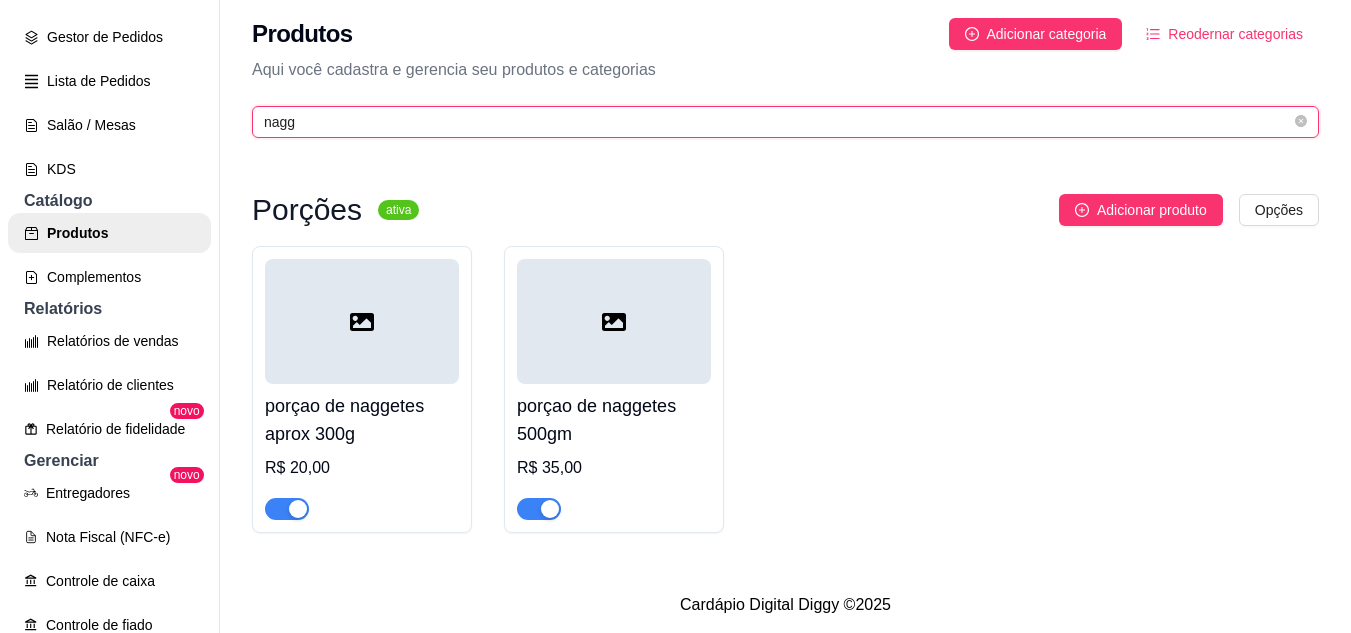 click on "nagg" at bounding box center [777, 122] 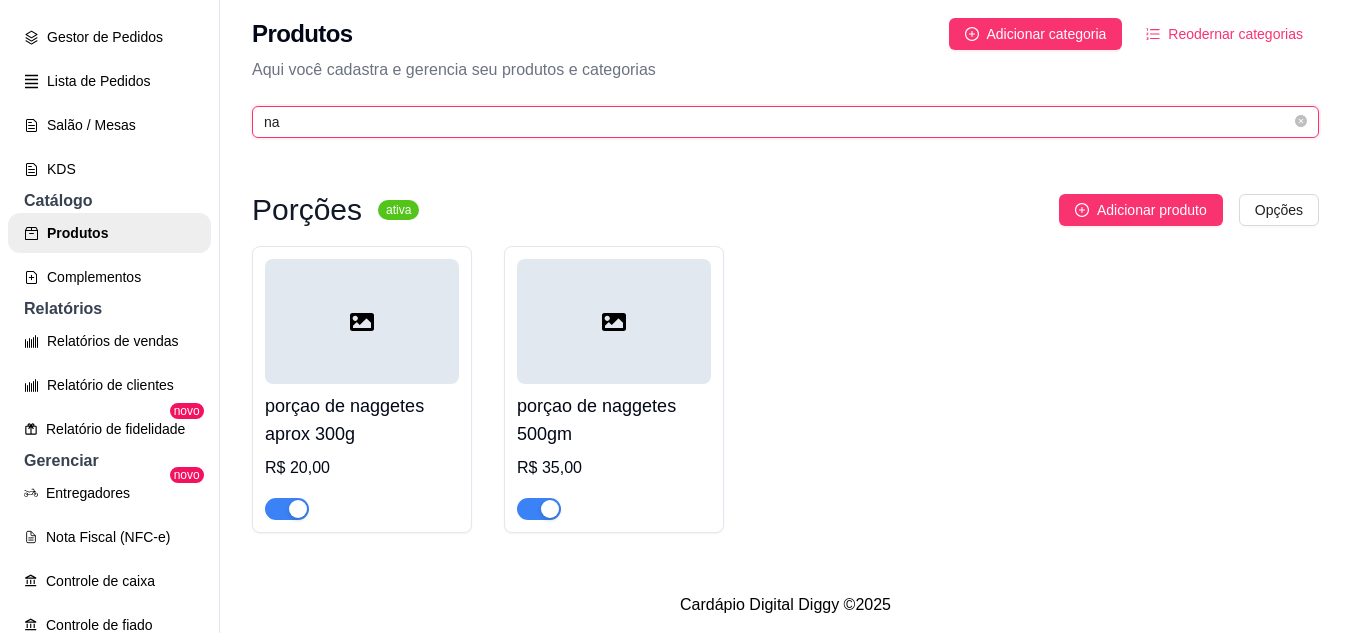 type on "n" 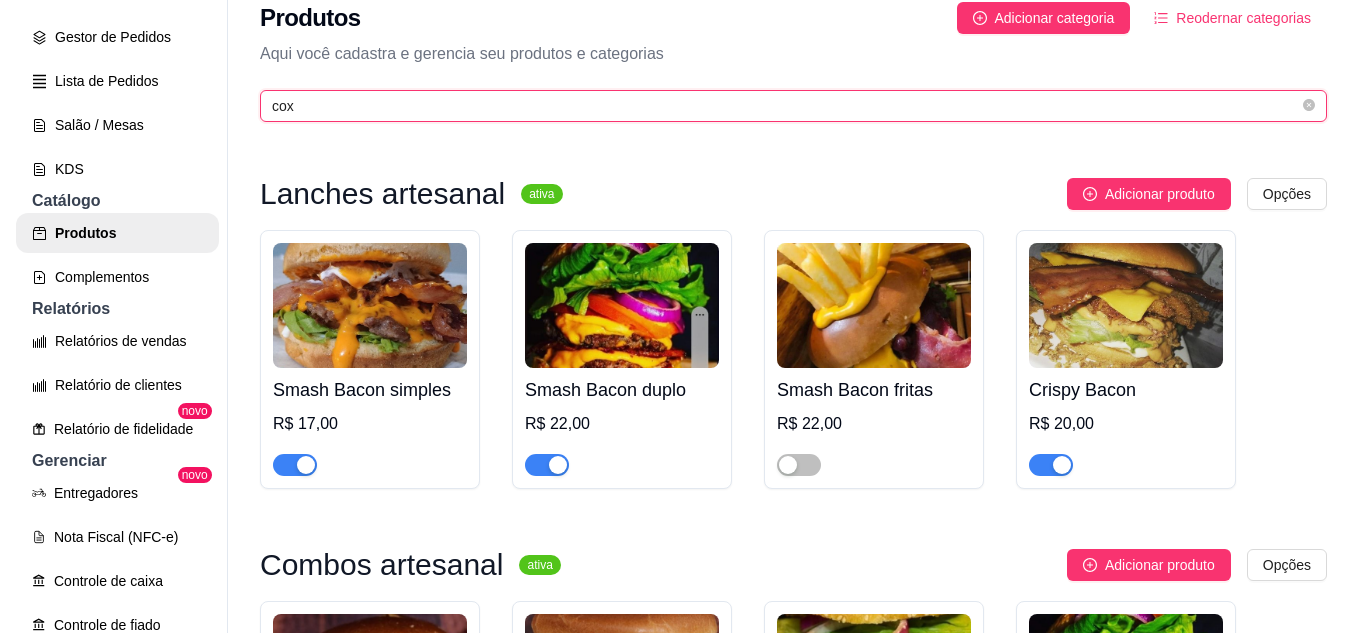 scroll, scrollTop: 18, scrollLeft: 0, axis: vertical 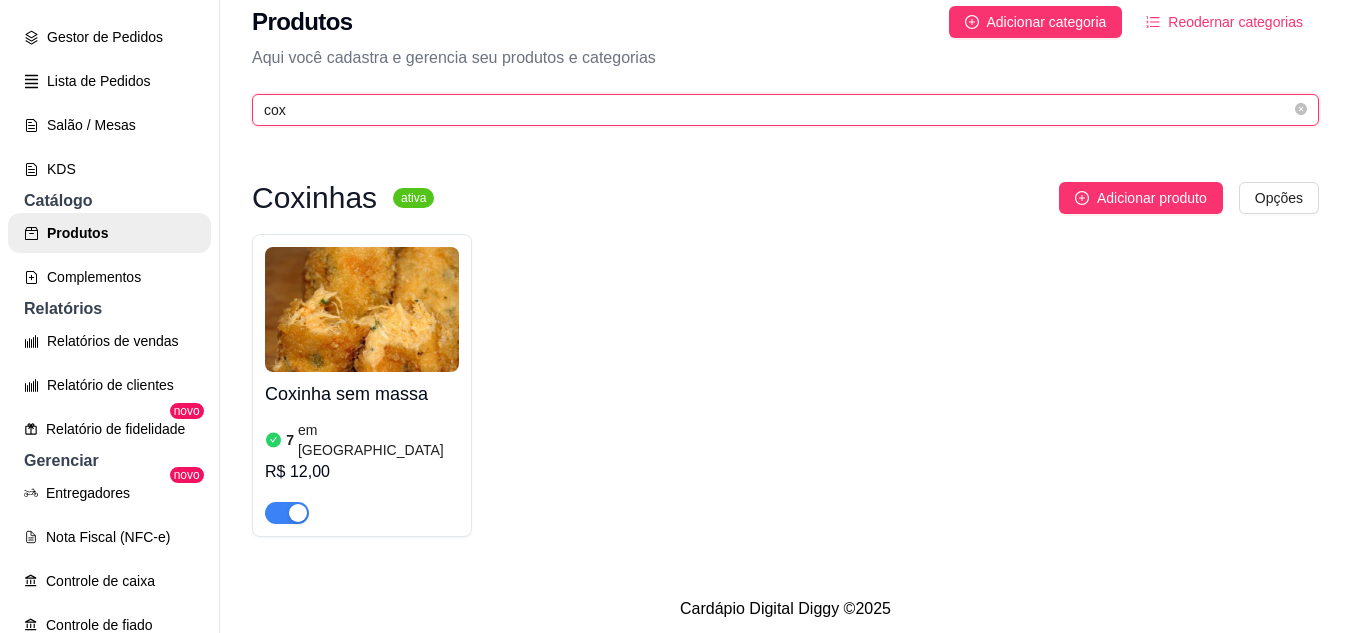 type on "cox" 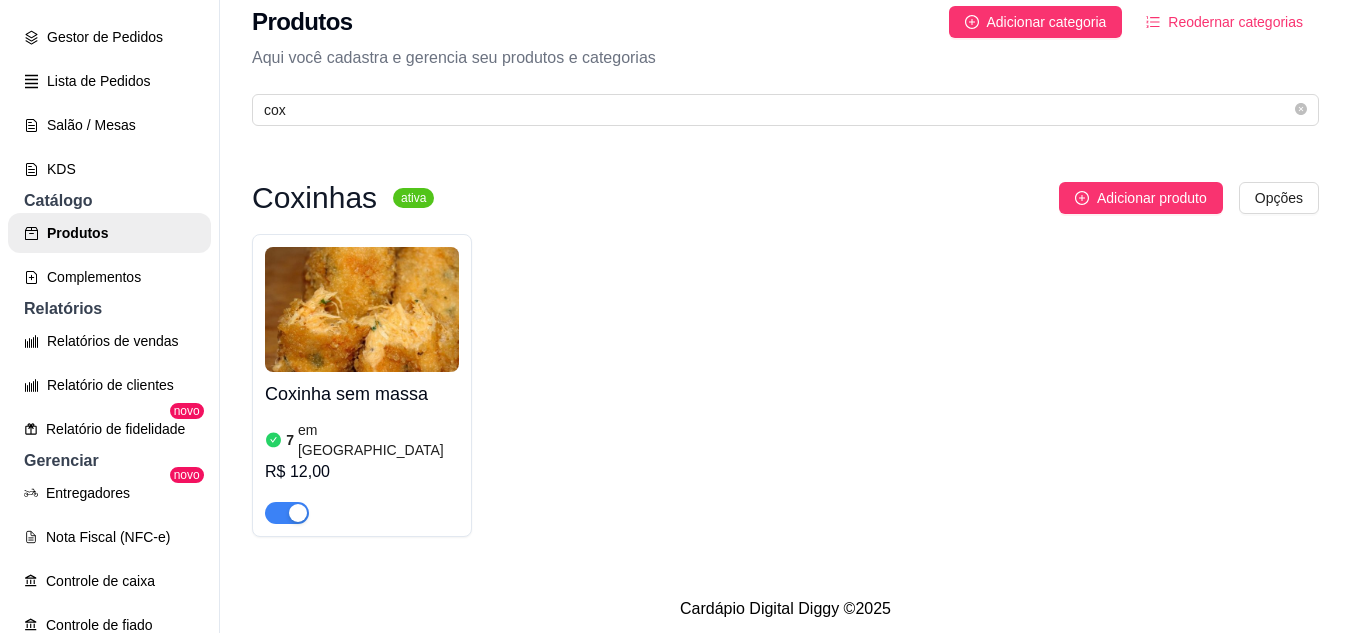 click on "R$ 12,00" at bounding box center [362, 472] 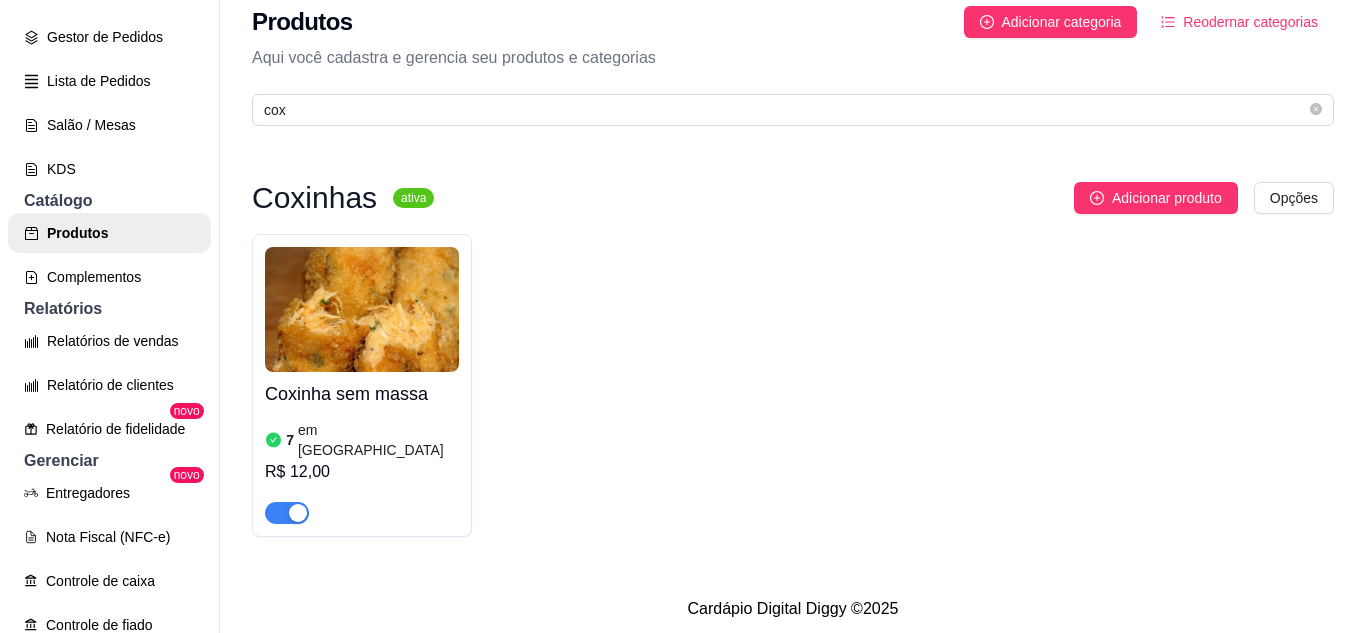 type 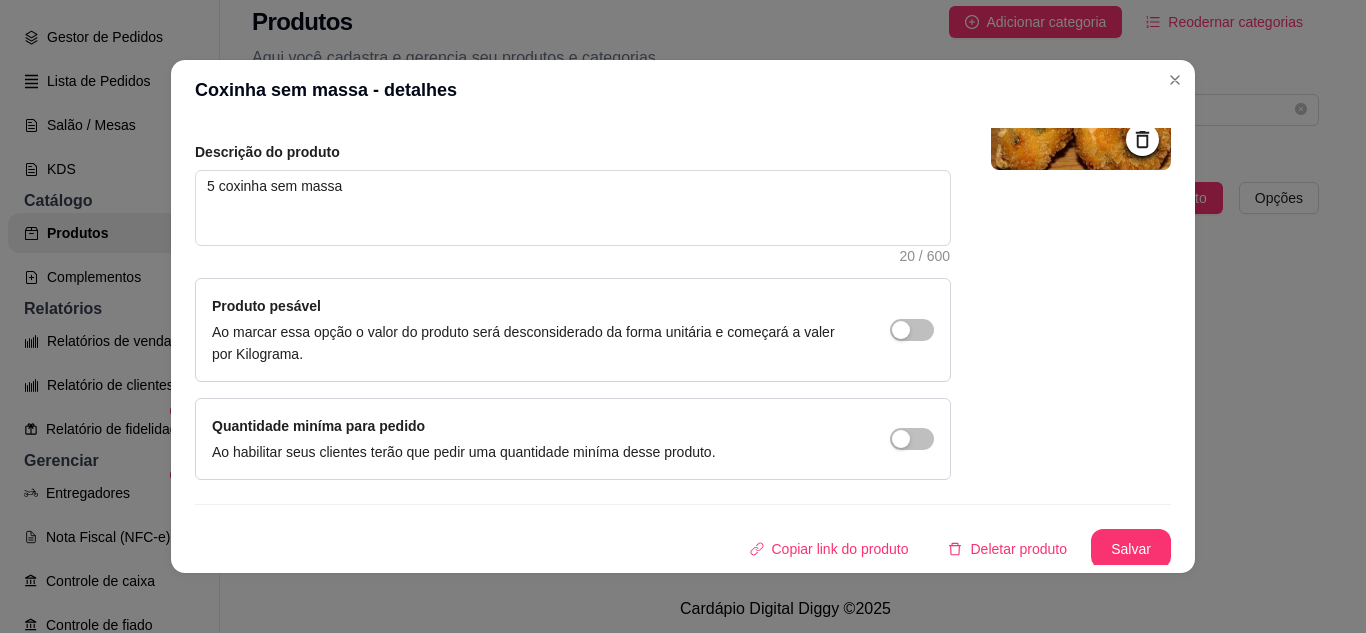 scroll, scrollTop: 215, scrollLeft: 0, axis: vertical 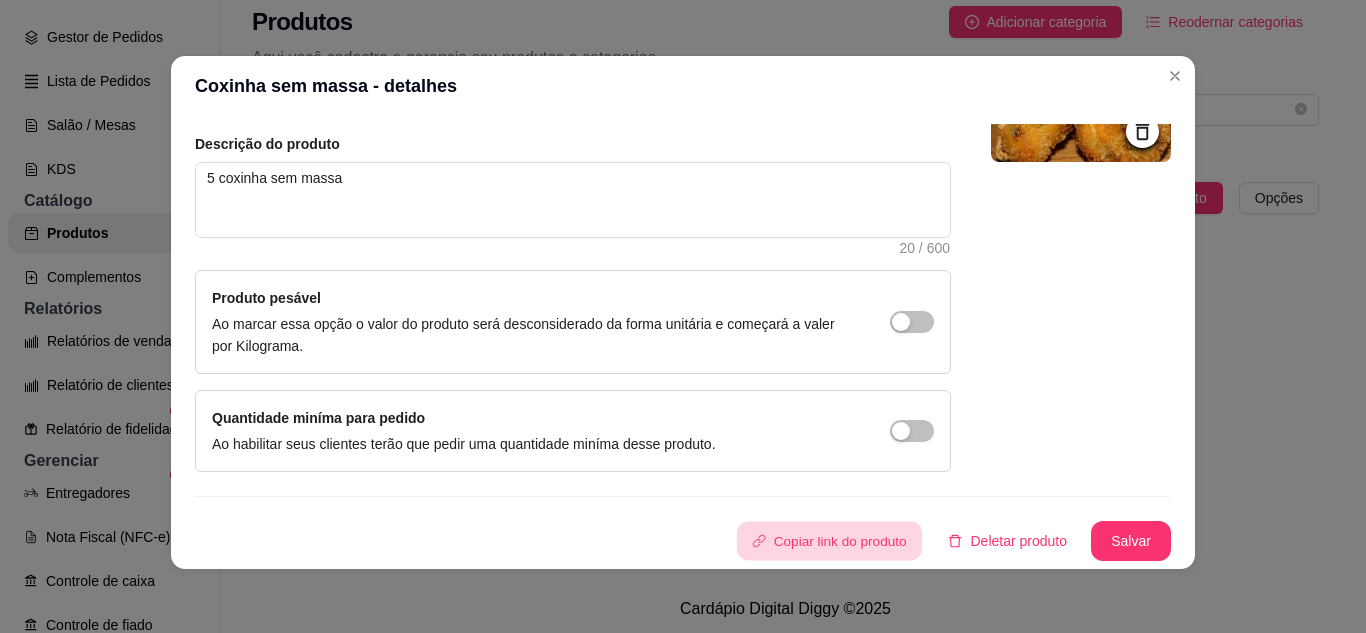 click on "Copiar link do produto" at bounding box center [828, 541] 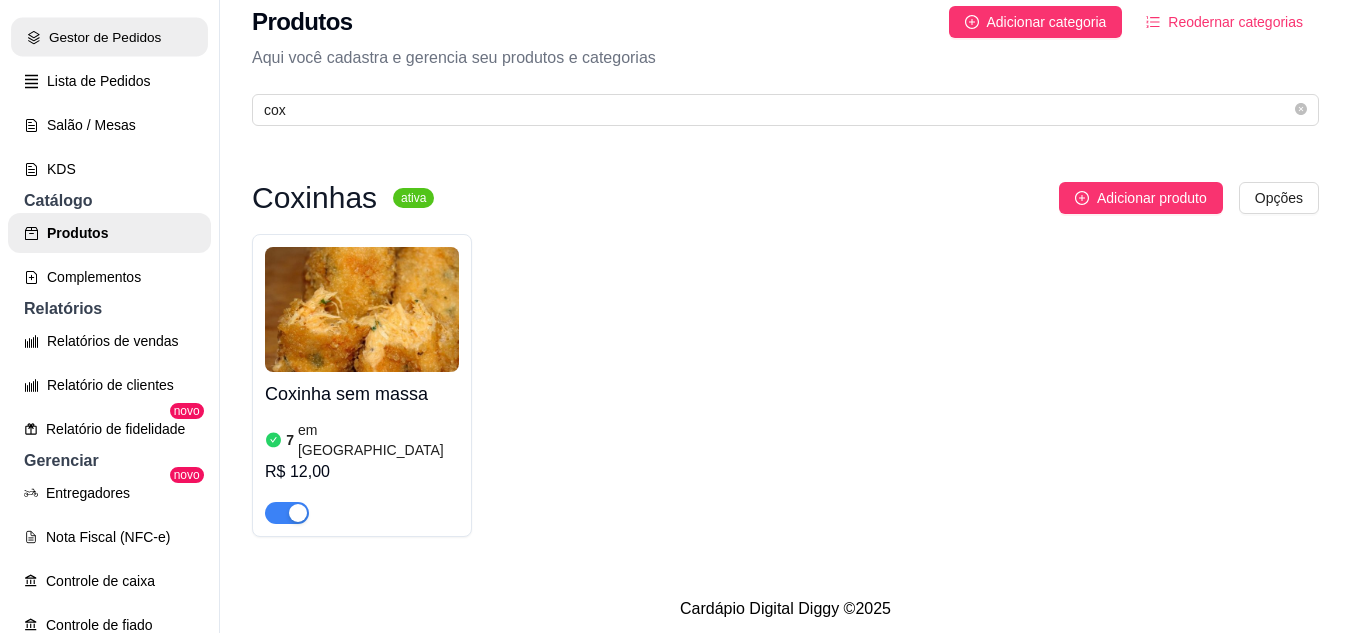 click on "Gestor de Pedidos" at bounding box center (109, 37) 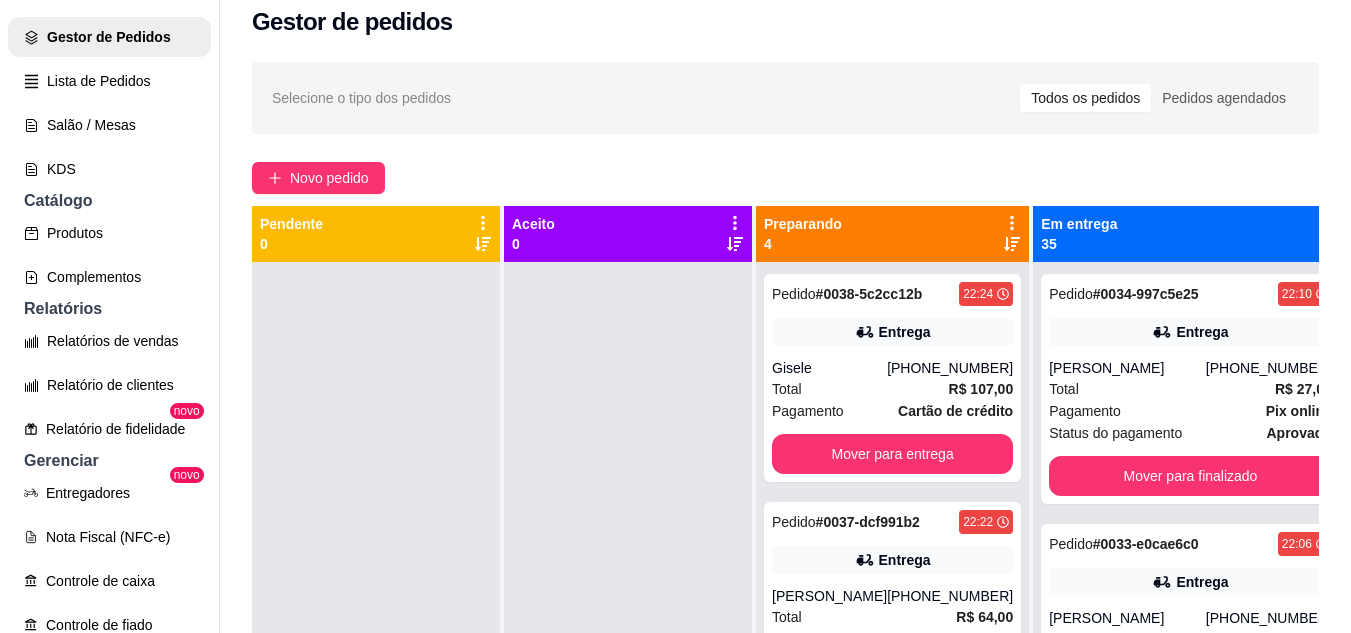 scroll, scrollTop: 0, scrollLeft: 0, axis: both 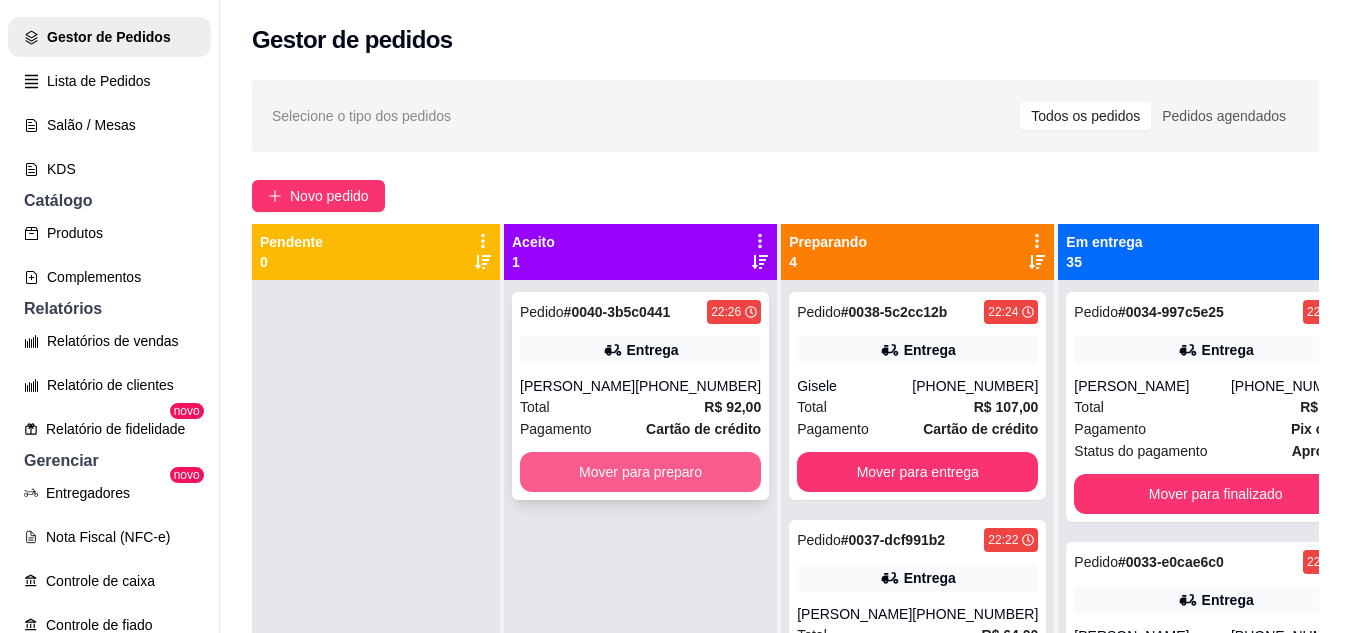 click on "Mover para preparo" at bounding box center [640, 472] 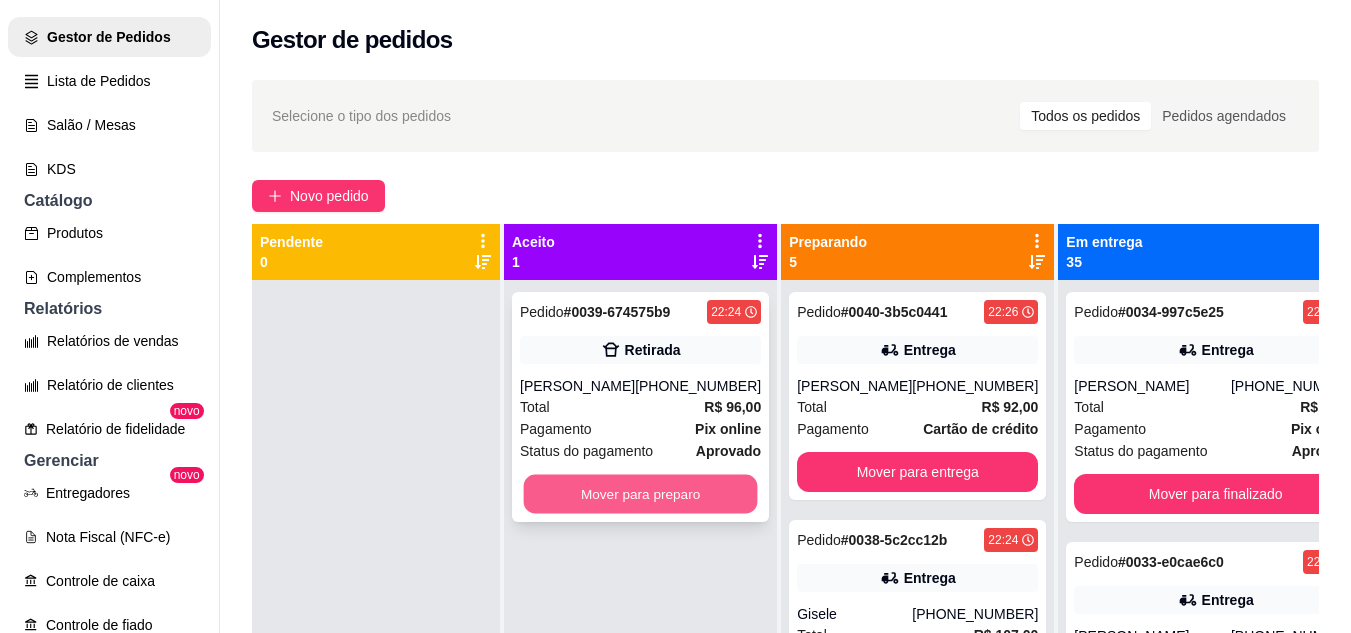 click on "Mover para preparo" at bounding box center (641, 494) 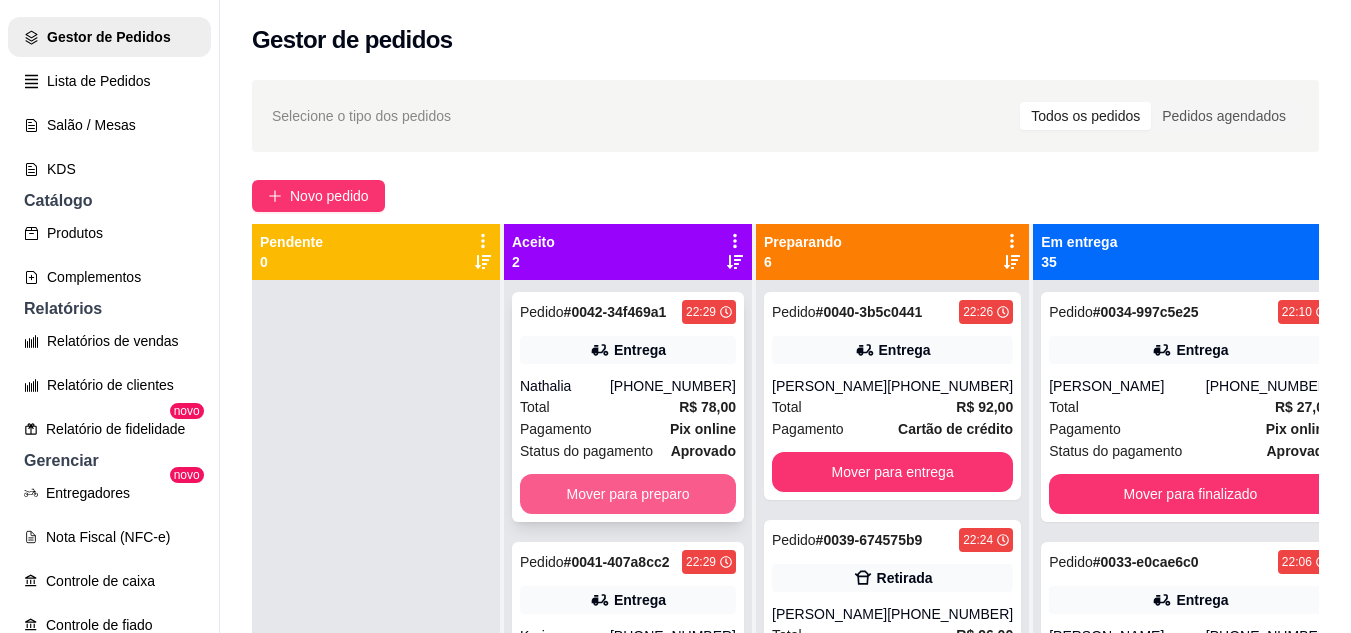 click on "Mover para preparo" at bounding box center [628, 494] 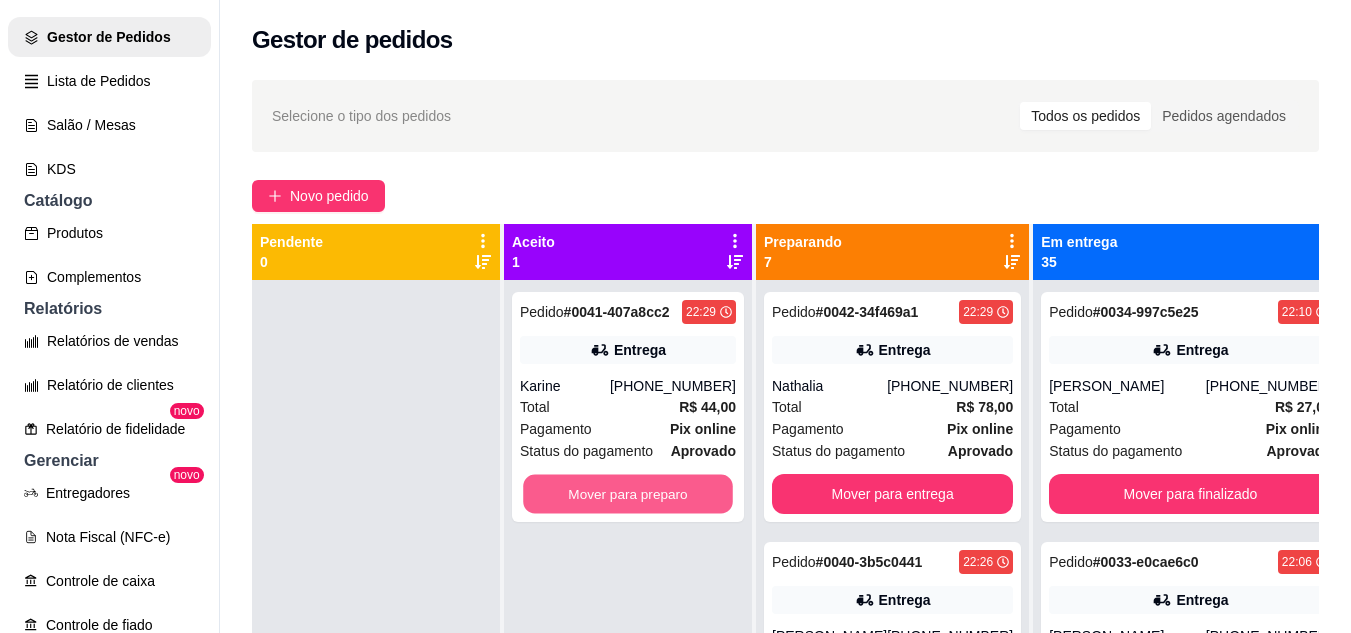 click on "Mover para preparo" at bounding box center (628, 494) 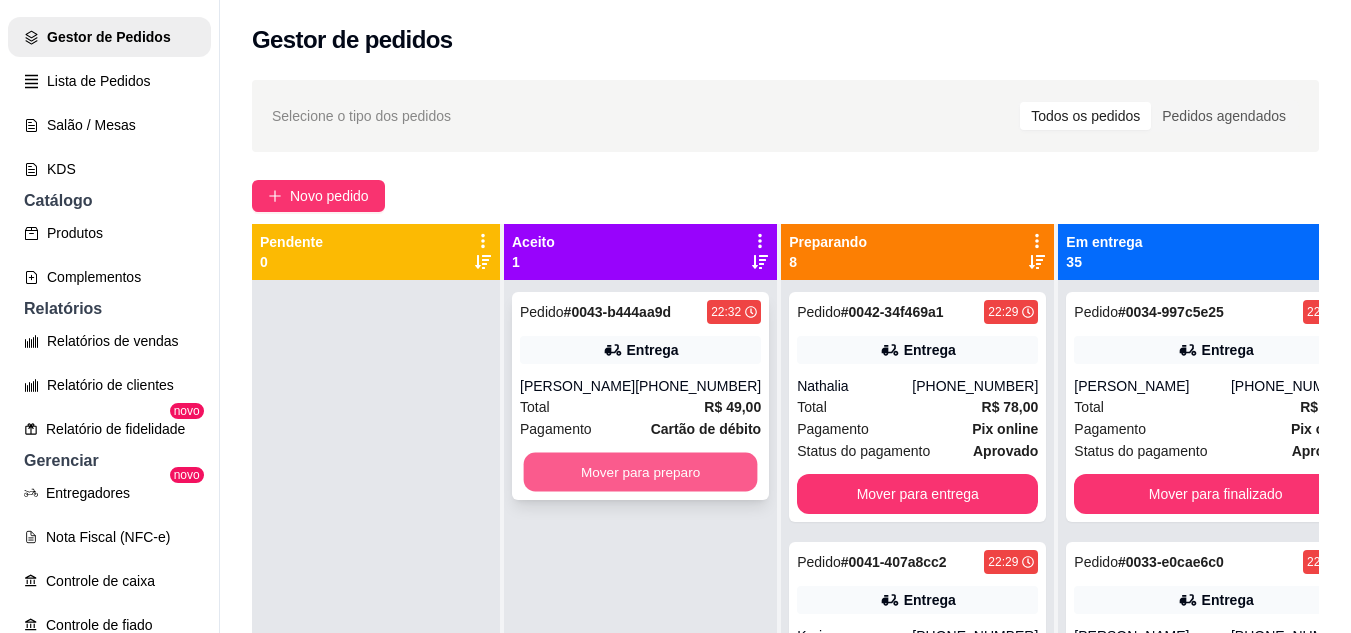 click on "Mover para preparo" at bounding box center [641, 472] 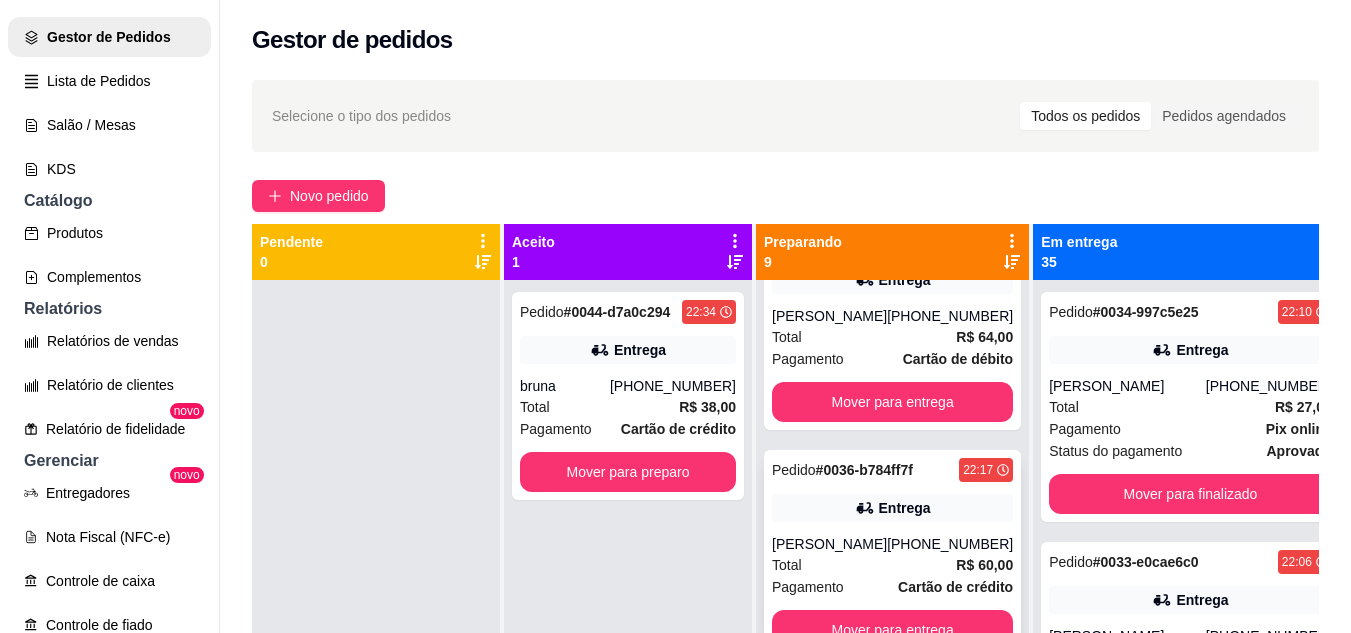 scroll, scrollTop: 1545, scrollLeft: 0, axis: vertical 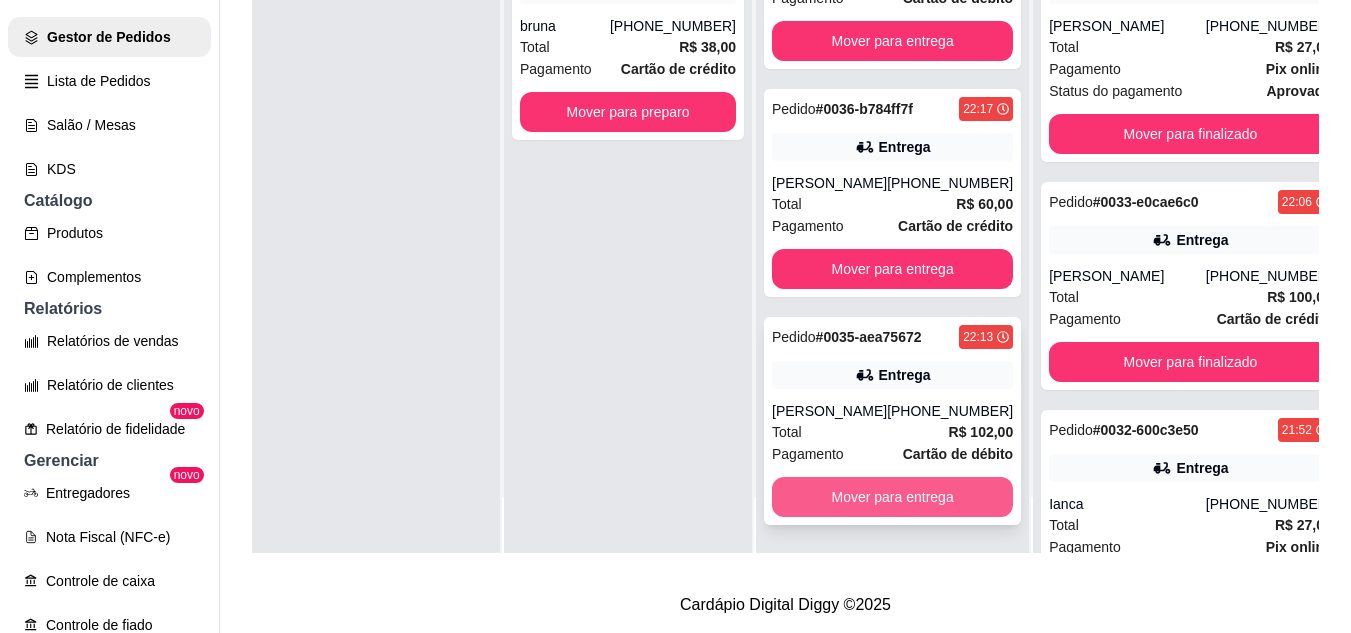 click on "Mover para entrega" at bounding box center [892, 497] 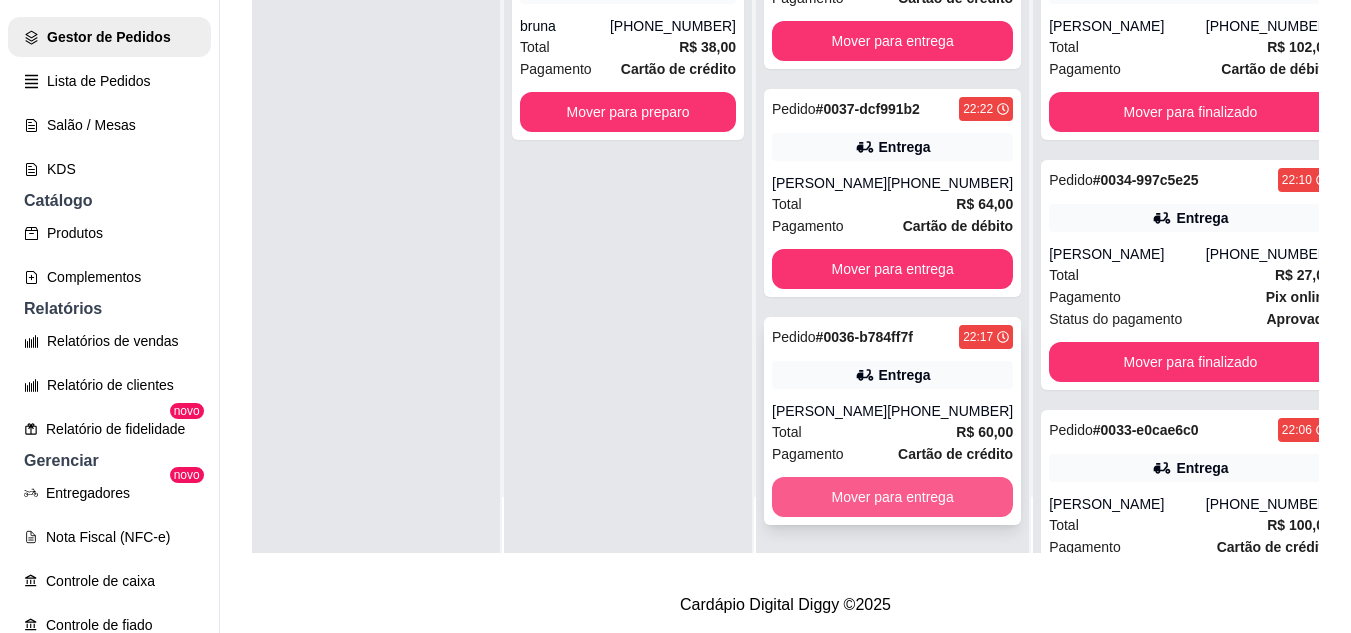 scroll, scrollTop: 1317, scrollLeft: 0, axis: vertical 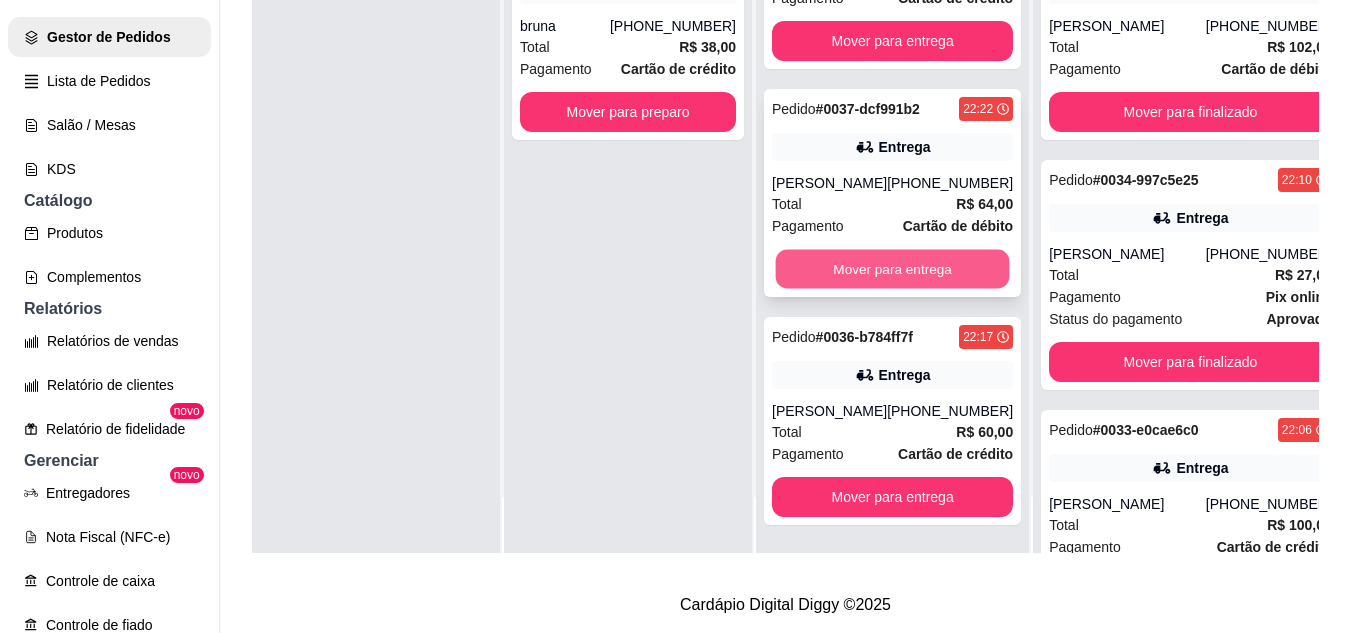 click on "Mover para entrega" at bounding box center [893, 269] 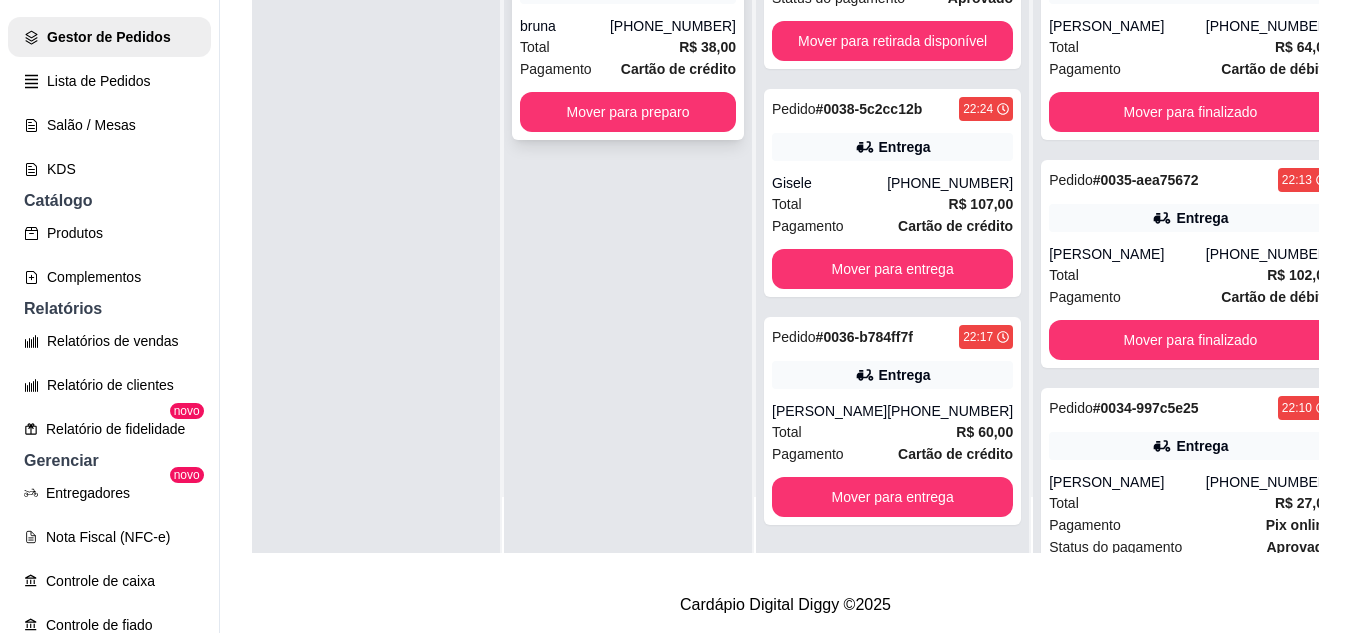 scroll, scrollTop: 1089, scrollLeft: 0, axis: vertical 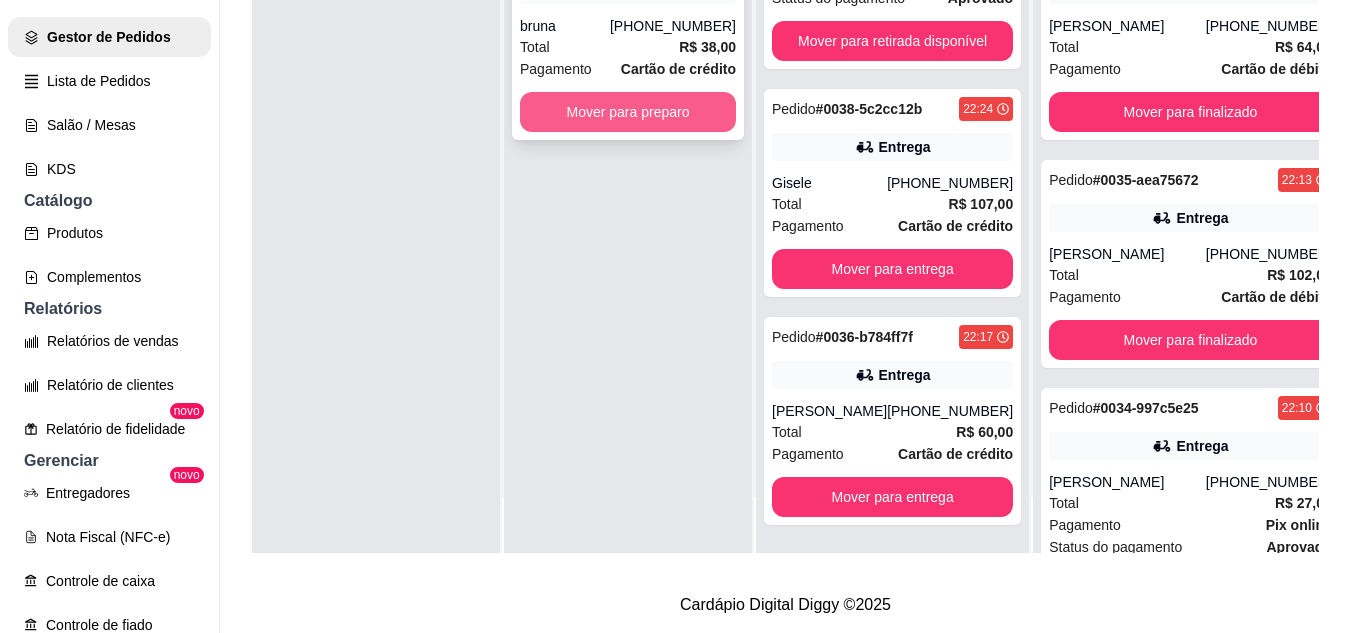 click on "Mover para preparo" at bounding box center [628, 112] 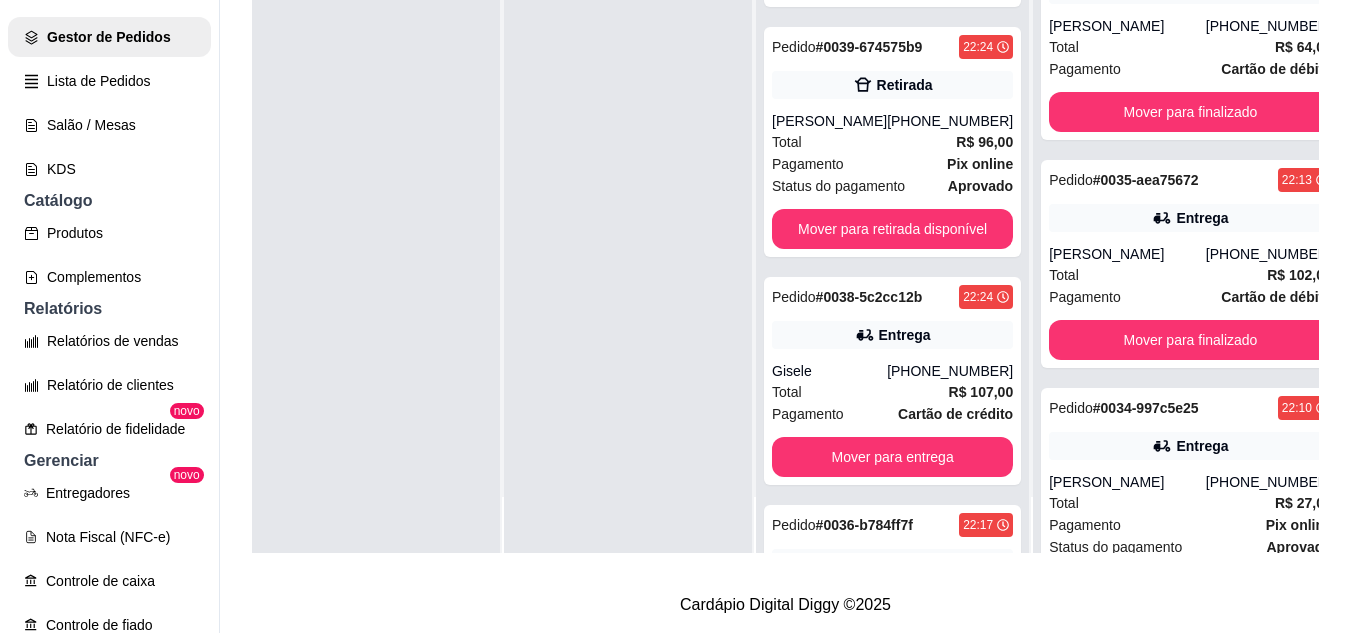 scroll, scrollTop: 1317, scrollLeft: 0, axis: vertical 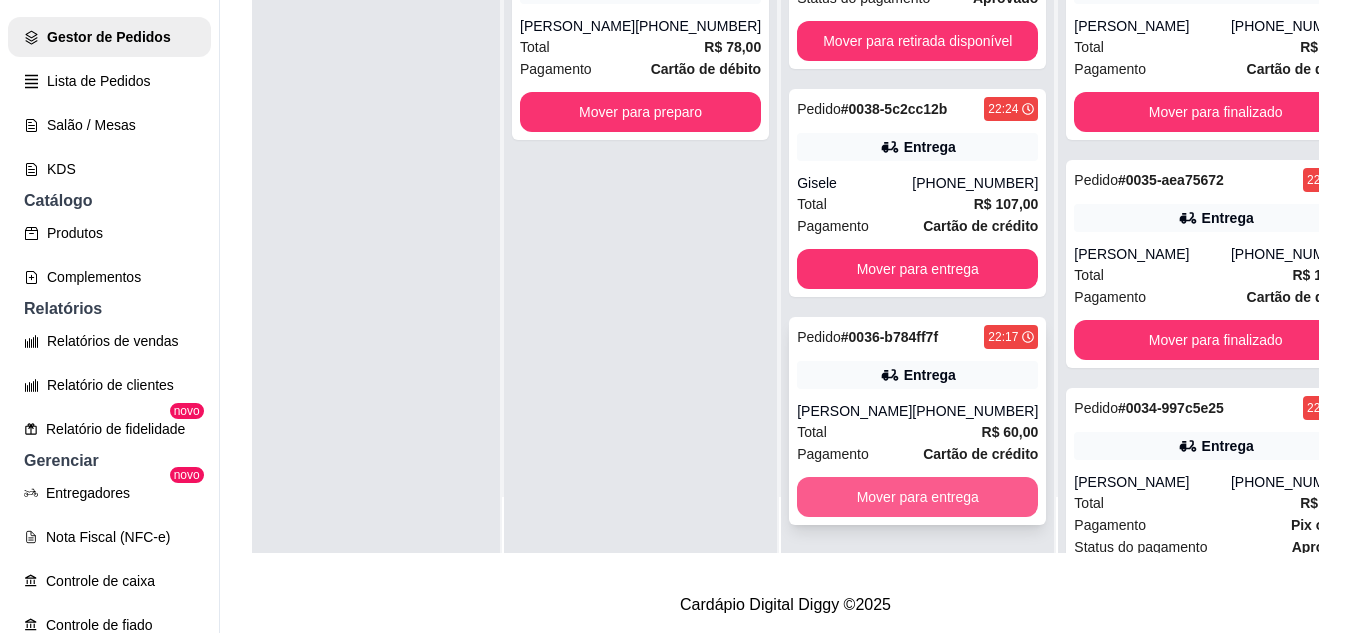 click on "Mover para entrega" at bounding box center [917, 497] 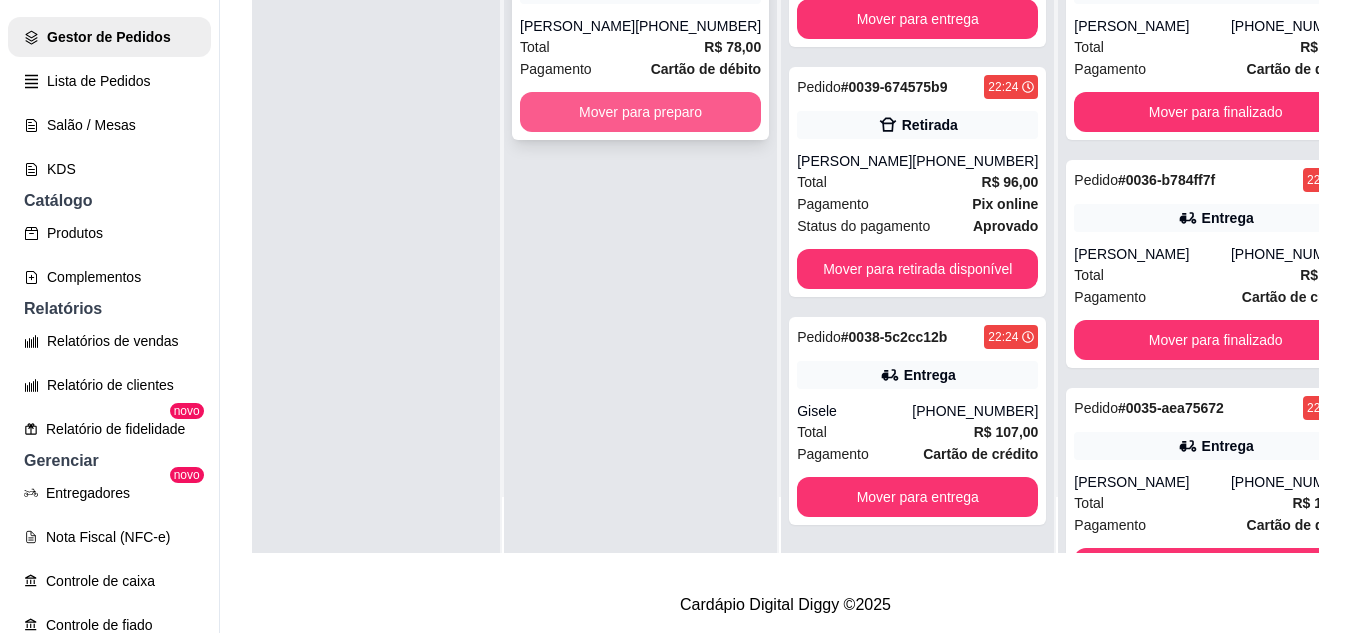 click on "Mover para preparo" at bounding box center [640, 112] 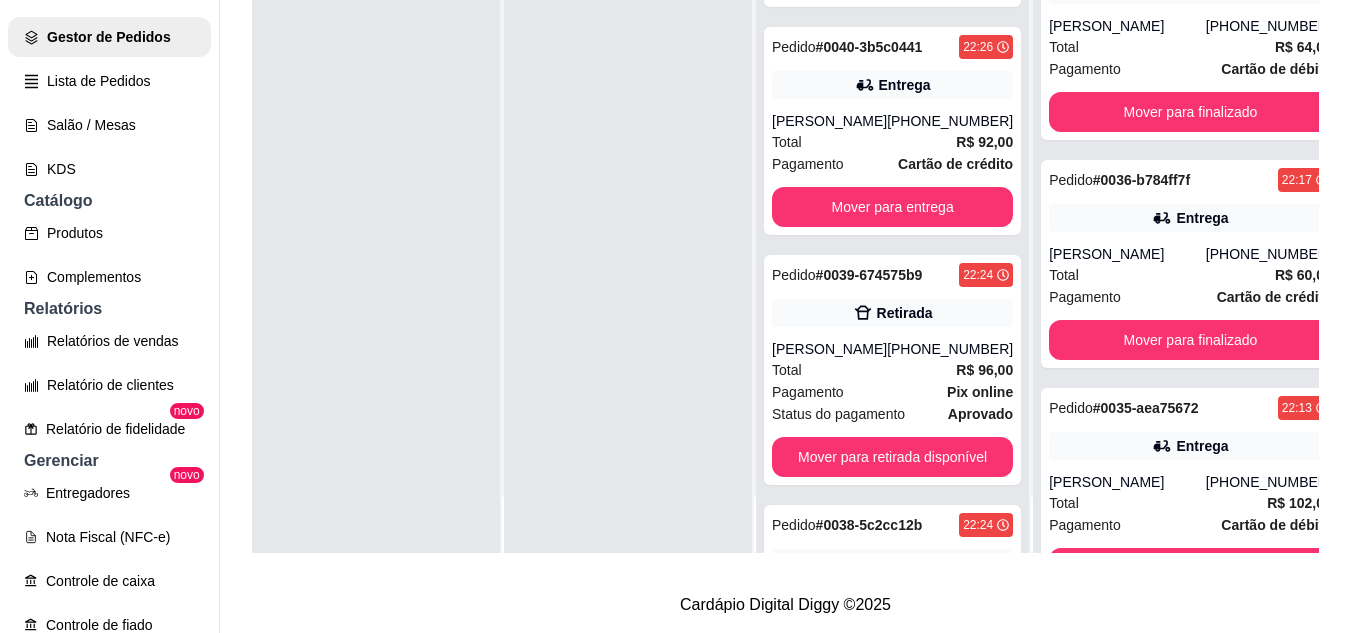 scroll, scrollTop: 1317, scrollLeft: 0, axis: vertical 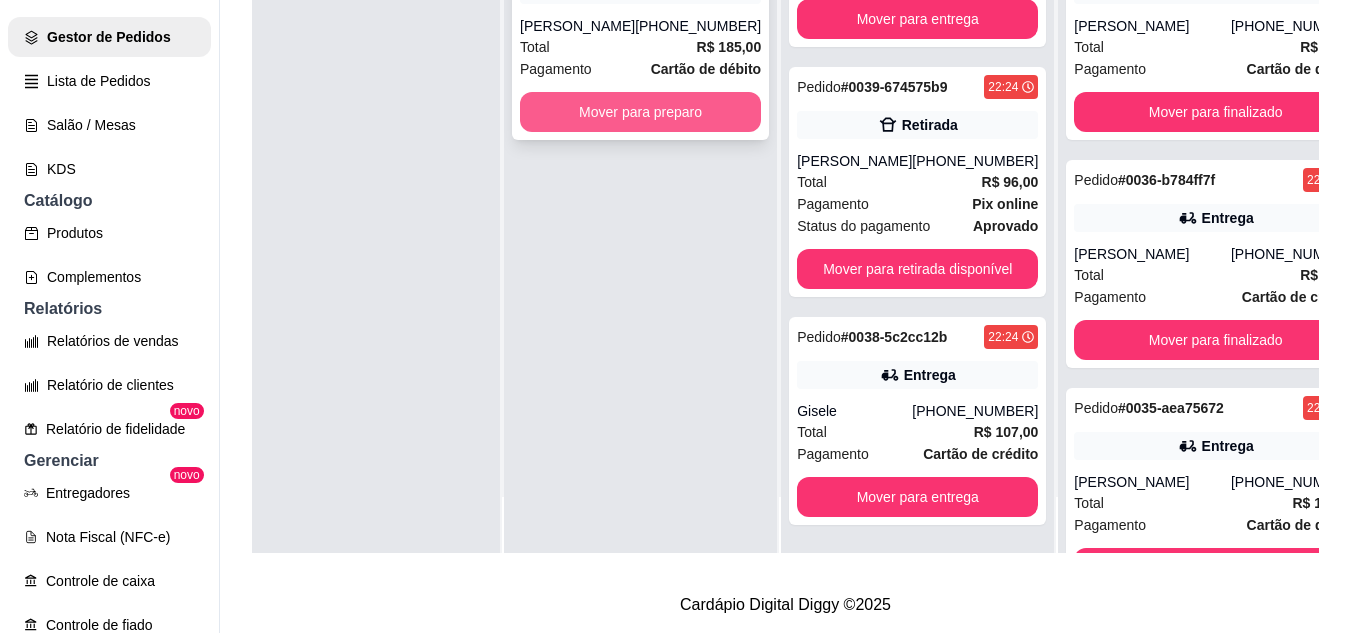click on "Mover para preparo" at bounding box center [640, 112] 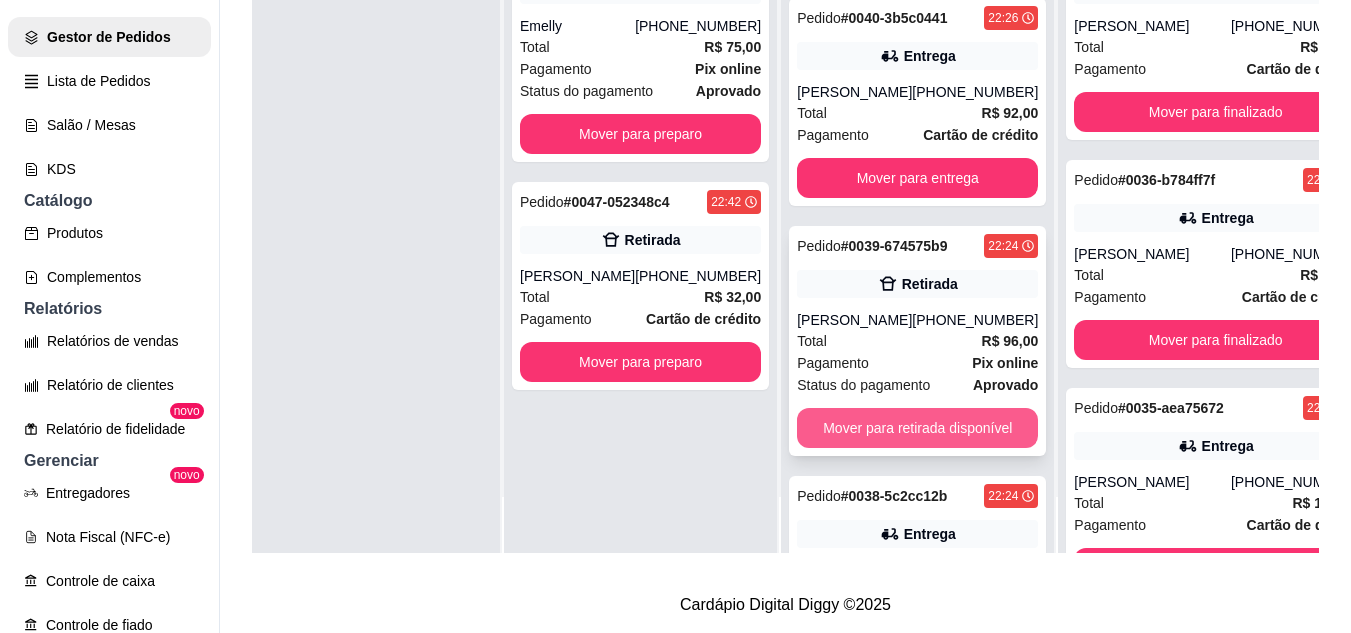 scroll, scrollTop: 1345, scrollLeft: 0, axis: vertical 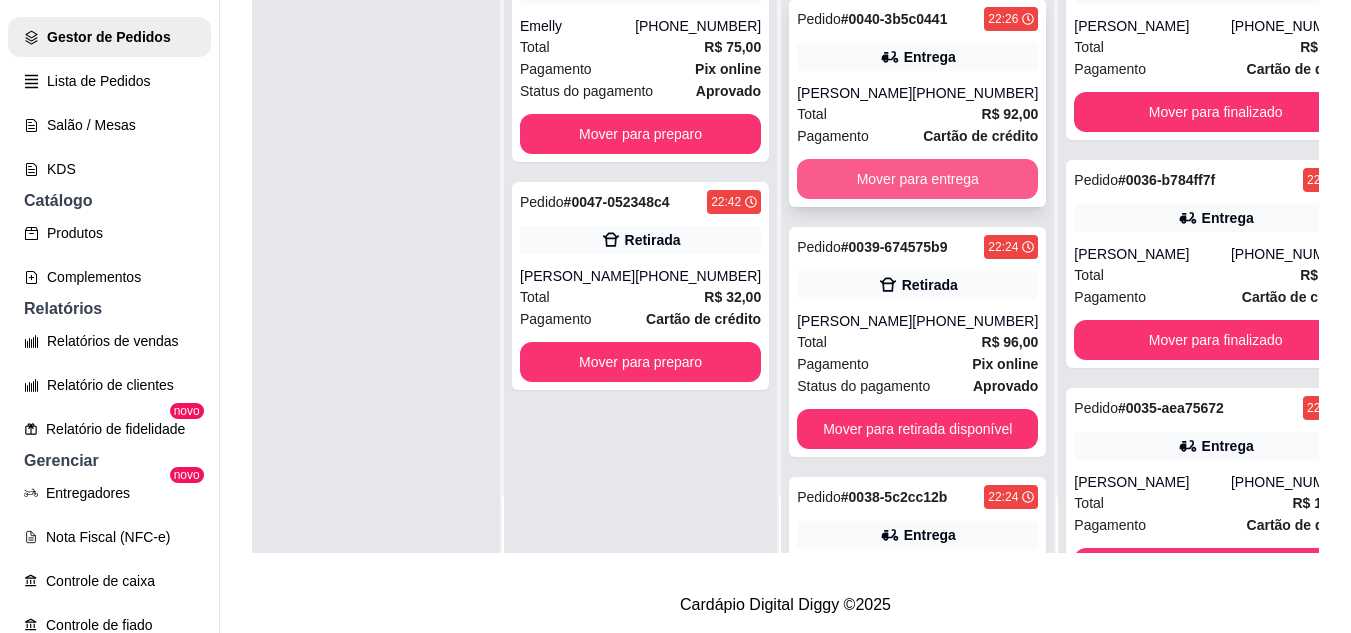 click on "Mover para entrega" at bounding box center [917, 179] 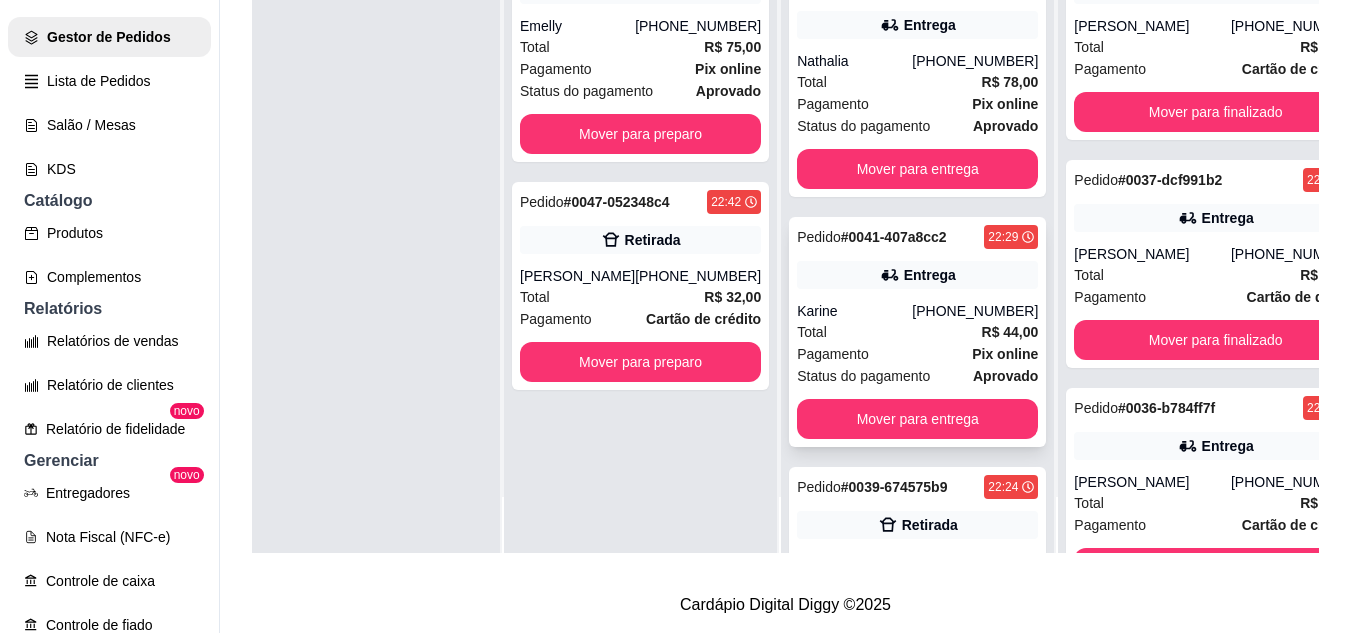 scroll, scrollTop: 817, scrollLeft: 0, axis: vertical 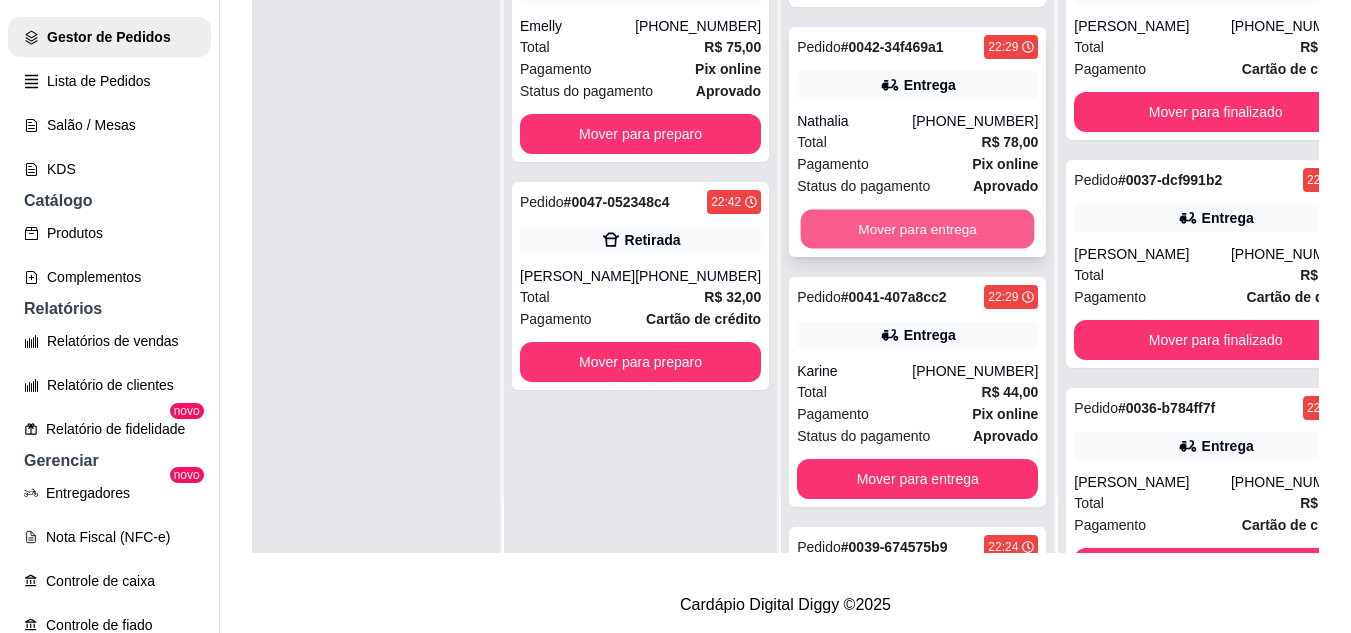 click on "Mover para entrega" at bounding box center [918, 229] 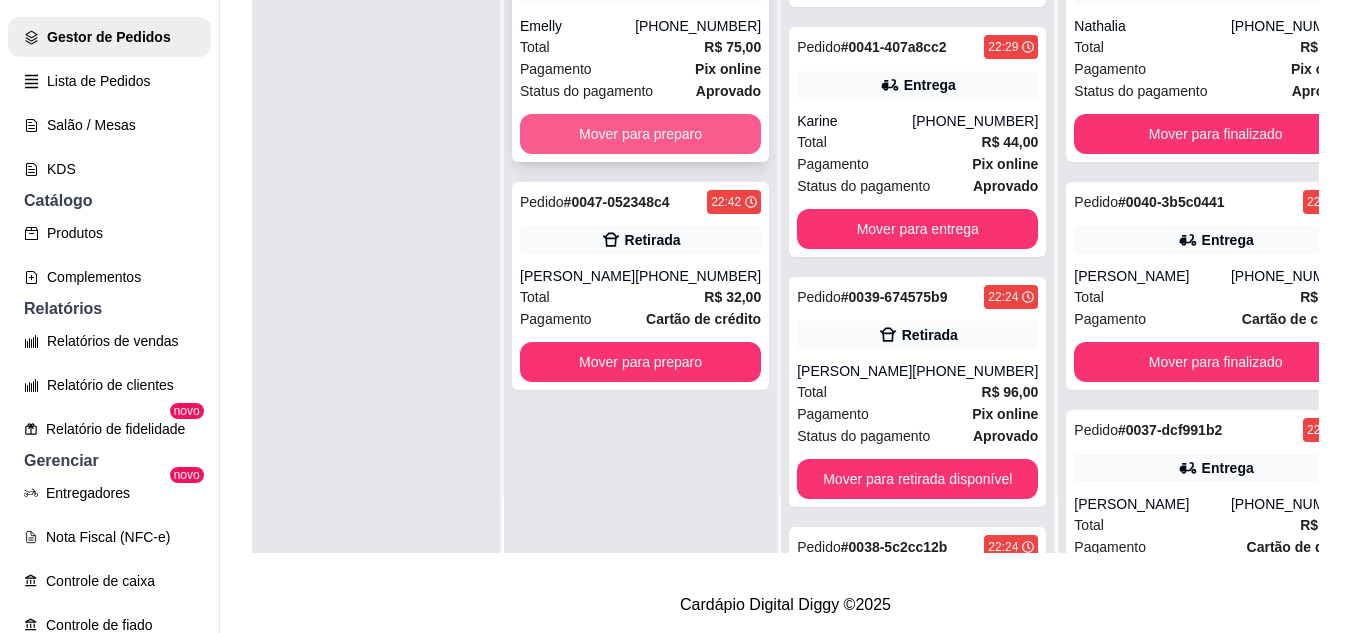 click on "Mover para preparo" at bounding box center [640, 134] 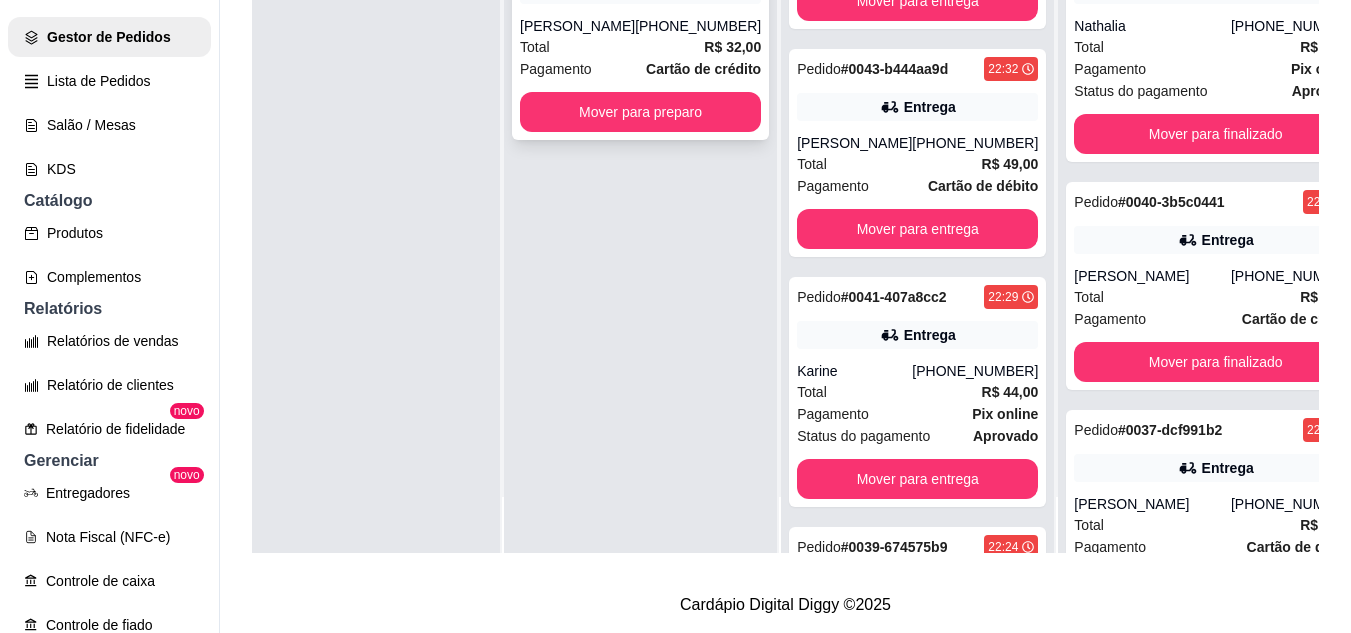 scroll, scrollTop: 1067, scrollLeft: 0, axis: vertical 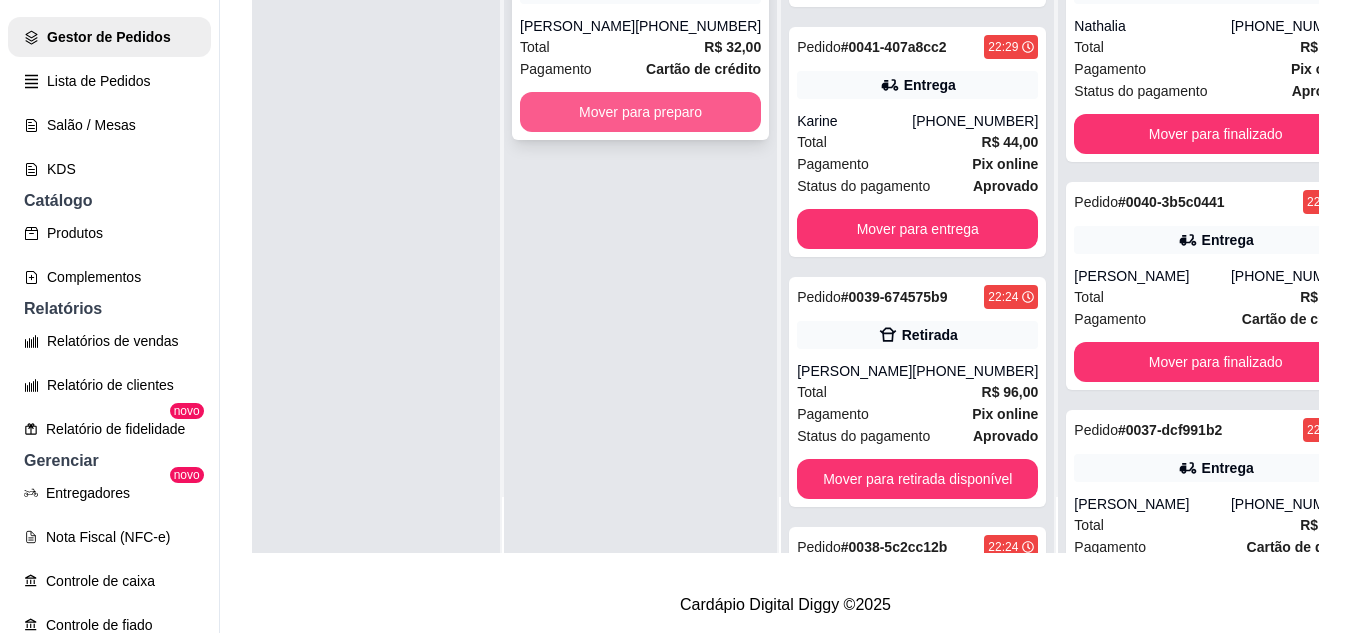 click on "Mover para preparo" at bounding box center [640, 112] 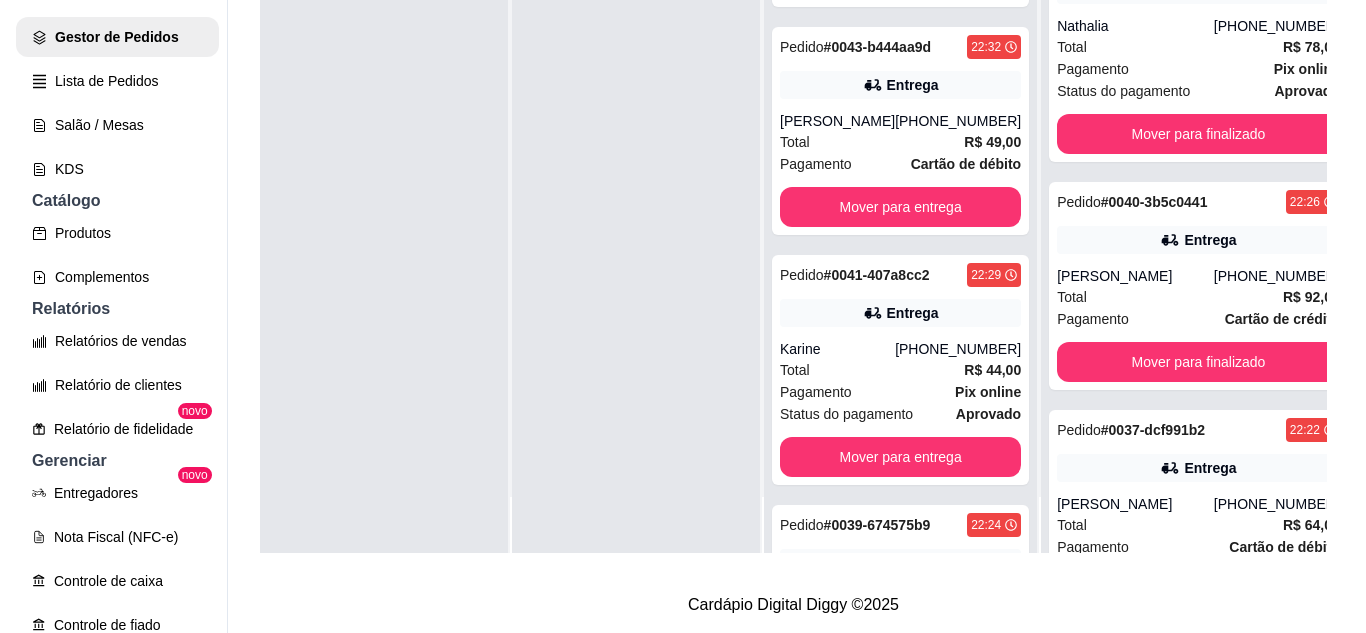 scroll, scrollTop: 1295, scrollLeft: 0, axis: vertical 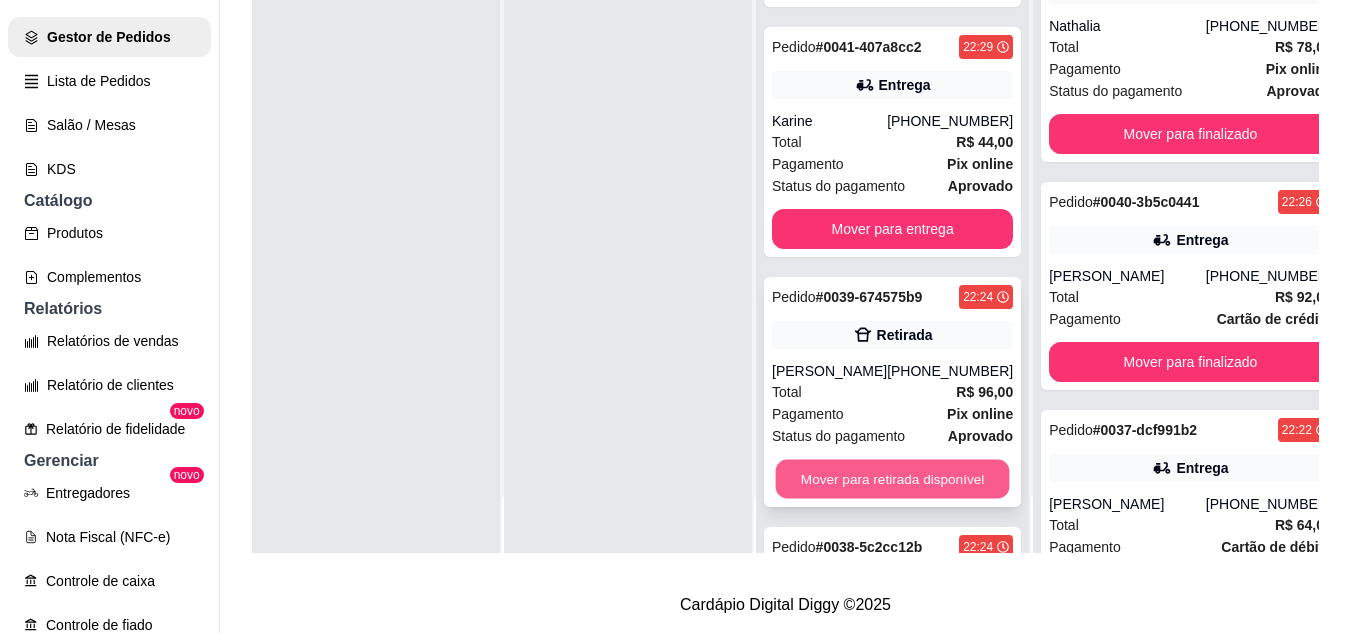 click on "Mover para retirada disponível" at bounding box center [893, 479] 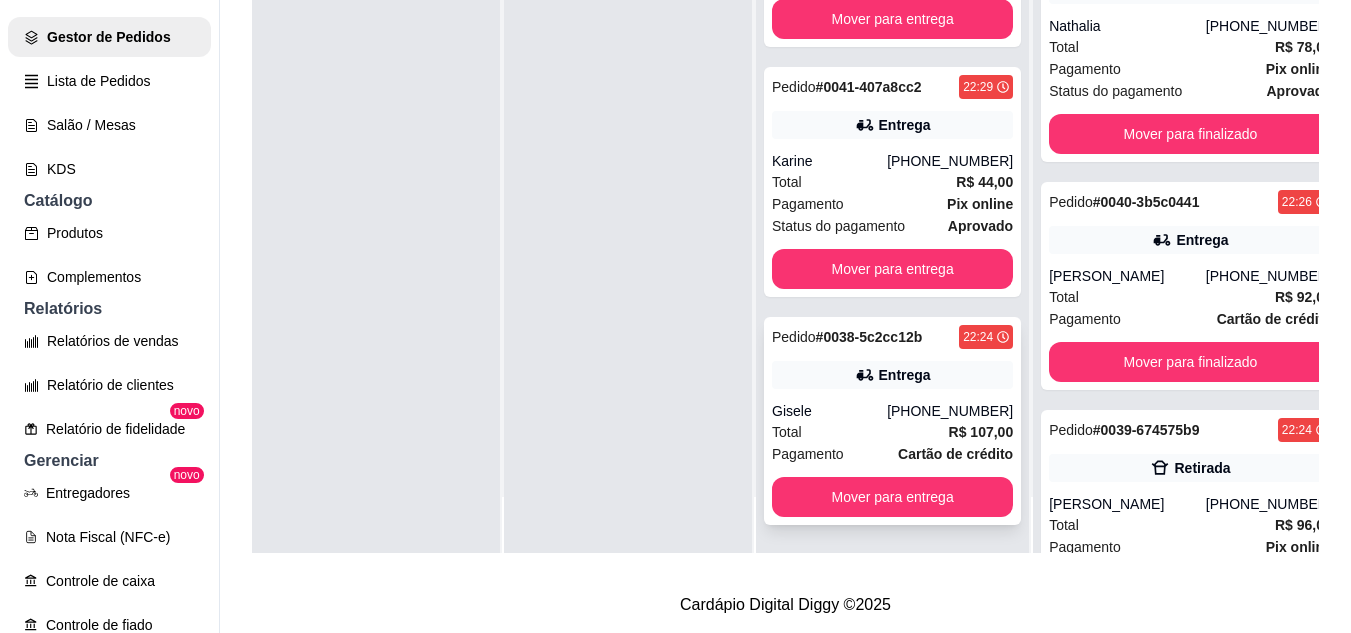 click on "Total R$ 107,00" at bounding box center (892, 432) 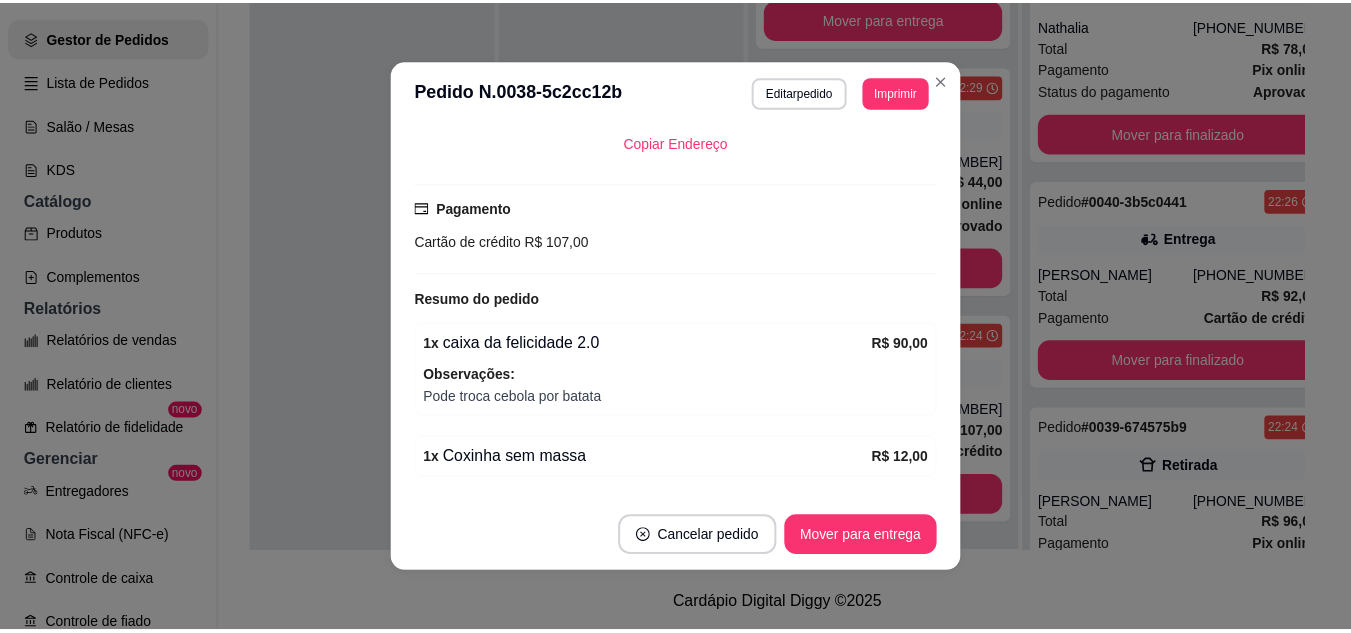 scroll, scrollTop: 500, scrollLeft: 0, axis: vertical 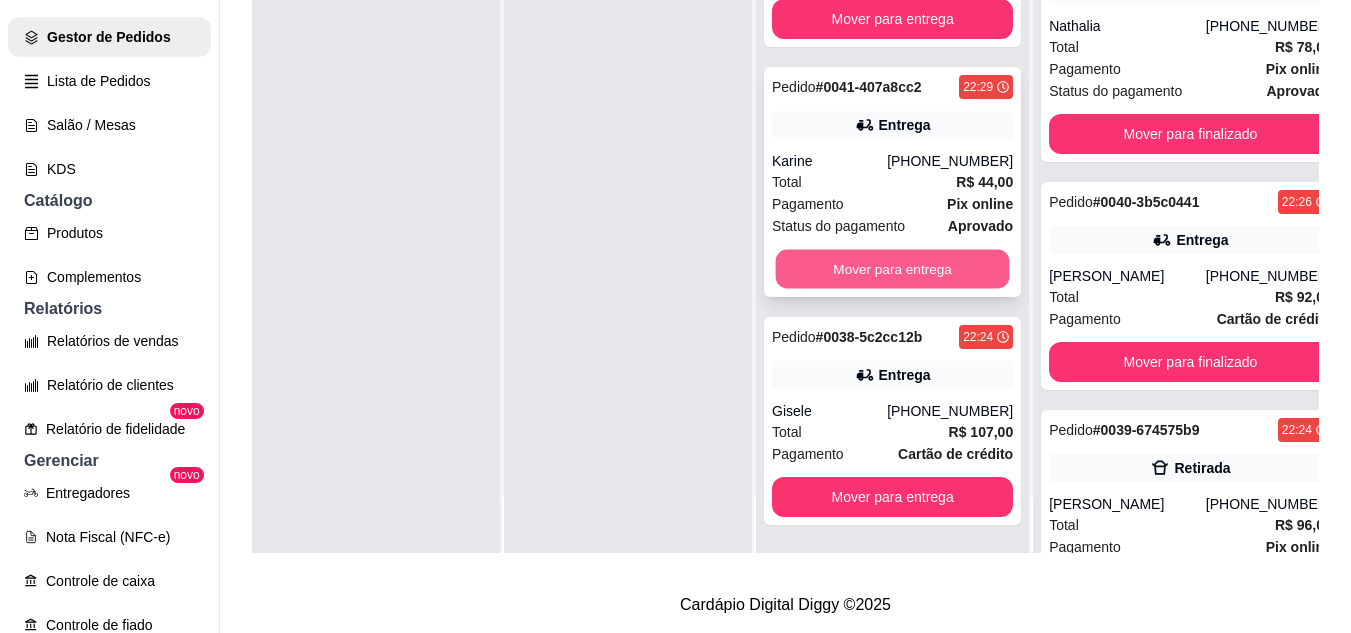 click on "Mover para entrega" at bounding box center [893, 269] 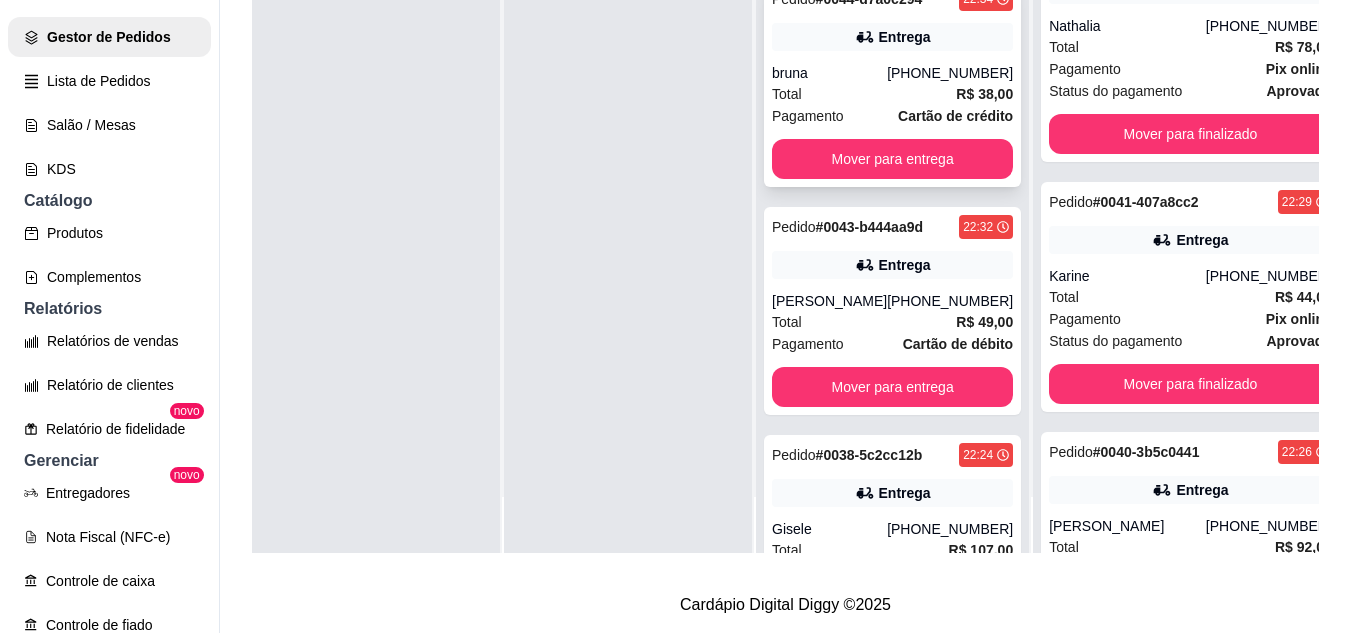 scroll, scrollTop: 845, scrollLeft: 0, axis: vertical 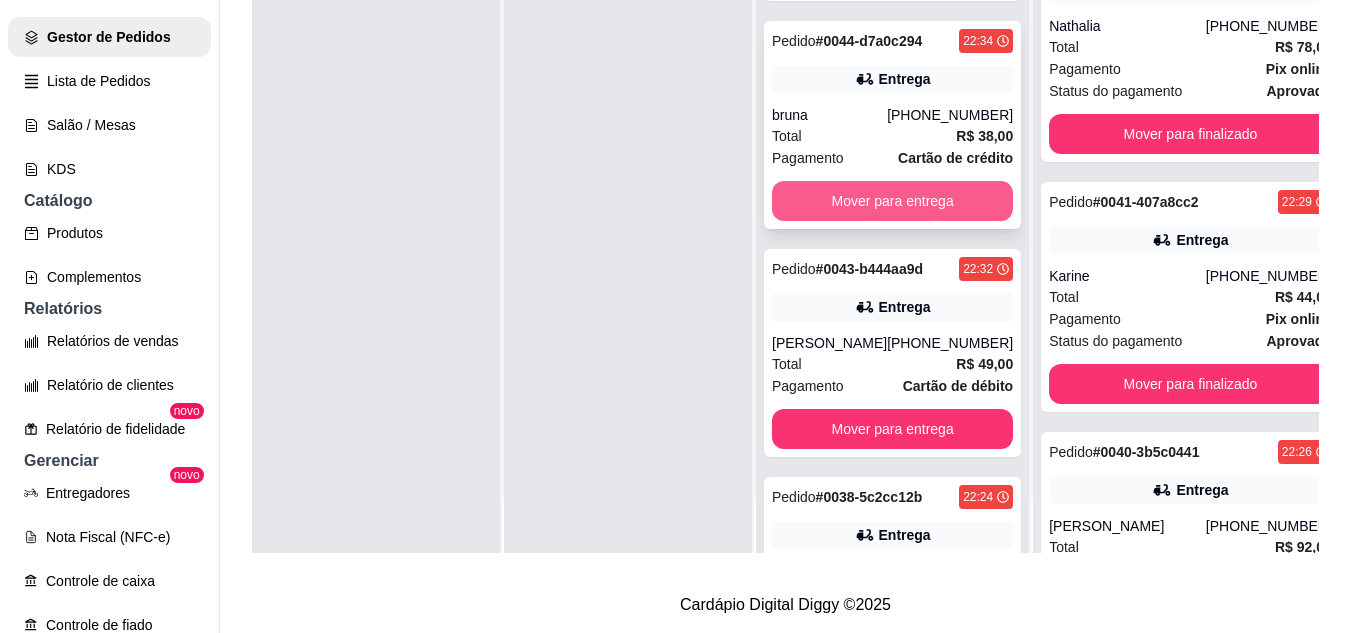 click on "Mover para entrega" at bounding box center [892, 201] 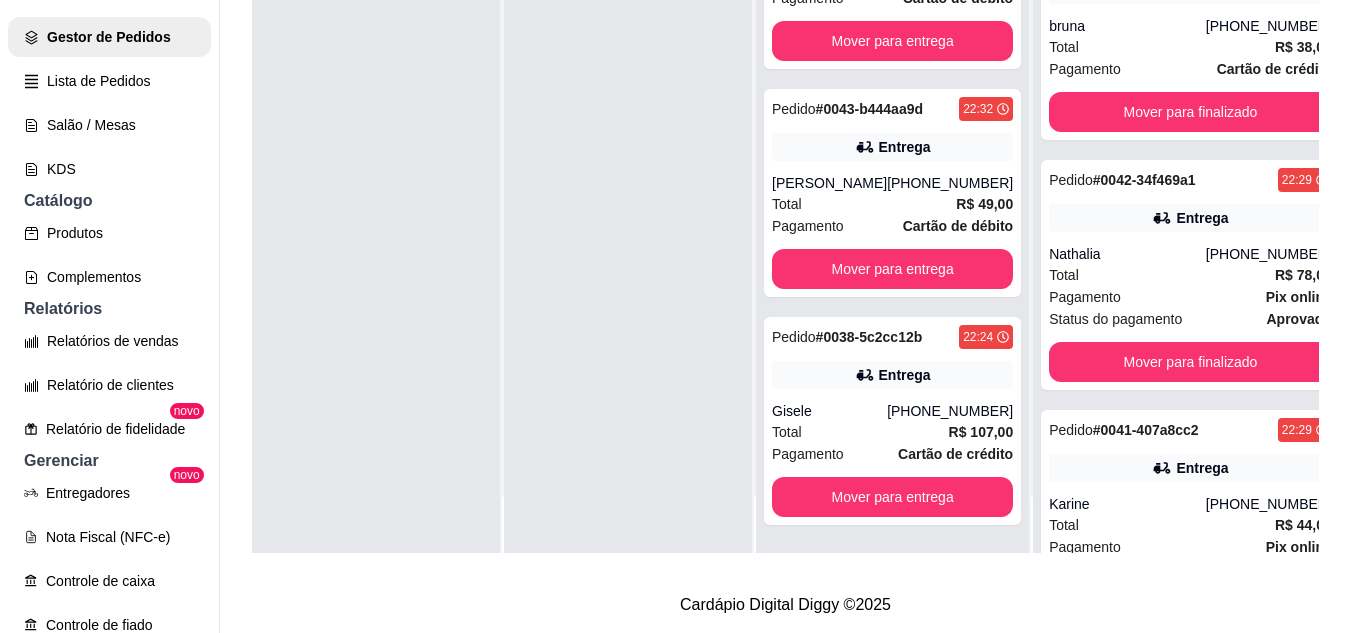 scroll, scrollTop: 817, scrollLeft: 0, axis: vertical 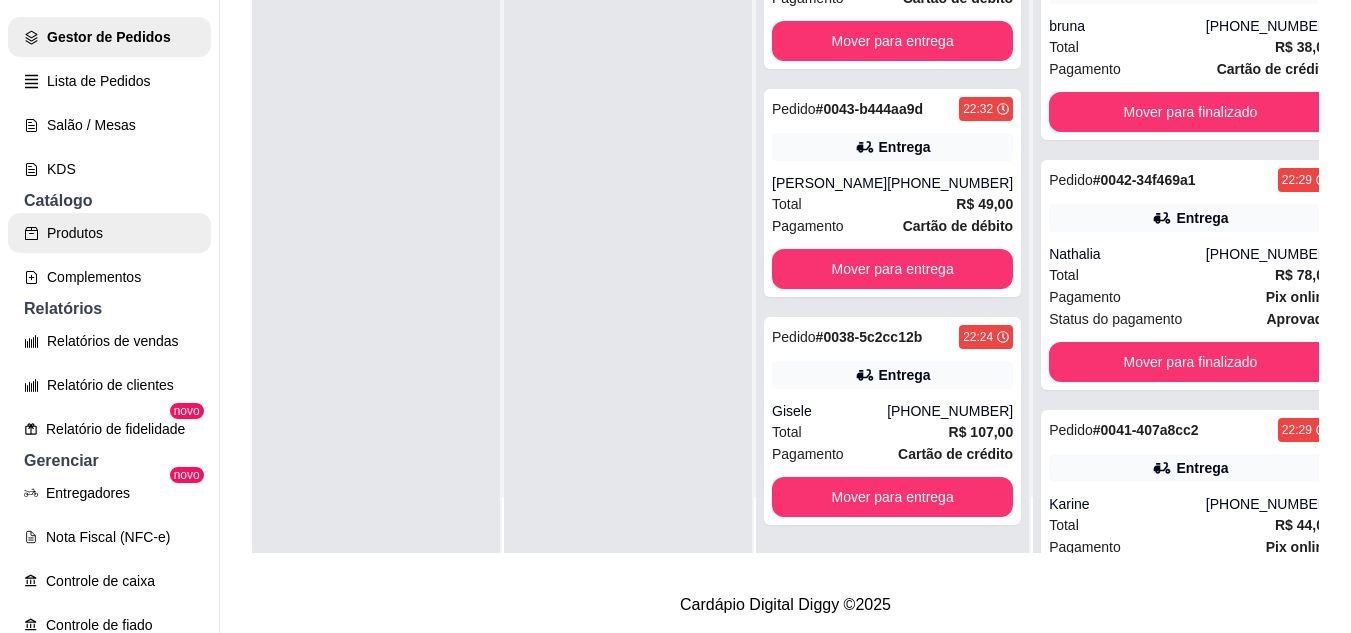 click on "Produtos" at bounding box center (109, 233) 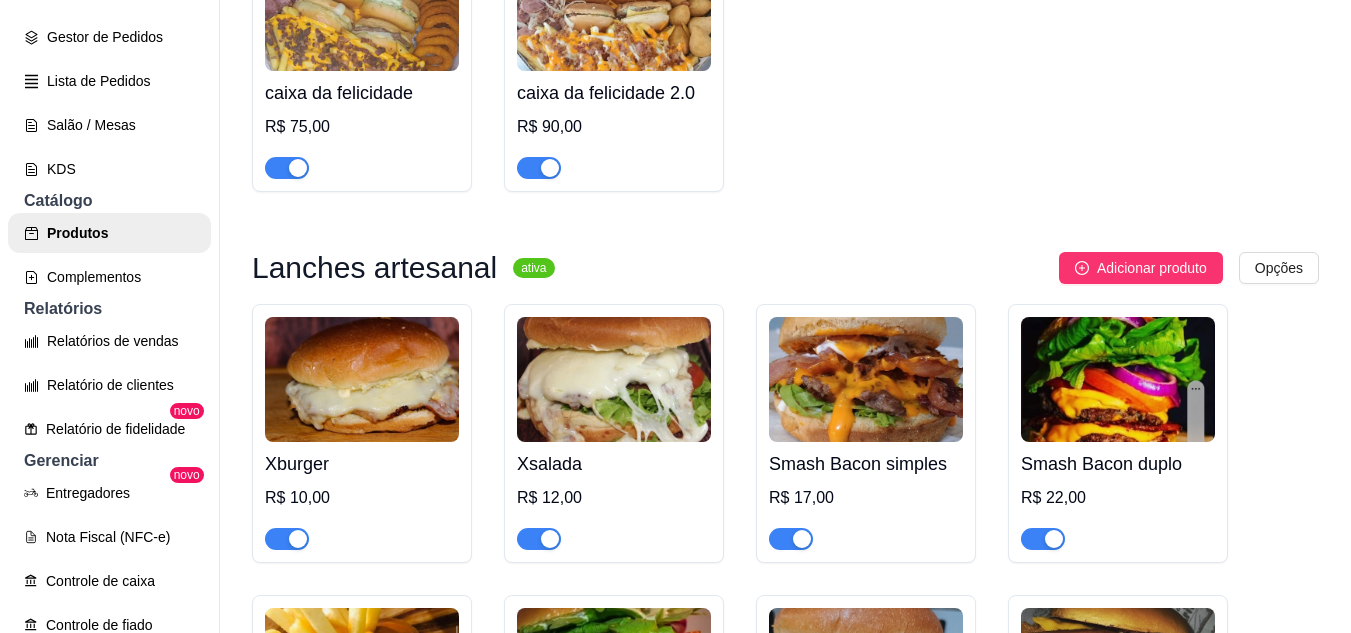 scroll, scrollTop: 0, scrollLeft: 0, axis: both 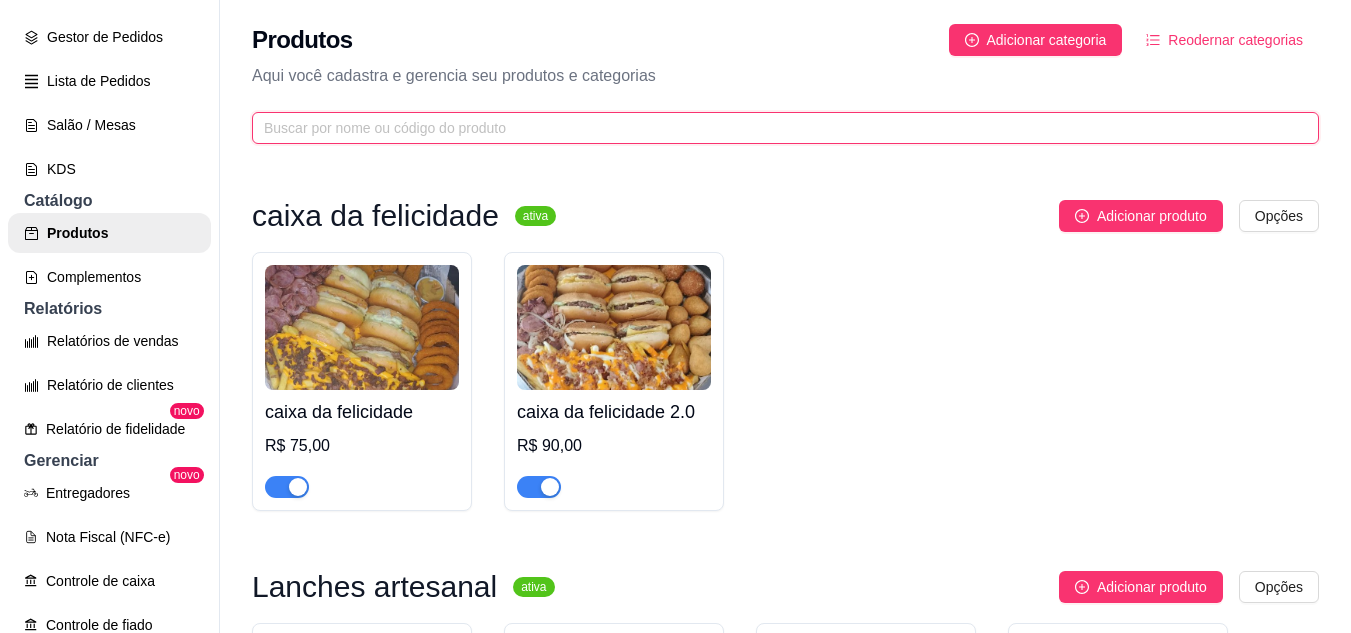 click at bounding box center [777, 128] 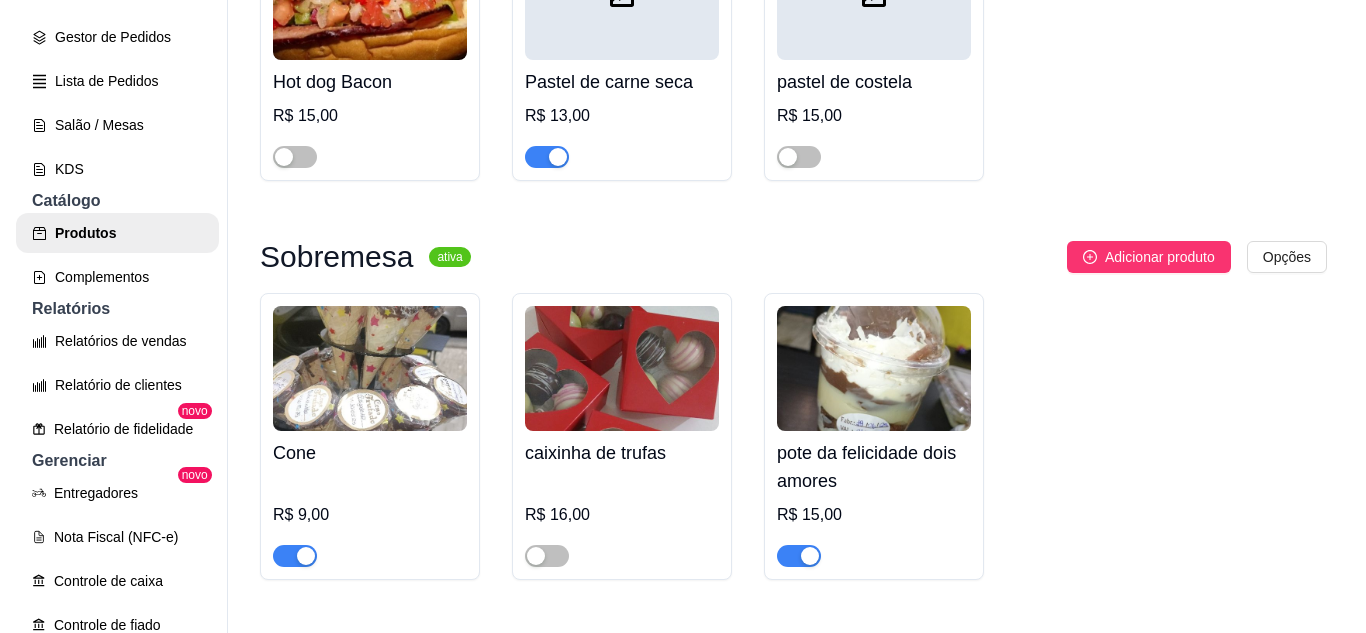 scroll, scrollTop: 4400, scrollLeft: 0, axis: vertical 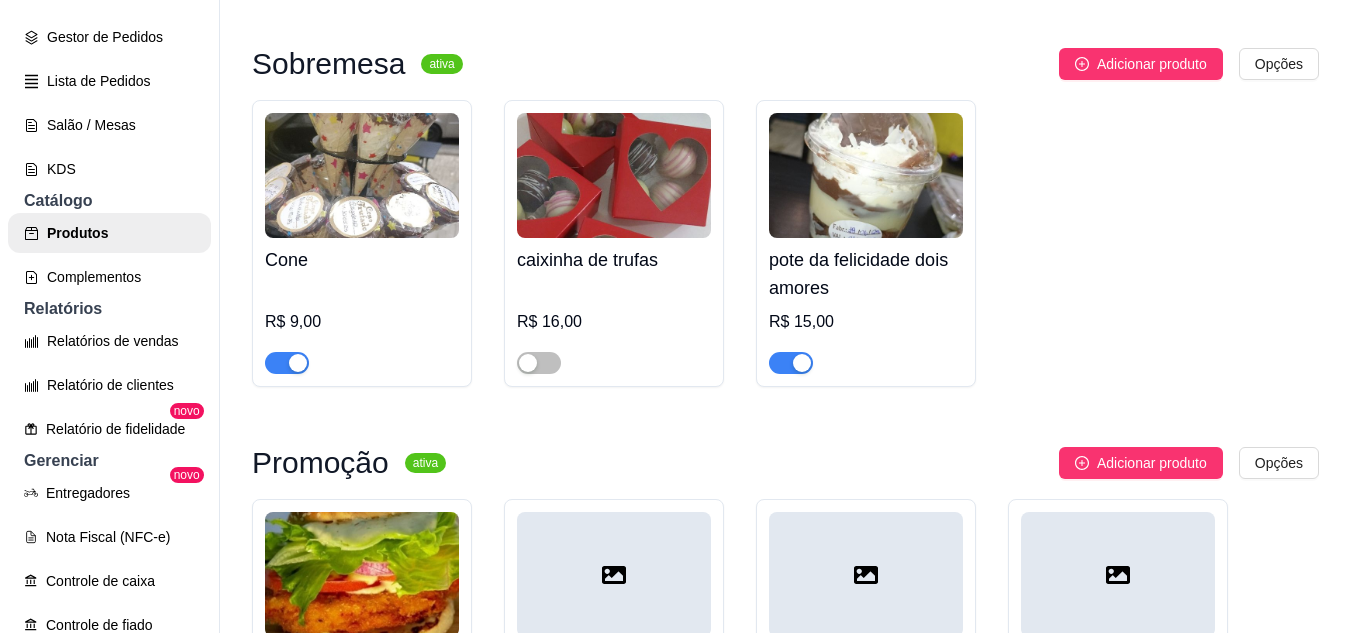 type on "c" 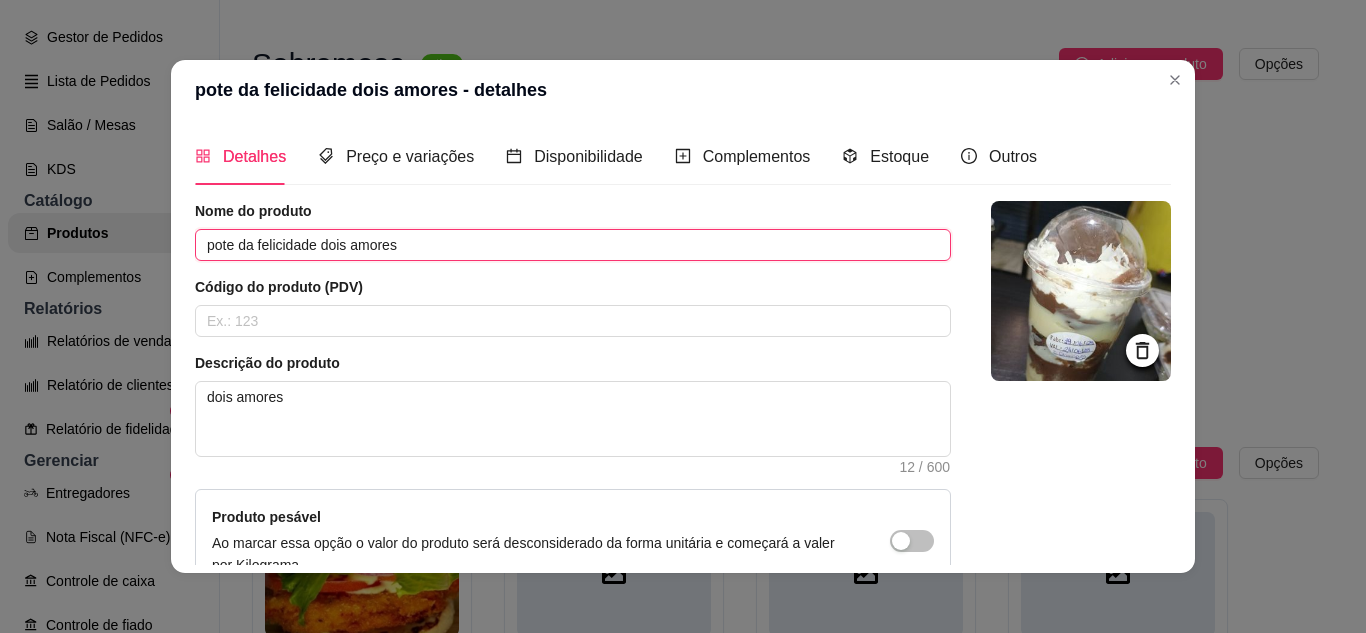 click on "pote da felicidade dois amores" at bounding box center (573, 245) 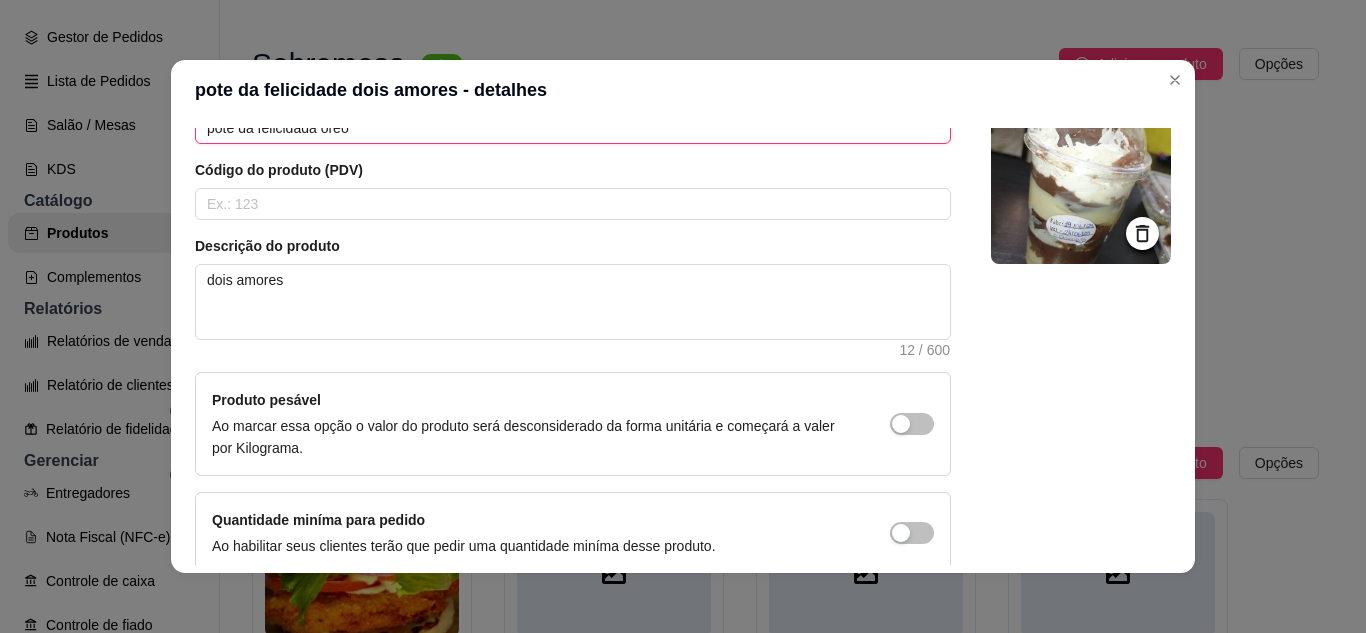 scroll, scrollTop: 215, scrollLeft: 0, axis: vertical 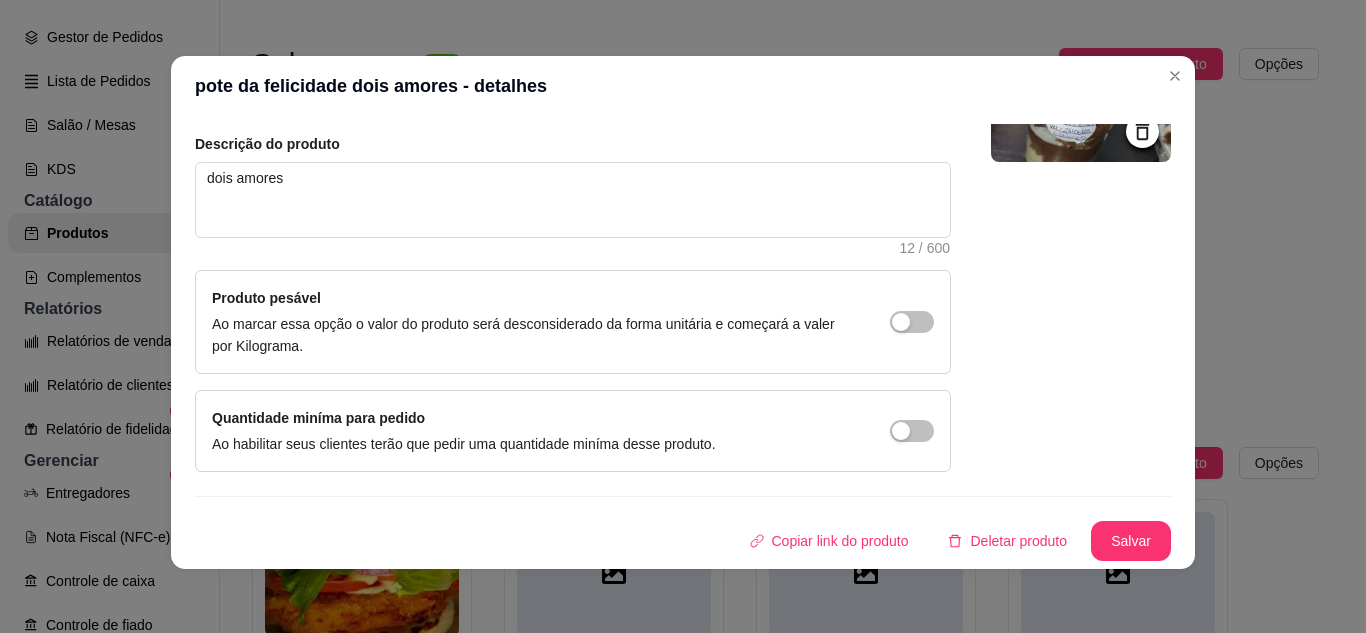 type on "pote da felicidada oreo" 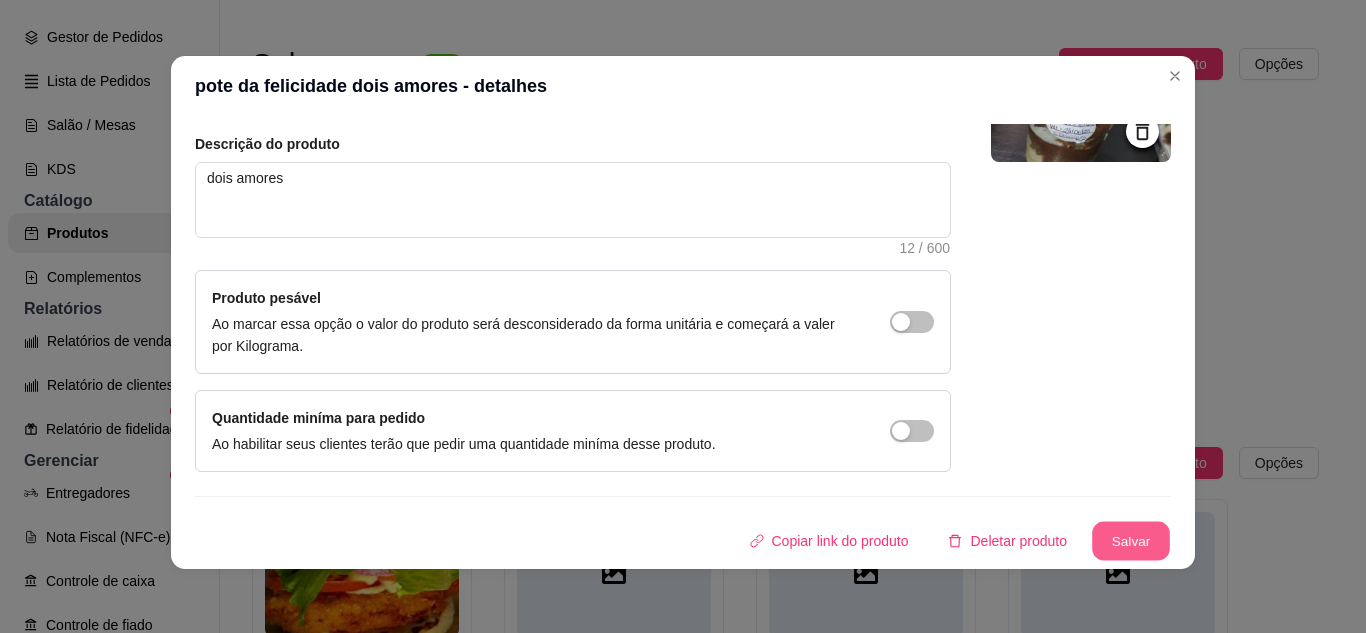 click on "Salvar" at bounding box center (1131, 541) 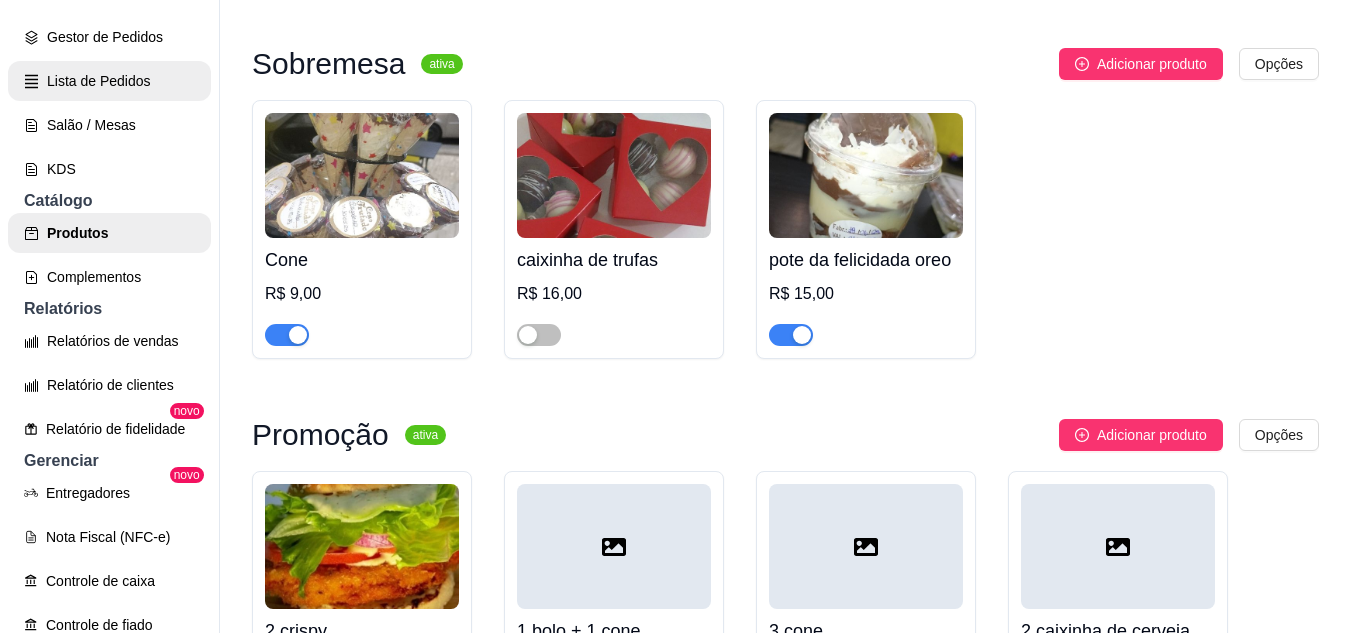 click on "Lista de Pedidos" at bounding box center [109, 81] 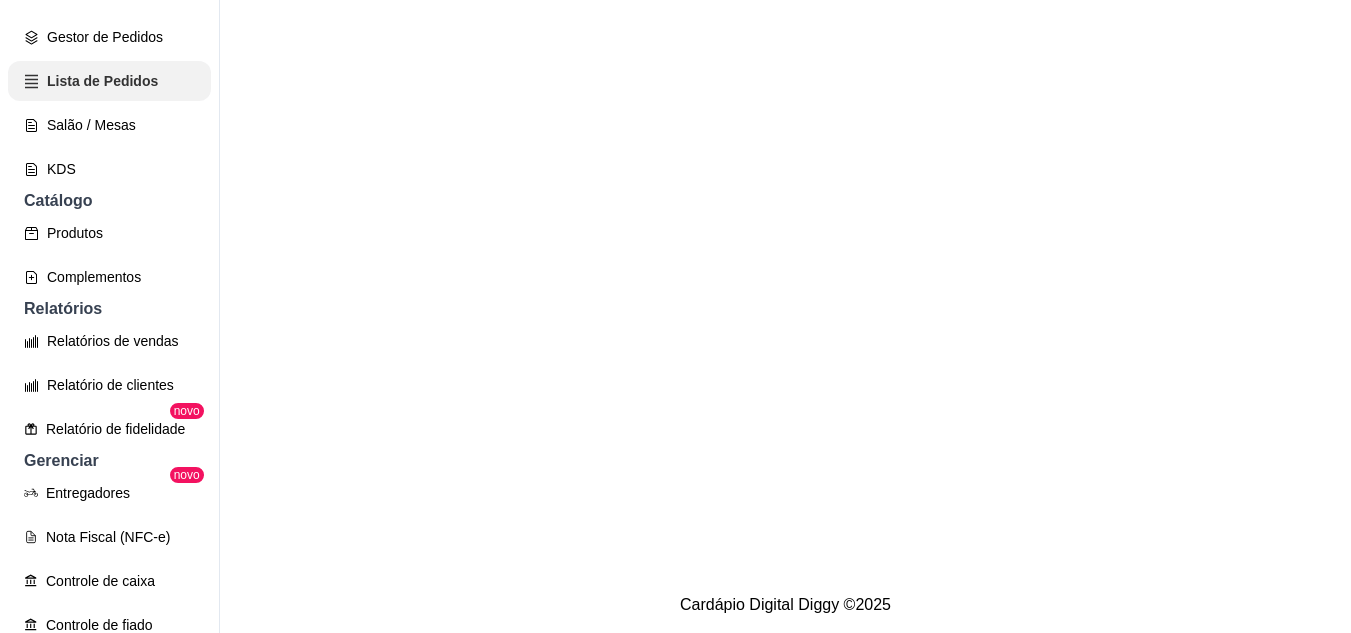 scroll, scrollTop: 0, scrollLeft: 0, axis: both 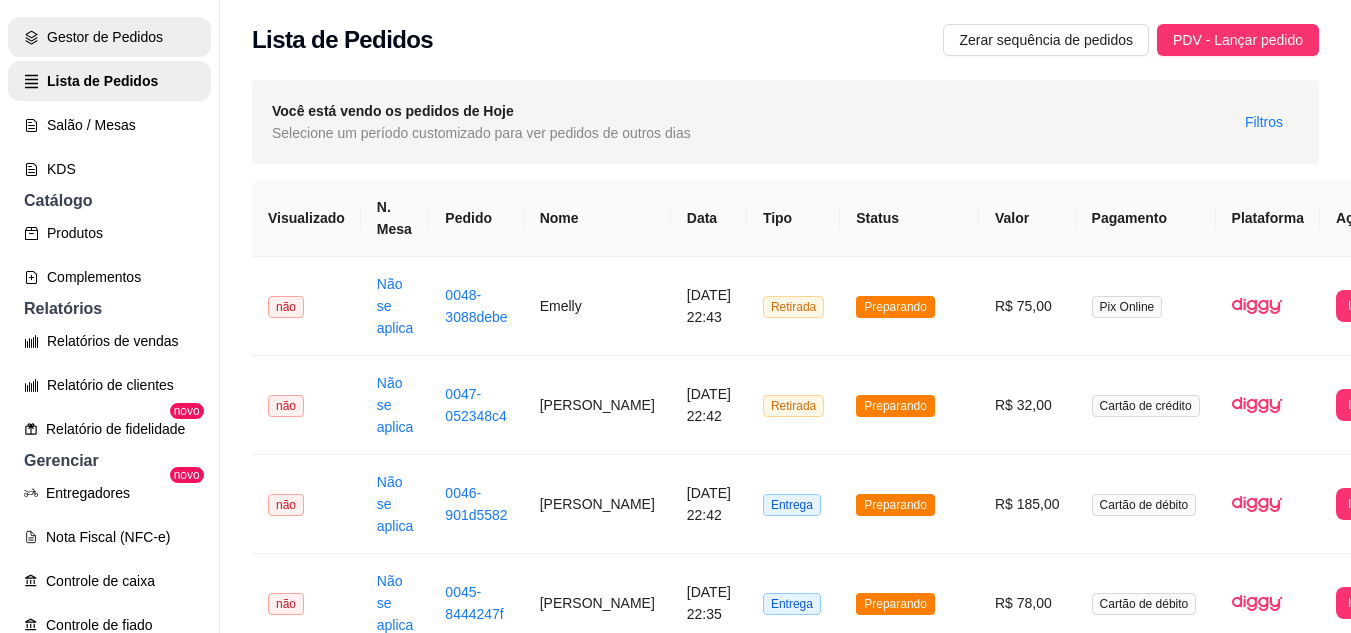 click on "Gestor de Pedidos" at bounding box center [109, 37] 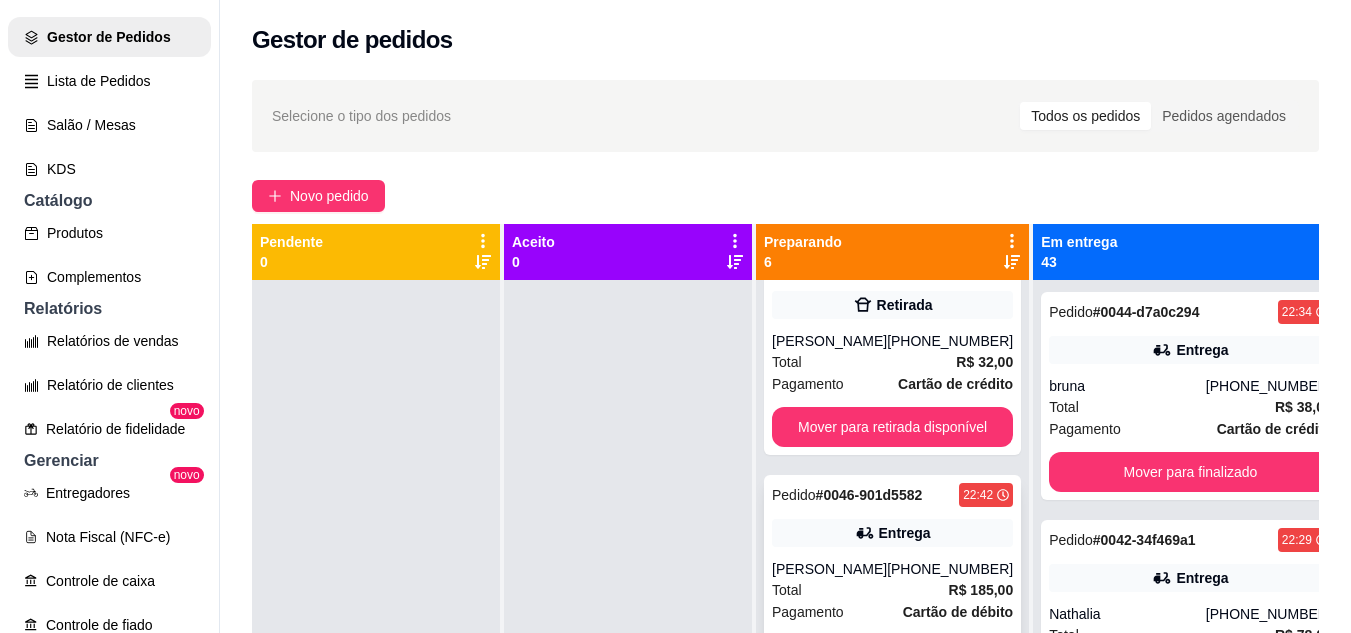 scroll, scrollTop: 300, scrollLeft: 0, axis: vertical 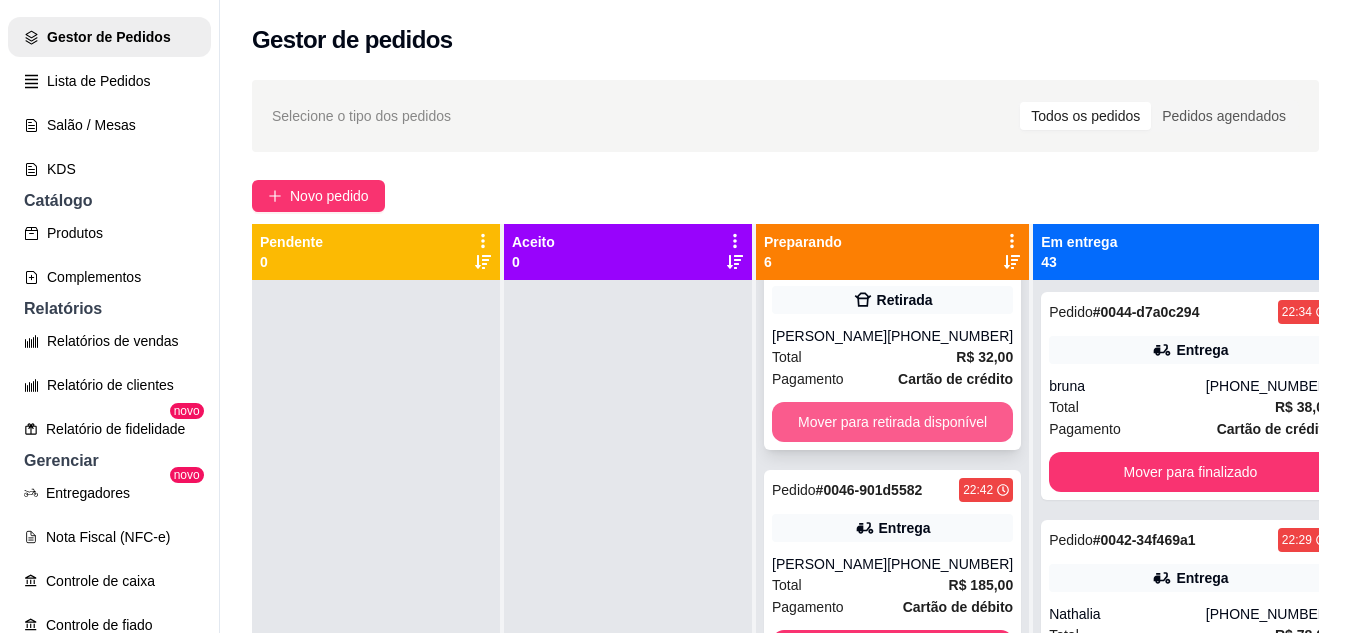click on "Mover para retirada disponível" at bounding box center (892, 422) 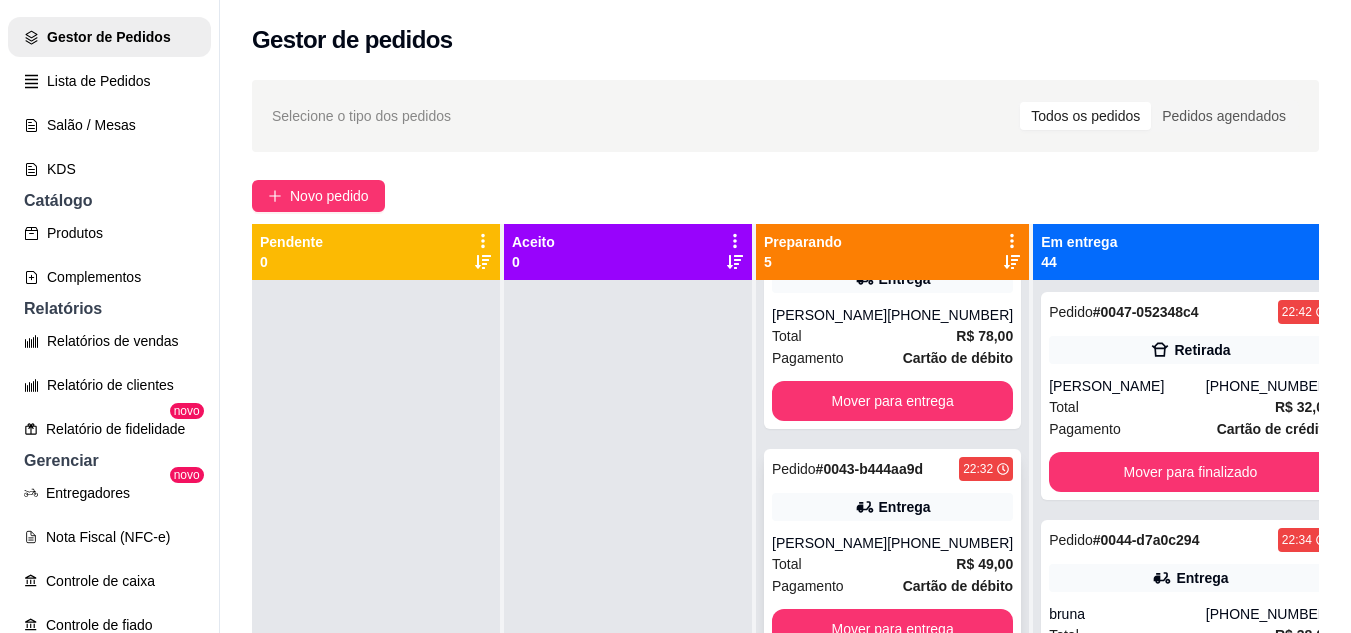 scroll, scrollTop: 589, scrollLeft: 0, axis: vertical 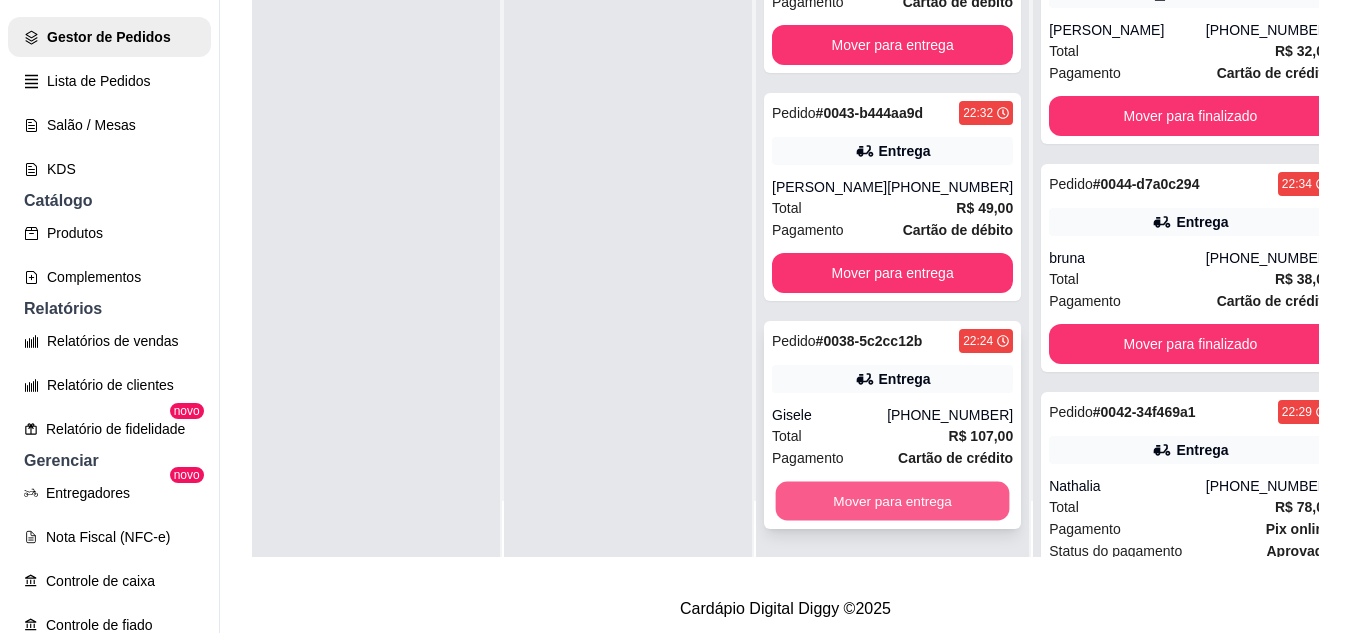 click on "Mover para entrega" at bounding box center [893, 501] 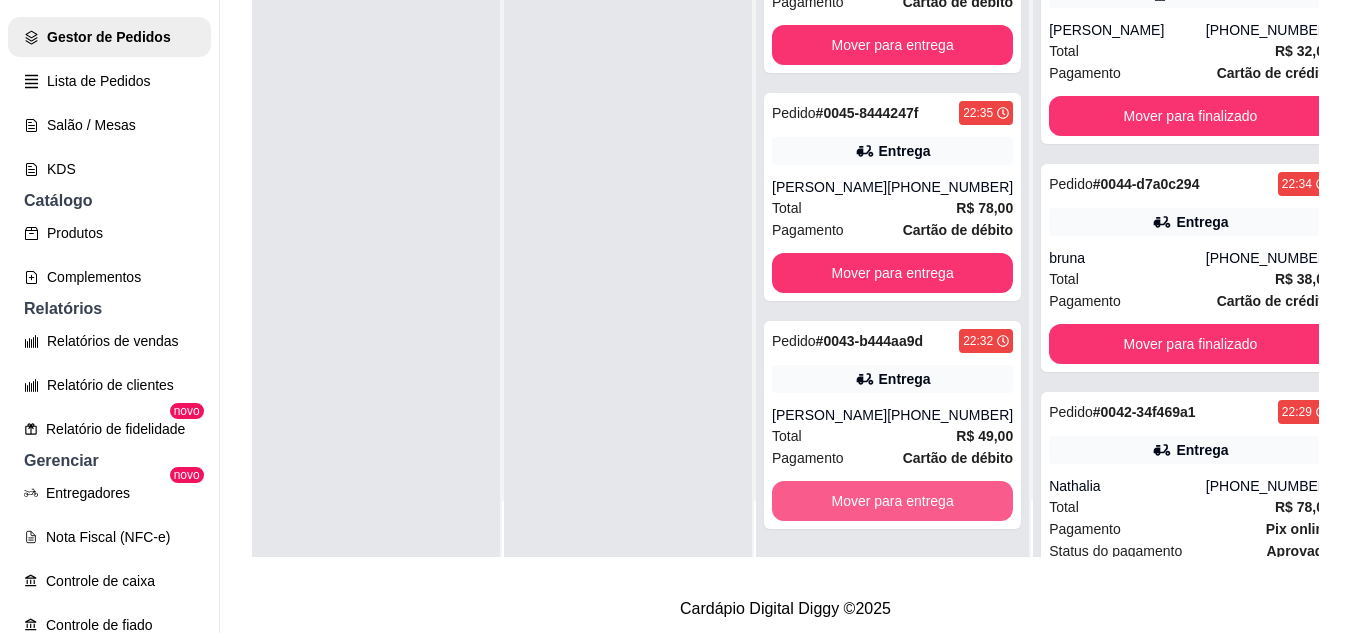scroll, scrollTop: 361, scrollLeft: 0, axis: vertical 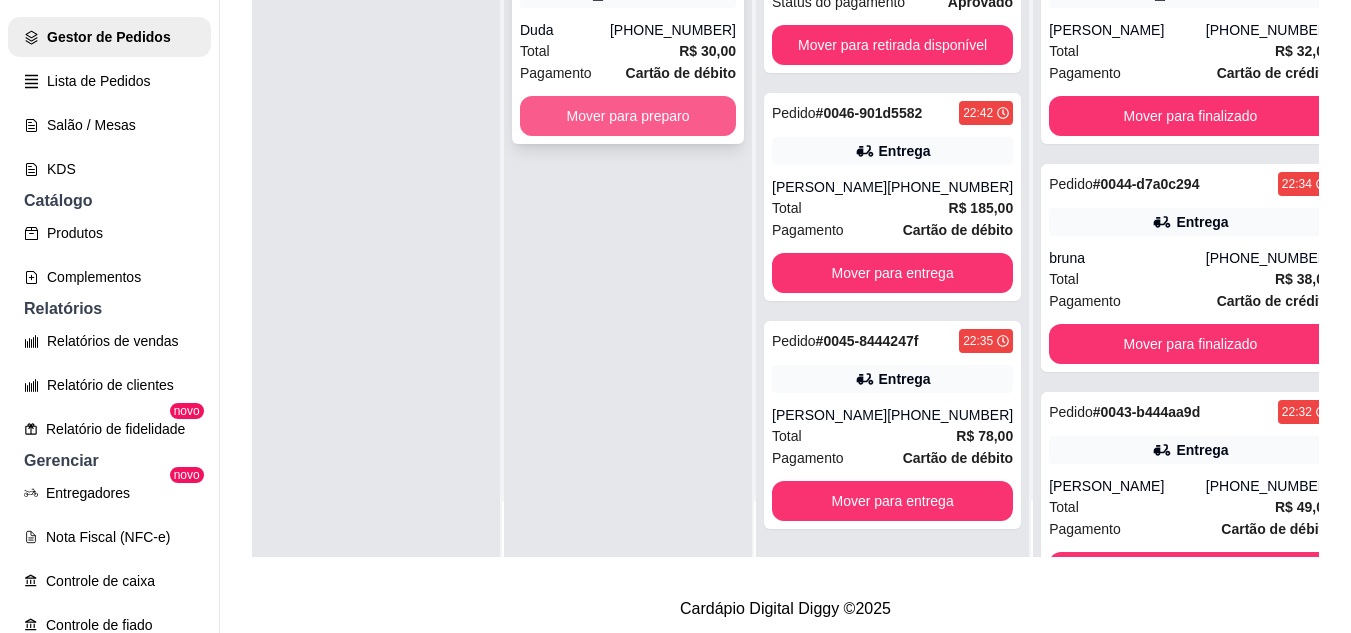 click on "Mover para preparo" at bounding box center [628, 116] 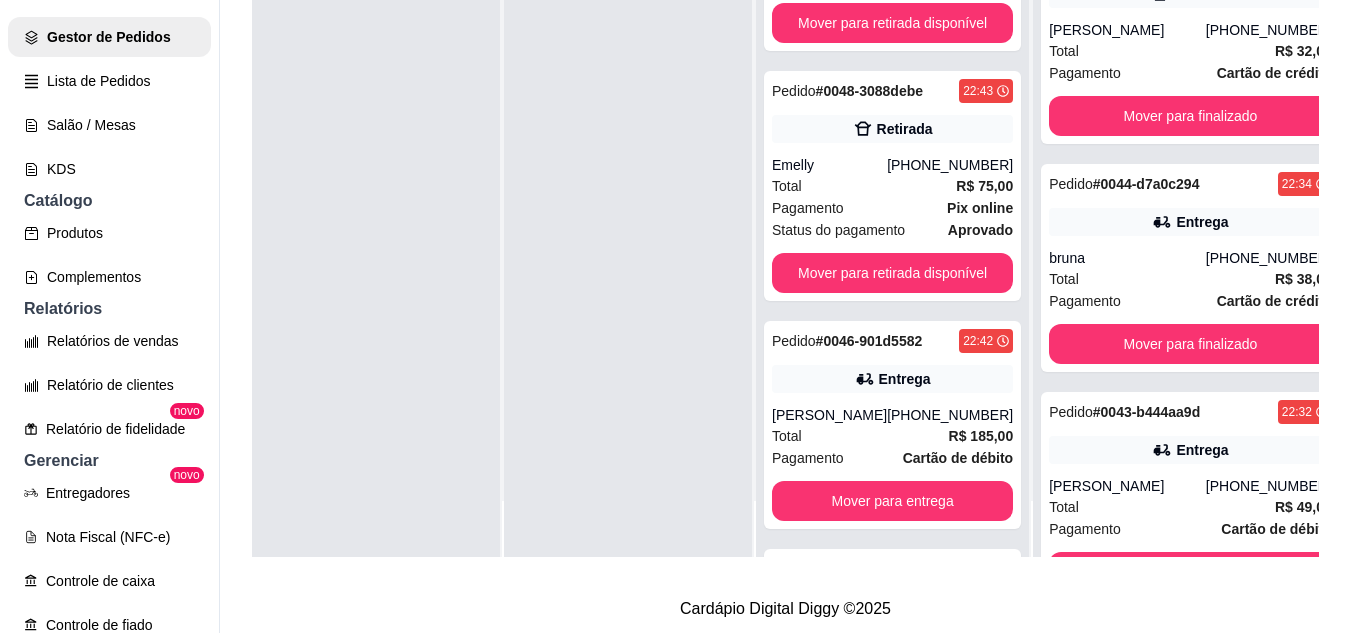 scroll, scrollTop: 321, scrollLeft: 0, axis: vertical 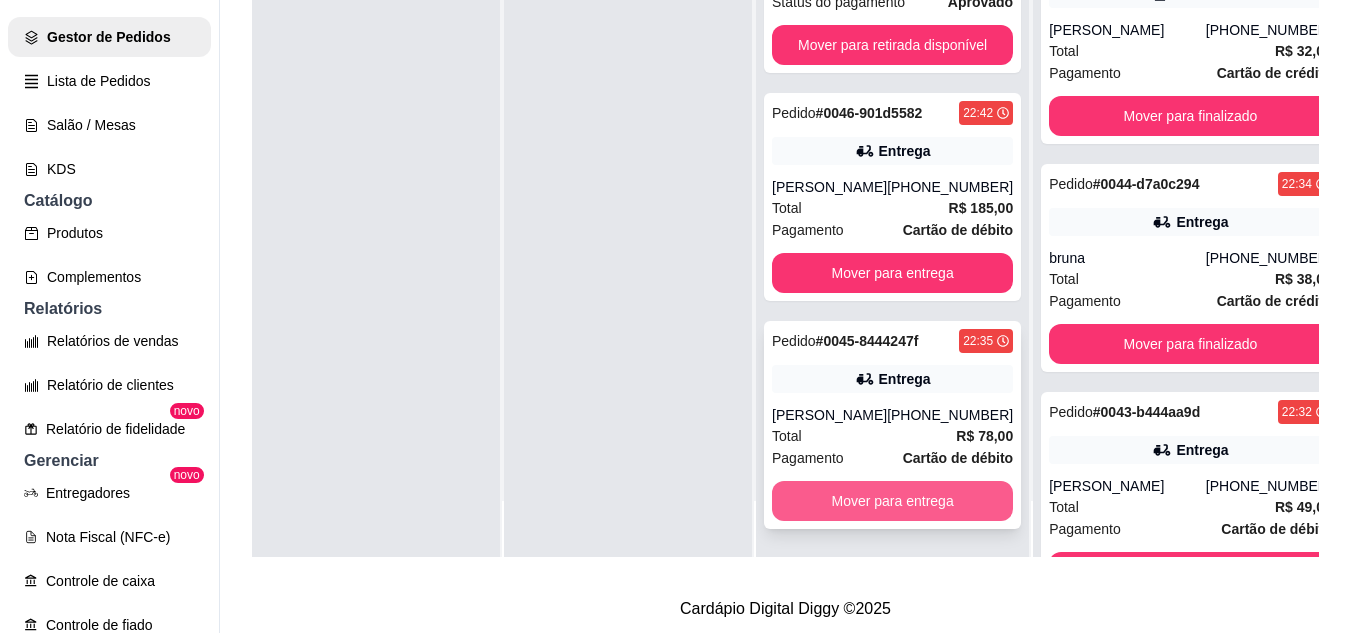 click on "Mover para entrega" at bounding box center (892, 501) 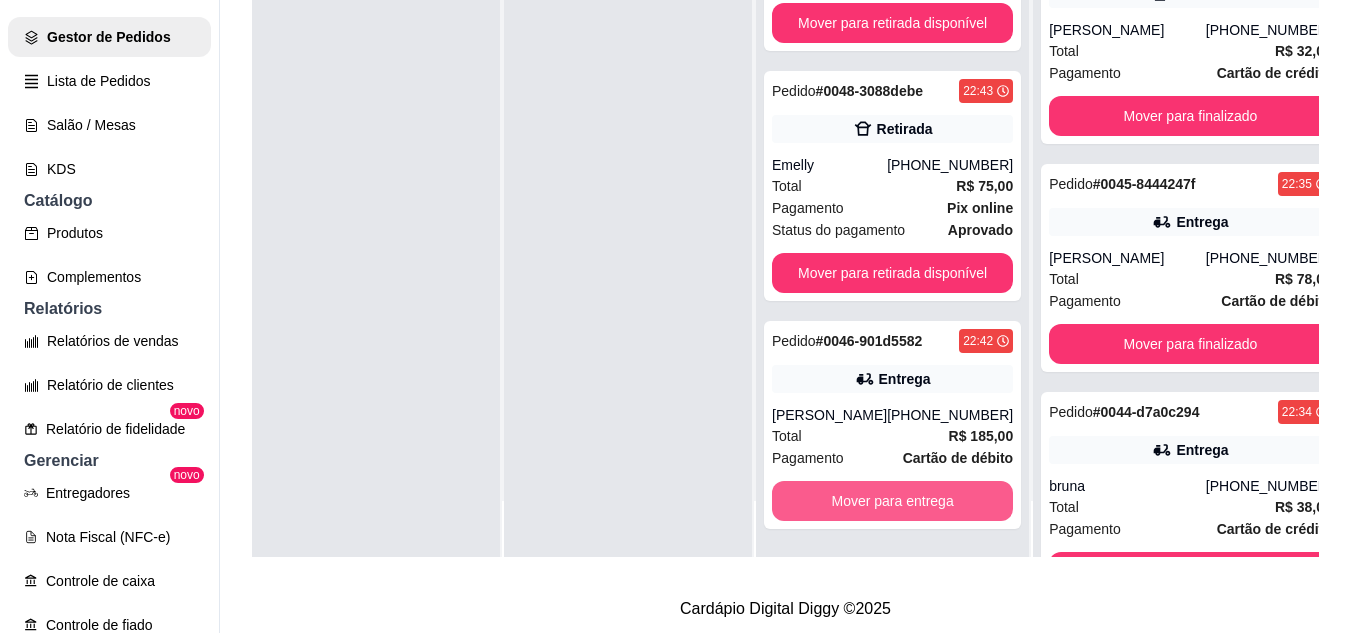 scroll, scrollTop: 93, scrollLeft: 0, axis: vertical 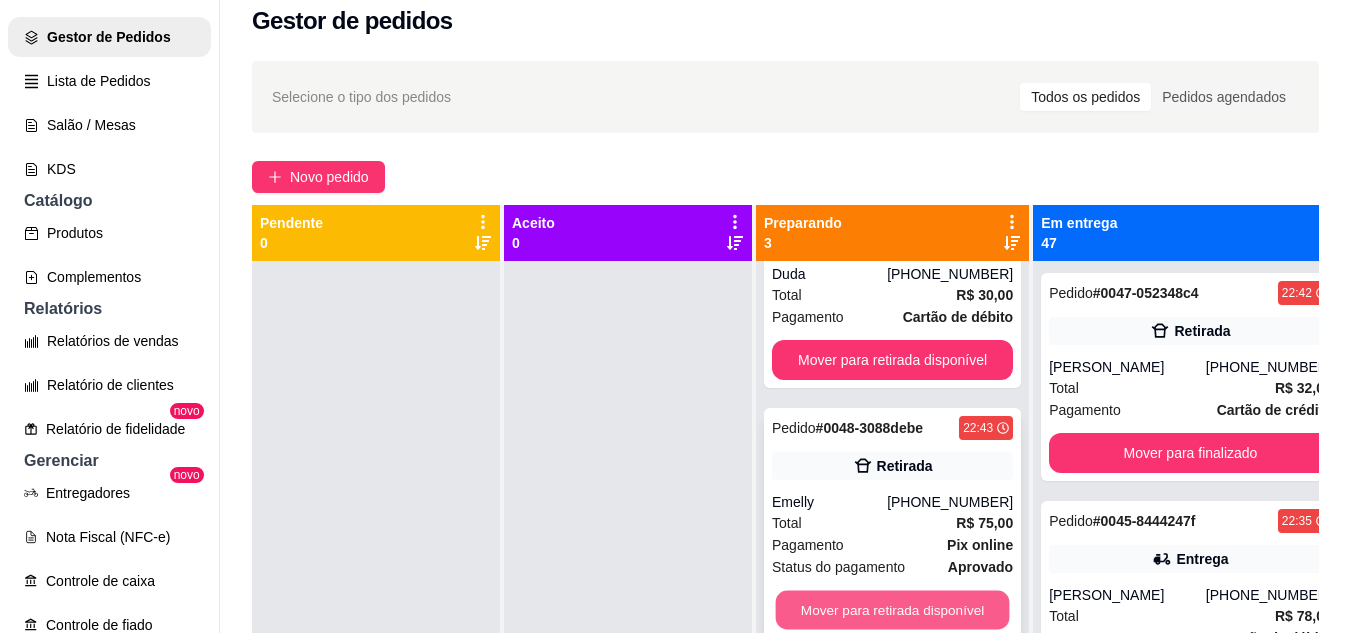 click on "Mover para retirada disponível" at bounding box center (893, 610) 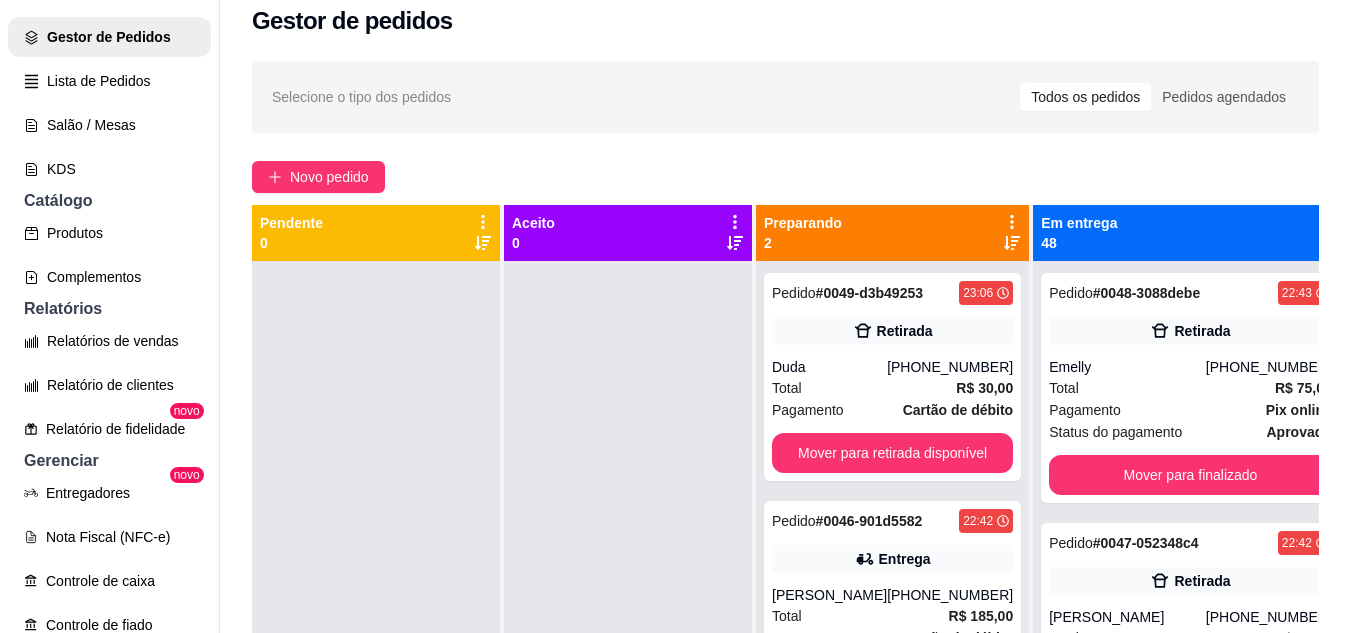 scroll, scrollTop: 0, scrollLeft: 0, axis: both 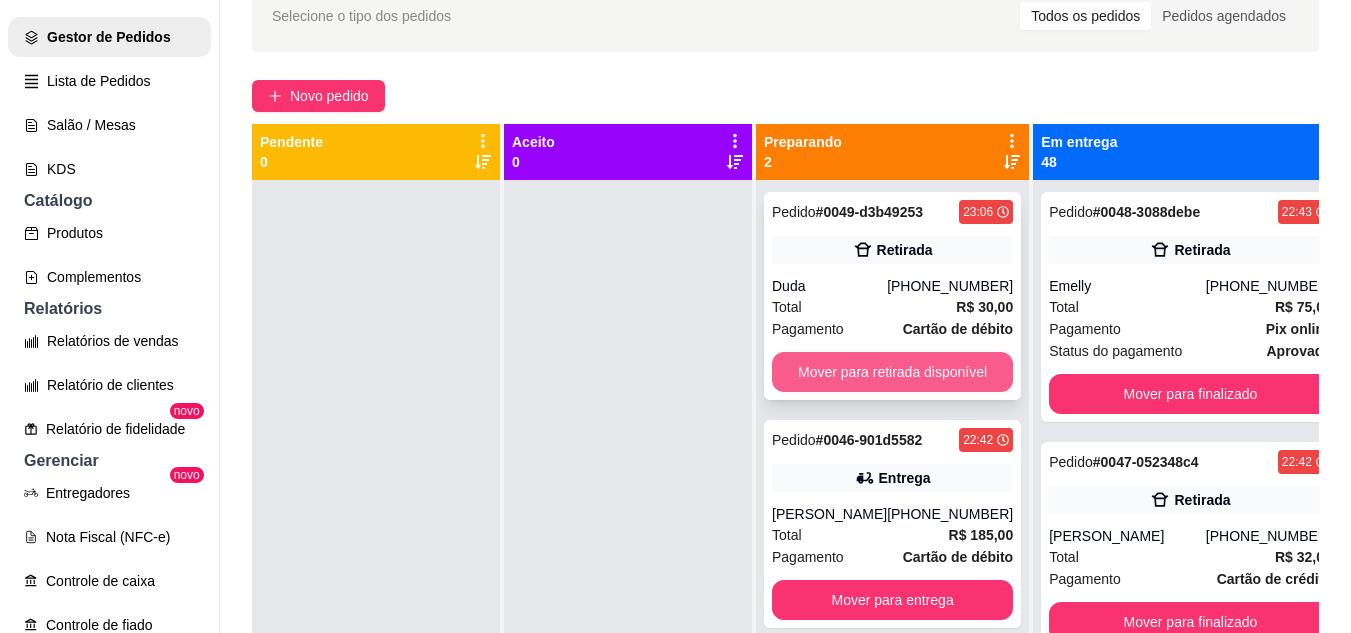 click on "Mover para retirada disponível" at bounding box center (892, 372) 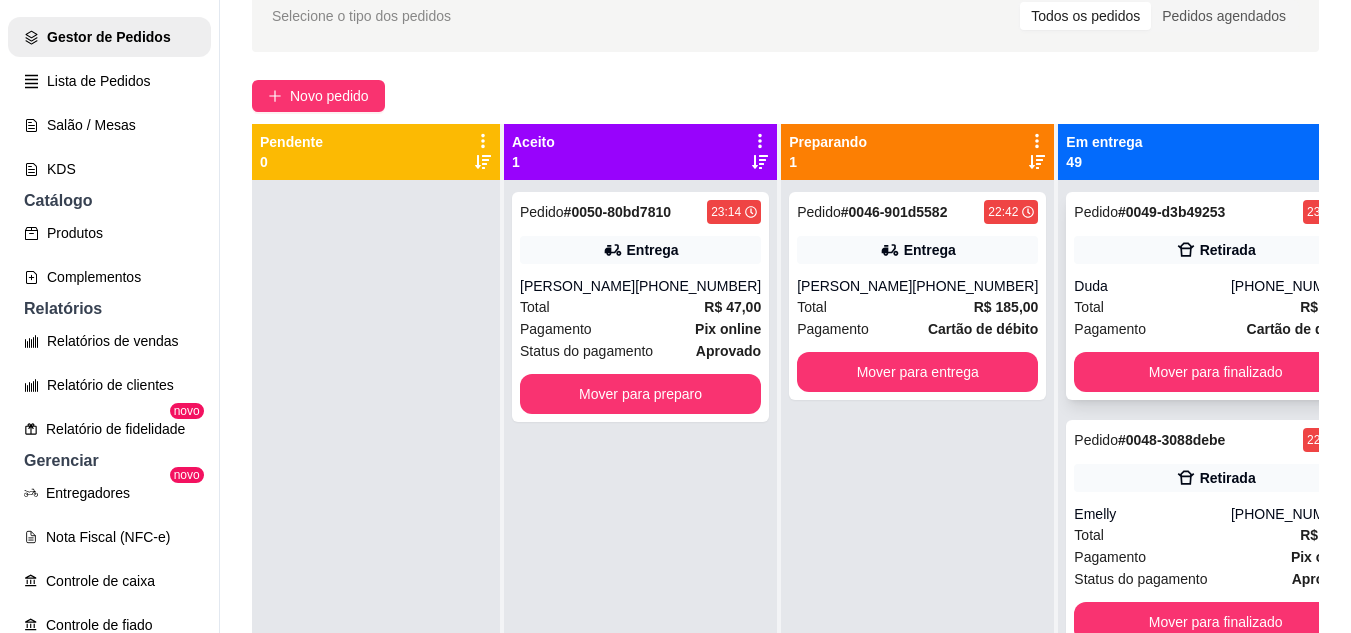 click on "Duda" at bounding box center (1152, 286) 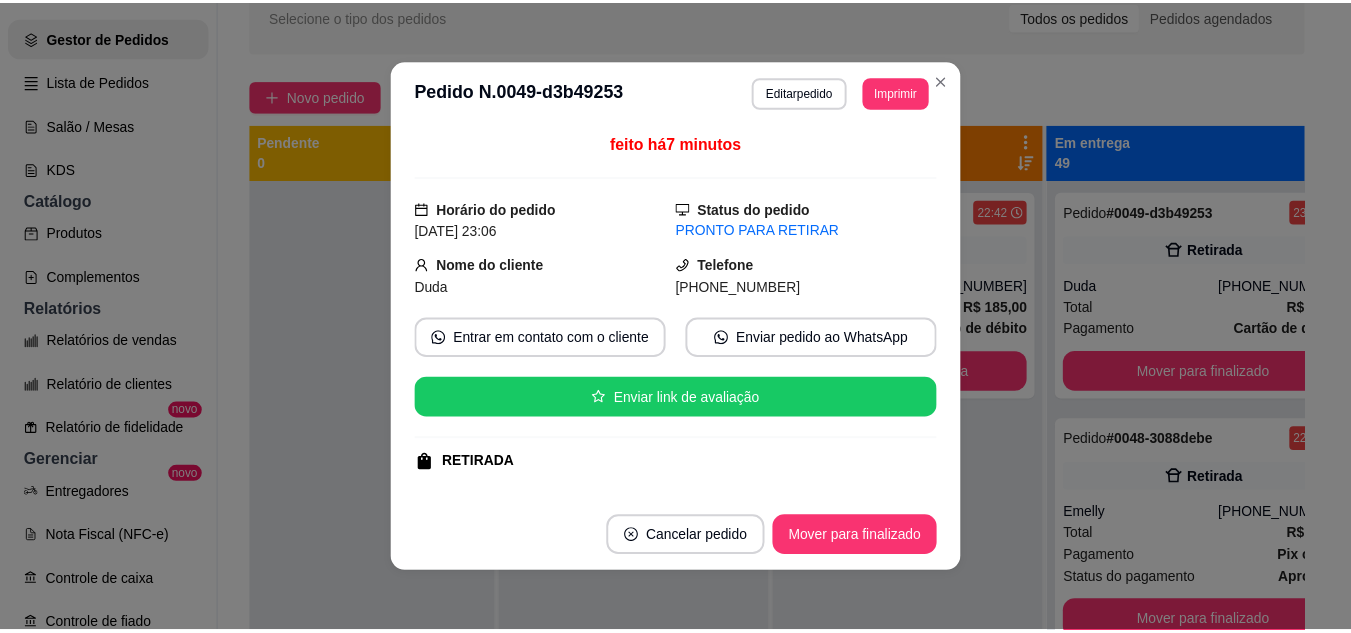 scroll, scrollTop: 200, scrollLeft: 0, axis: vertical 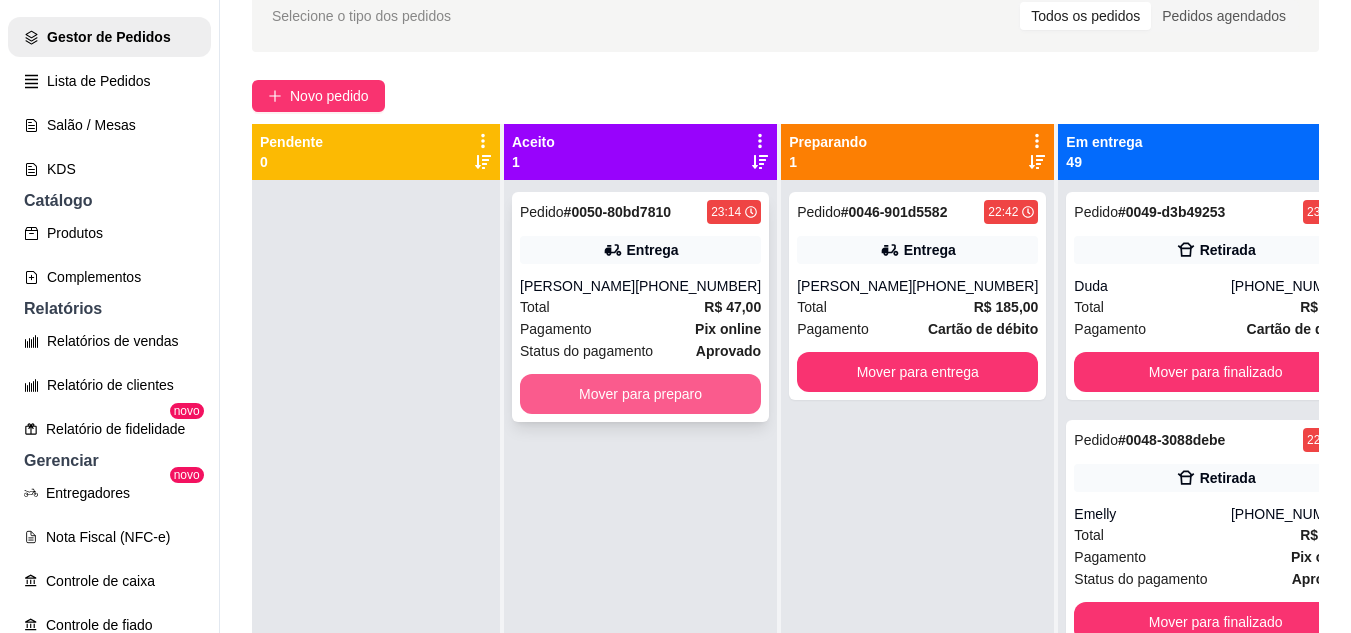 click on "Mover para preparo" at bounding box center [640, 394] 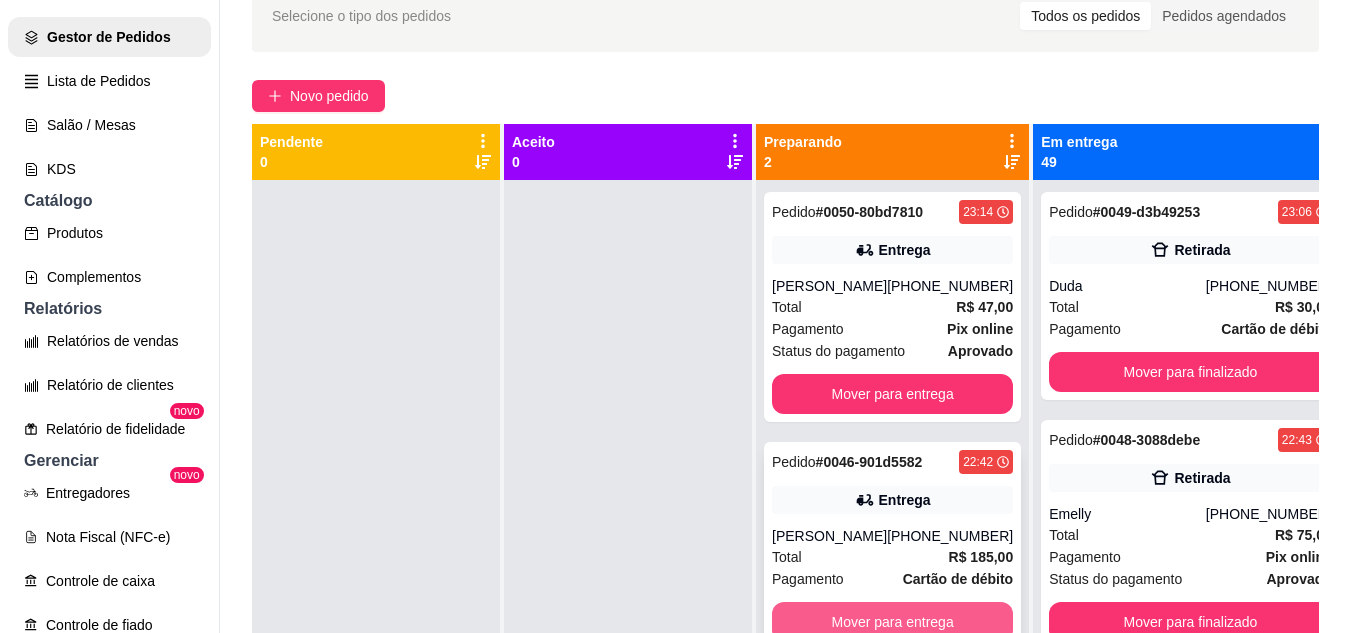 scroll, scrollTop: 56, scrollLeft: 0, axis: vertical 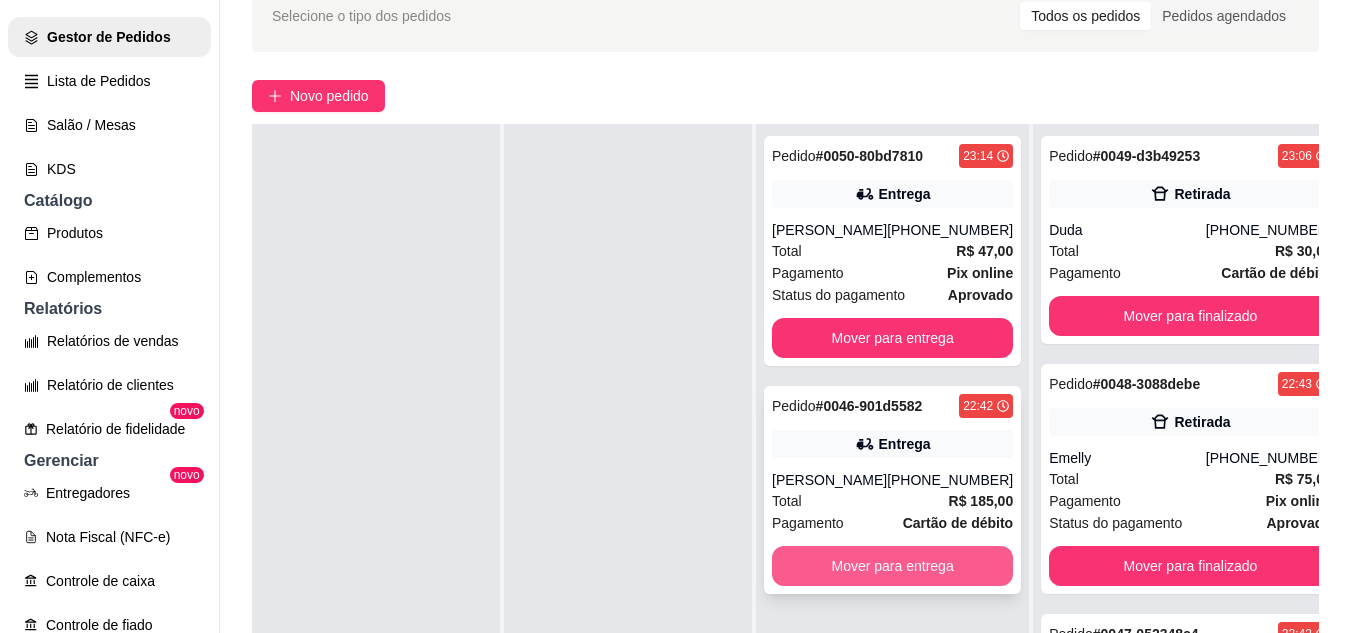 click on "Mover para entrega" at bounding box center [892, 566] 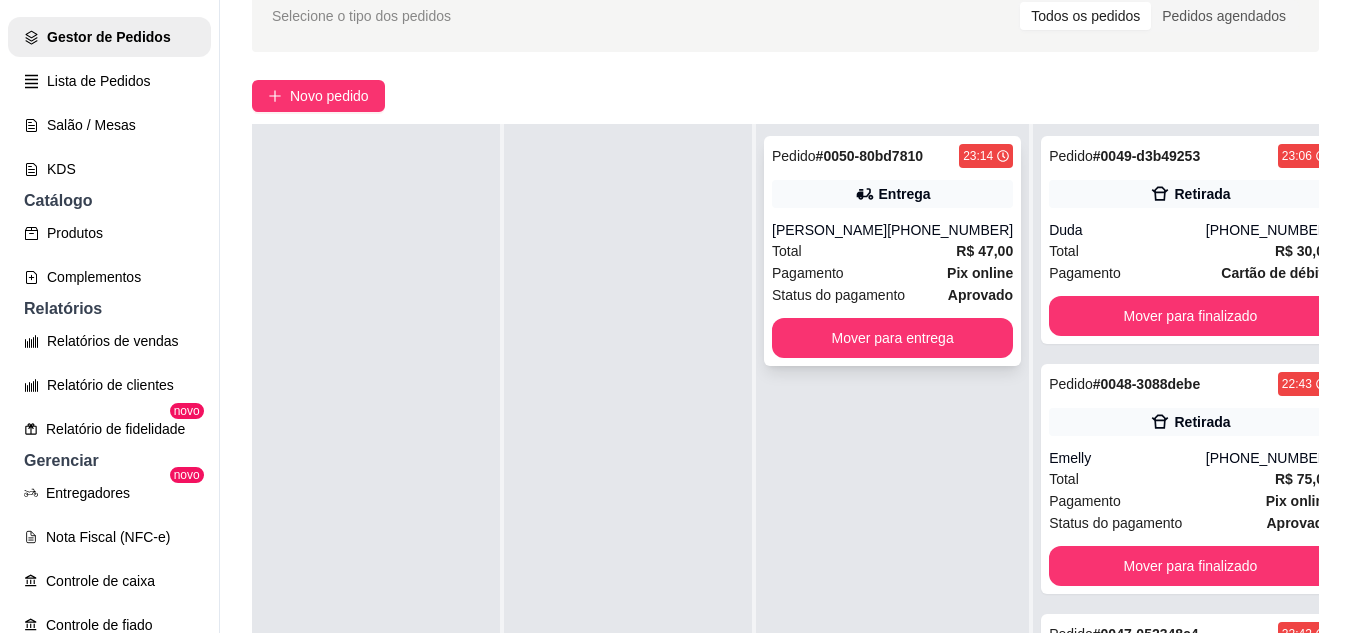 click on "[PERSON_NAME]" at bounding box center [829, 230] 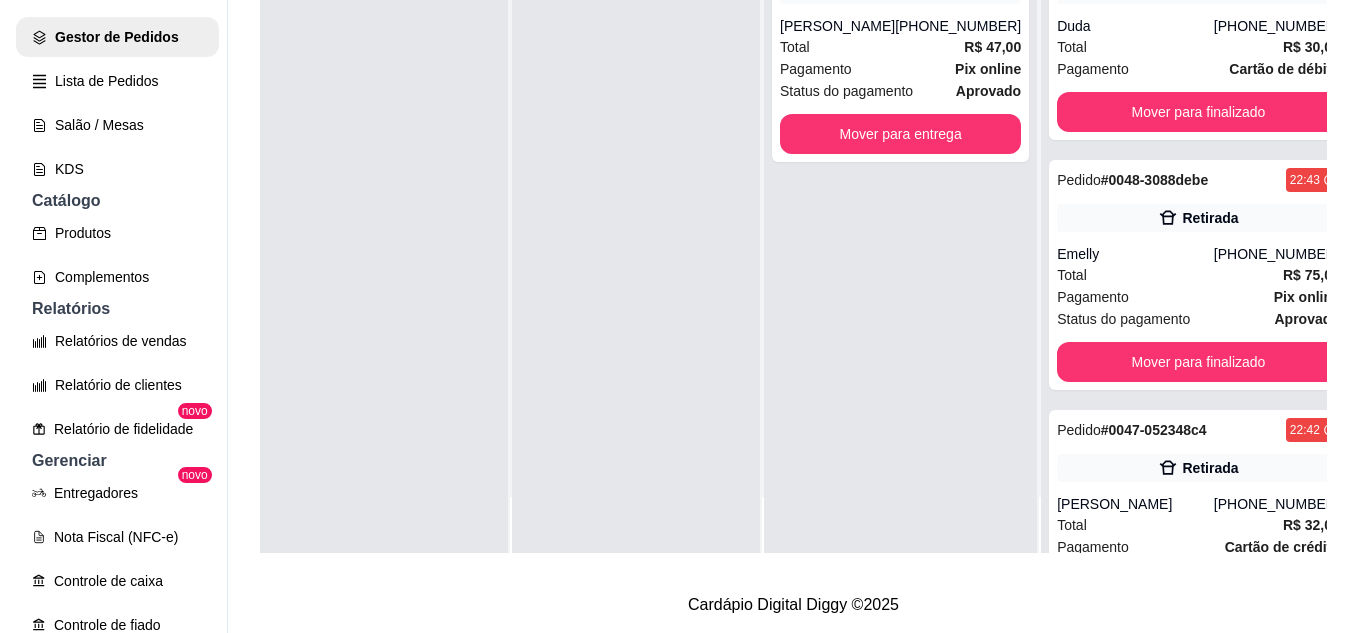 scroll, scrollTop: 319, scrollLeft: 0, axis: vertical 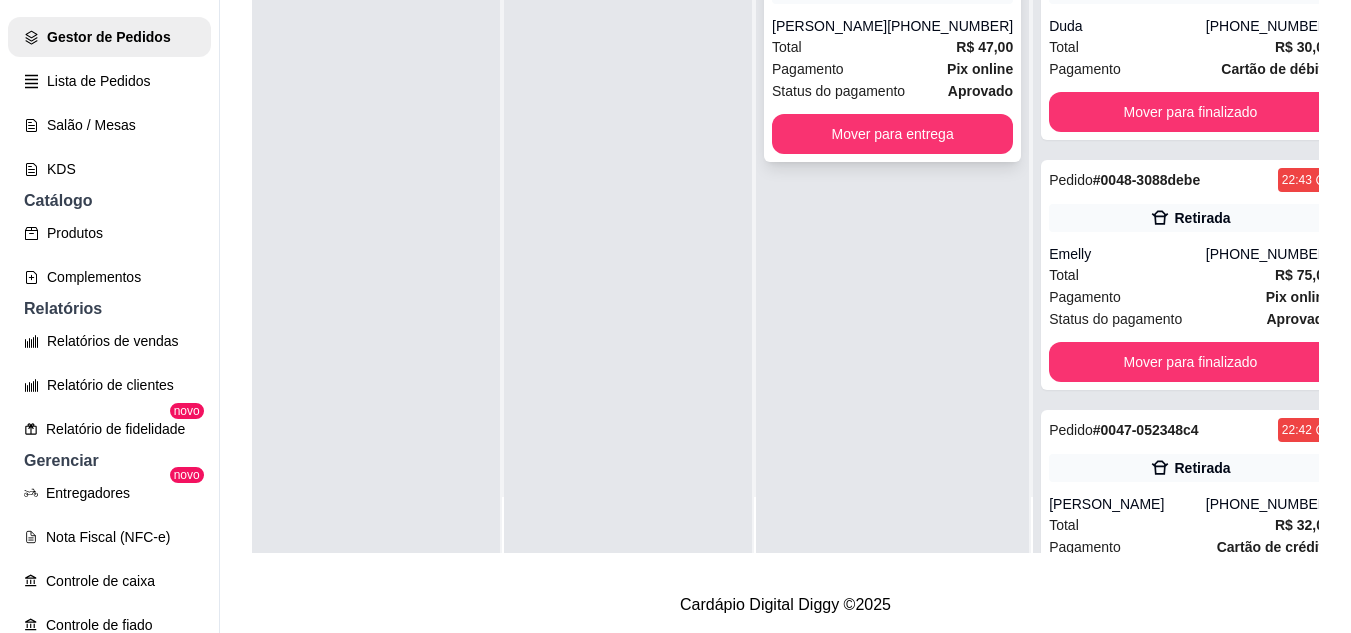 click on "Total R$ 47,00" at bounding box center [892, 47] 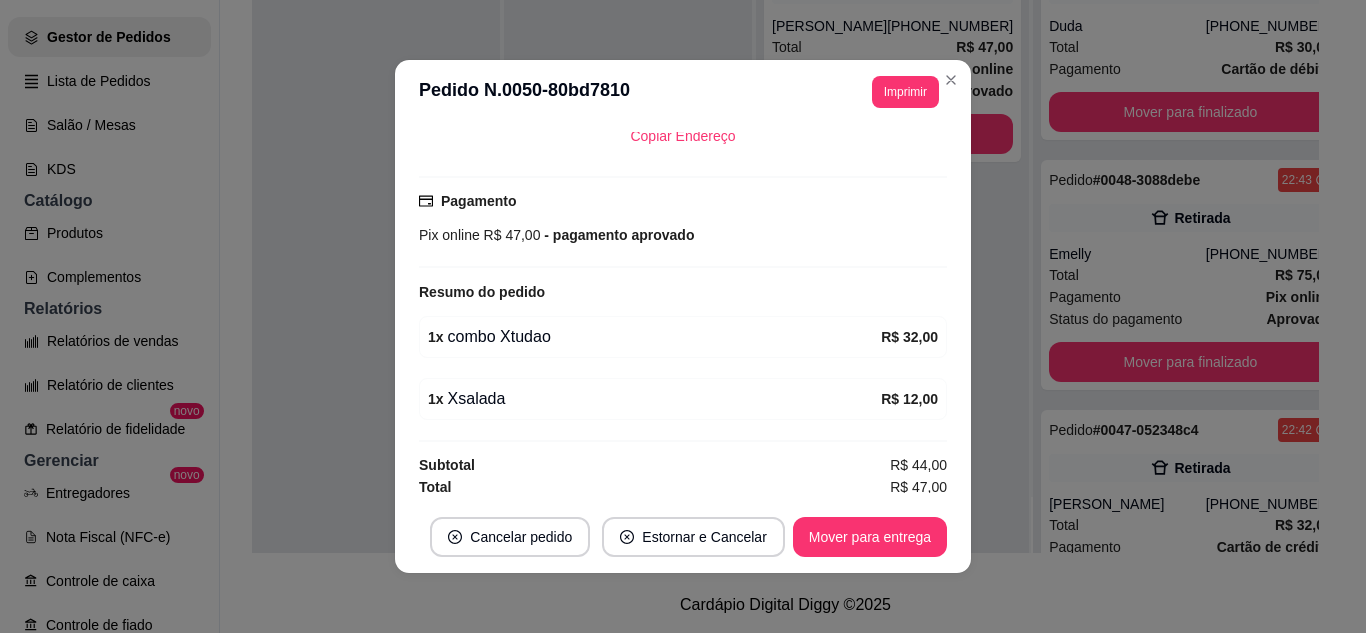 scroll, scrollTop: 478, scrollLeft: 0, axis: vertical 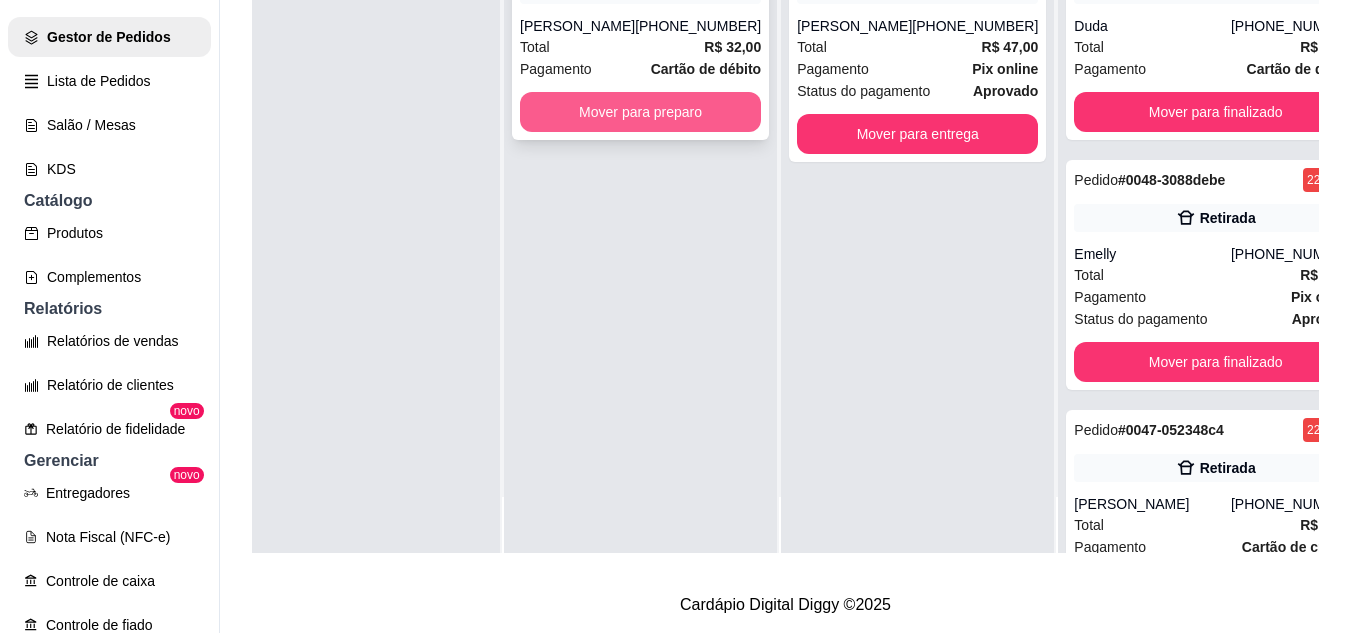 click on "Mover para preparo" at bounding box center (640, 112) 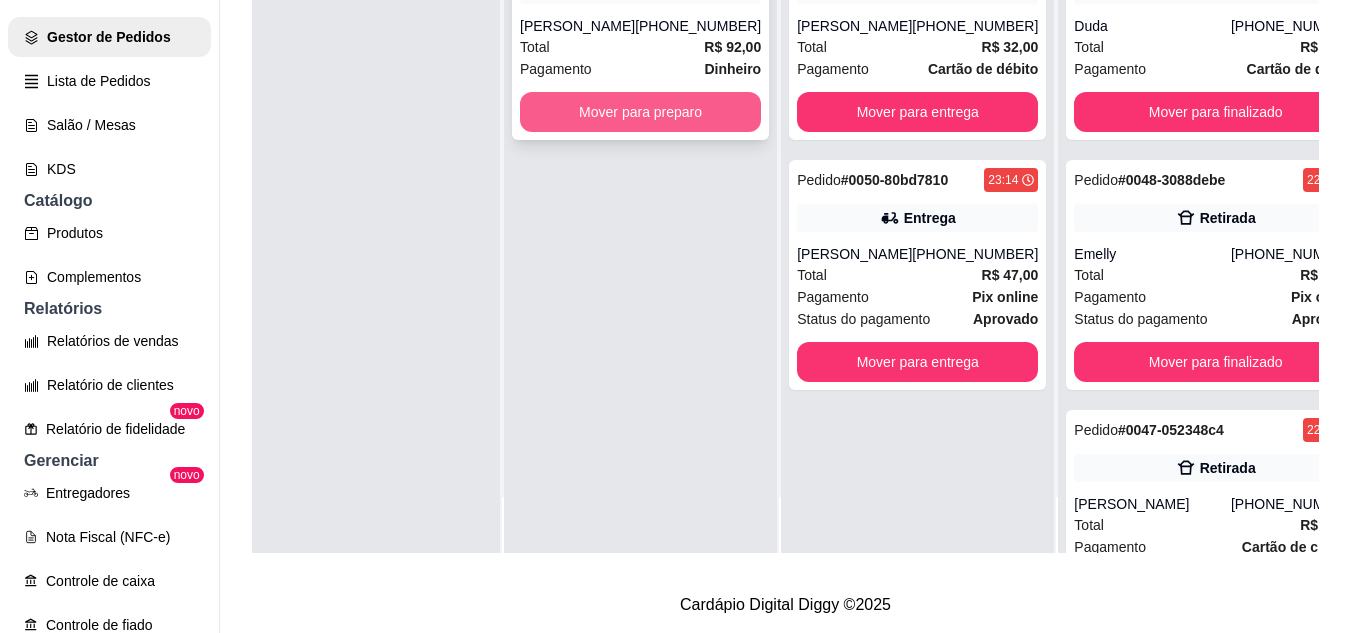 click on "Mover para preparo" at bounding box center (640, 112) 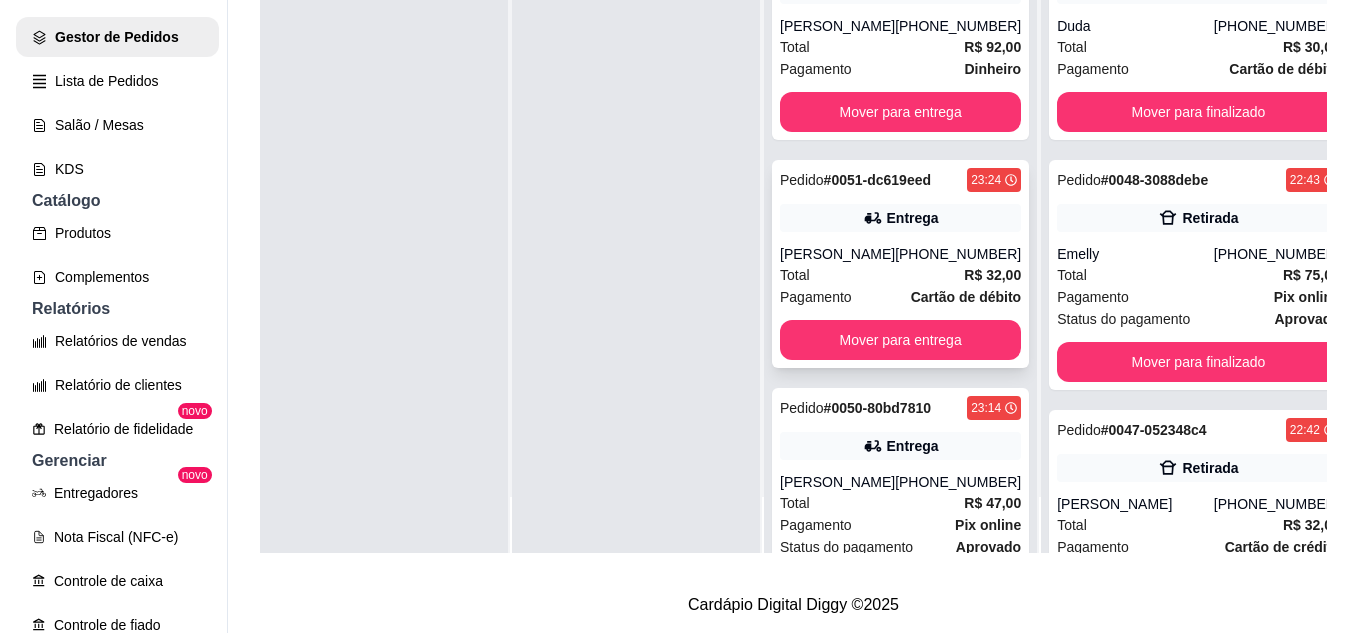 scroll, scrollTop: 0, scrollLeft: 0, axis: both 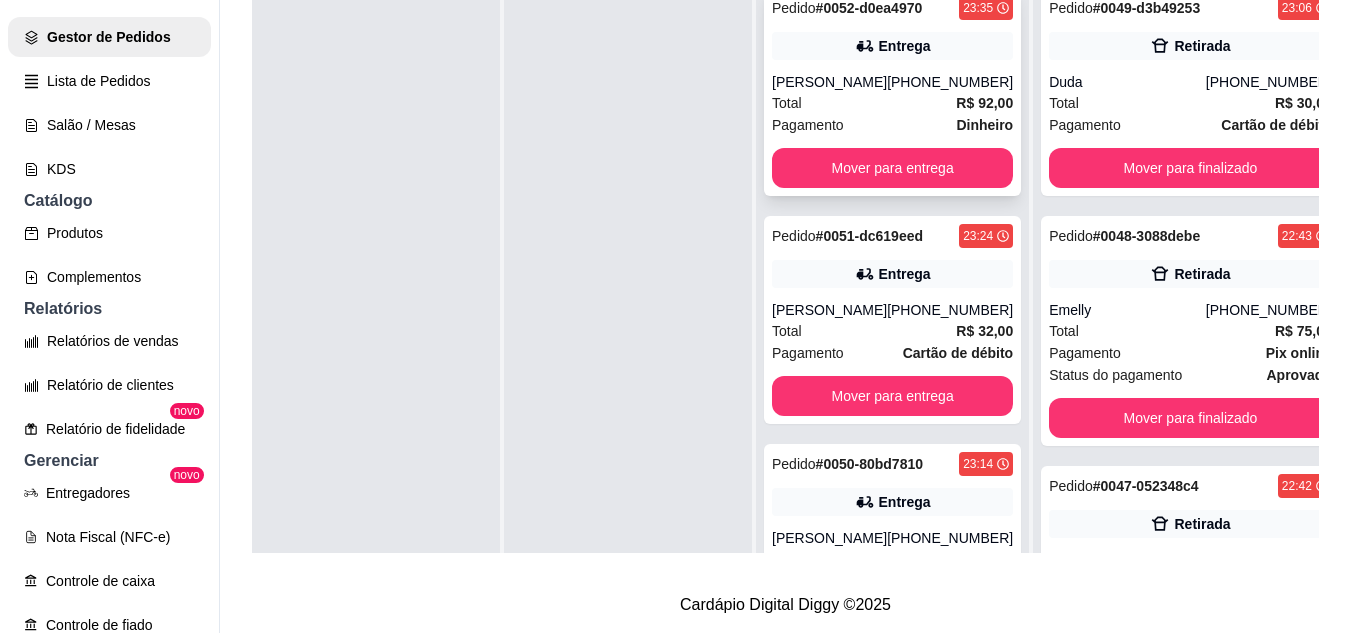 click on "R$ 92,00" at bounding box center (984, 103) 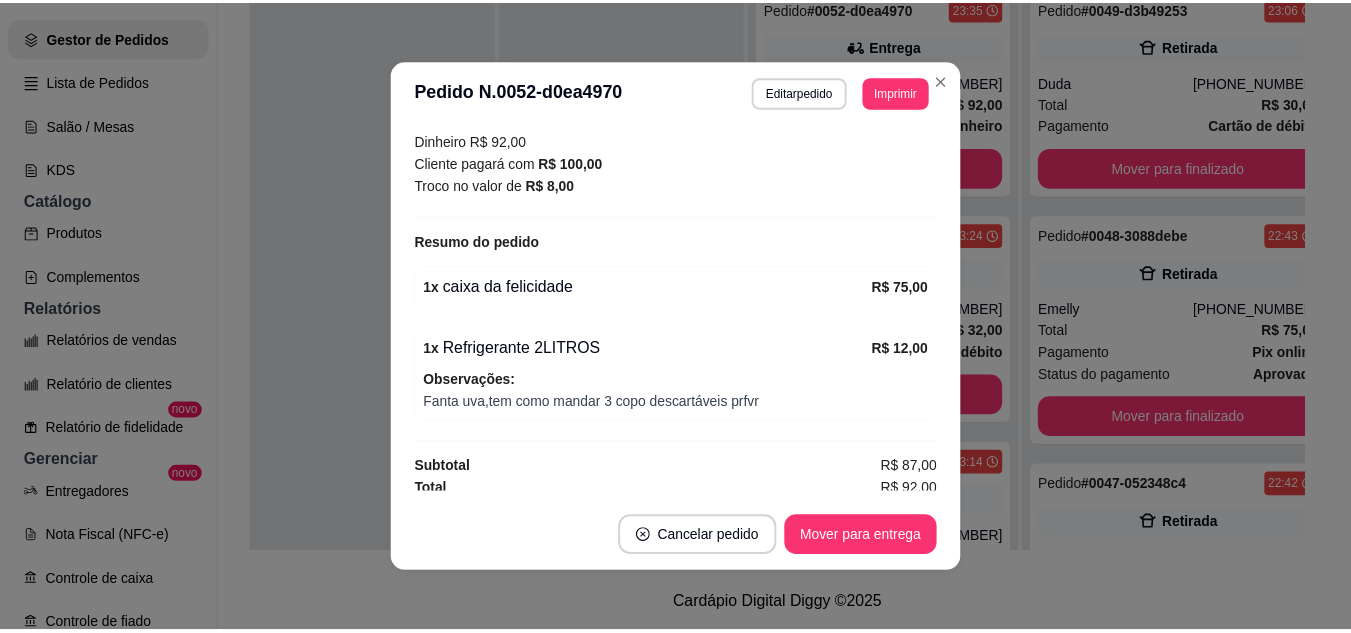 scroll, scrollTop: 574, scrollLeft: 0, axis: vertical 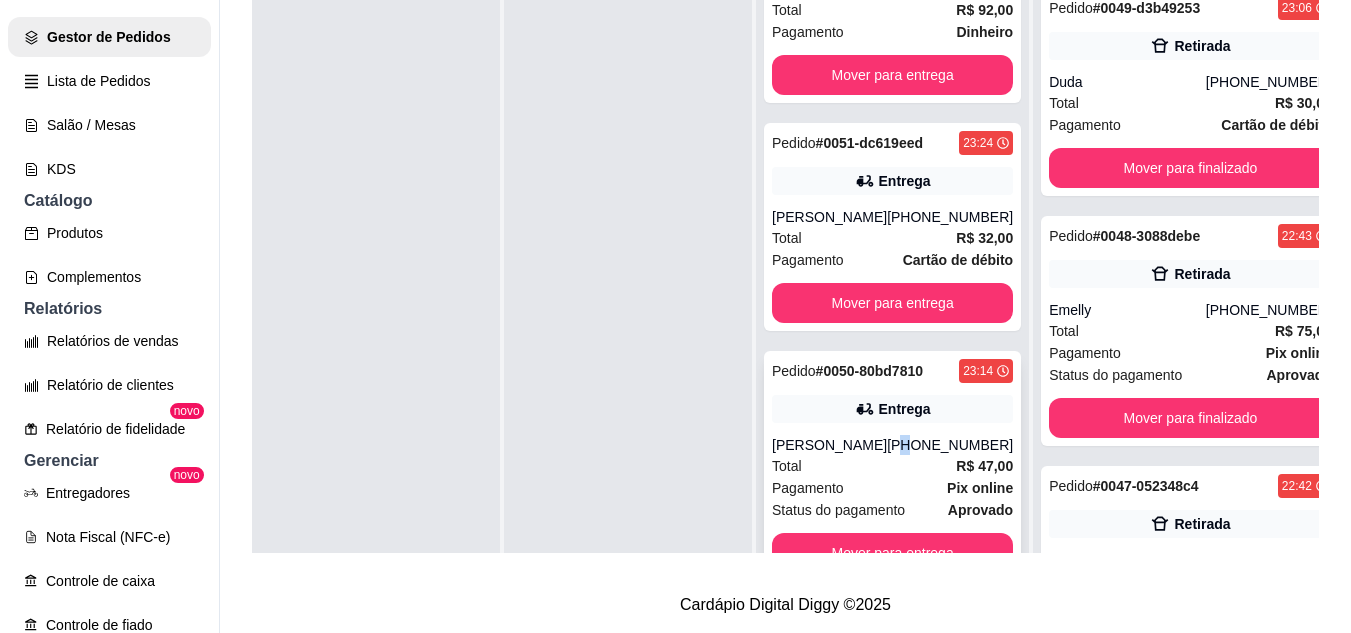 click on "[PHONE_NUMBER]" at bounding box center [950, 445] 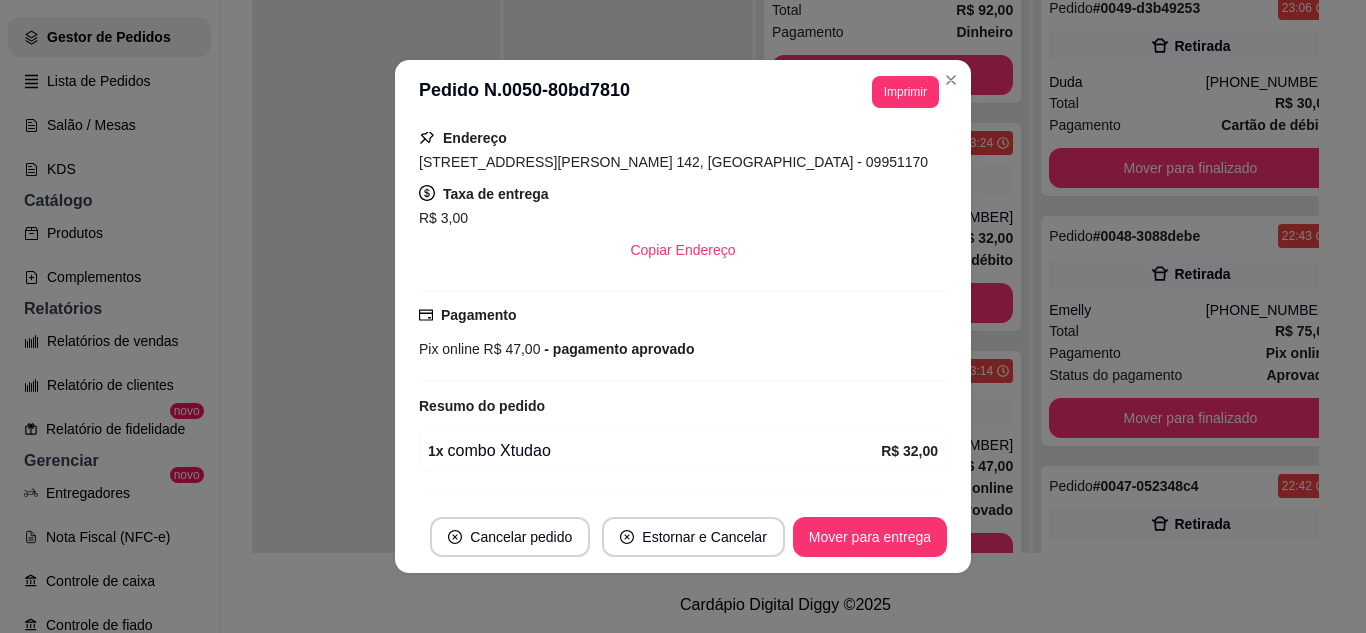 scroll, scrollTop: 478, scrollLeft: 0, axis: vertical 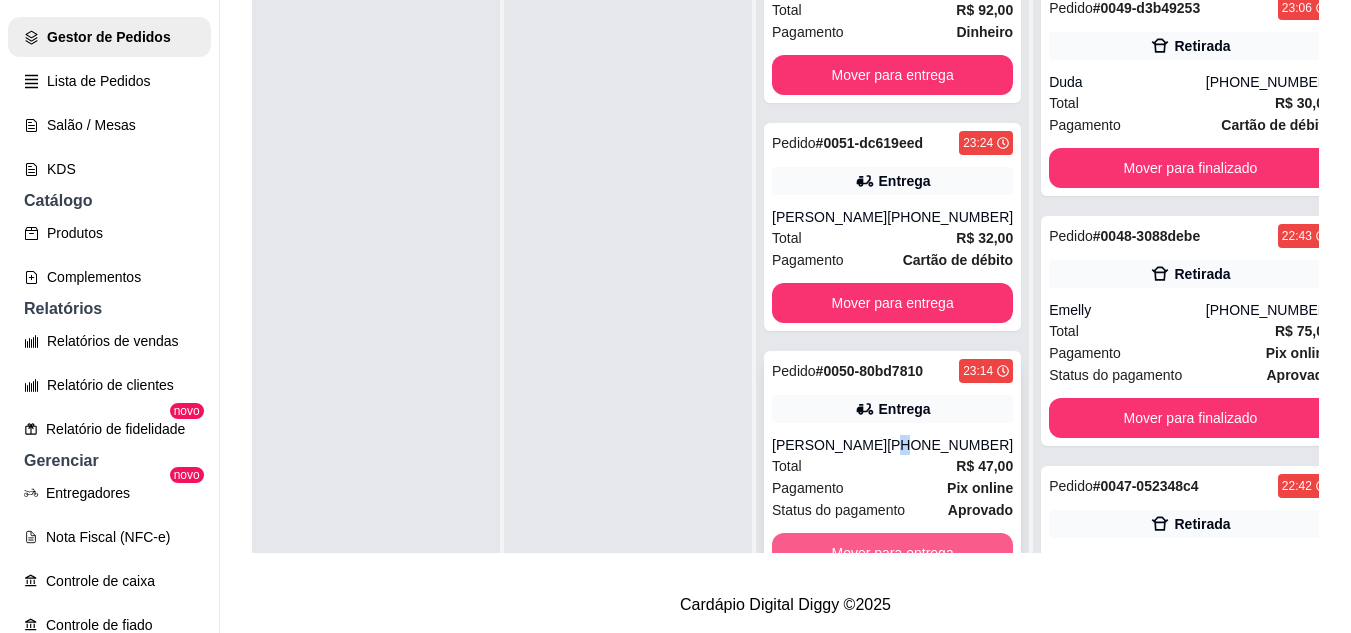 click on "Mover para entrega" at bounding box center [892, 553] 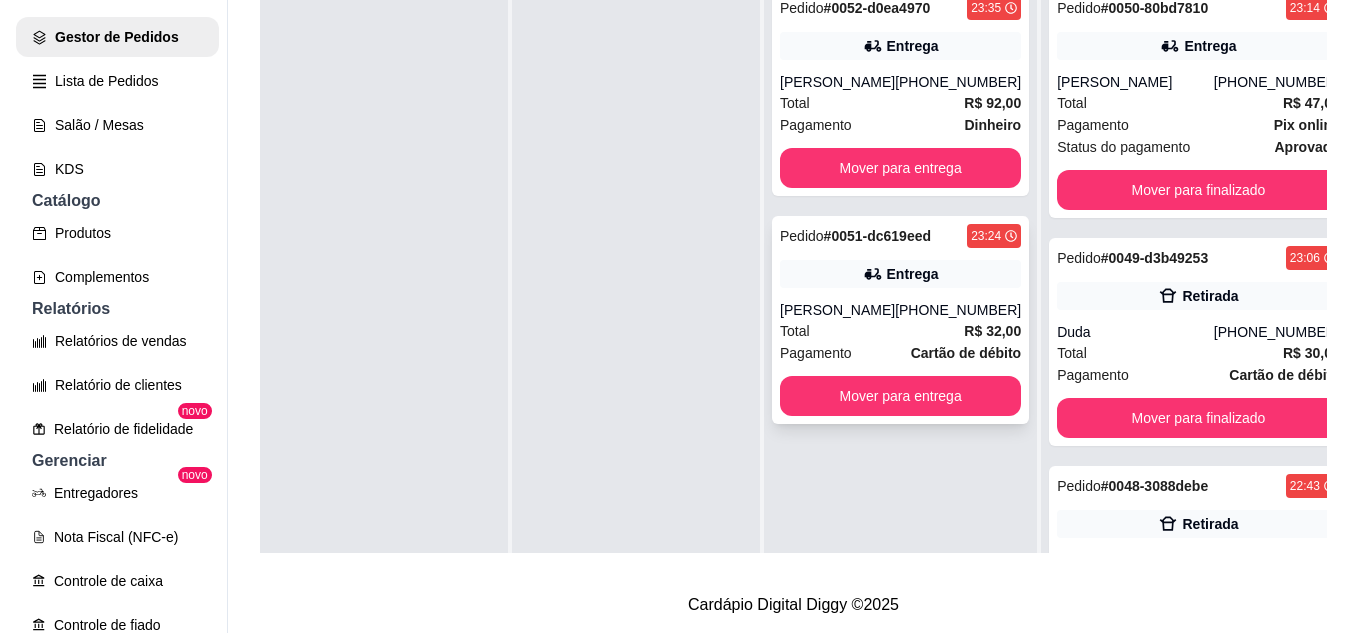 scroll, scrollTop: 0, scrollLeft: 0, axis: both 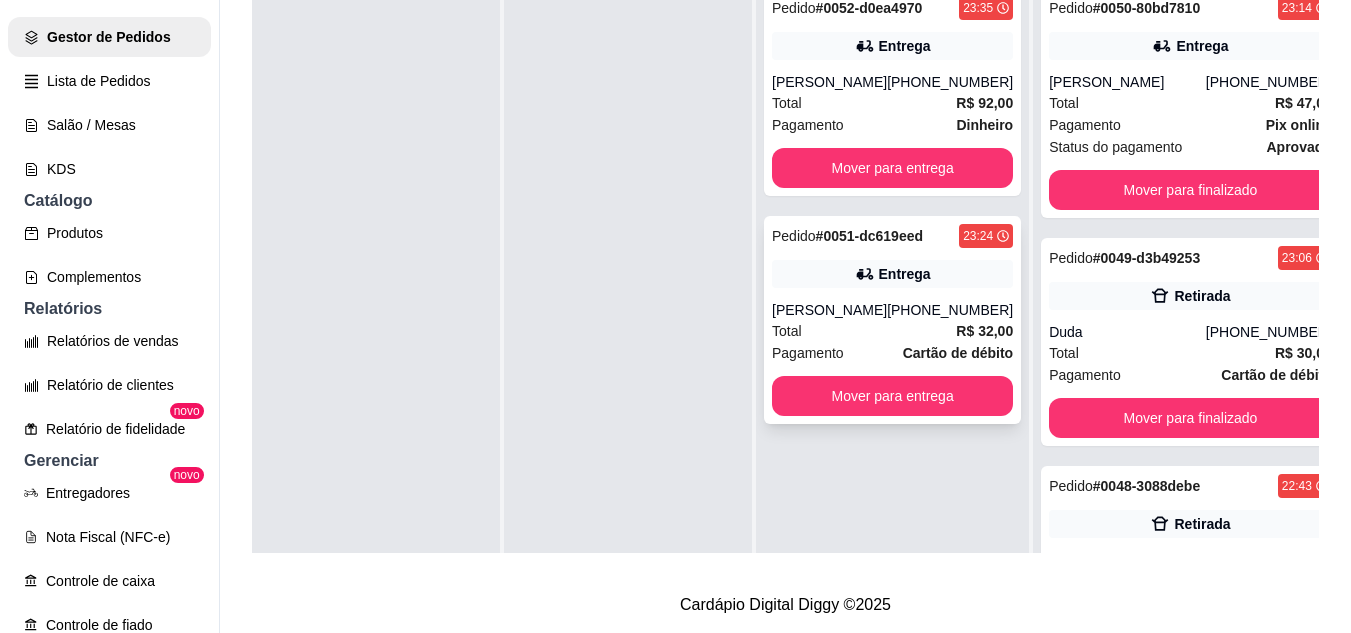 click on "Pedido  # 0051-dc619eed 23:24 Entrega [PERSON_NAME]  [PHONE_NUMBER] Total R$ 32,00 Pagamento Cartão de débito Mover para entrega" at bounding box center [892, 320] 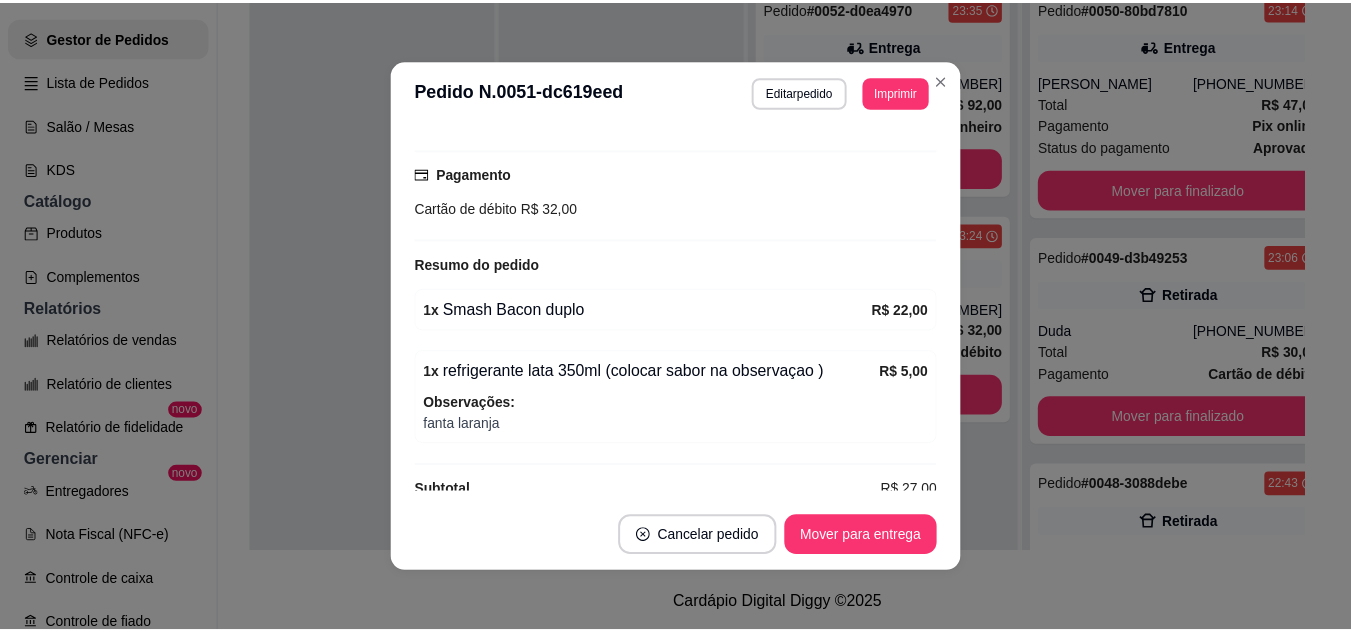 scroll, scrollTop: 530, scrollLeft: 0, axis: vertical 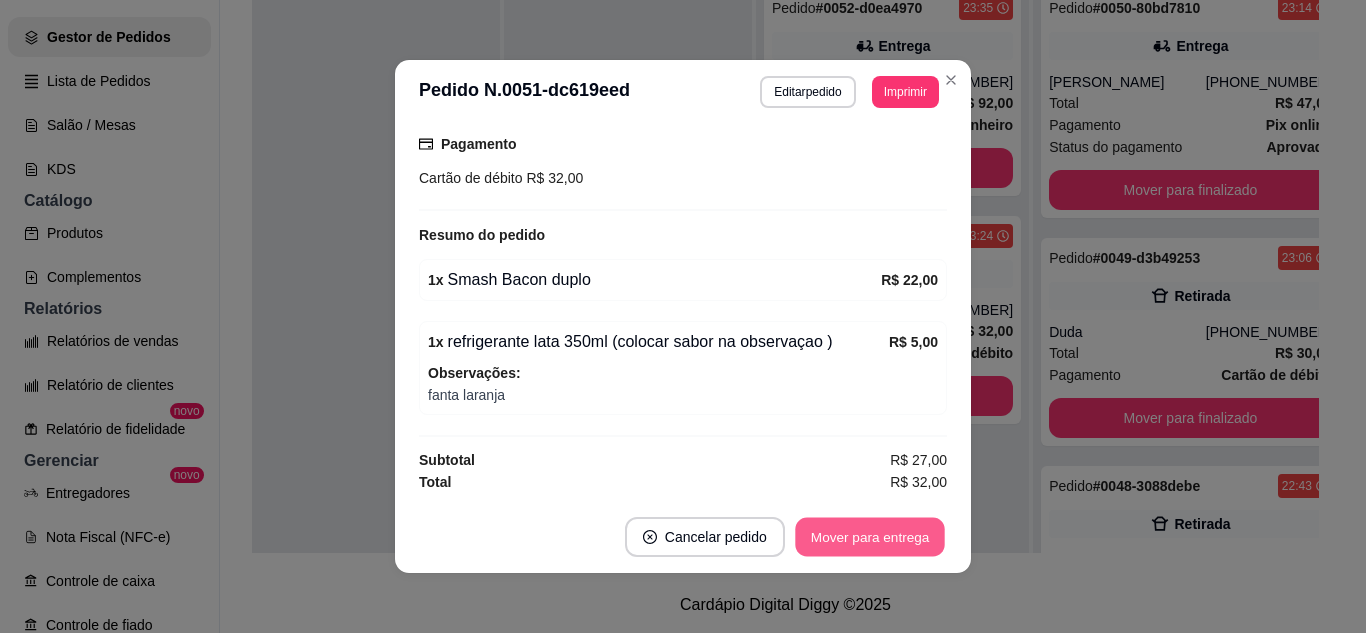 click on "Mover para entrega" at bounding box center [870, 537] 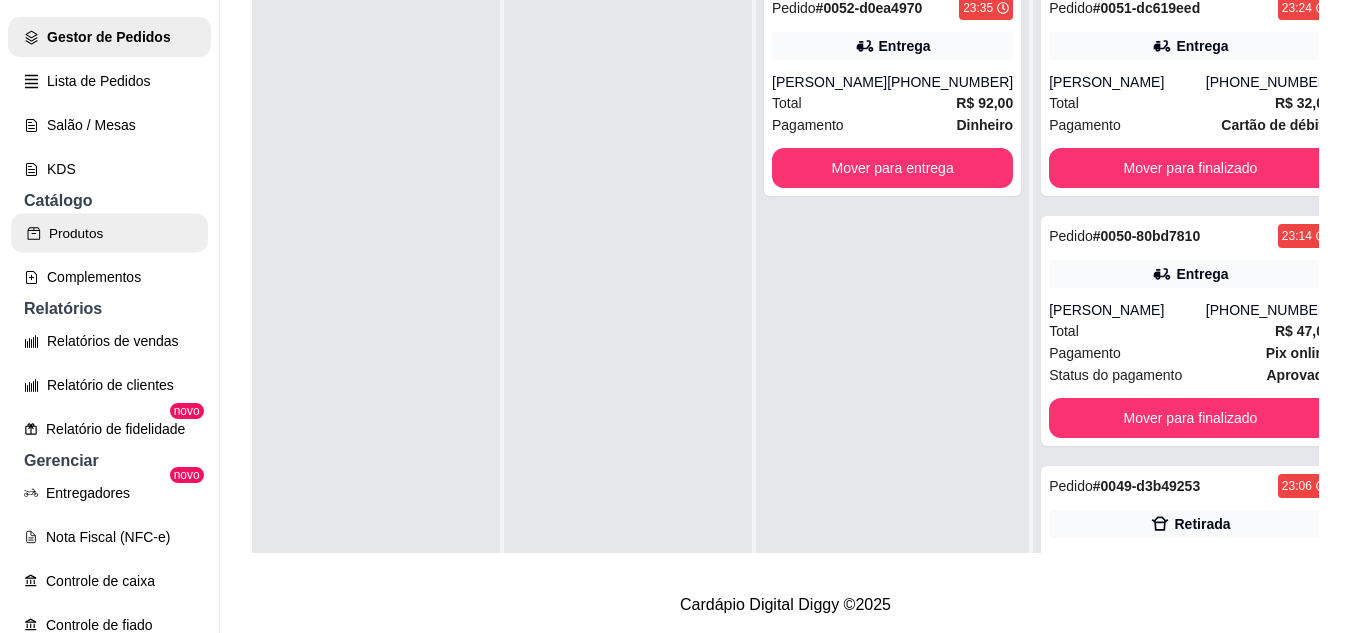 click on "Produtos" at bounding box center (109, 233) 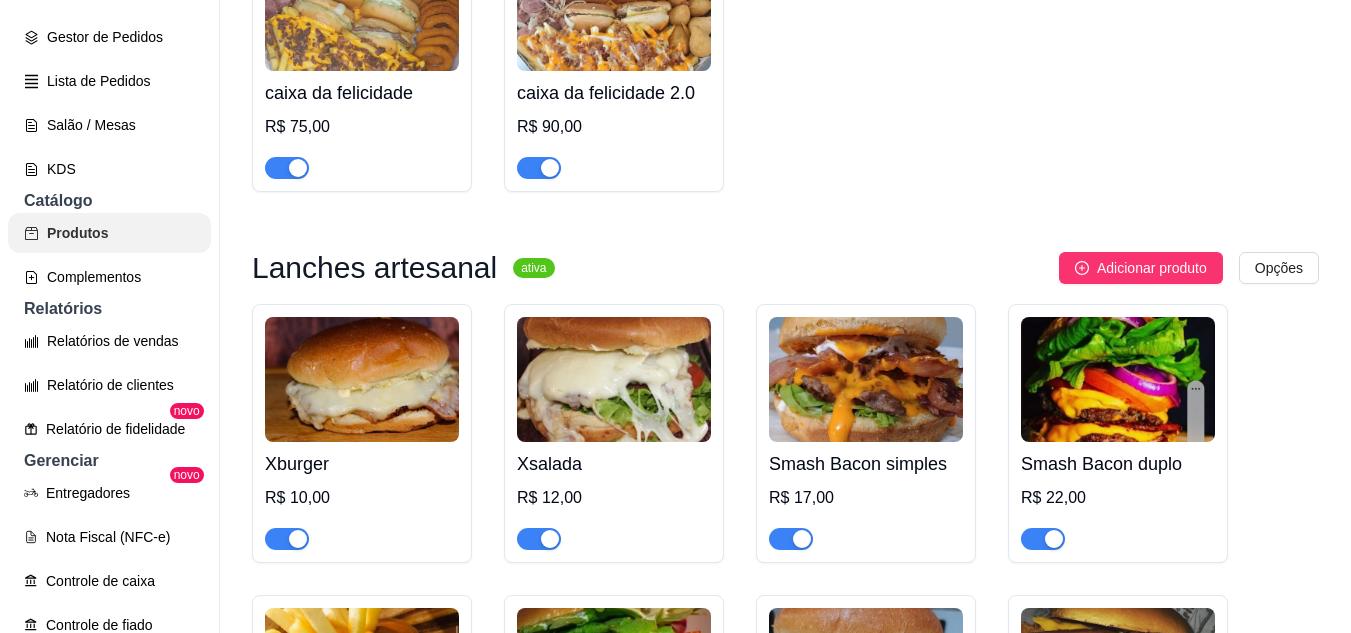 scroll, scrollTop: 0, scrollLeft: 0, axis: both 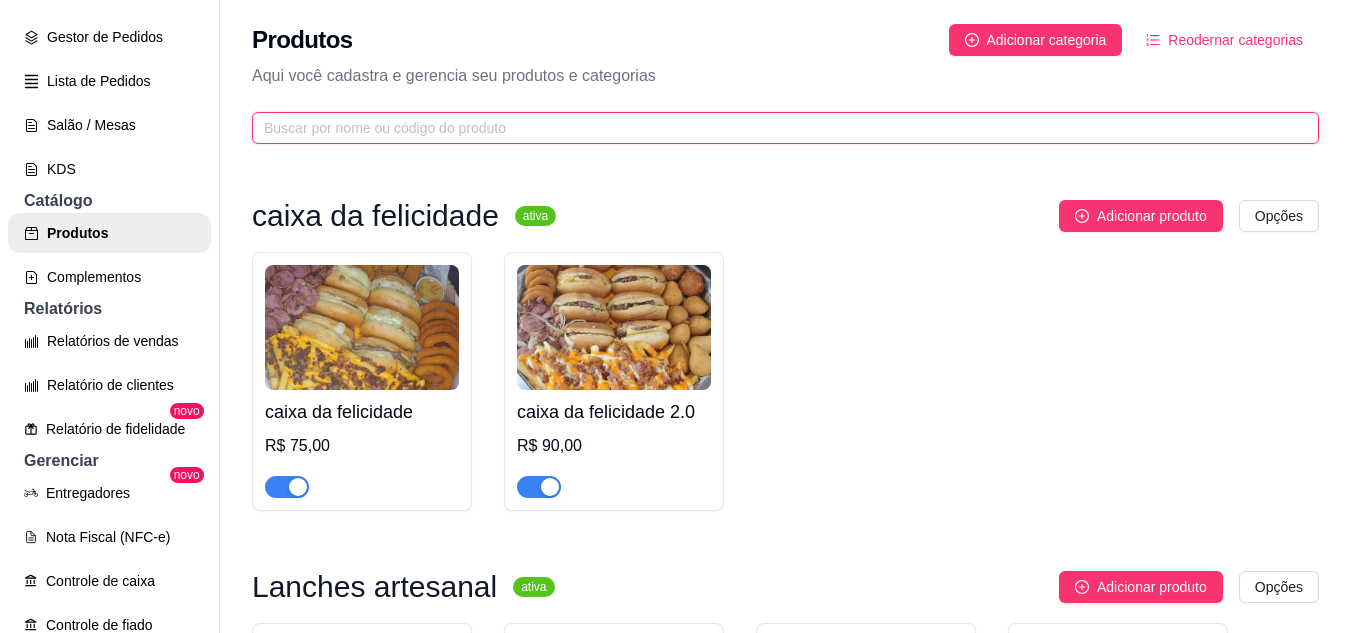 click at bounding box center (777, 128) 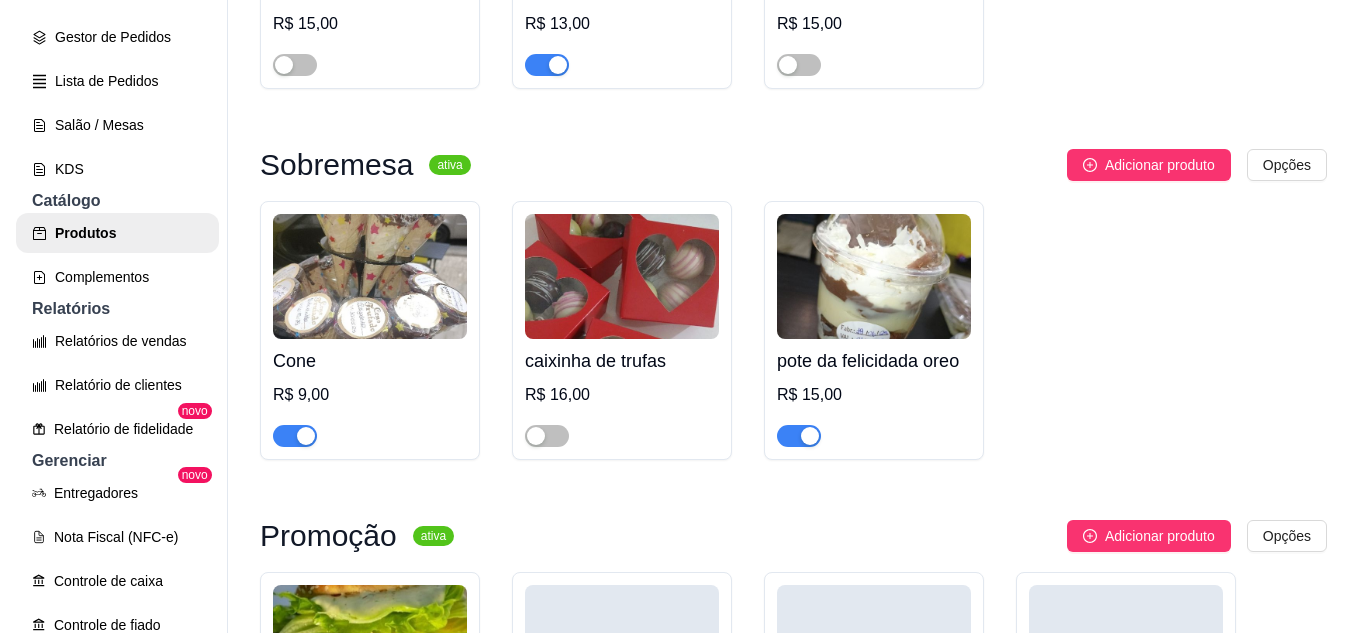 scroll, scrollTop: 4300, scrollLeft: 0, axis: vertical 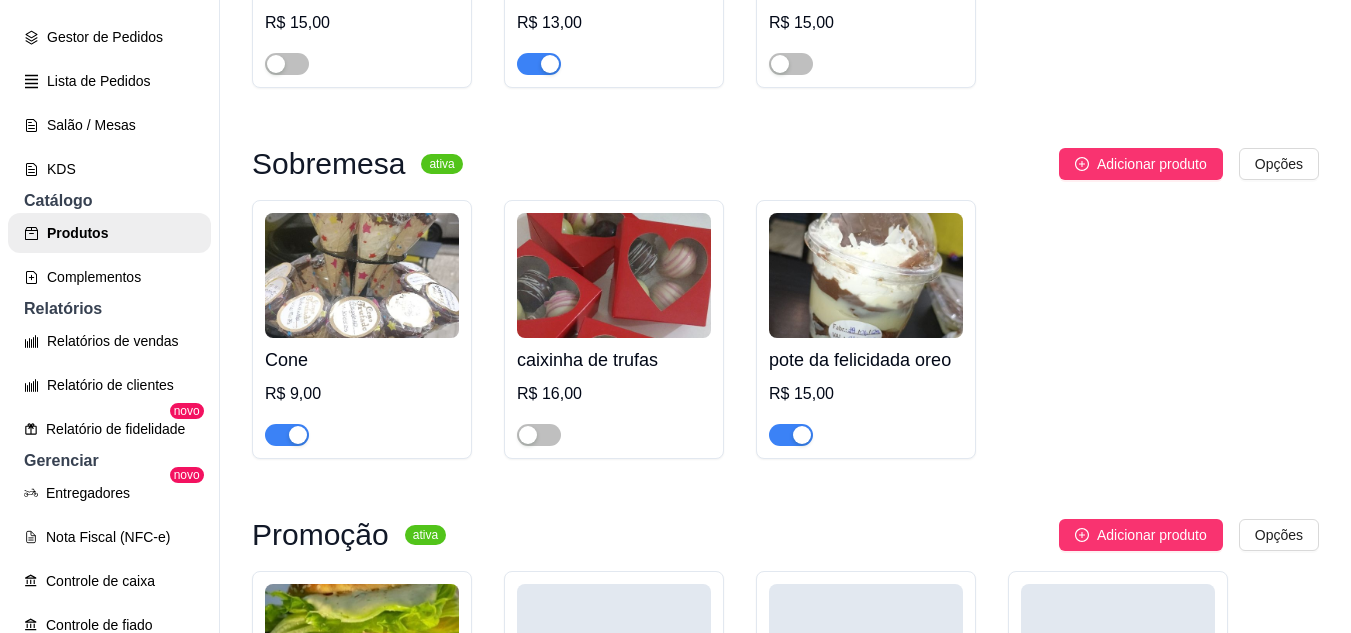 type on "c" 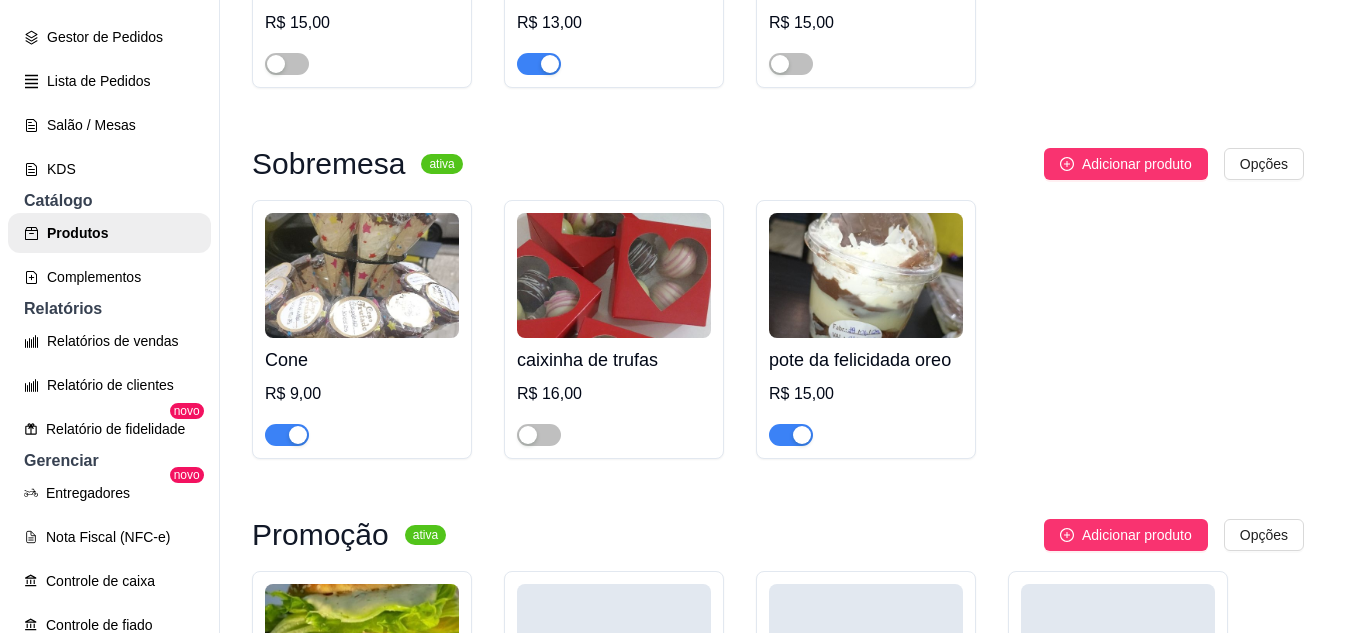type 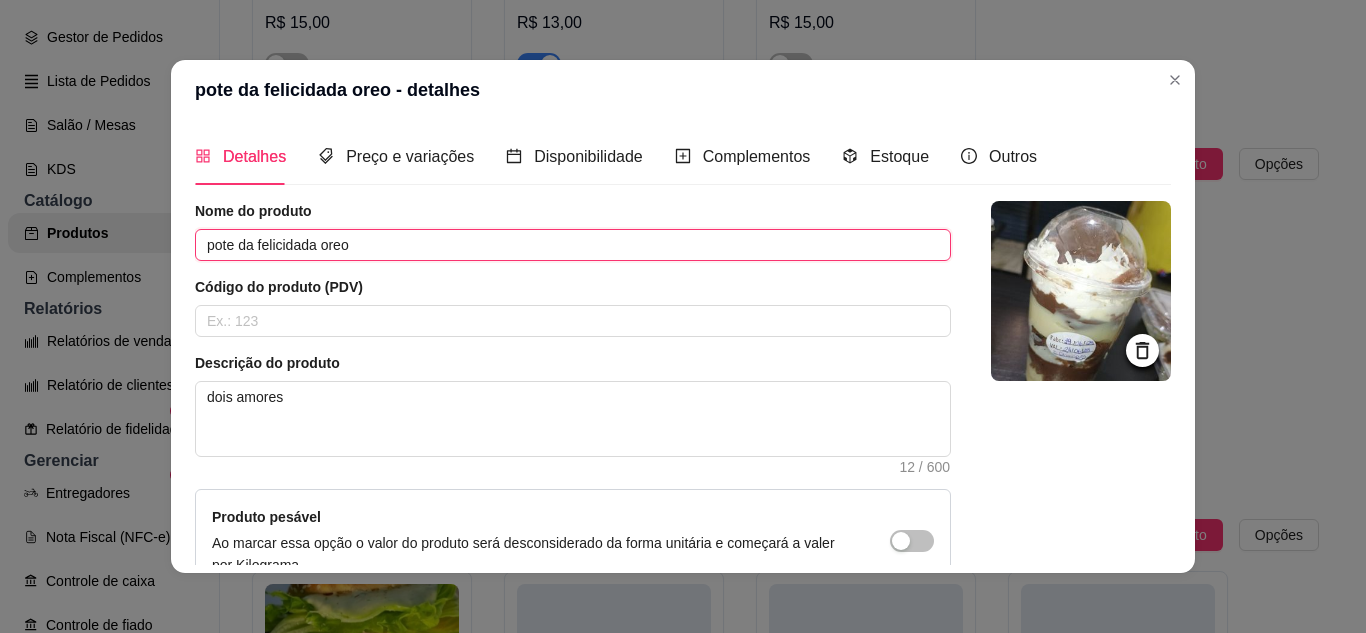 click on "pote da felicidada oreo" at bounding box center (573, 245) 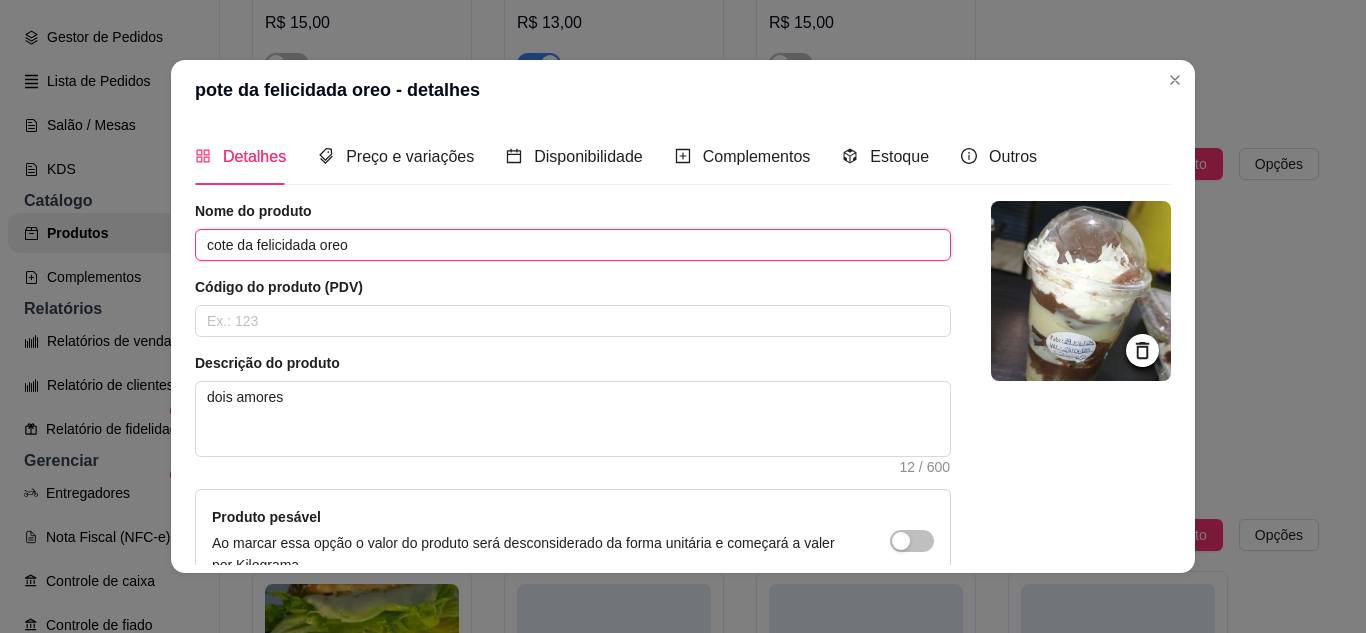 click on "cote da felicidada oreo" at bounding box center [573, 245] 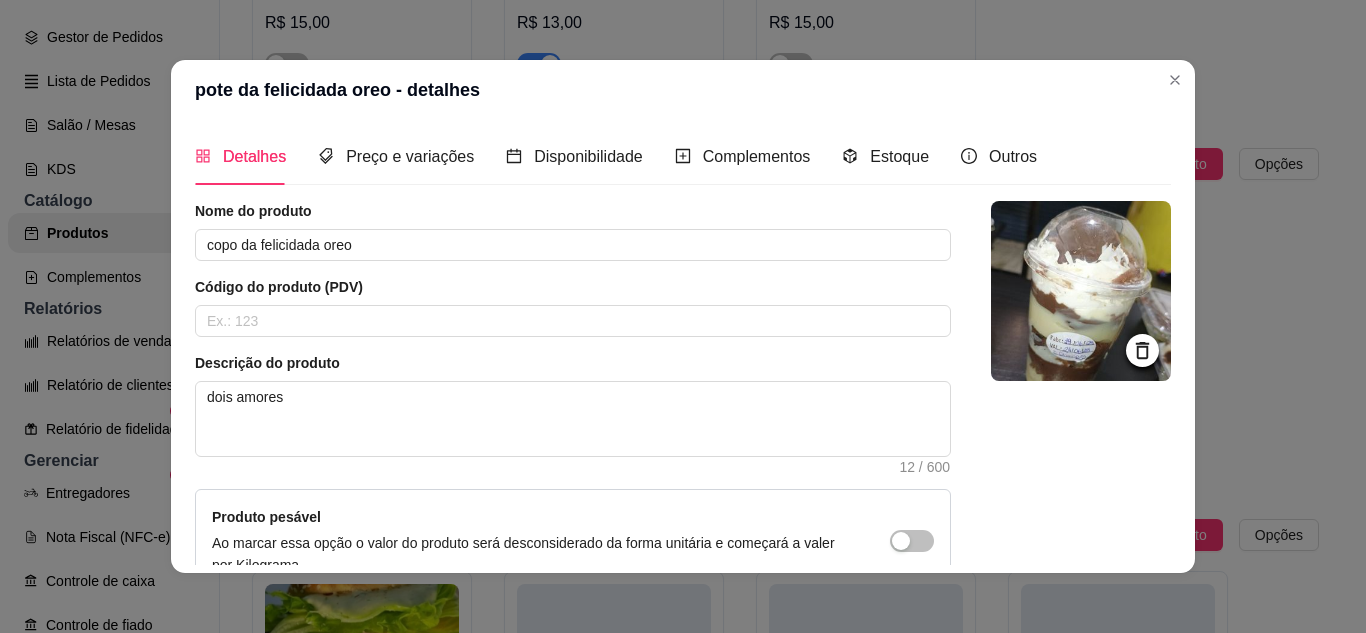 click 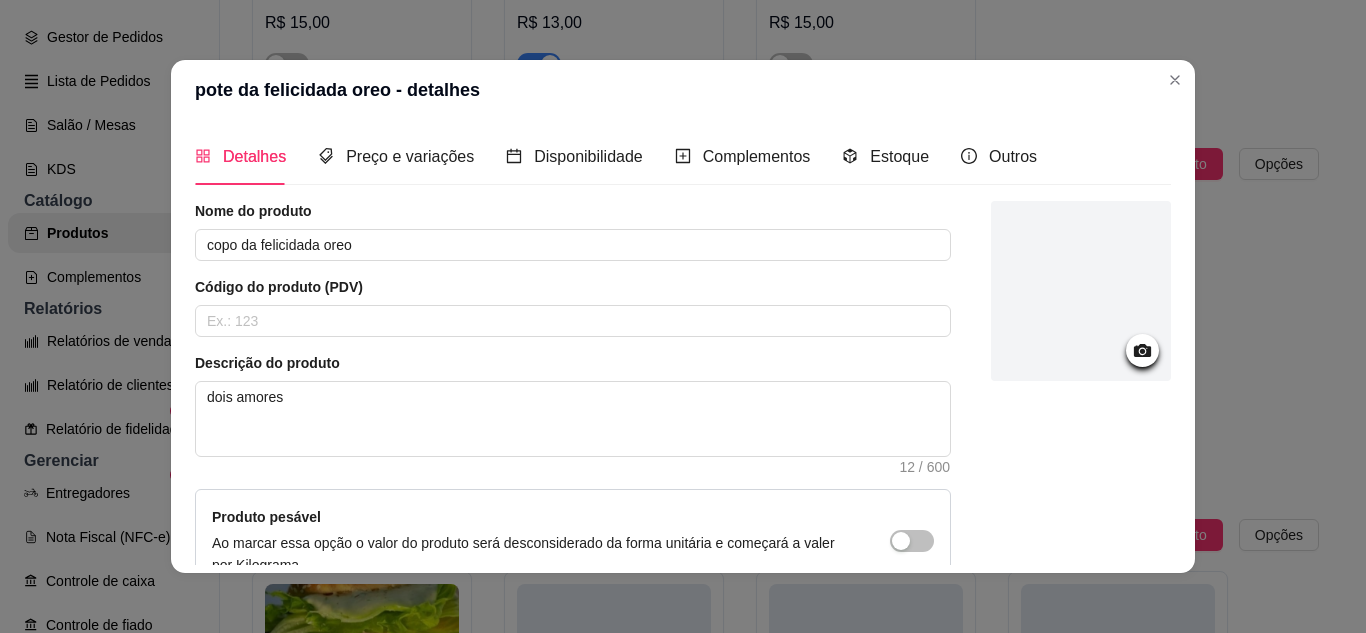 click 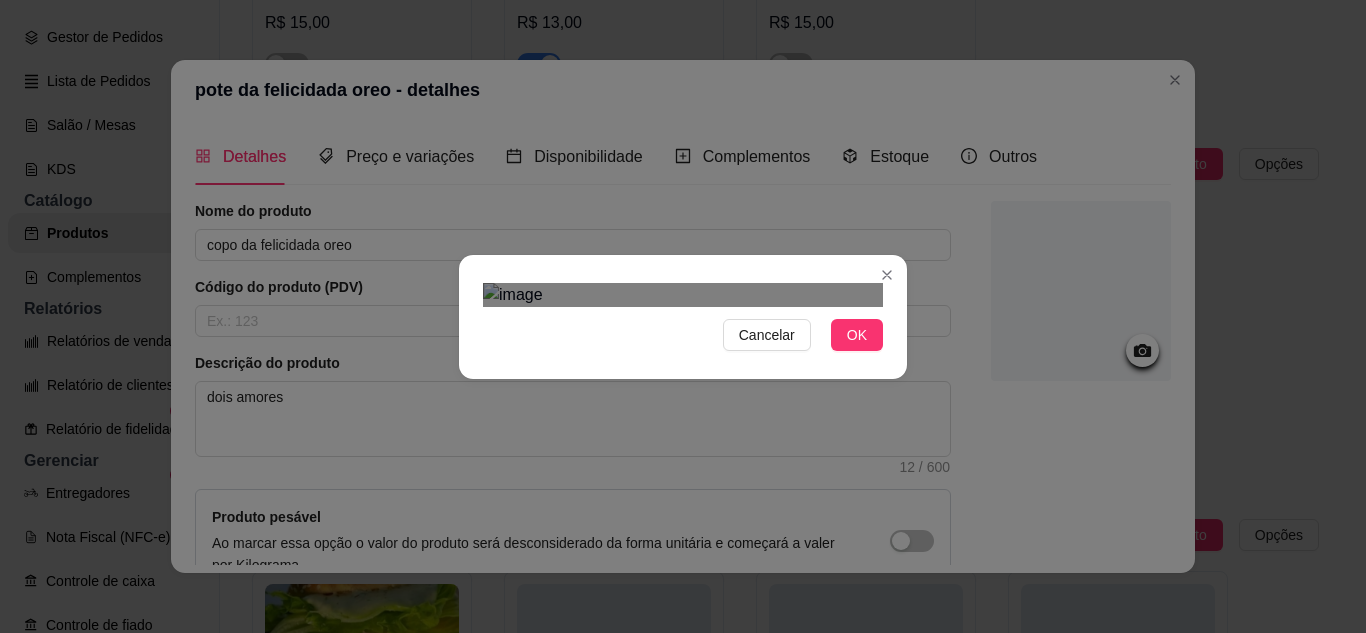 click on "Cancelar OK" at bounding box center (683, 317) 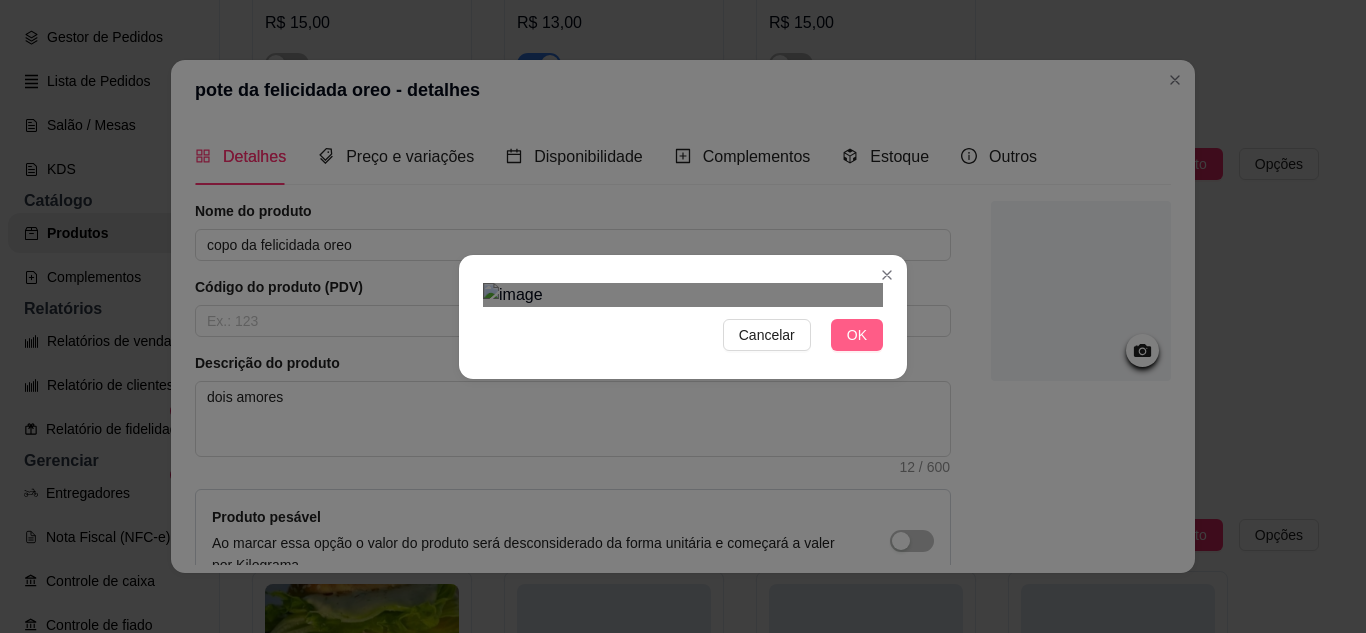 click on "OK" at bounding box center [857, 335] 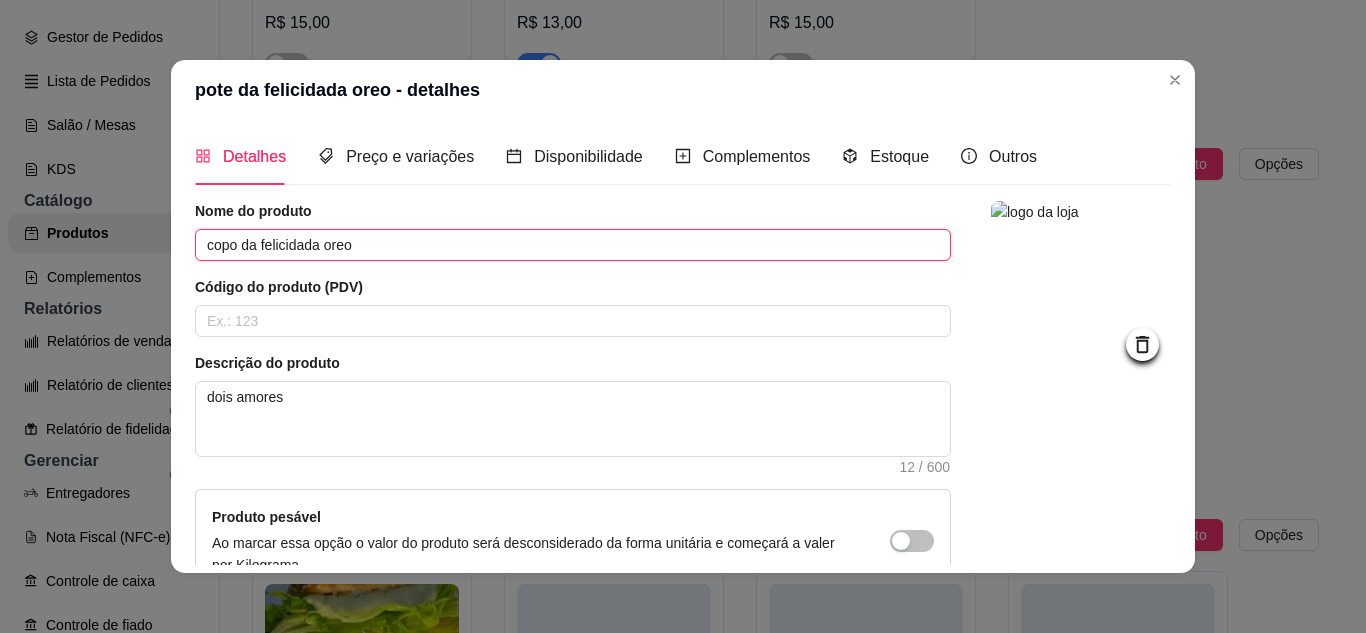click on "copo da felicidada oreo" at bounding box center [573, 245] 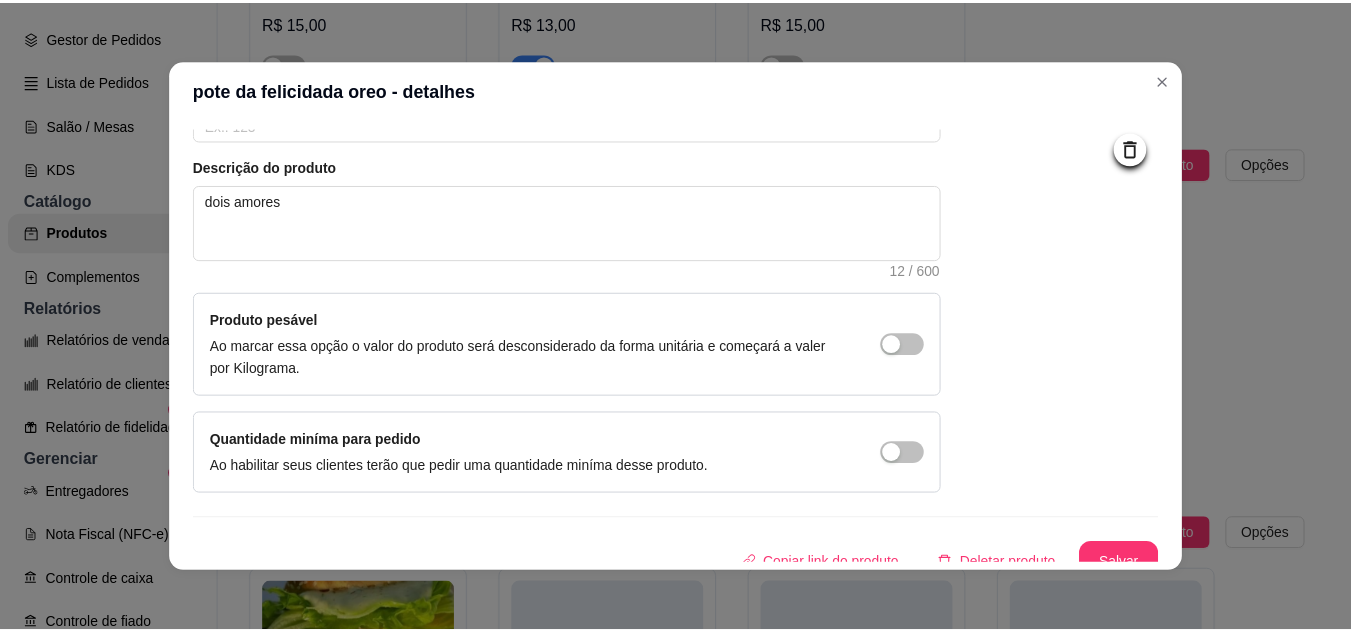 scroll, scrollTop: 215, scrollLeft: 0, axis: vertical 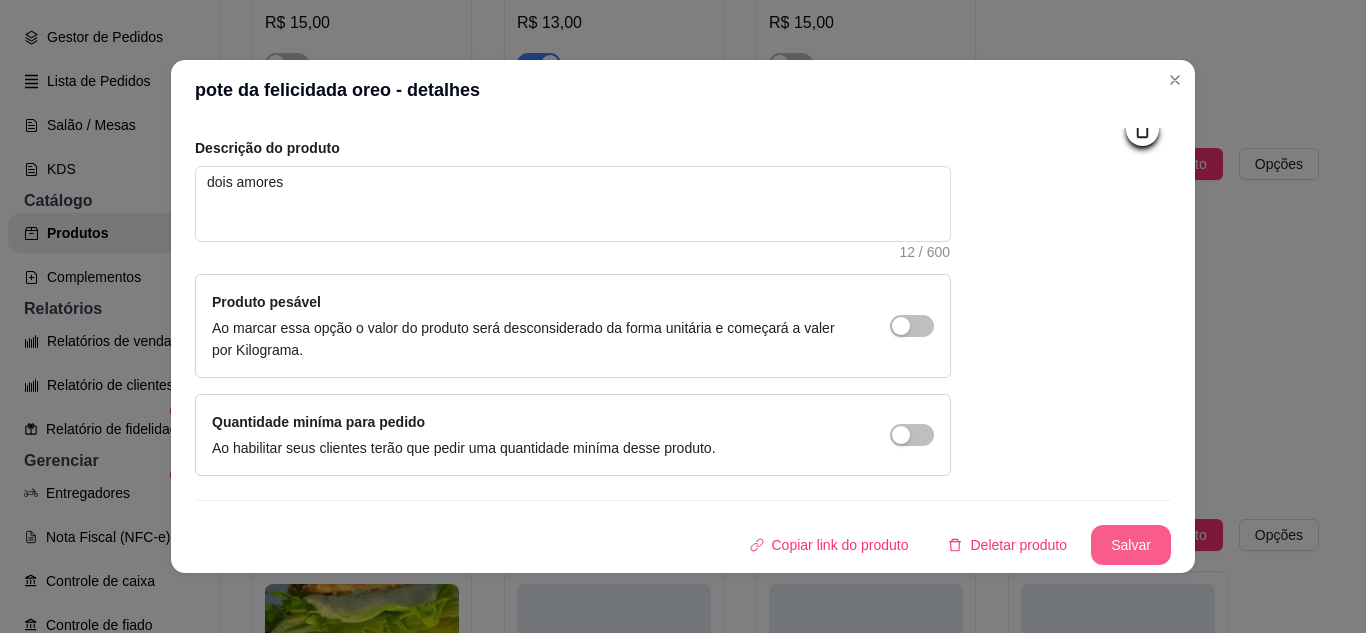 type on "copo da felicidada oreo 200ml" 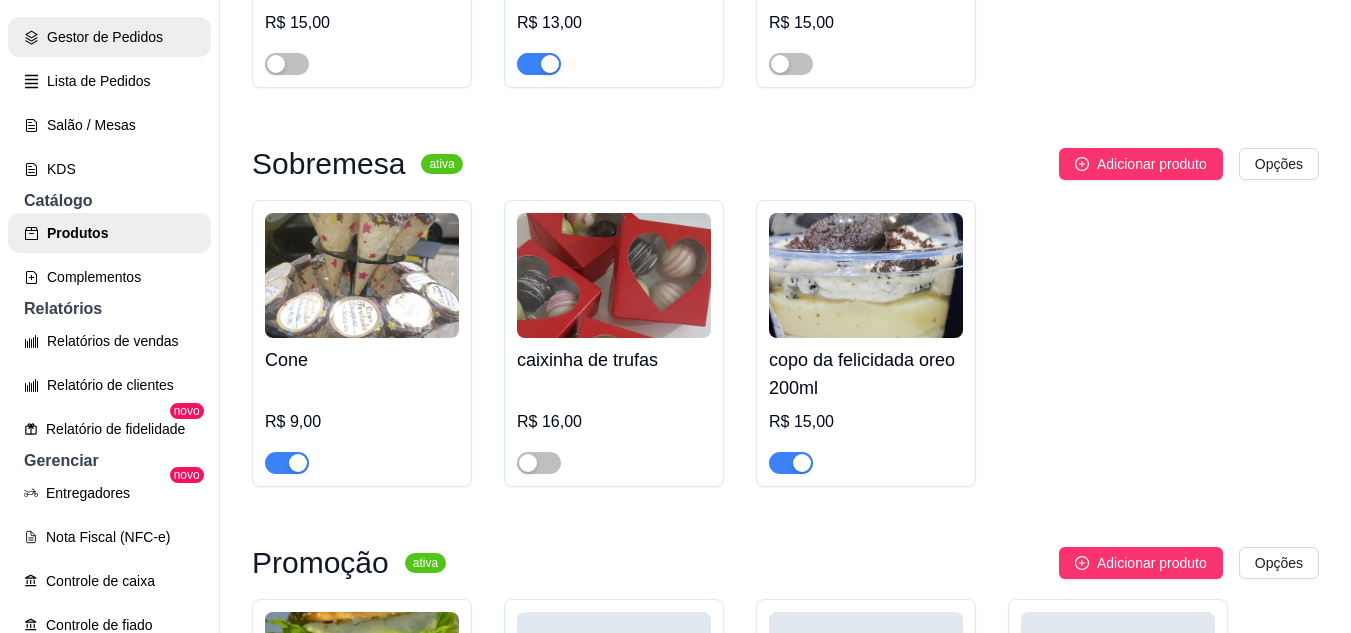 click on "Gestor de Pedidos" at bounding box center [109, 37] 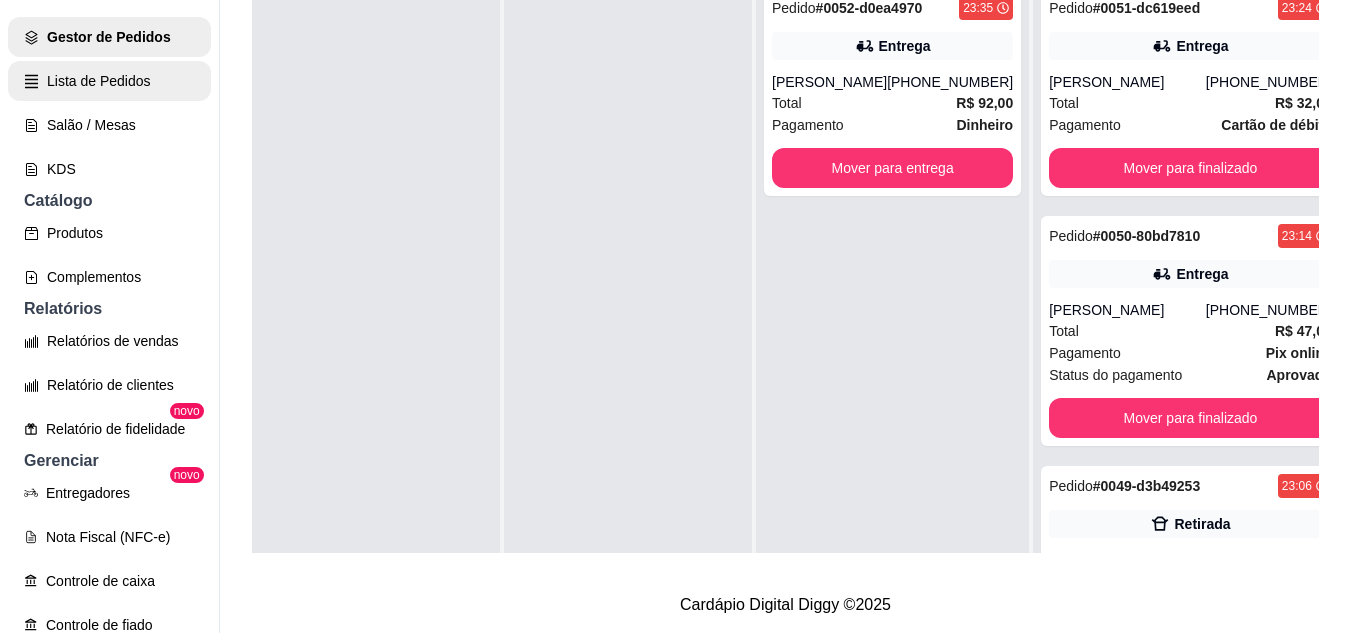 scroll, scrollTop: 0, scrollLeft: 0, axis: both 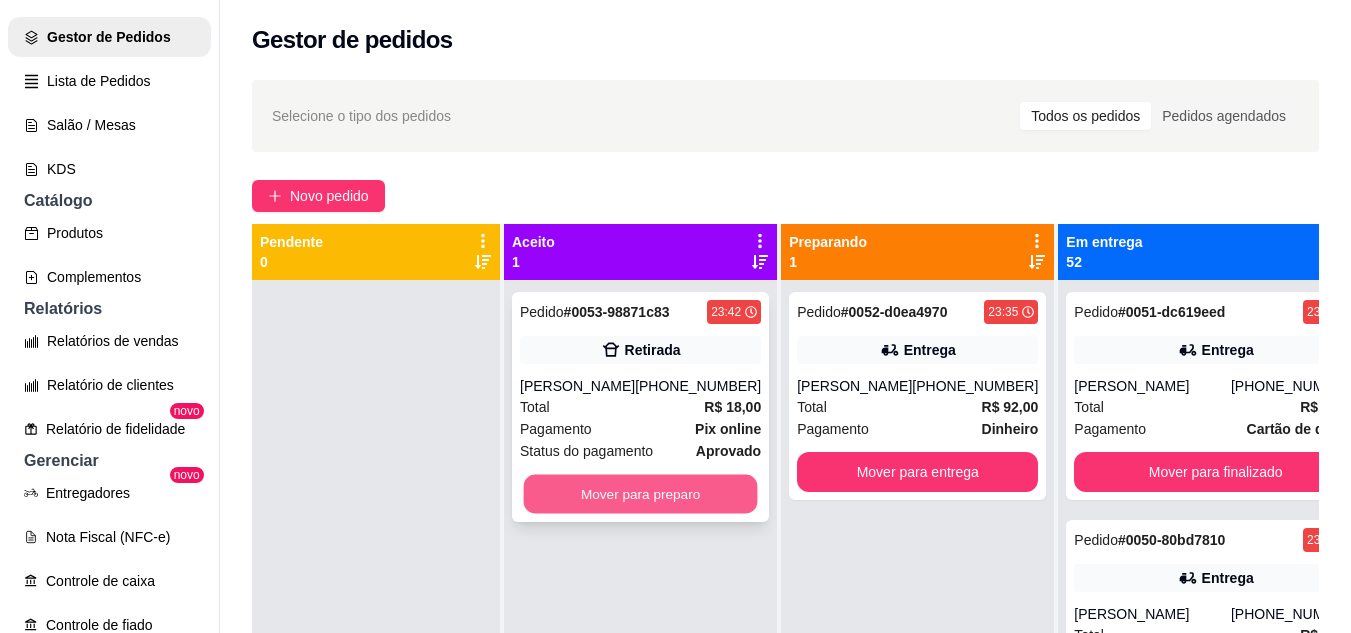 click on "Pedido  # 0053-98871c83 23:42 Retirada Célia  [PHONE_NUMBER] Total R$ 18,00 Pagamento Pix online Status do pagamento aprovado Mover para preparo" at bounding box center [640, 407] 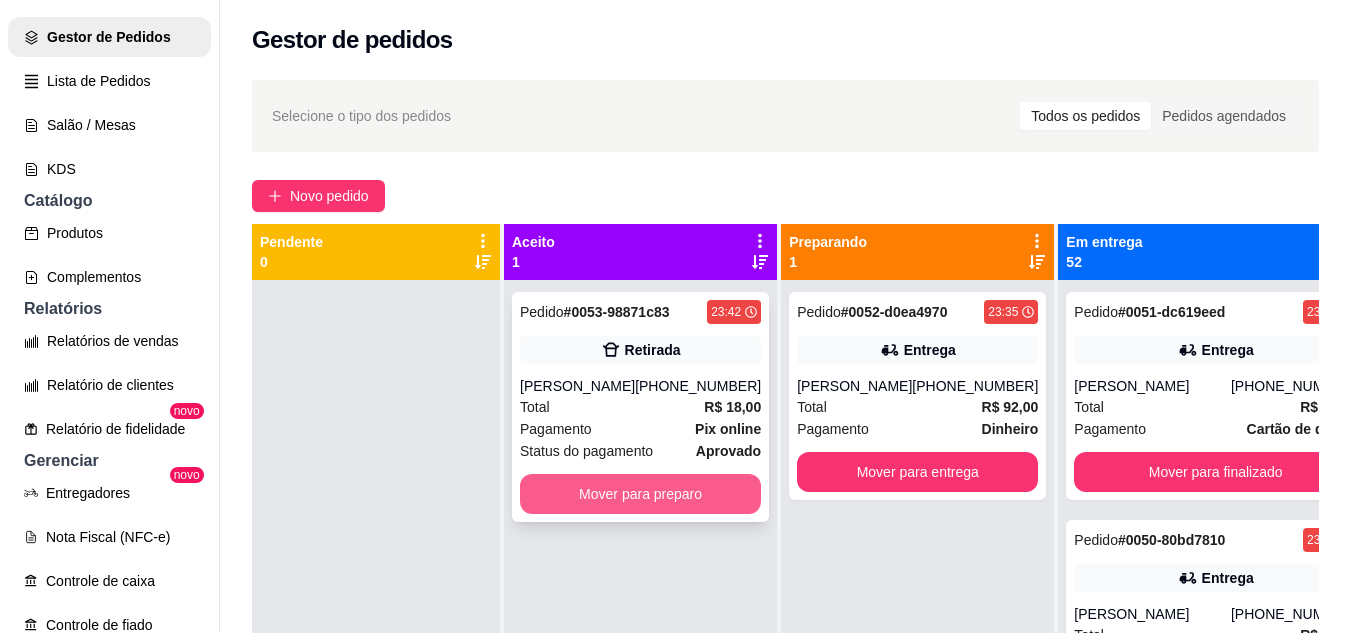 click on "Mover para preparo" at bounding box center [640, 494] 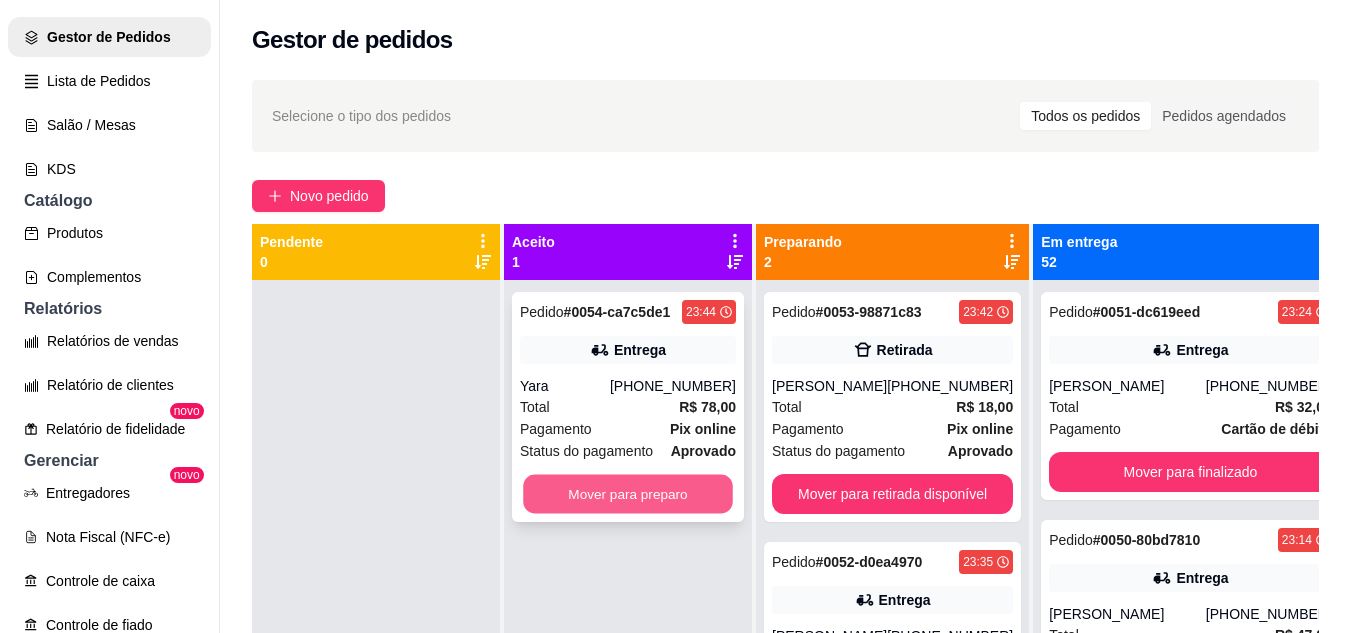 click on "Mover para preparo" at bounding box center [628, 494] 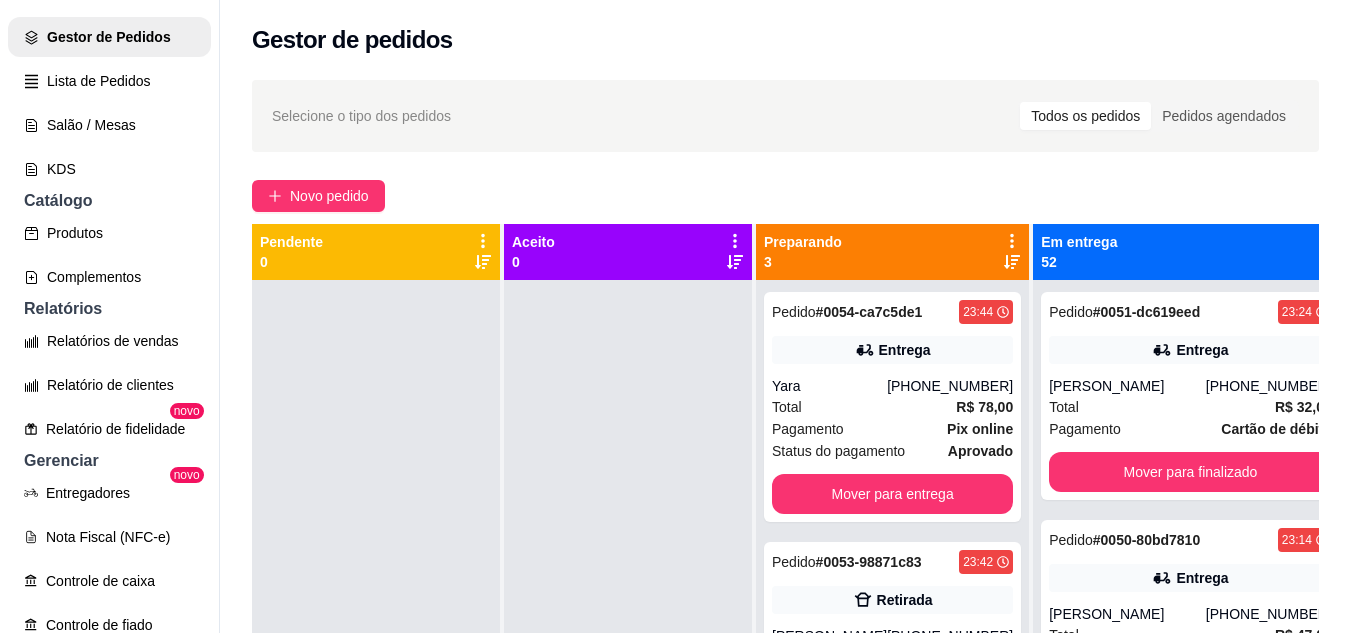 scroll, scrollTop: 56, scrollLeft: 0, axis: vertical 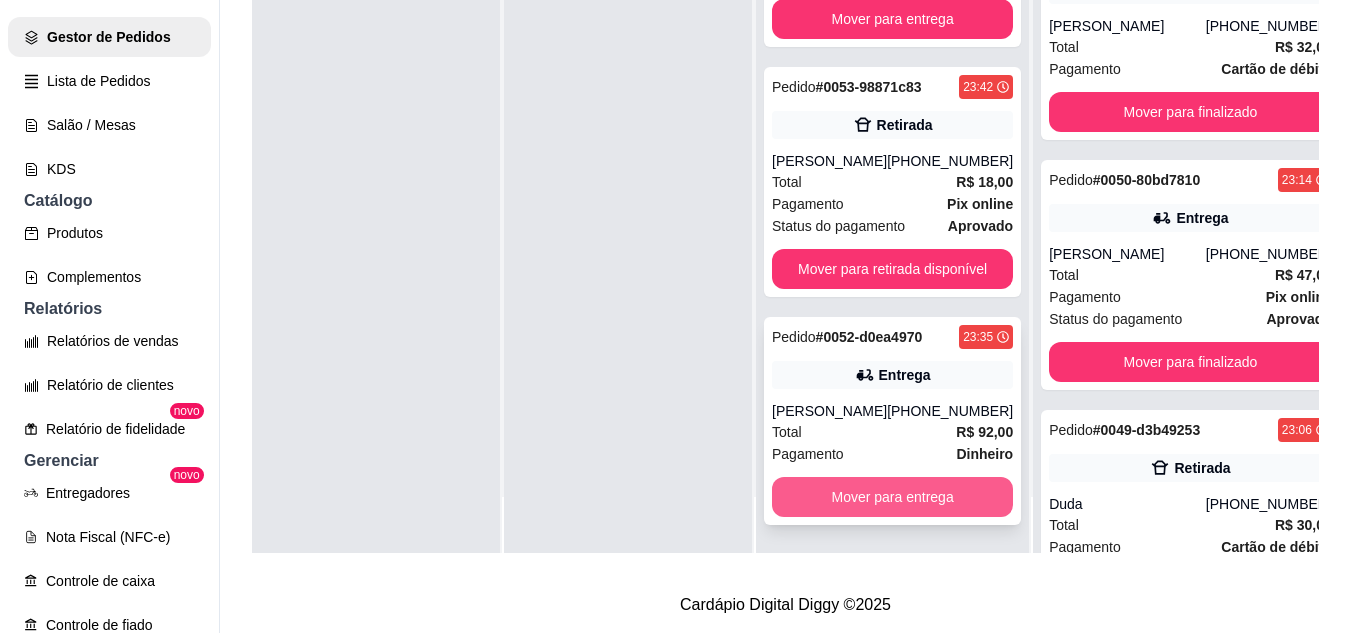 click on "Pedido  # 0052-d0ea4970 23:35 Entrega Dayvid Cirino  [PHONE_NUMBER] Total R$ 92,00 Pagamento Dinheiro Mover para entrega" at bounding box center [892, 421] 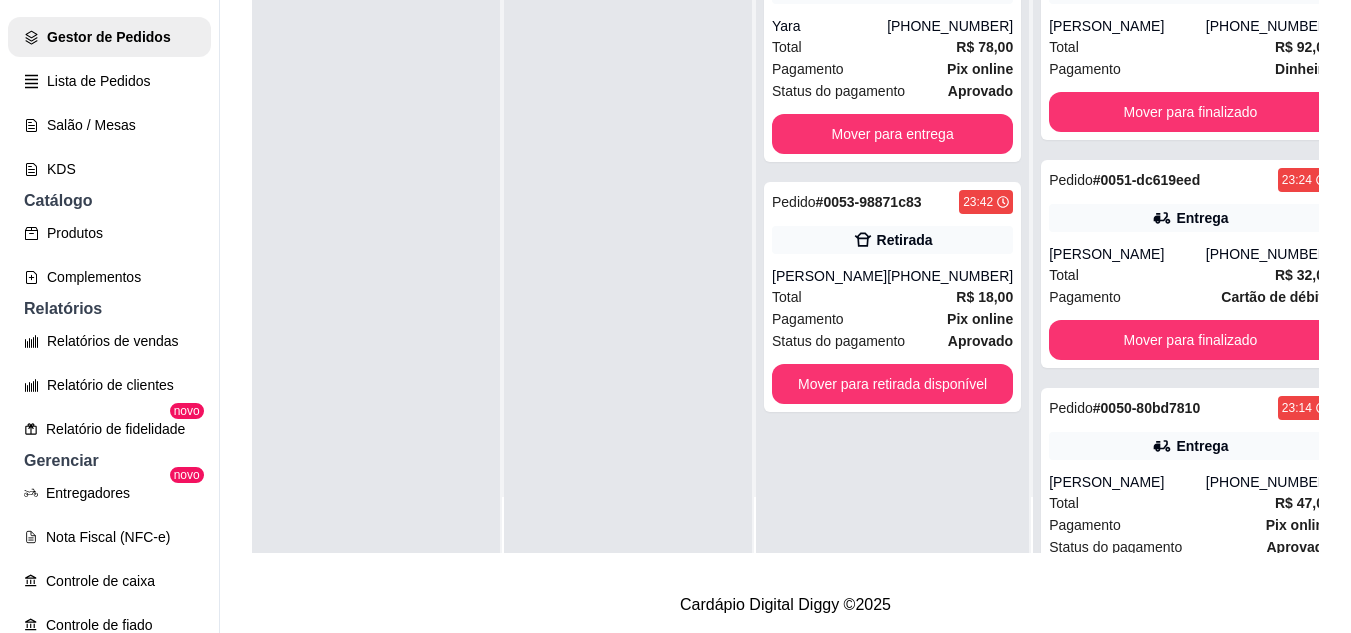scroll, scrollTop: 0, scrollLeft: 0, axis: both 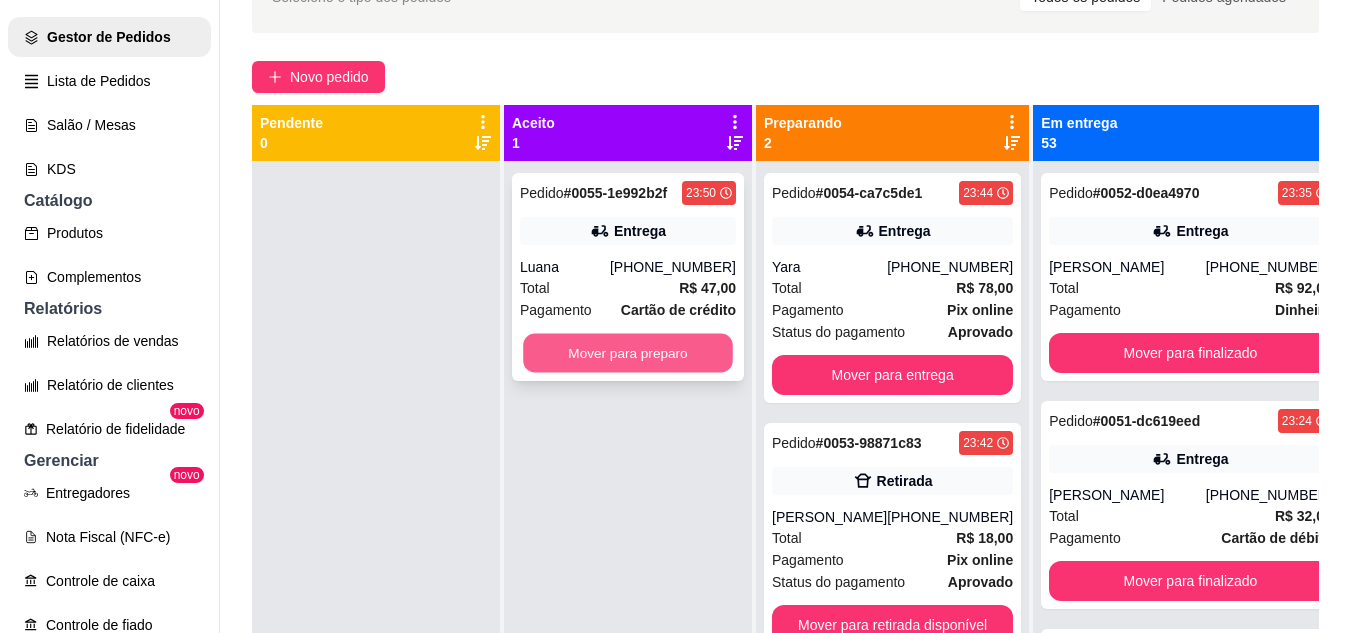 click on "Mover para preparo" at bounding box center [628, 353] 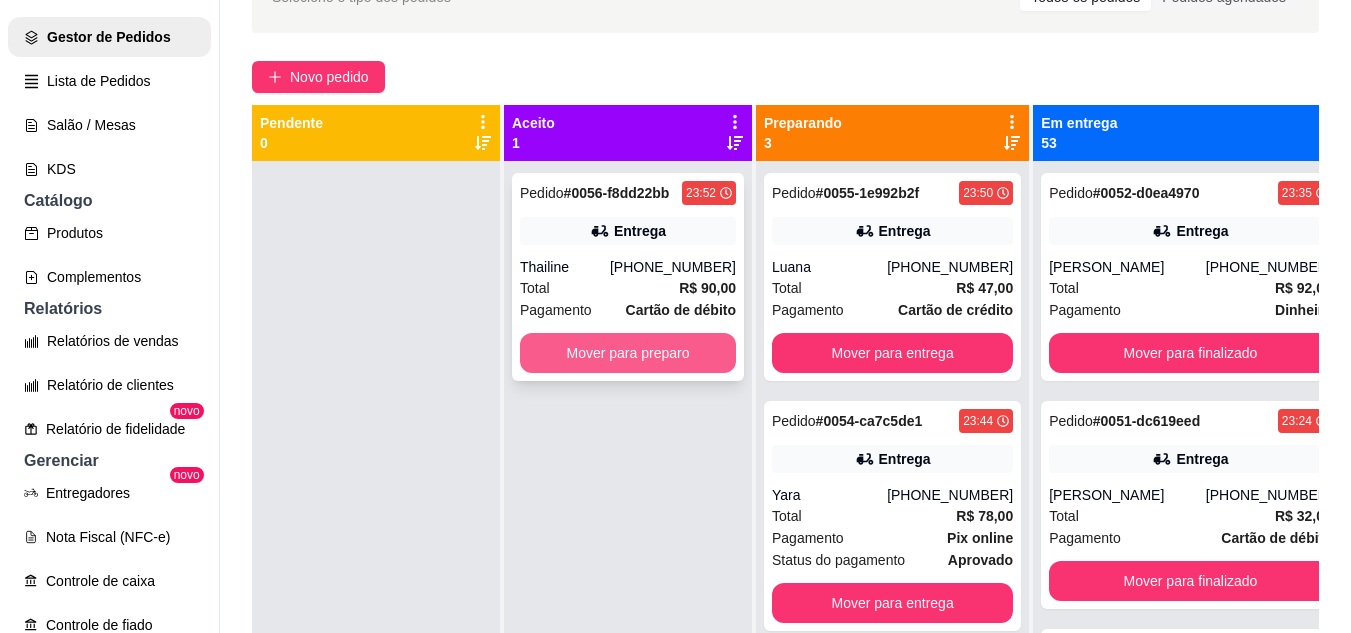 click on "Mover para preparo" at bounding box center [628, 353] 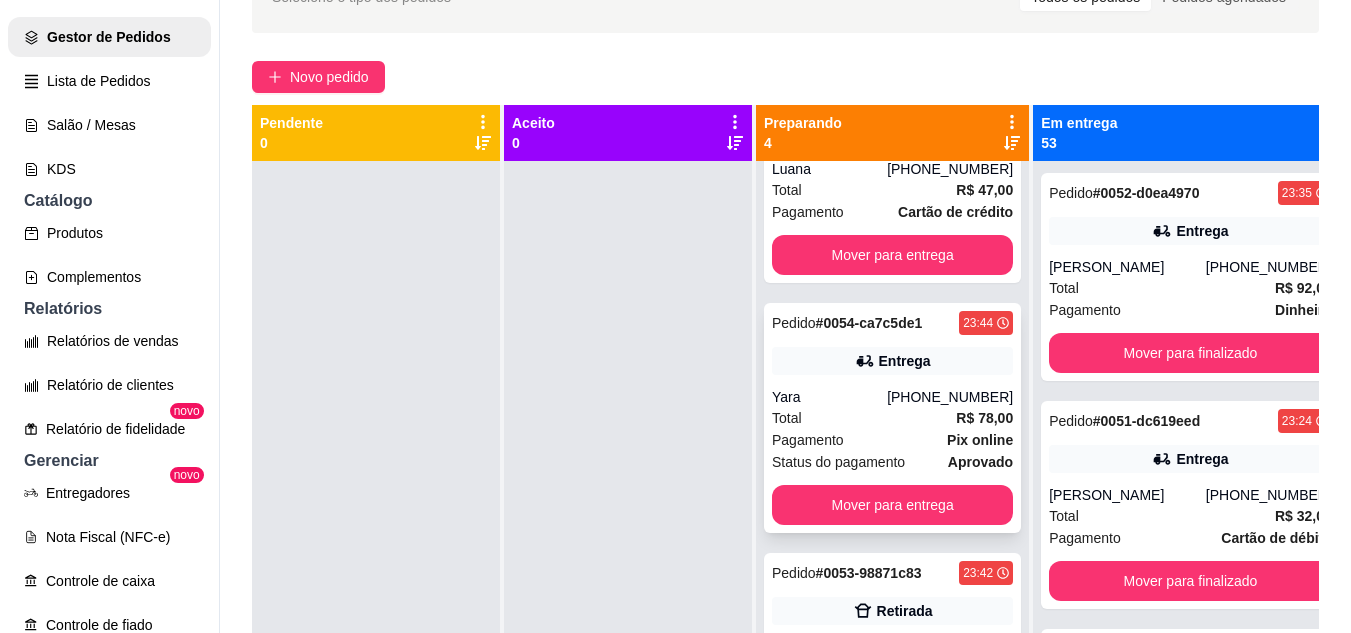 scroll, scrollTop: 343, scrollLeft: 0, axis: vertical 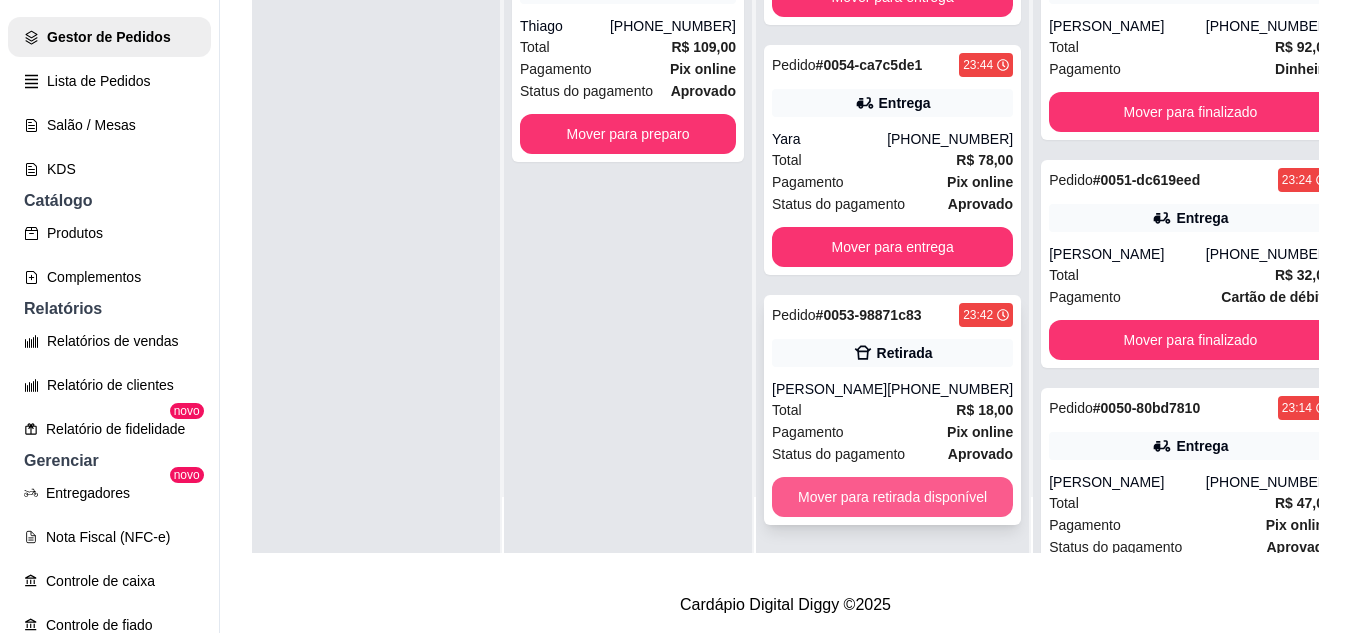 click on "Mover para retirada disponível" at bounding box center (892, 497) 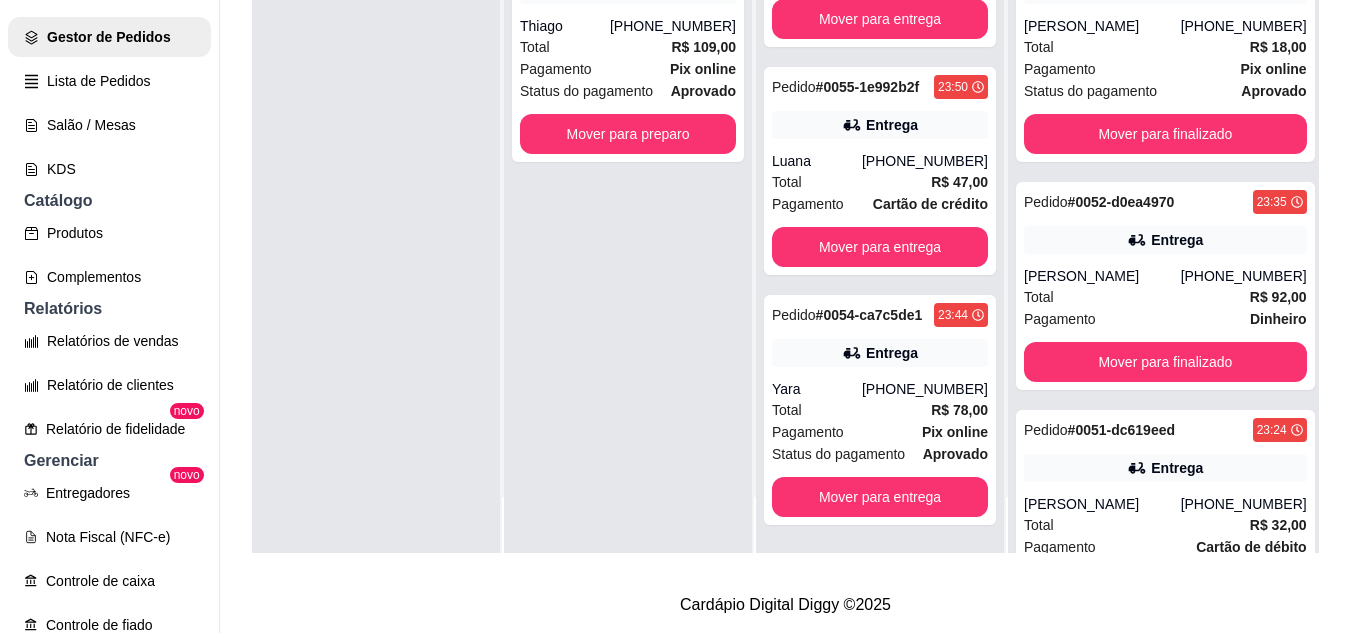 scroll, scrollTop: 93, scrollLeft: 0, axis: vertical 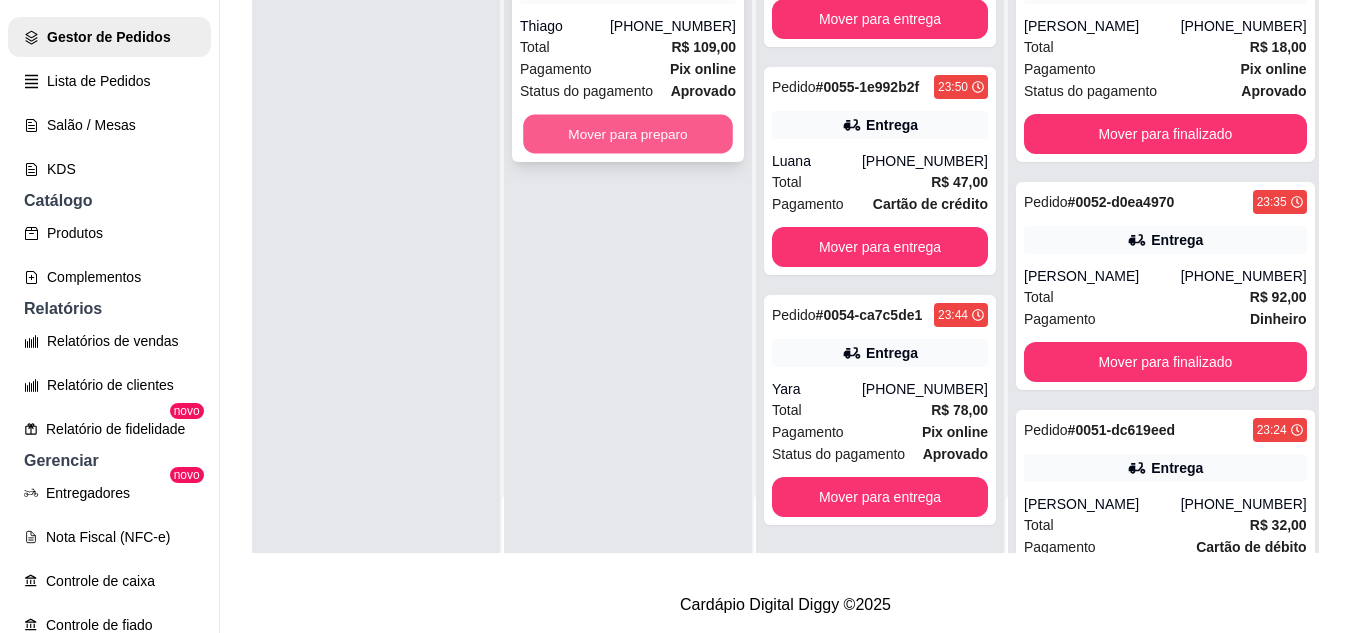 click on "Mover para preparo" at bounding box center (628, 134) 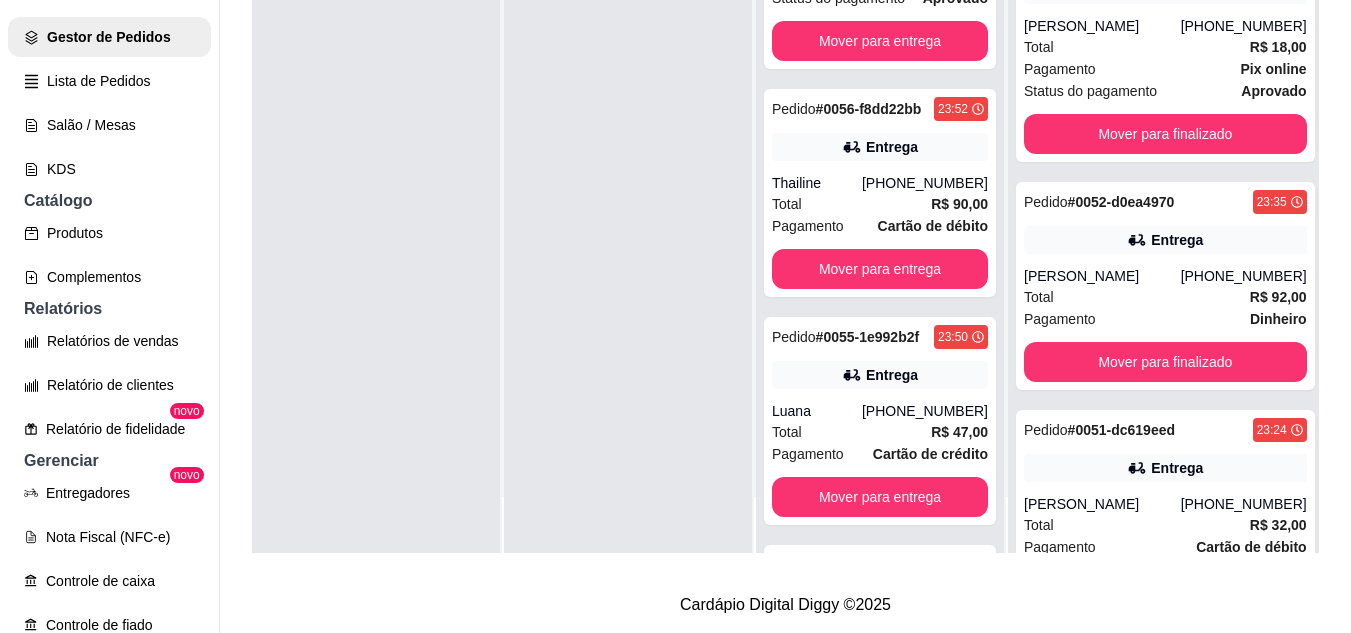 scroll, scrollTop: 343, scrollLeft: 0, axis: vertical 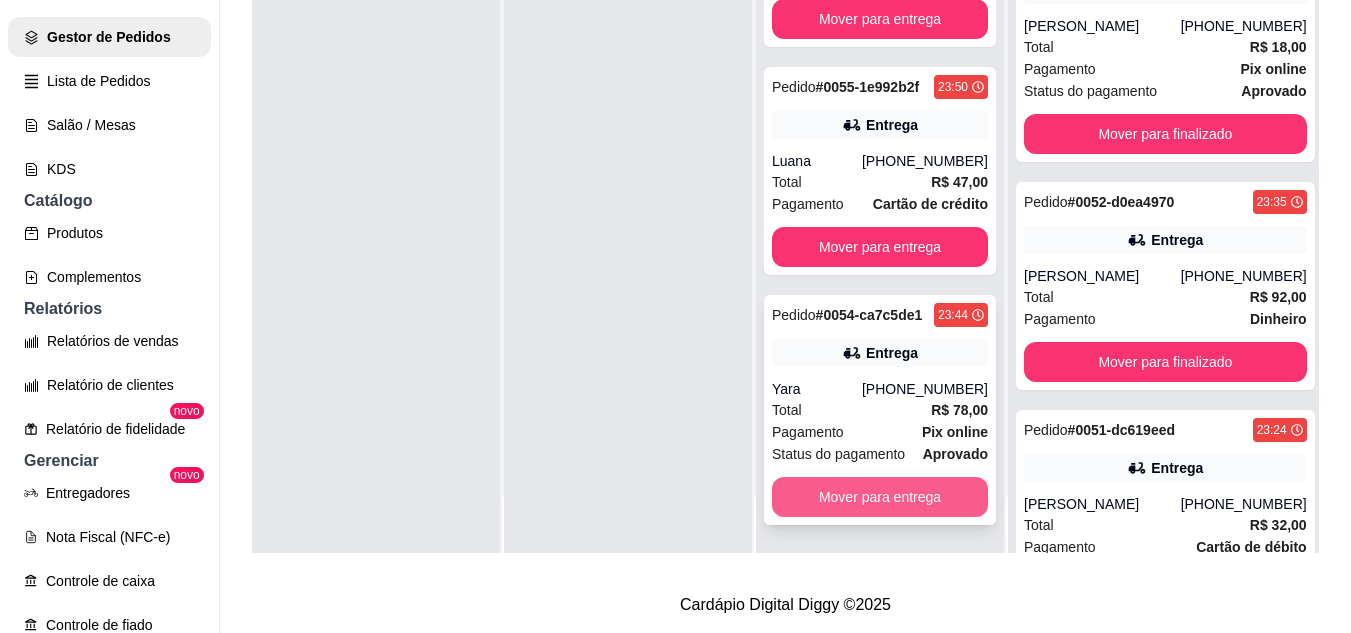 click on "Mover para entrega" at bounding box center [880, 497] 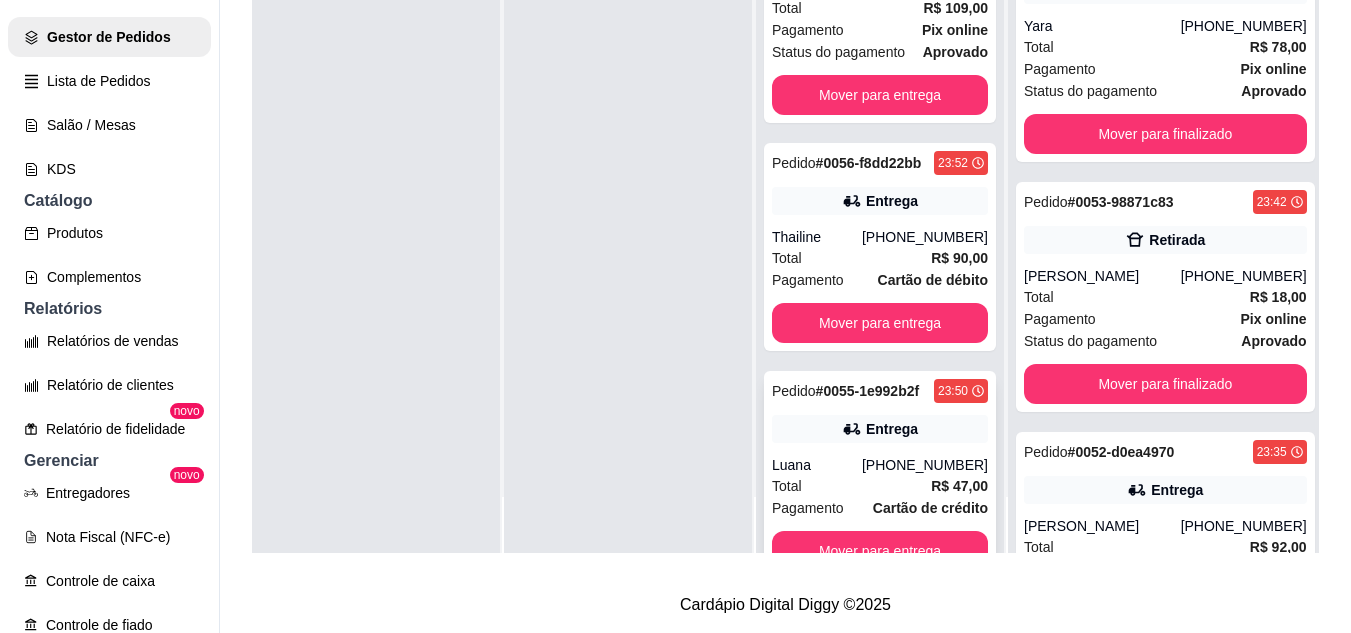 scroll, scrollTop: 0, scrollLeft: 0, axis: both 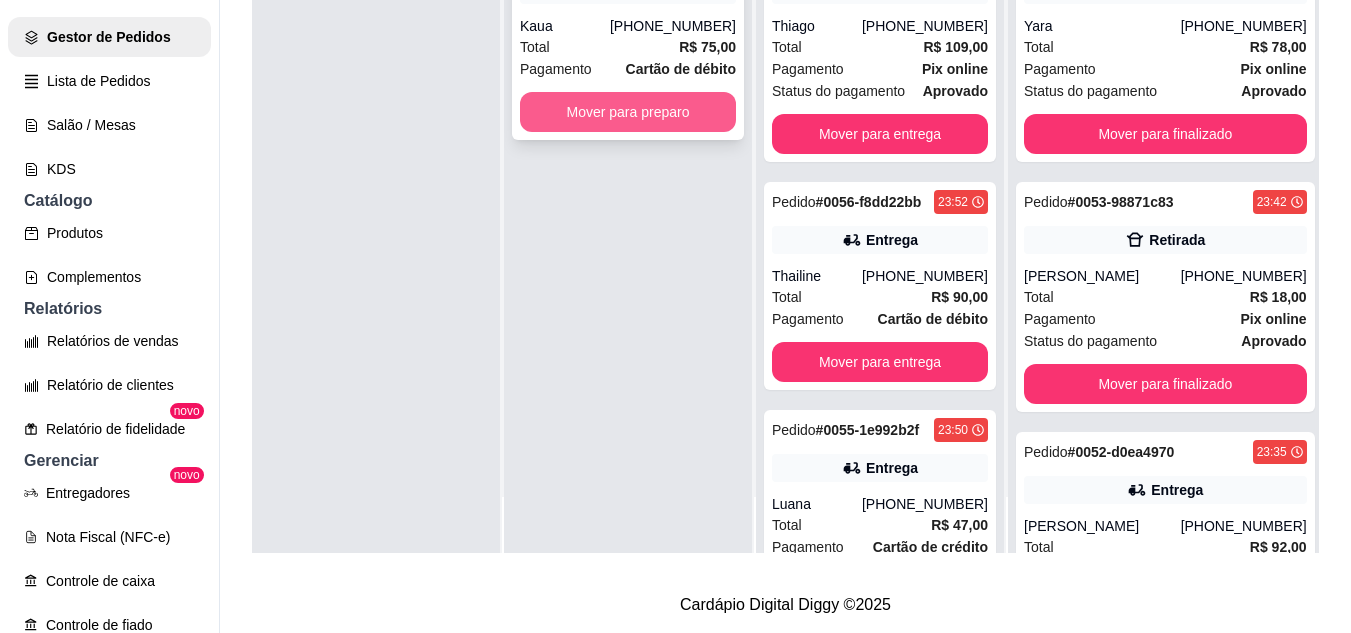 click on "Mover para preparo" at bounding box center (628, 112) 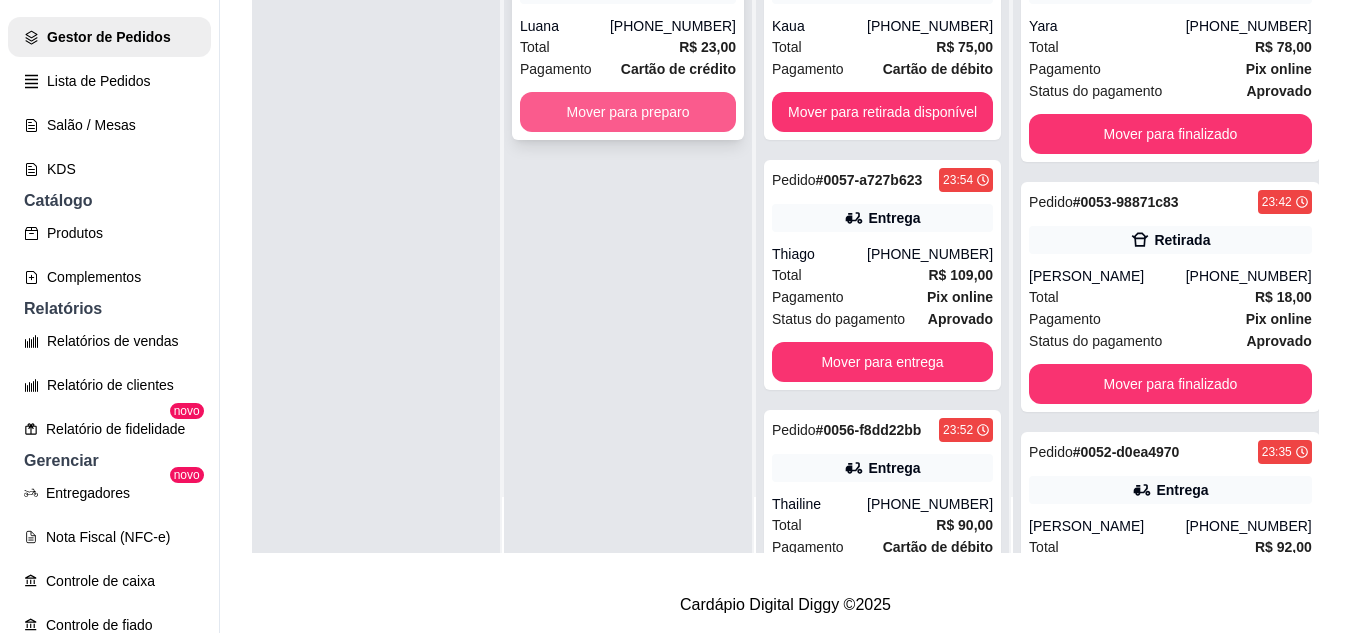click on "Mover para preparo" at bounding box center (628, 112) 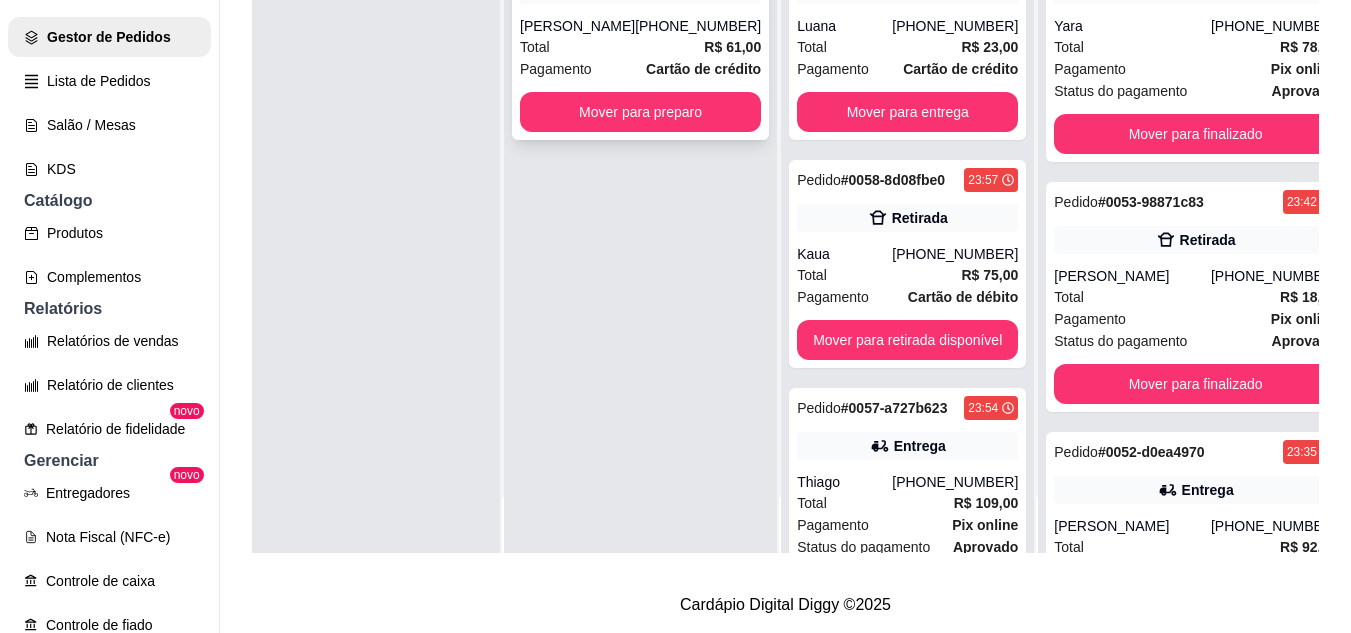 click on "Mover para preparo" at bounding box center (640, 112) 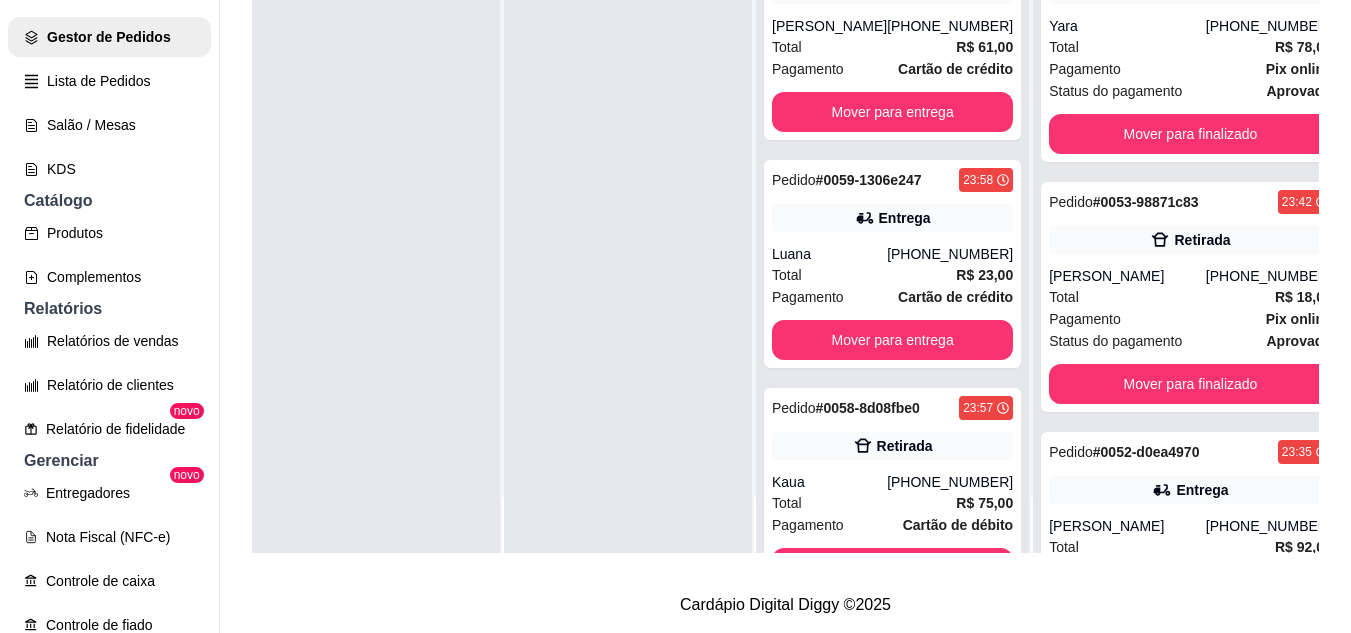 scroll, scrollTop: 0, scrollLeft: 0, axis: both 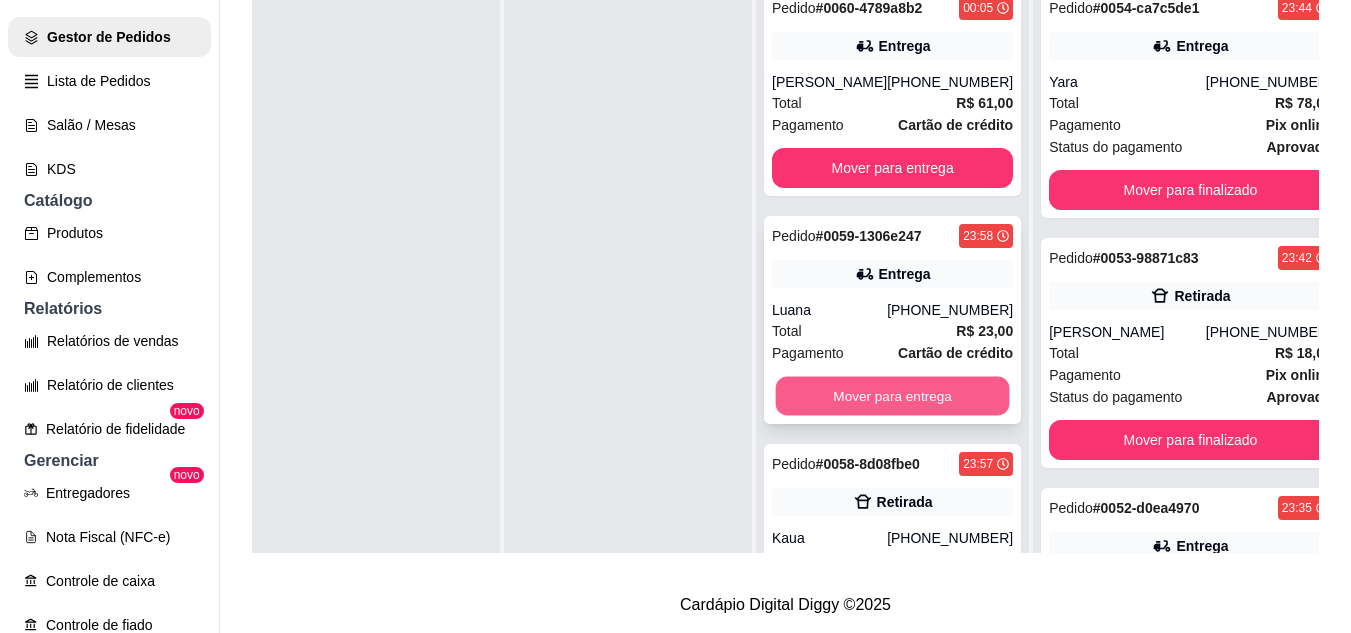 click on "Mover para entrega" at bounding box center [893, 396] 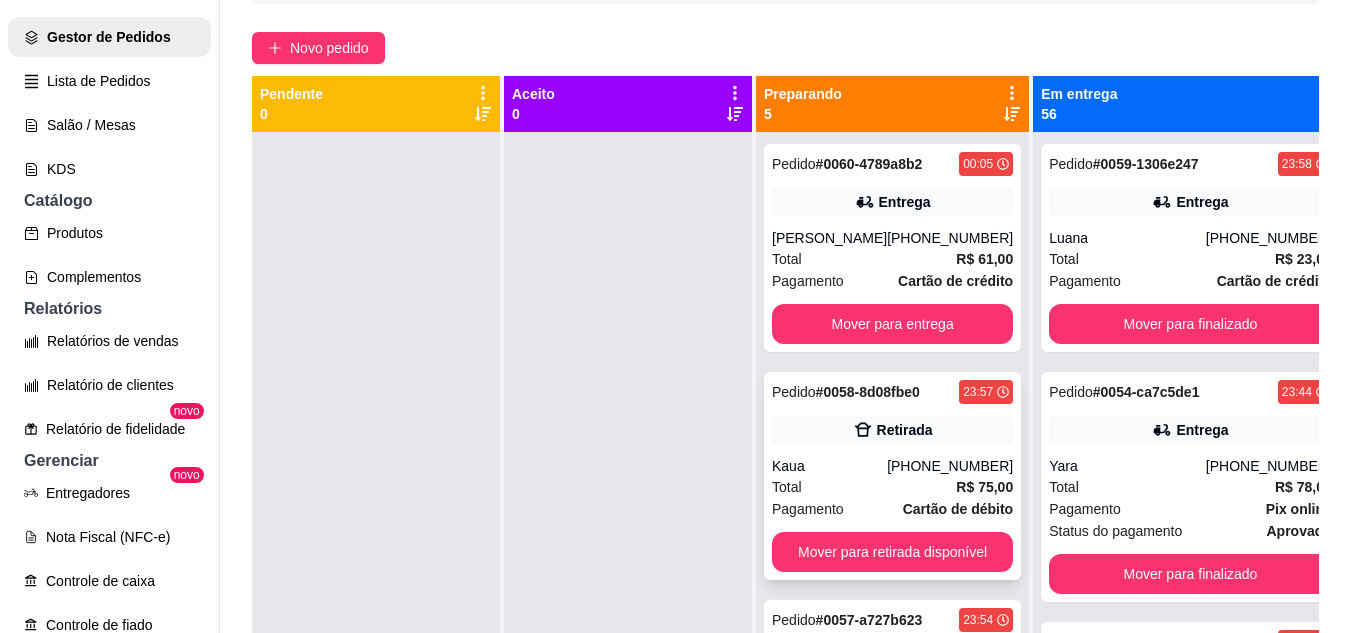 scroll, scrollTop: 119, scrollLeft: 0, axis: vertical 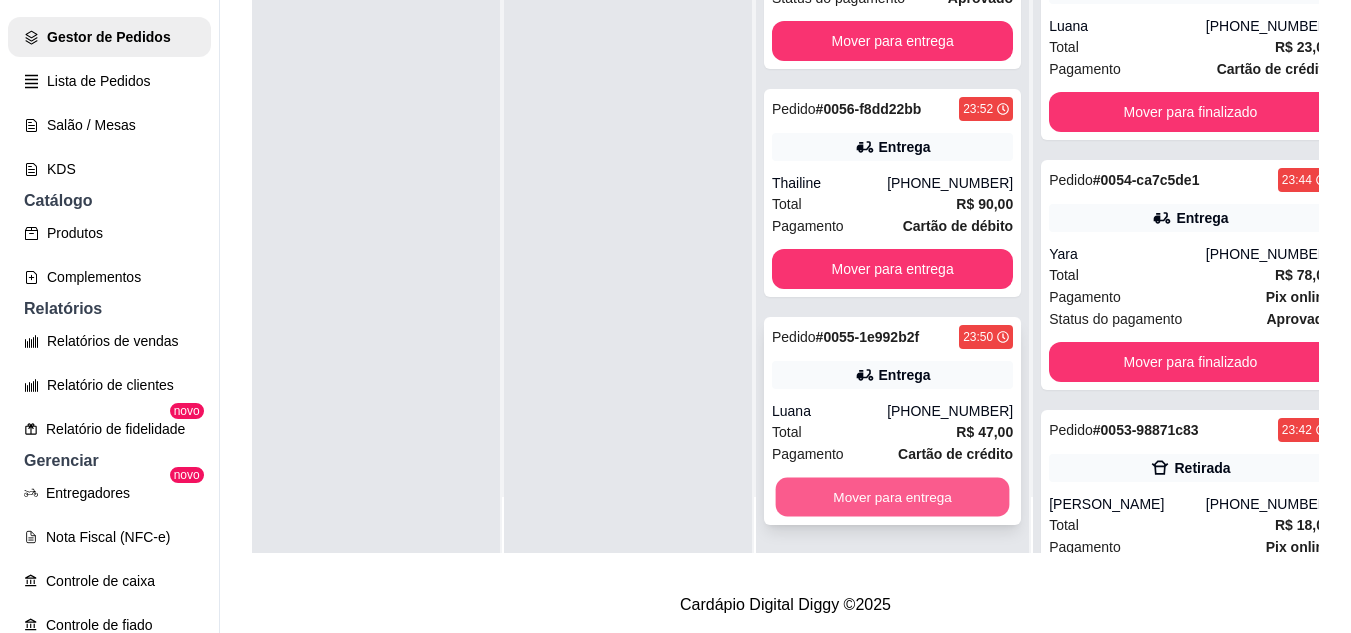 click on "Mover para entrega" at bounding box center (893, 497) 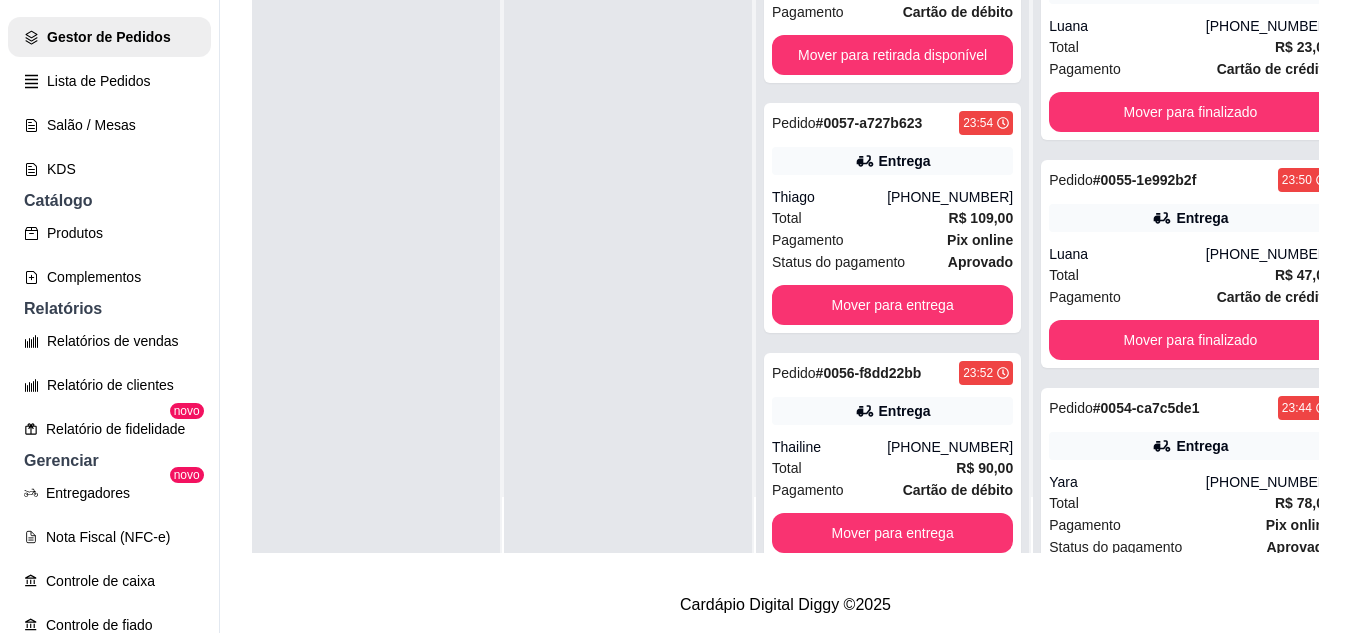 scroll, scrollTop: 321, scrollLeft: 0, axis: vertical 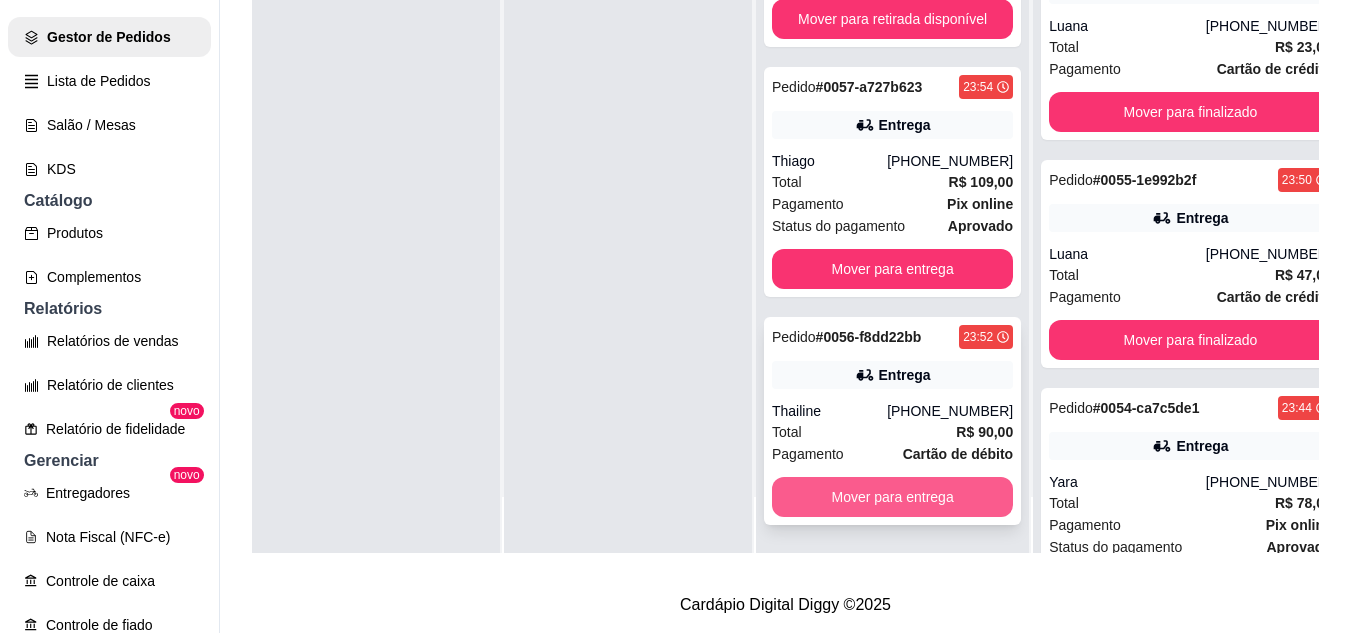 click on "Mover para entrega" at bounding box center (892, 497) 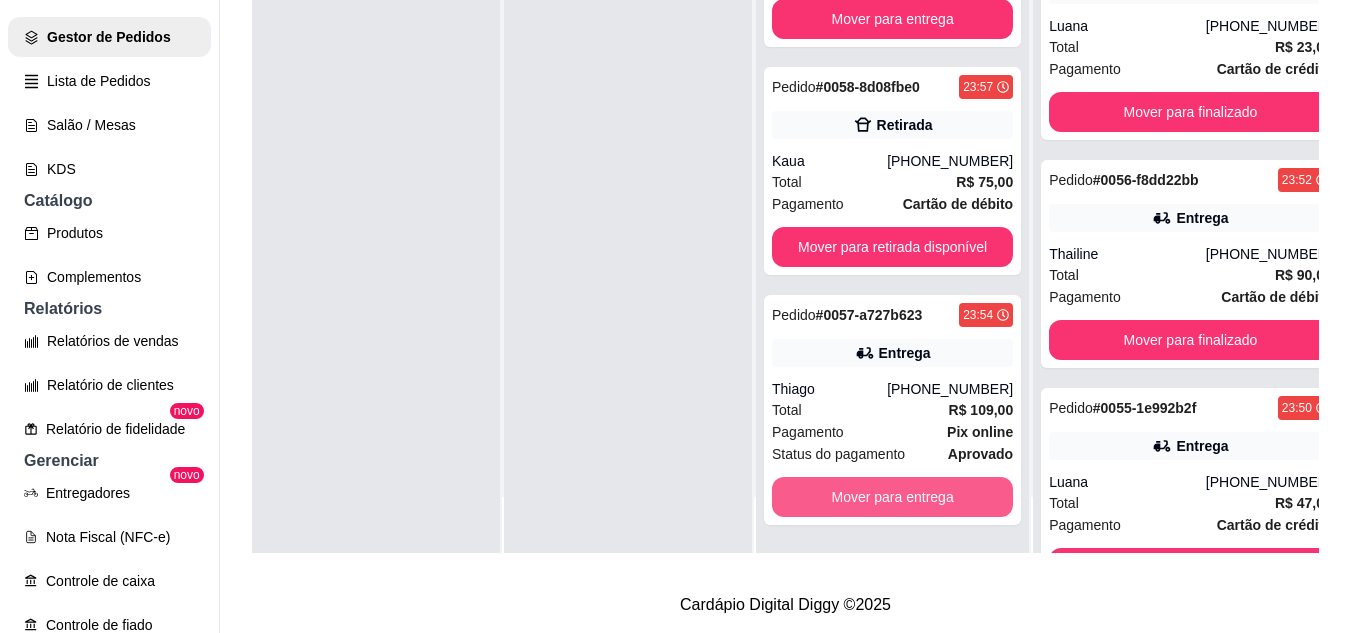 scroll, scrollTop: 93, scrollLeft: 0, axis: vertical 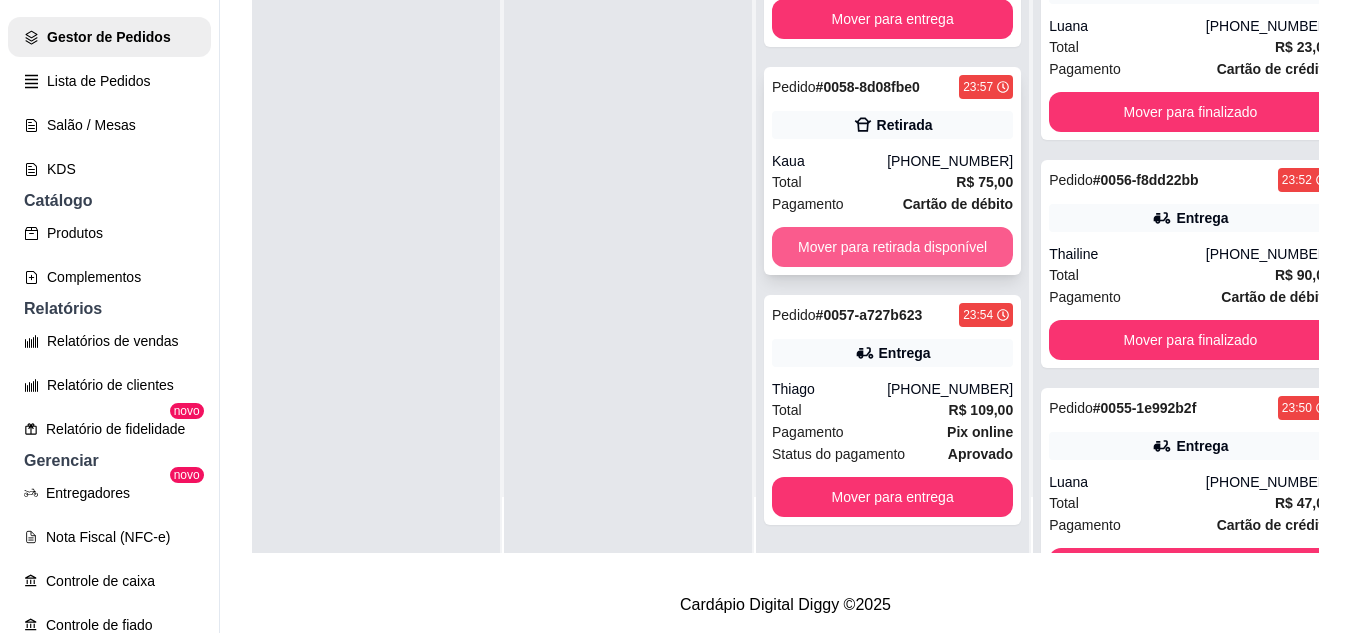 click on "Mover para retirada disponível" at bounding box center (892, 247) 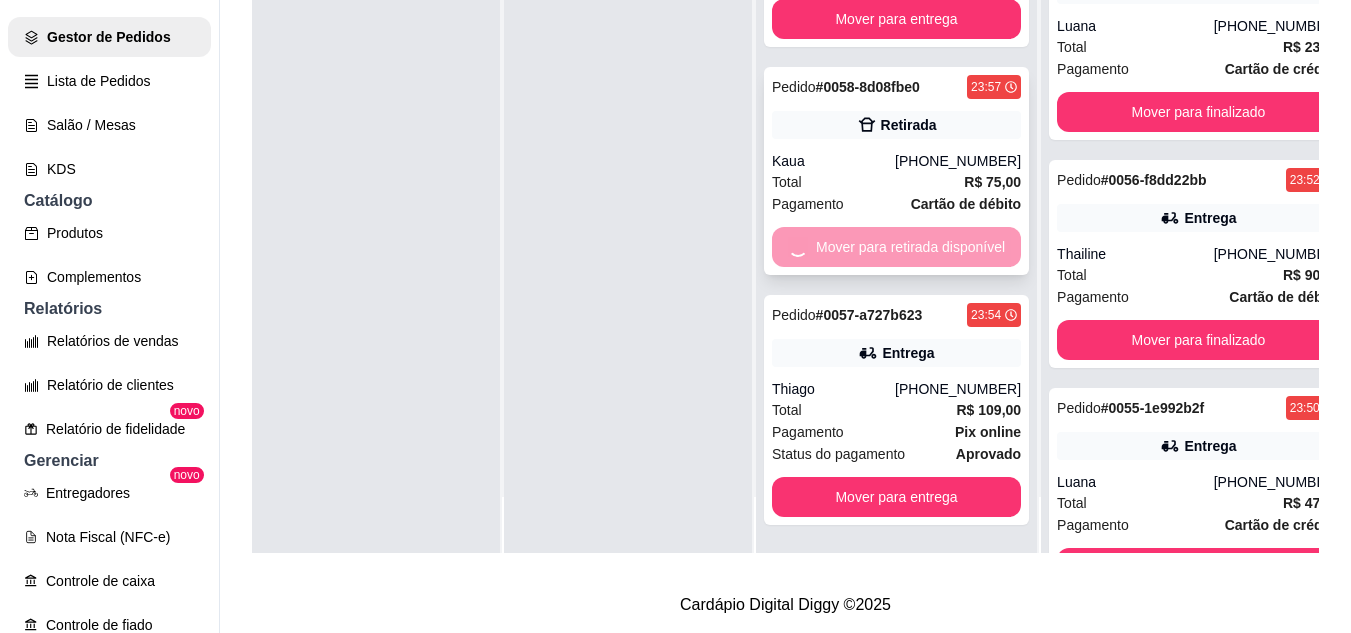 scroll, scrollTop: 0, scrollLeft: 0, axis: both 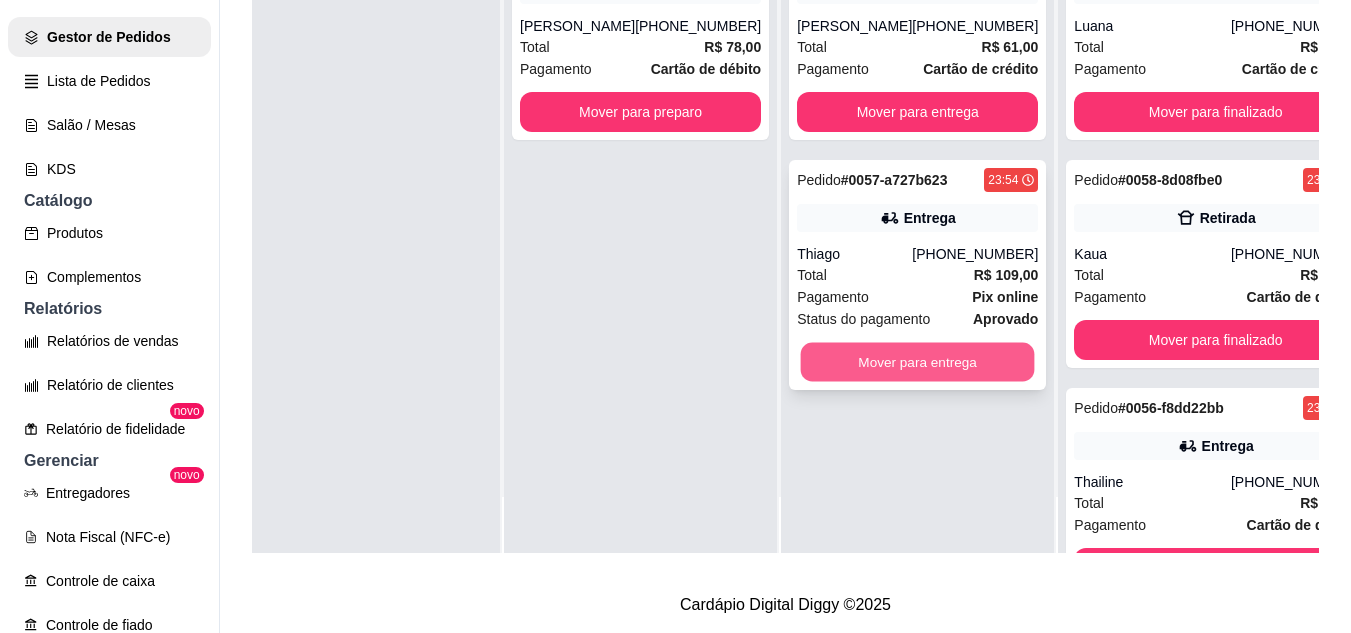 click on "Mover para entrega" at bounding box center [918, 362] 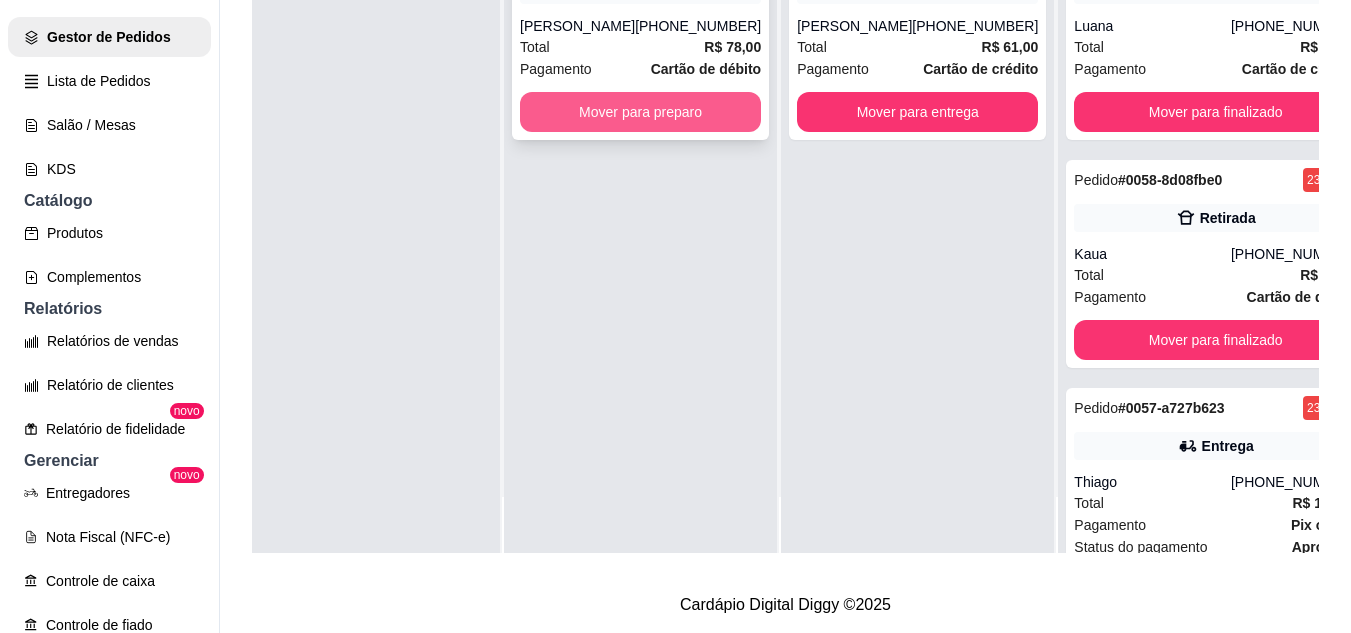 click on "Mover para preparo" at bounding box center (640, 112) 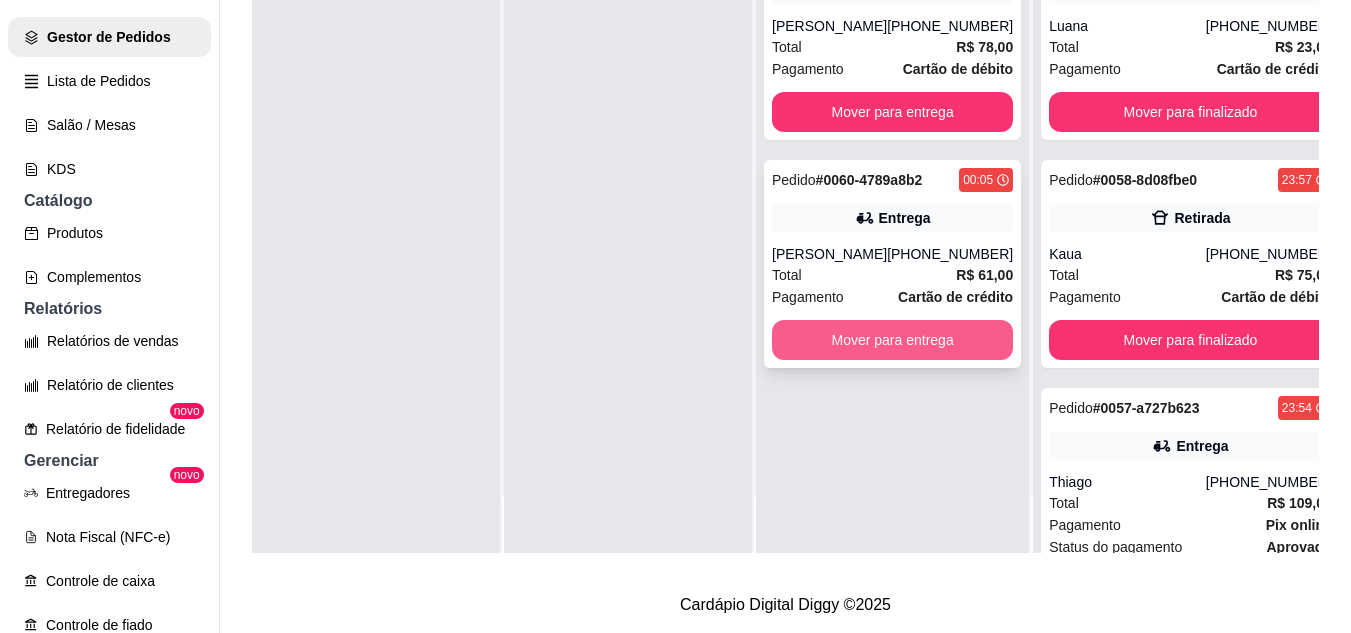 click on "Mover para entrega" at bounding box center [892, 340] 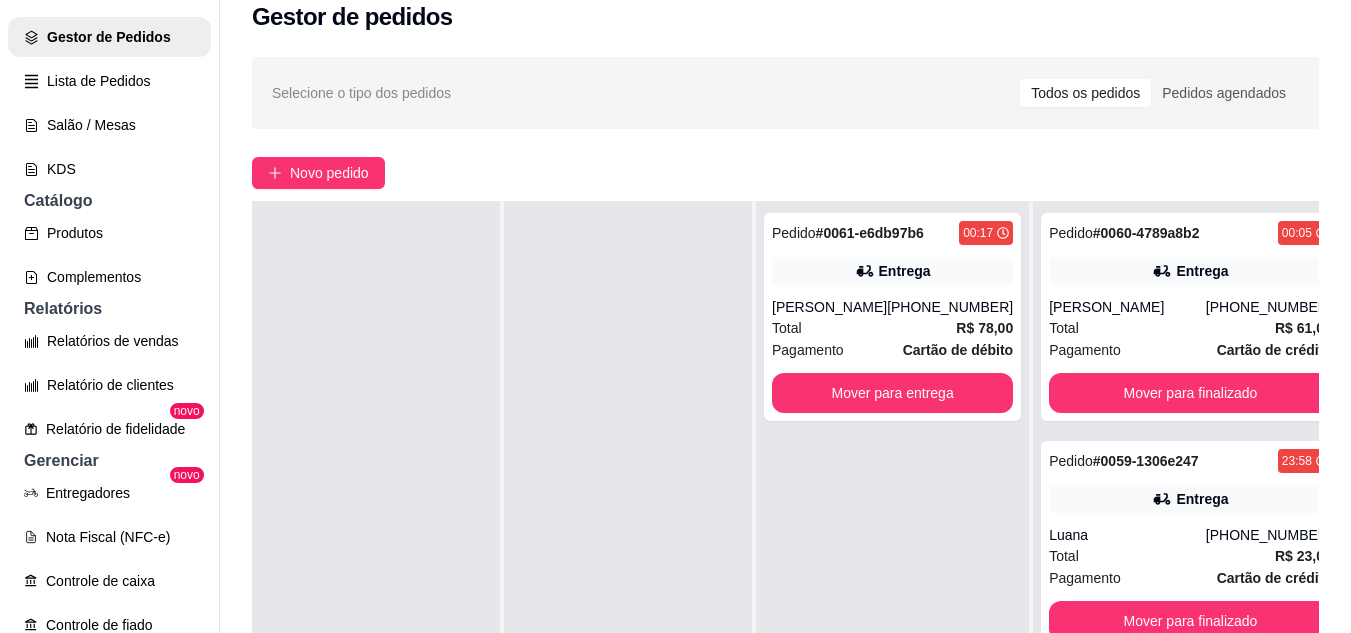 scroll, scrollTop: 16, scrollLeft: 0, axis: vertical 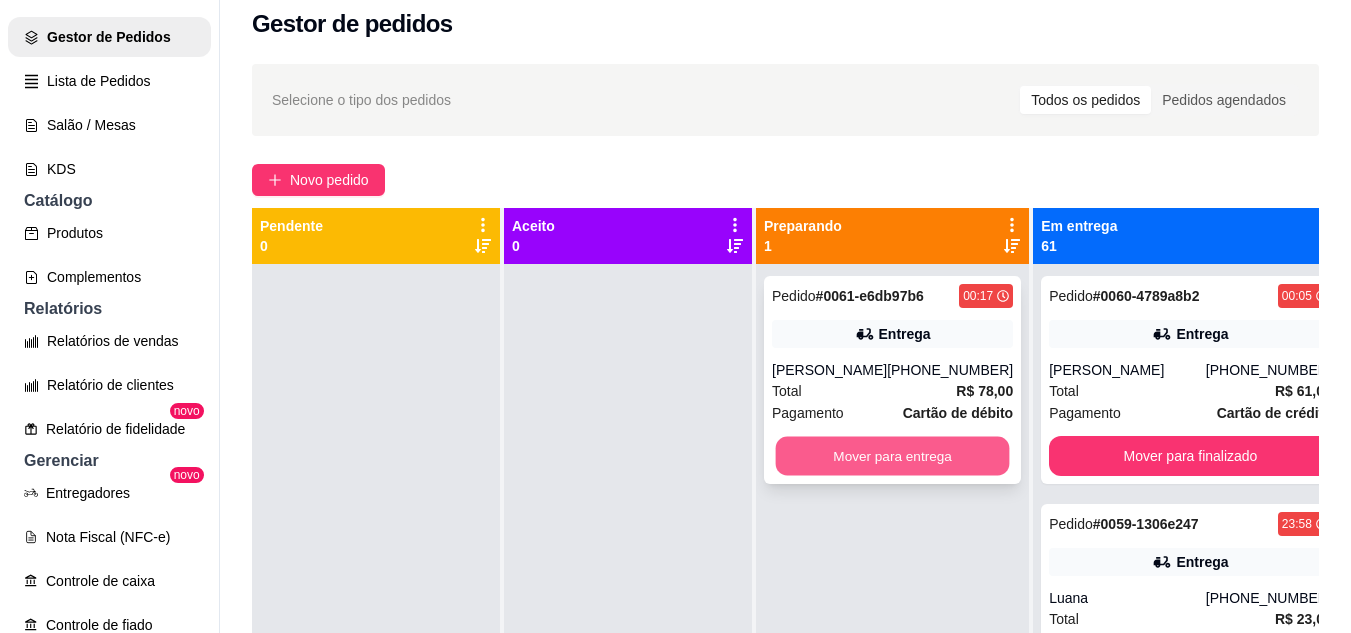click on "Mover para entrega" at bounding box center [893, 456] 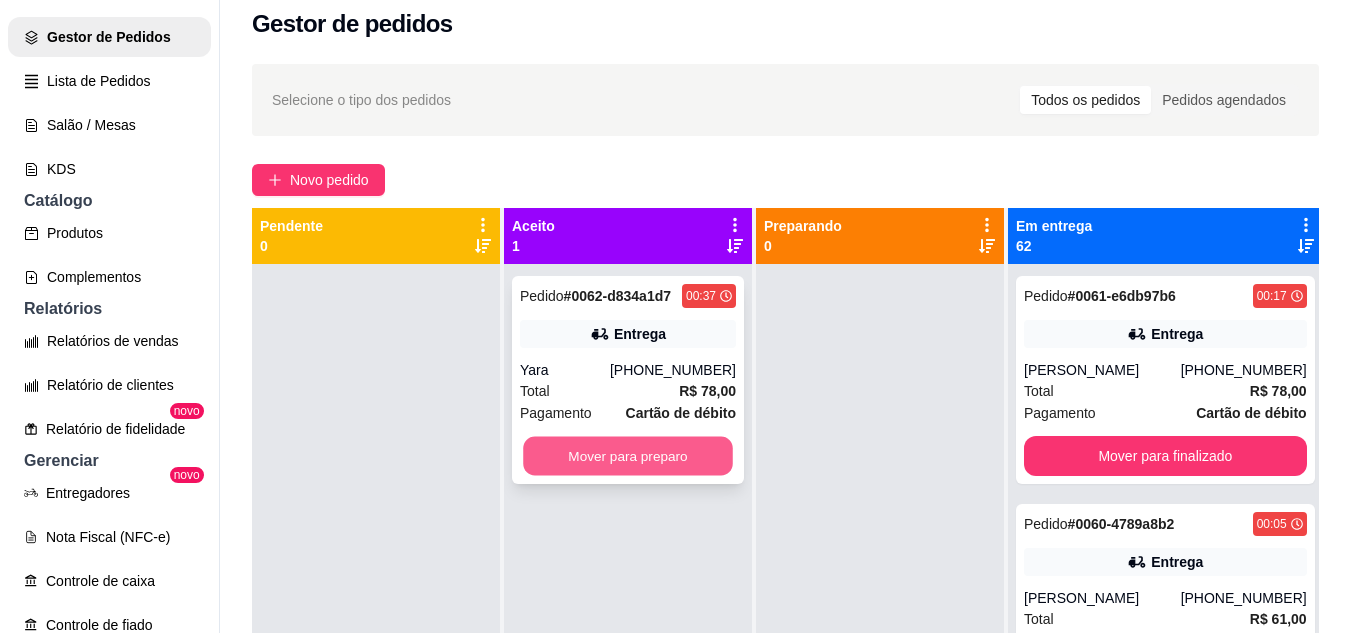 click on "Mover para preparo" at bounding box center (628, 456) 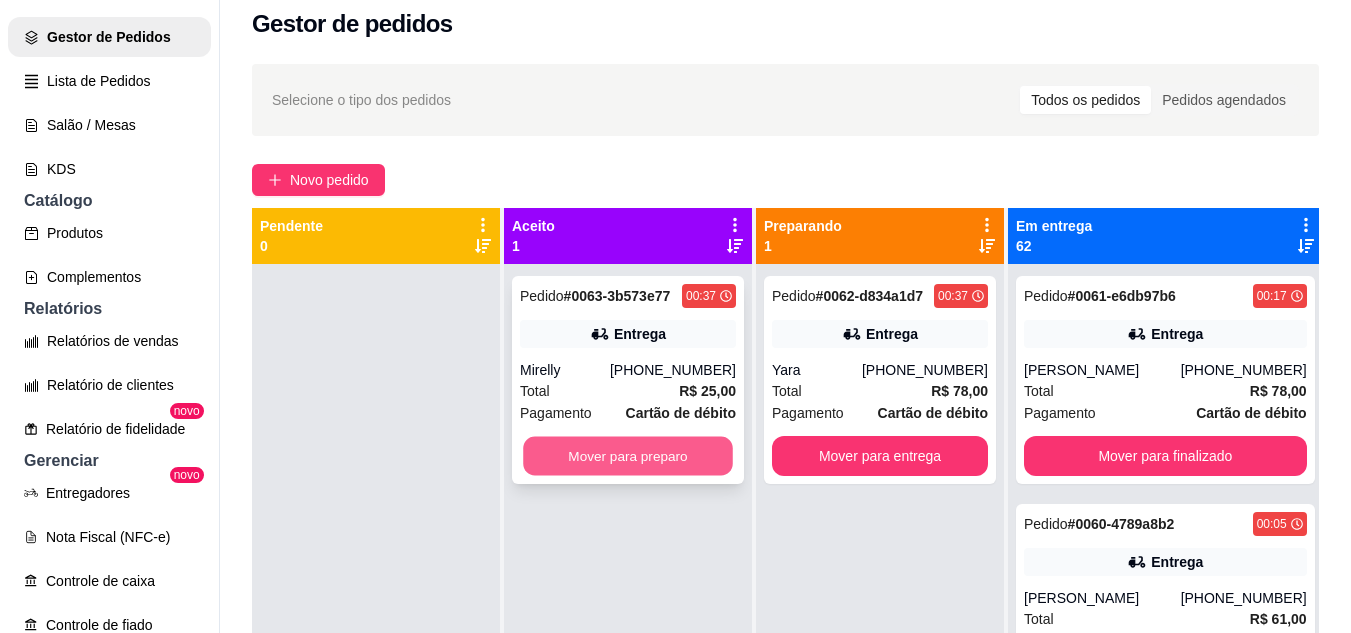 click on "Mover para preparo" at bounding box center [628, 456] 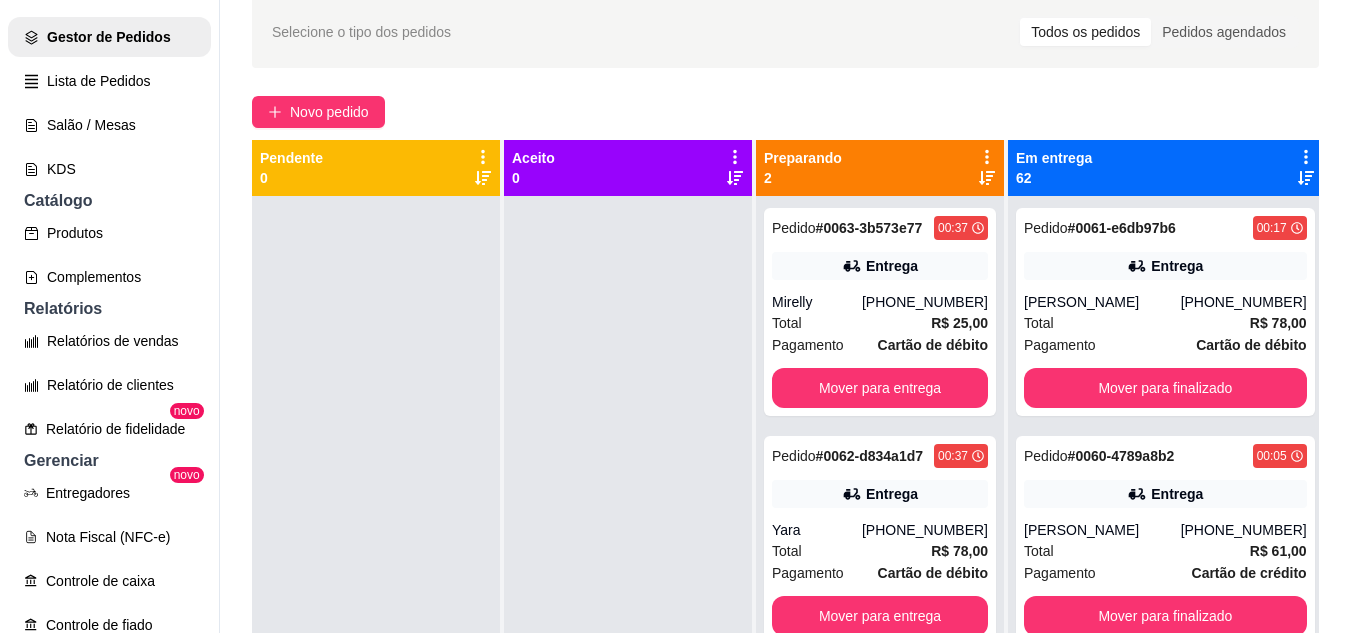 scroll, scrollTop: 87, scrollLeft: 0, axis: vertical 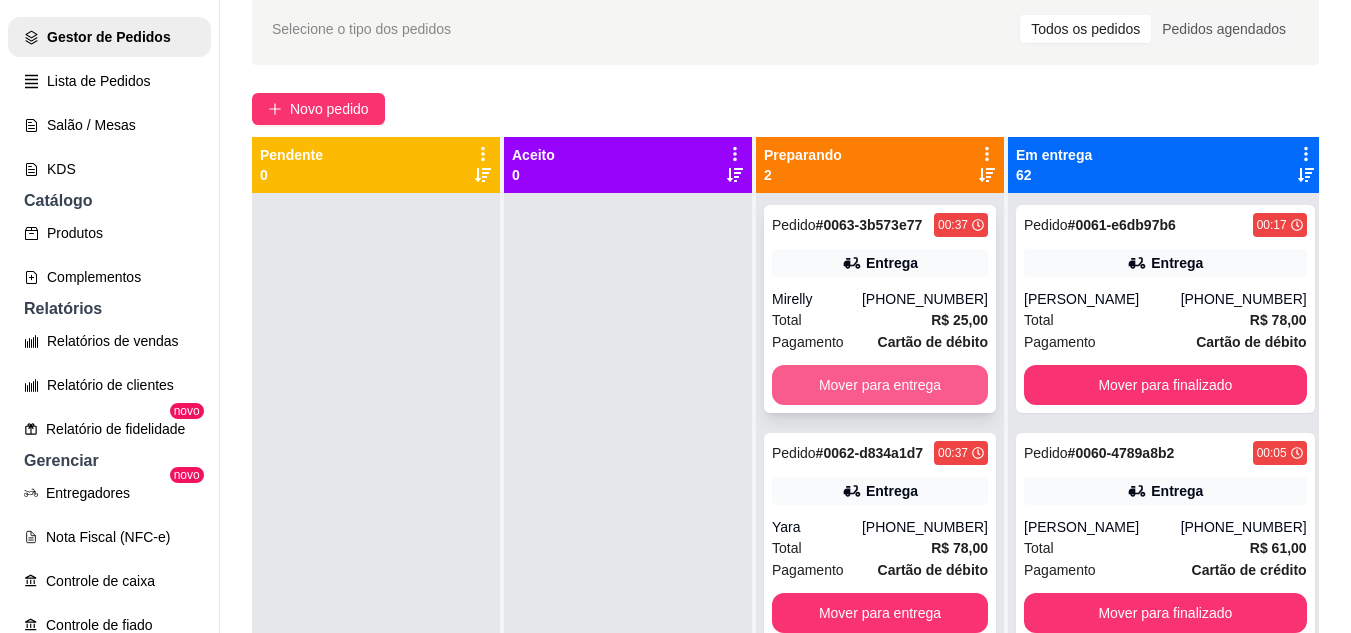 click on "Mover para entrega" at bounding box center [880, 385] 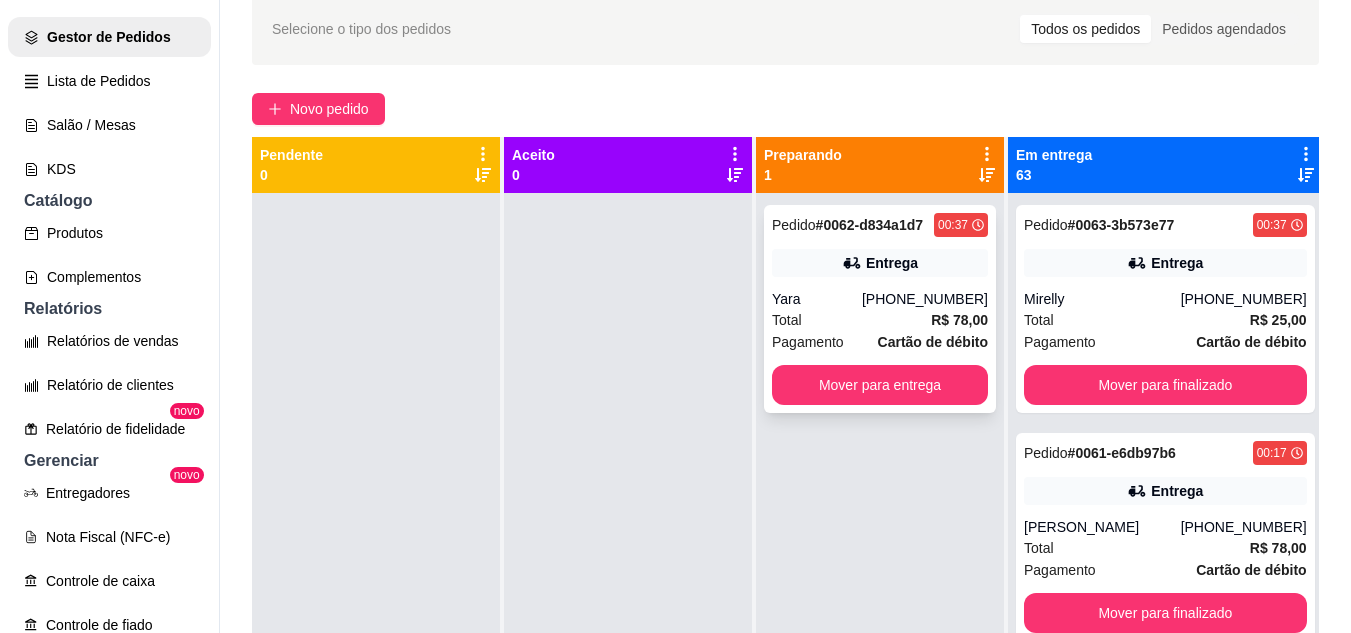 click on "Yara" at bounding box center [817, 299] 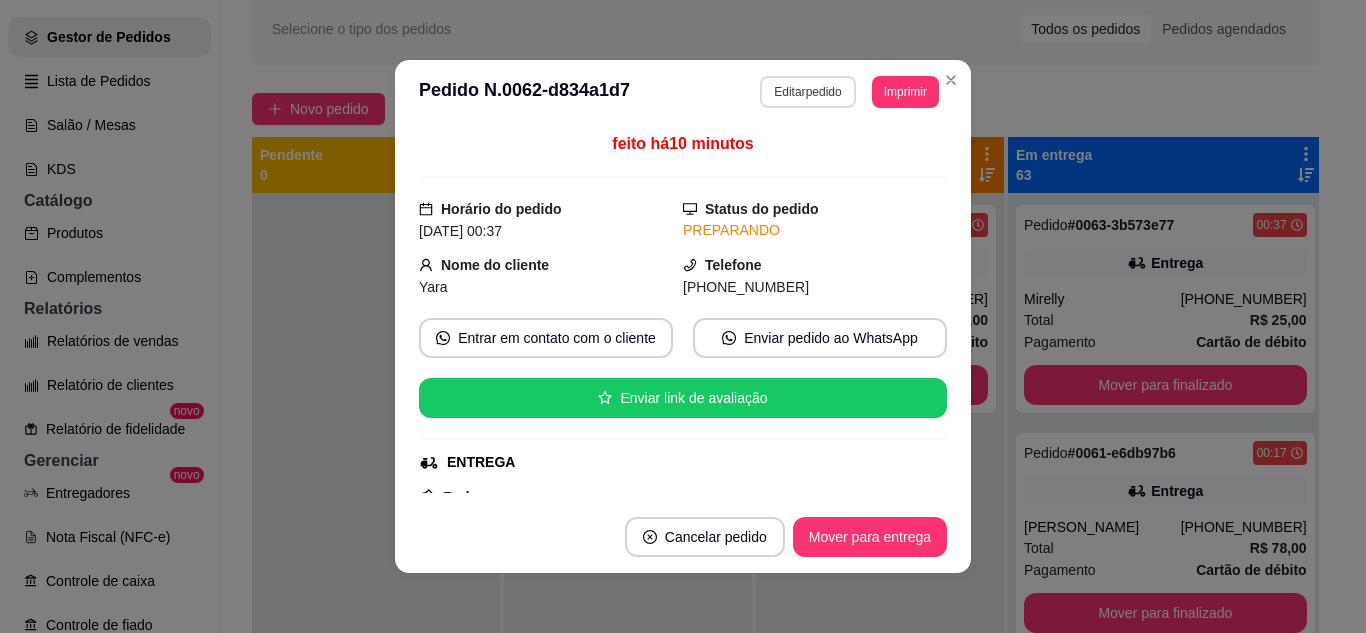 click on "Editar  pedido" at bounding box center (807, 92) 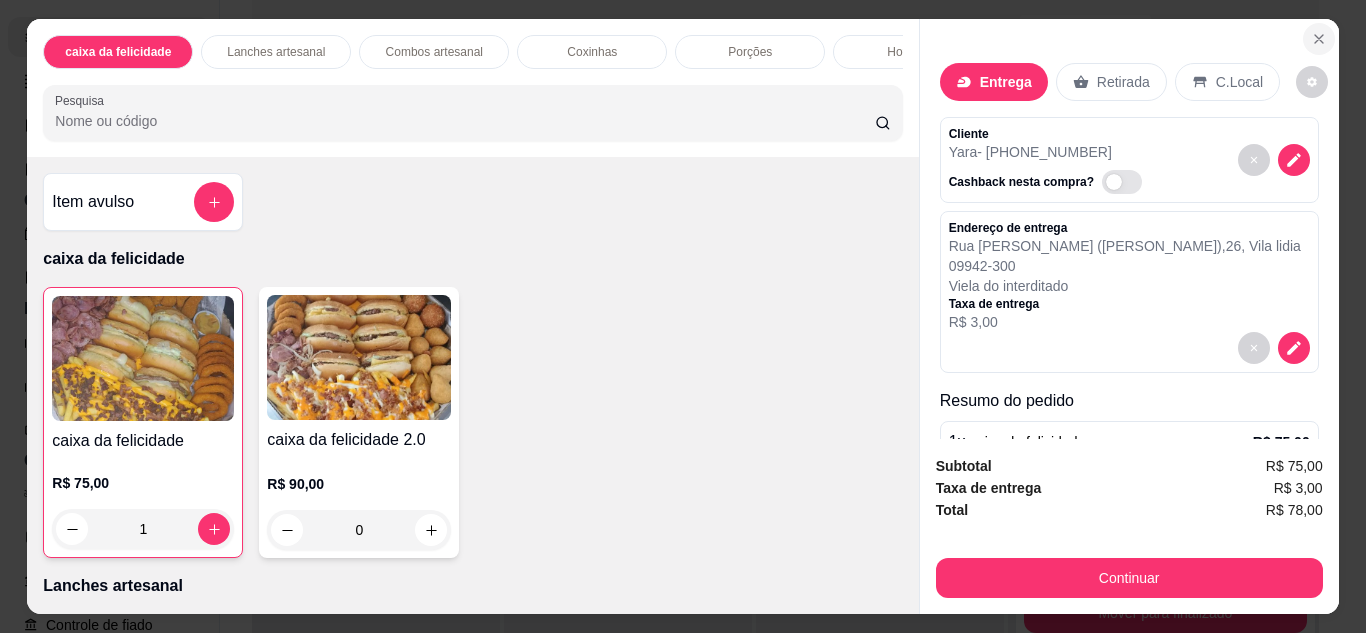 click 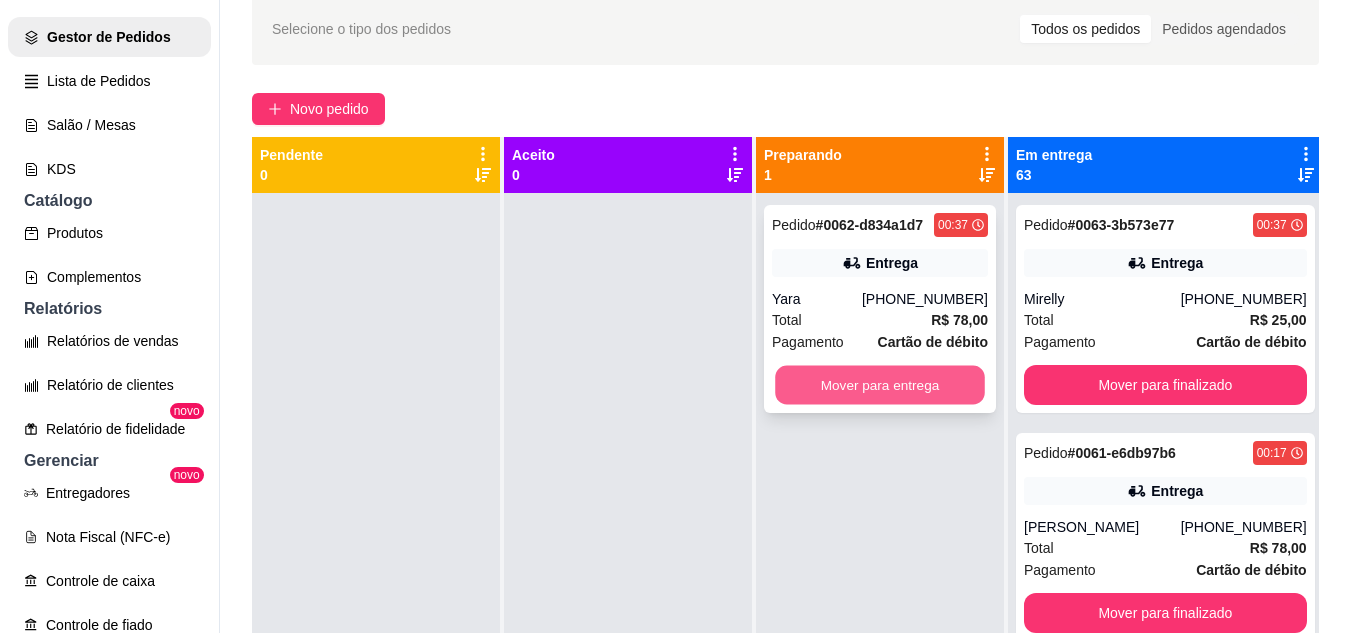 click on "Mover para entrega" at bounding box center (880, 385) 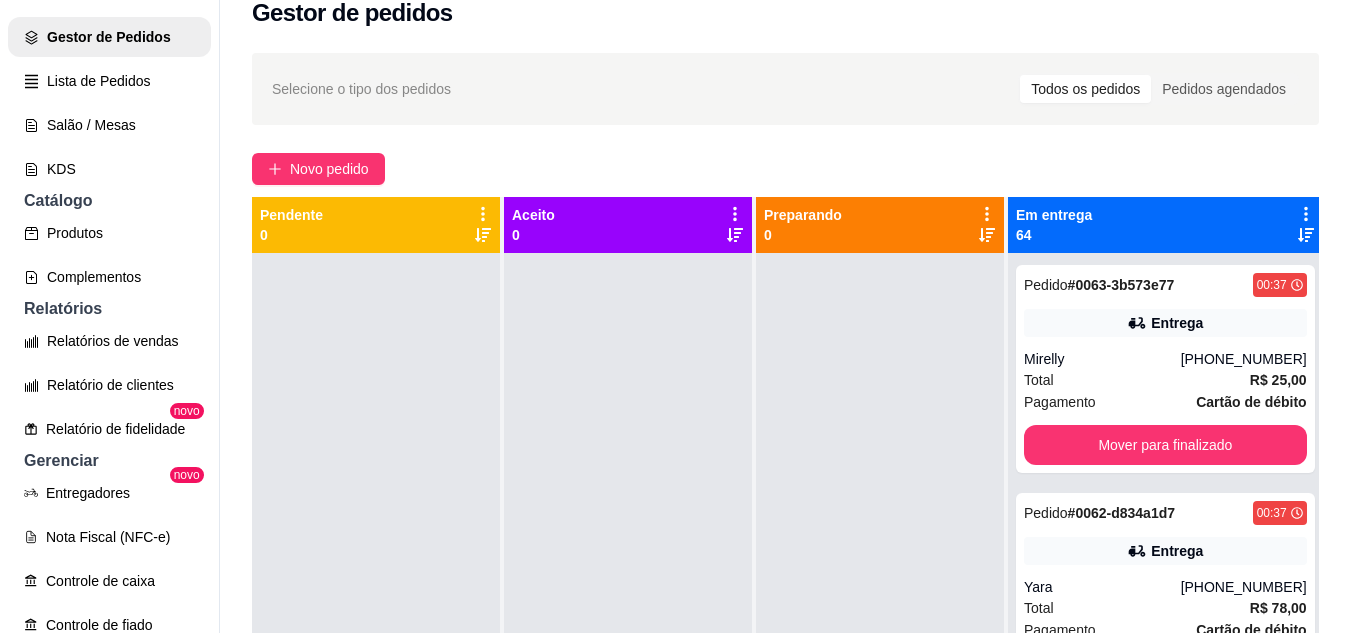 scroll, scrollTop: 0, scrollLeft: 0, axis: both 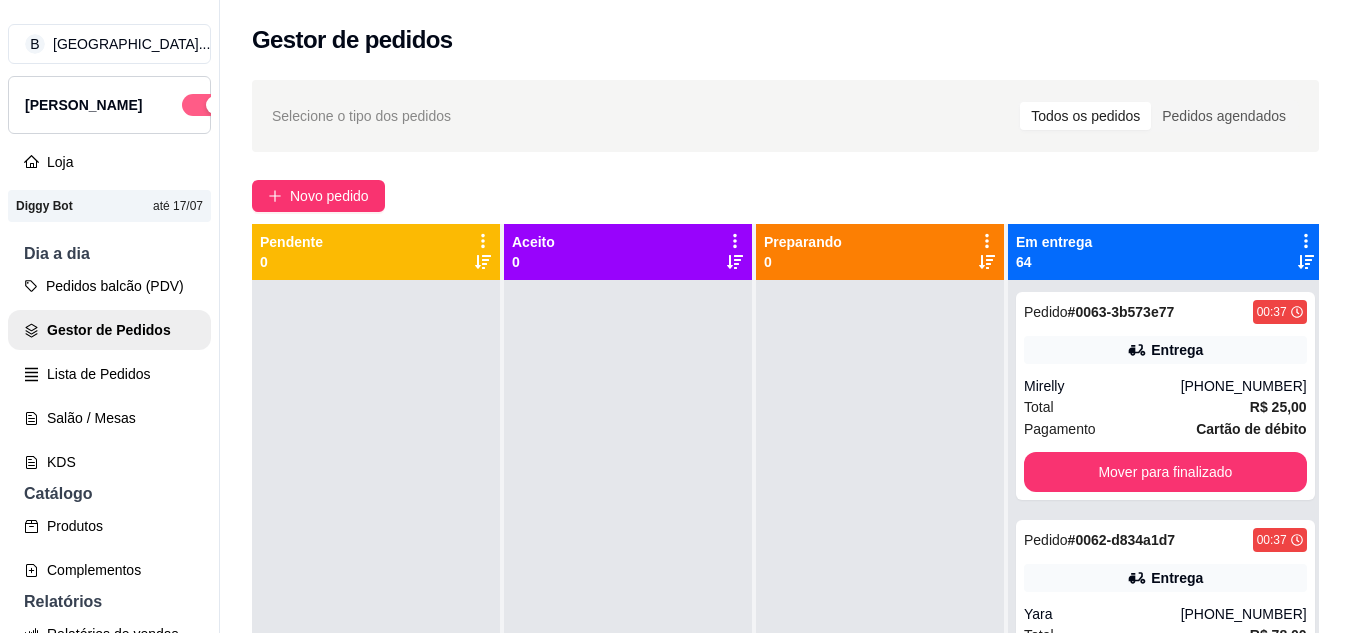 click at bounding box center [204, 105] 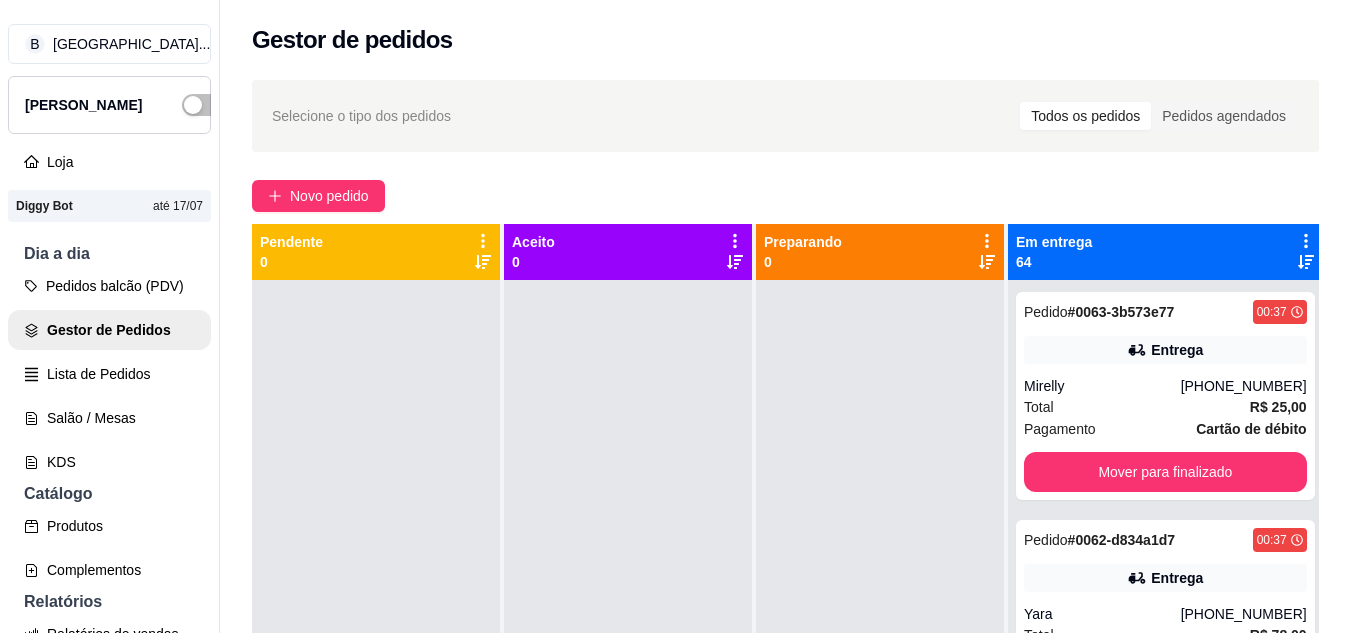 click 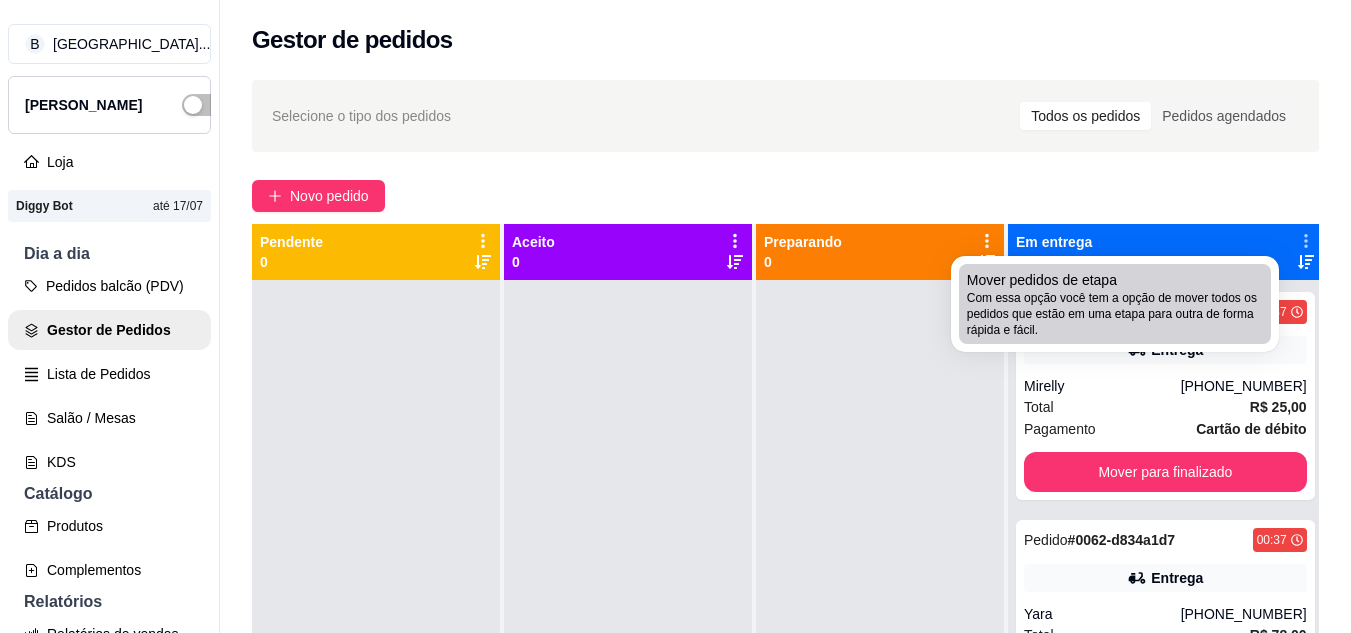 click on "Com essa opção você tem a opção de mover todos os pedidos que estão em uma etapa para outra de forma rápida e fácil." at bounding box center (1115, 314) 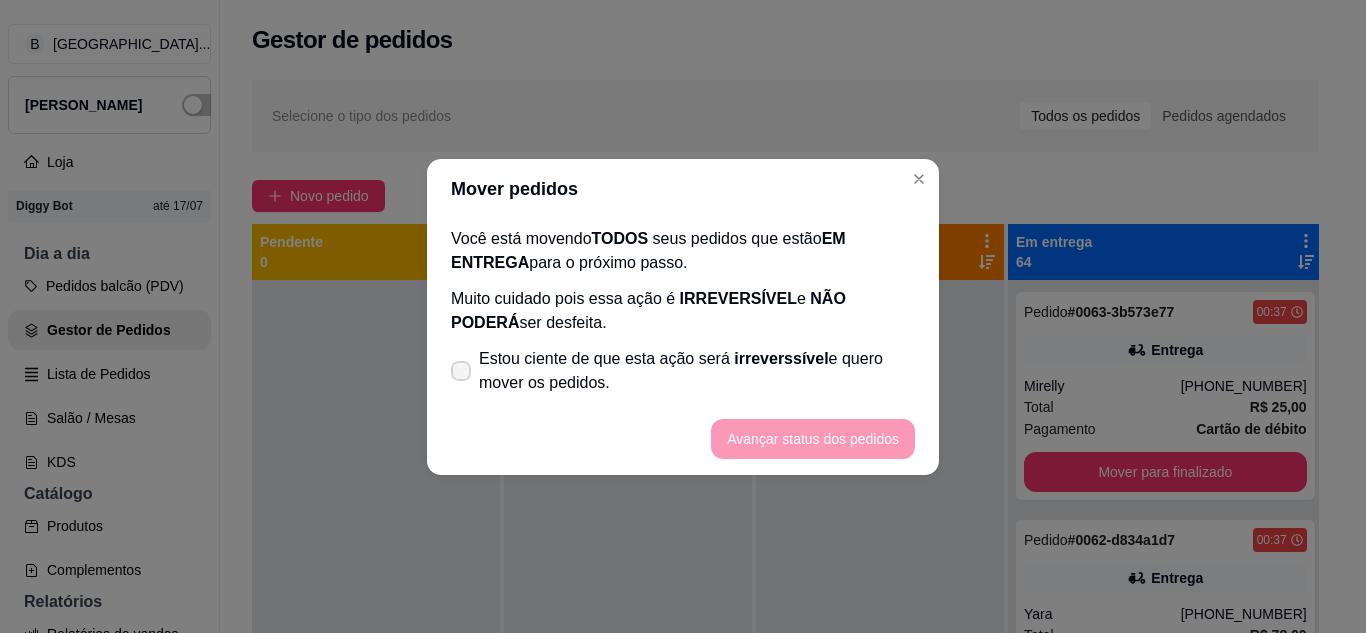 click 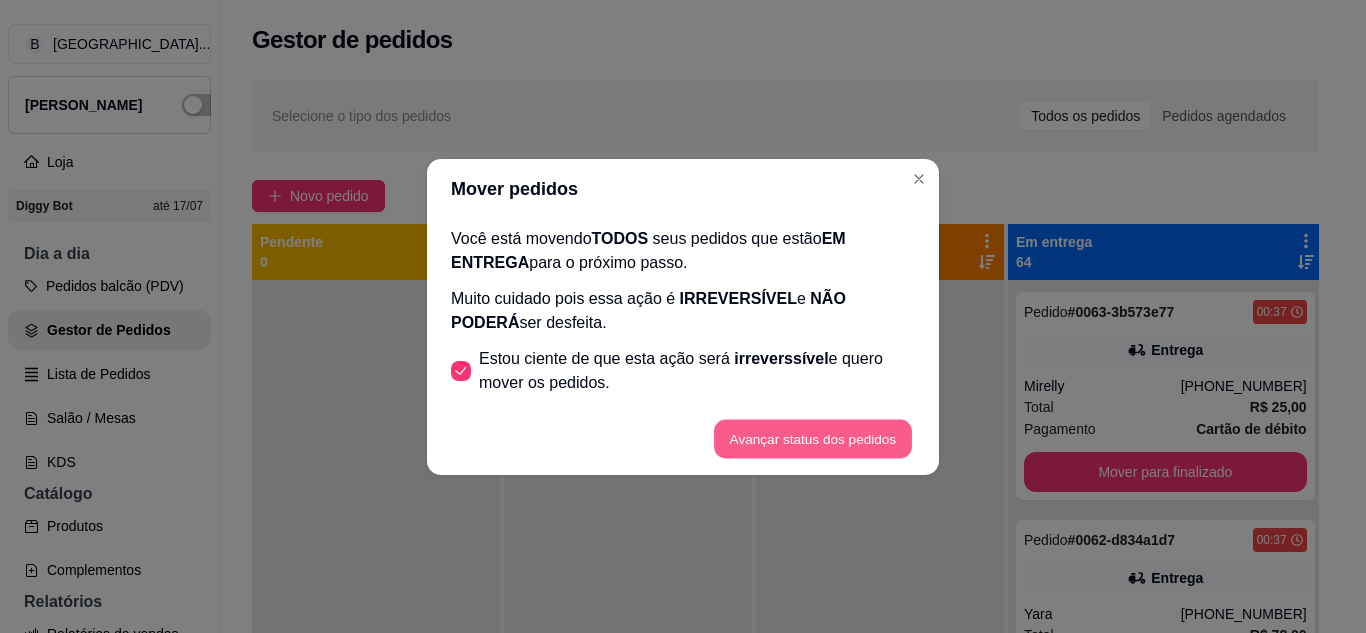 click on "Avançar status dos pedidos" at bounding box center (813, 438) 